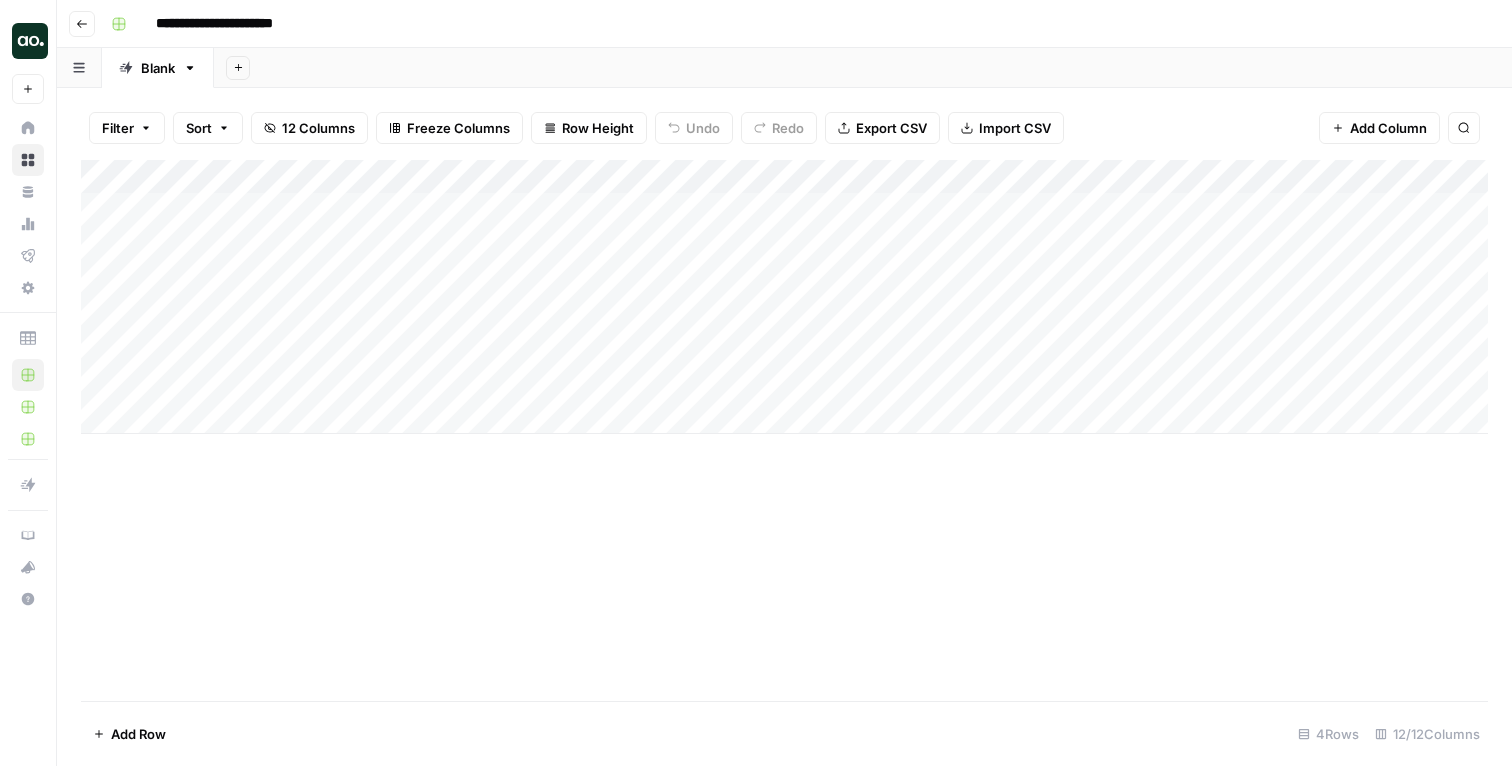 scroll, scrollTop: 0, scrollLeft: 0, axis: both 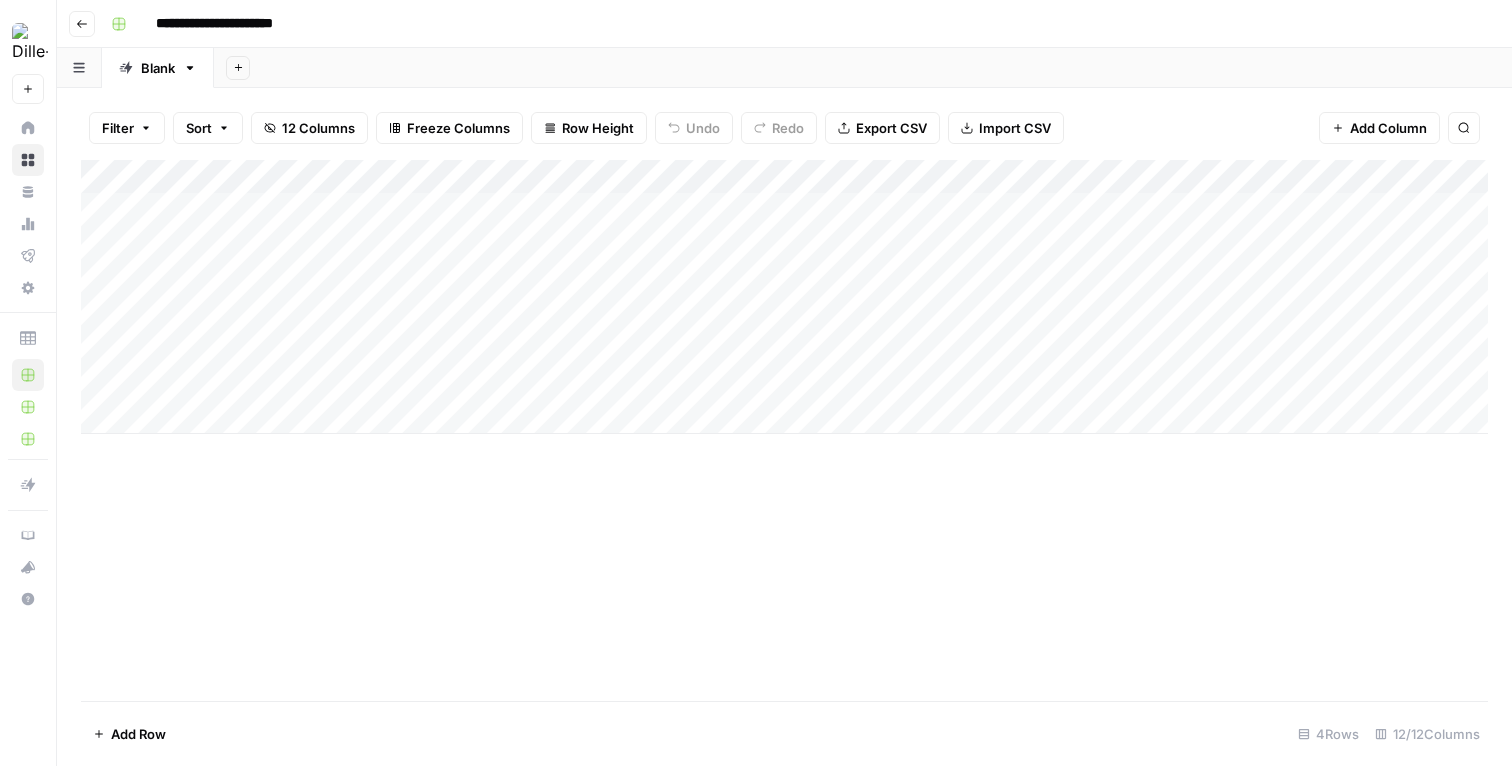 click at bounding box center (30, 41) 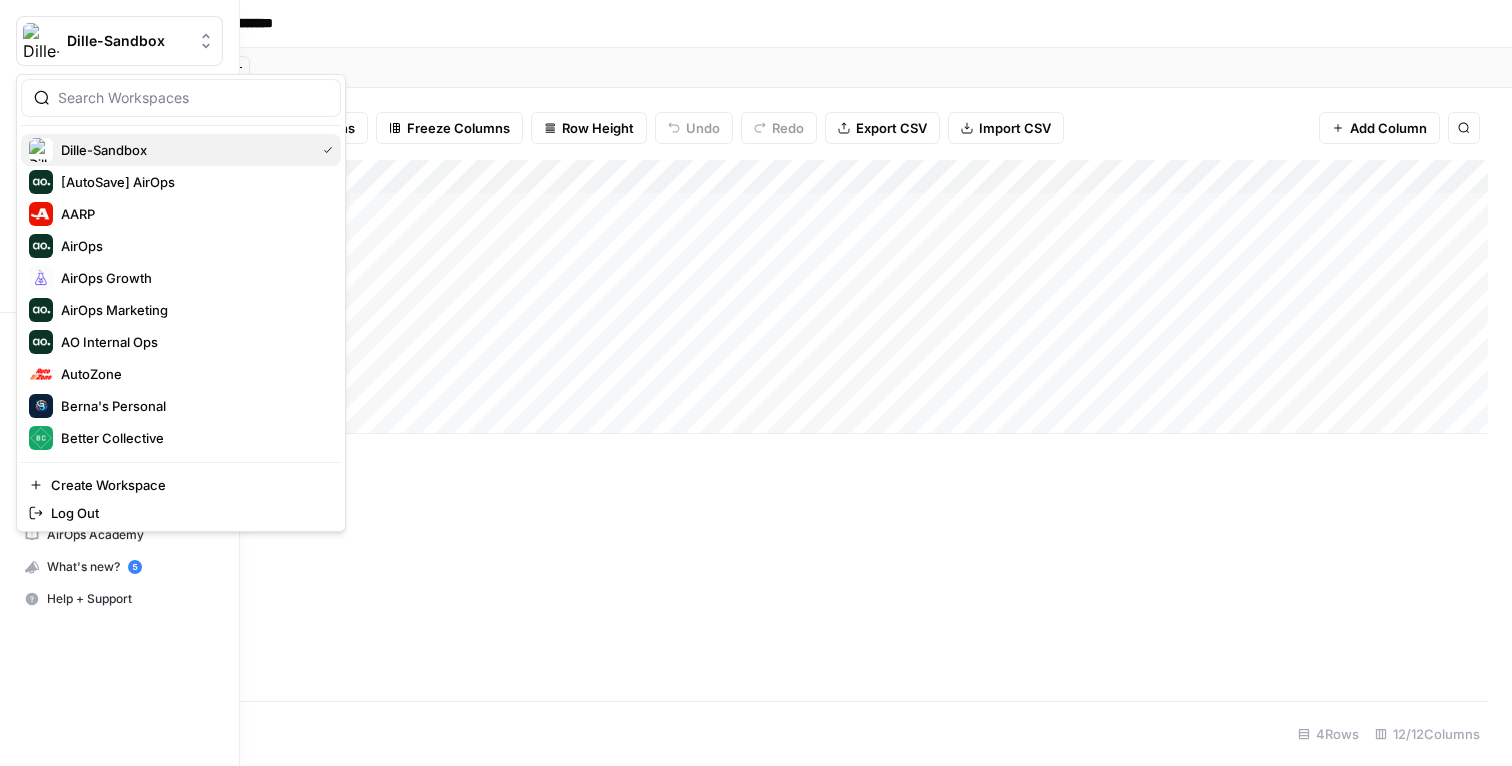 click on "Dille-Sandbox" at bounding box center [184, 150] 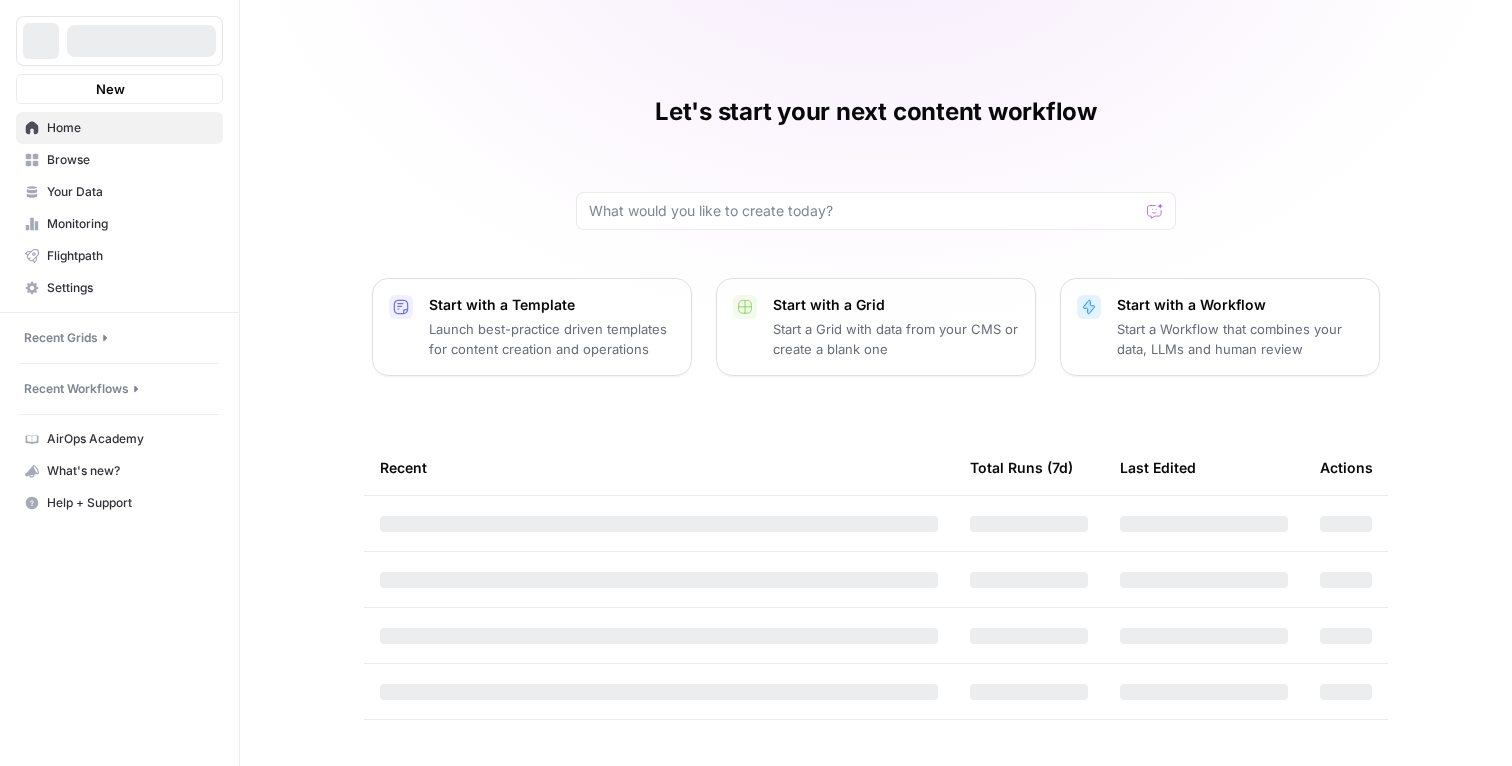 scroll, scrollTop: 0, scrollLeft: 0, axis: both 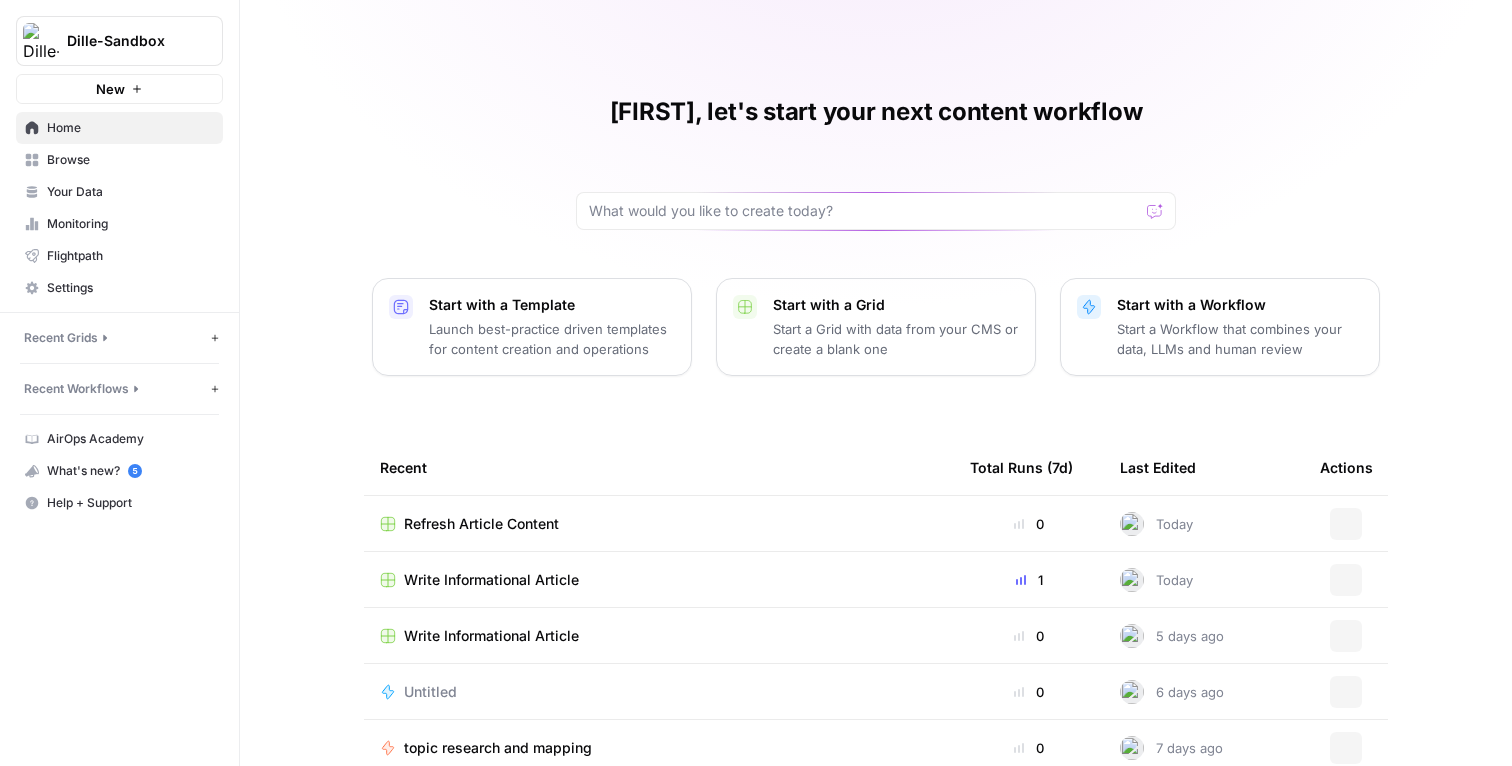 click on "Settings" at bounding box center [130, 288] 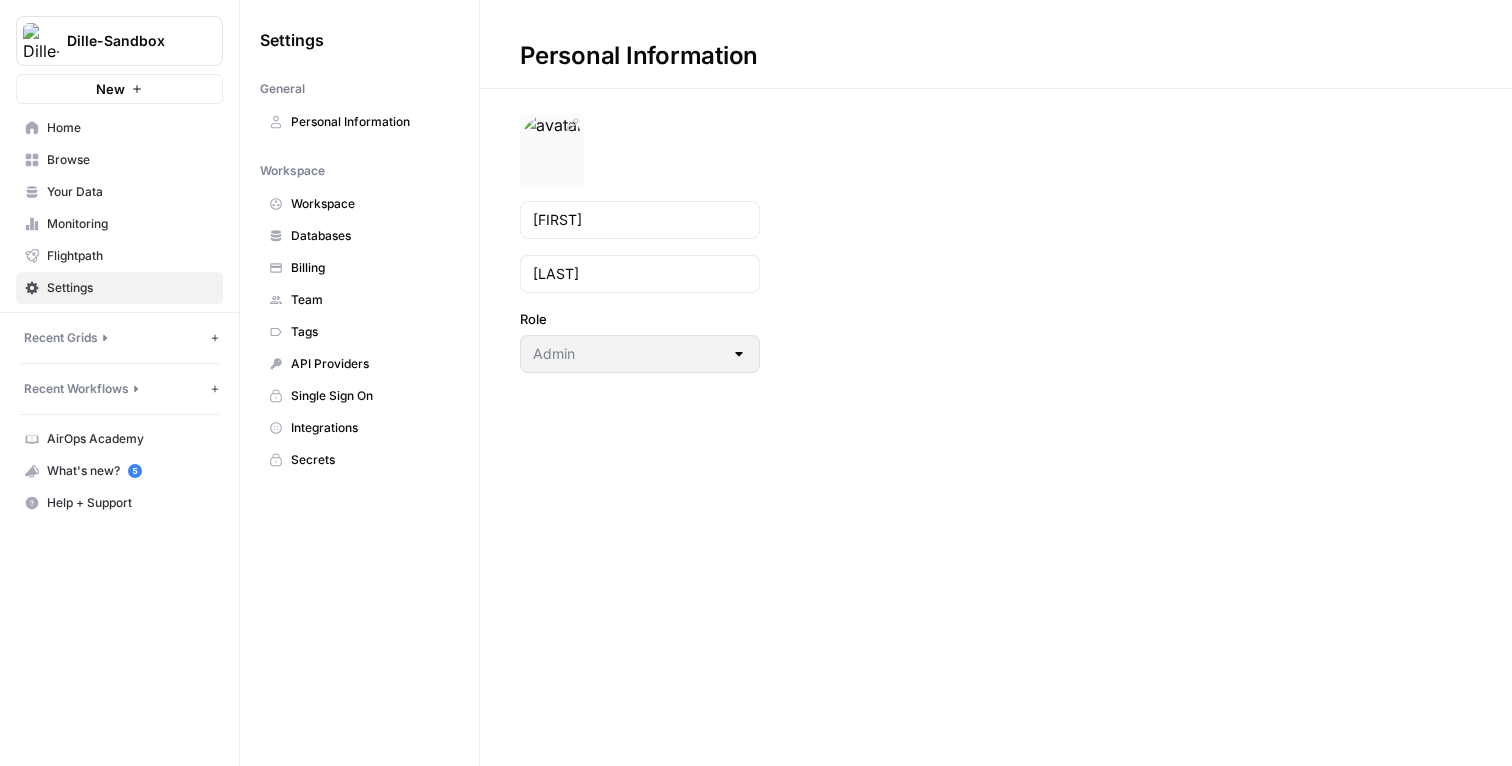 click 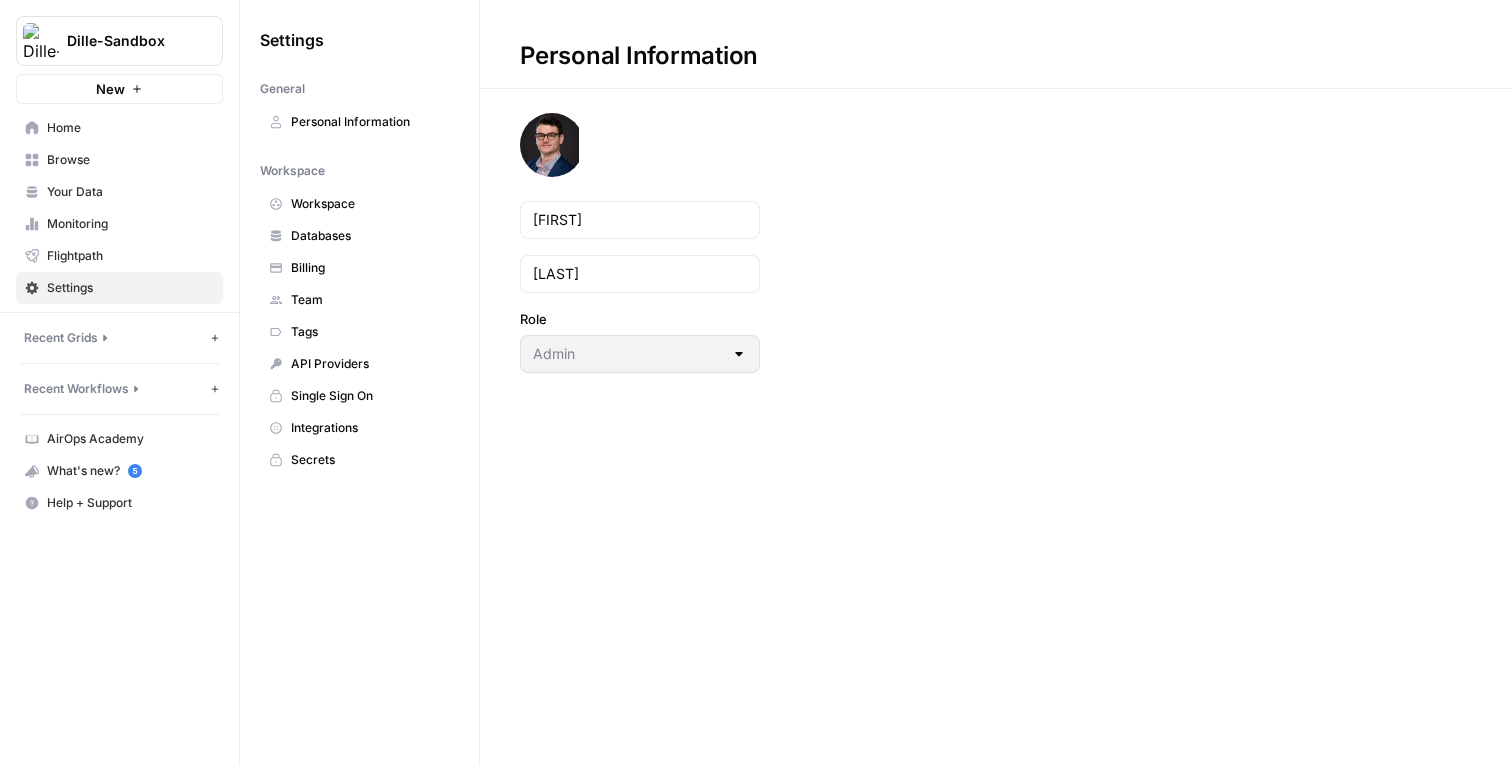 click on "Mike Dille Role Admin" at bounding box center [640, 243] 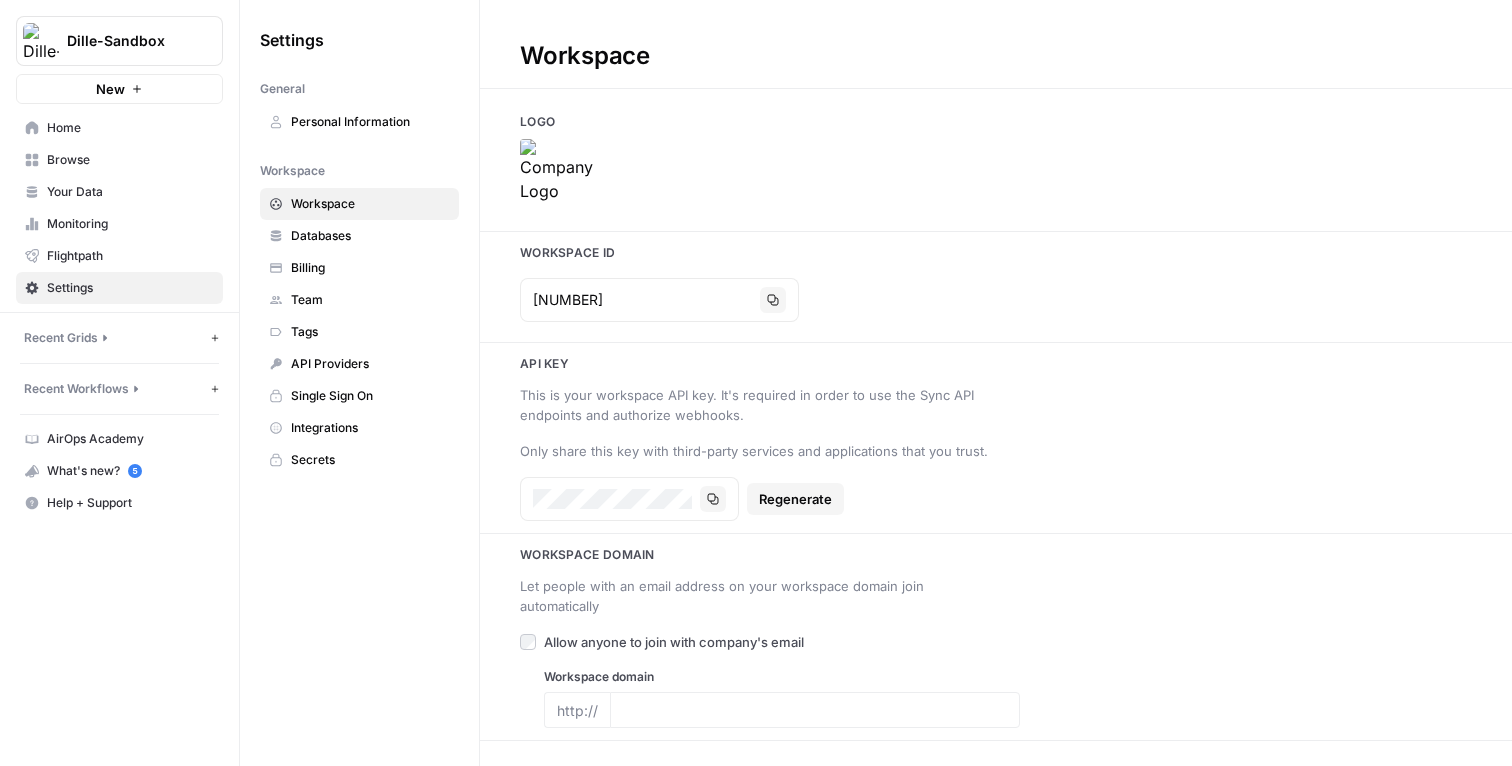 type on "https://airops.com/" 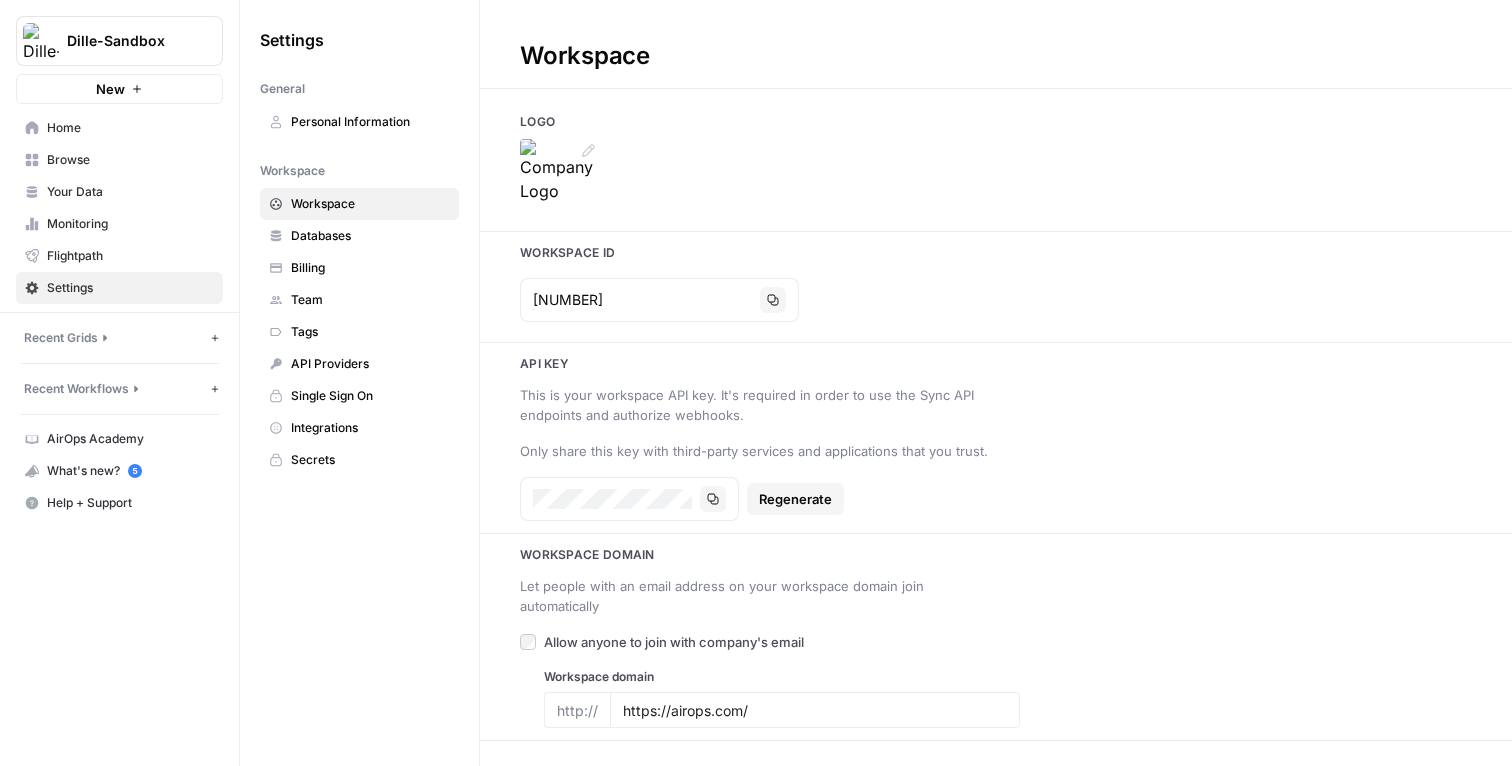 click on "Logo" at bounding box center [996, 166] 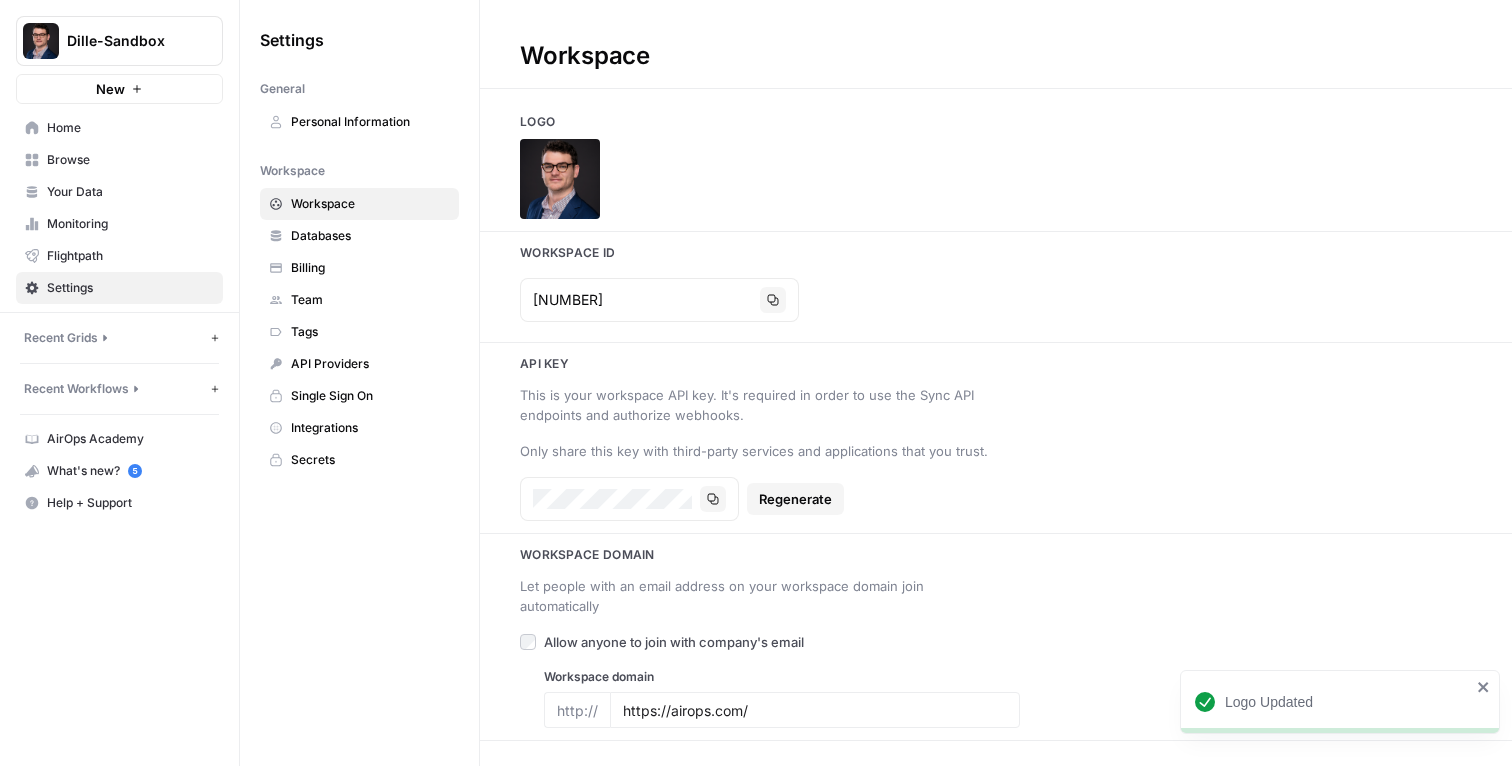 click at bounding box center (996, 231) 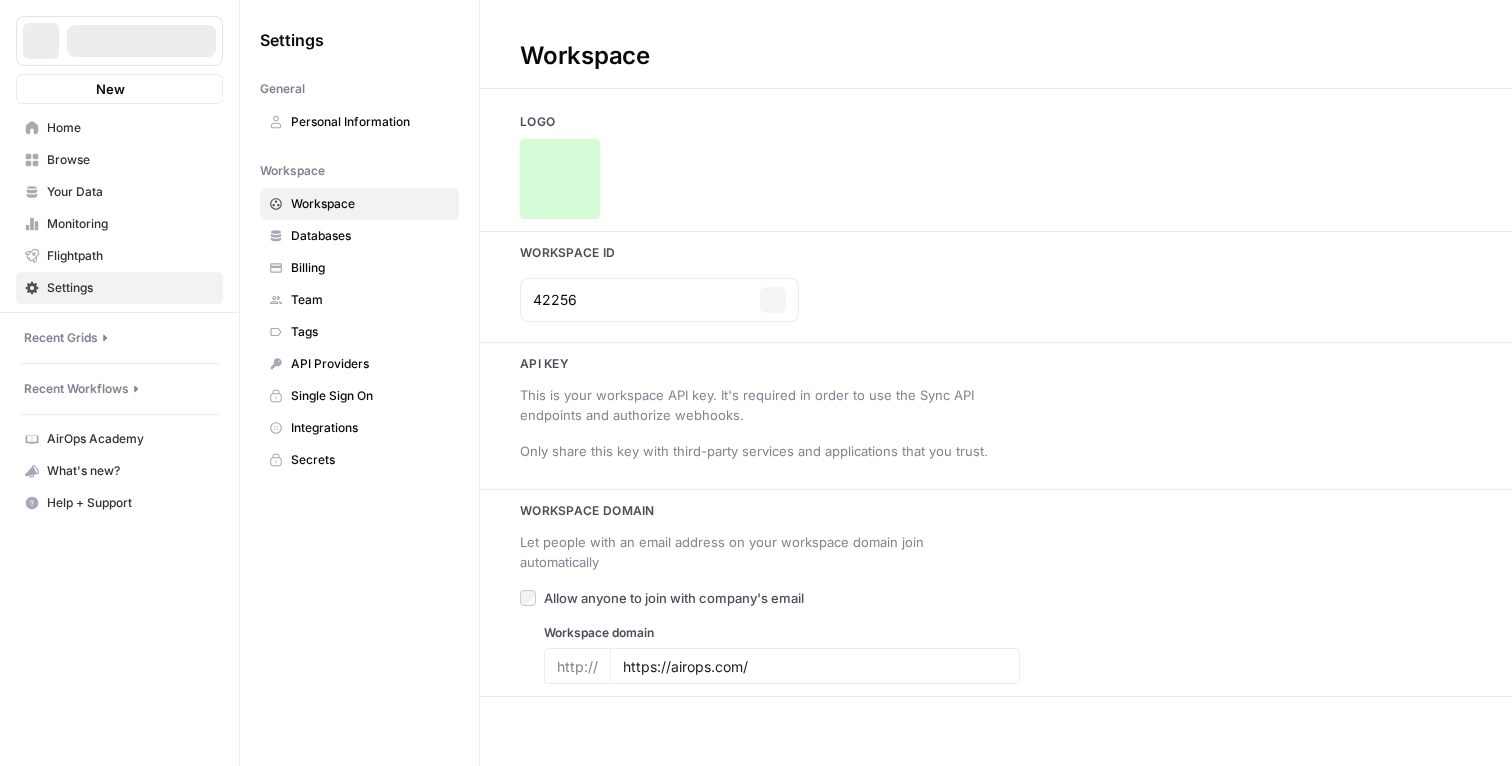 scroll, scrollTop: 0, scrollLeft: 0, axis: both 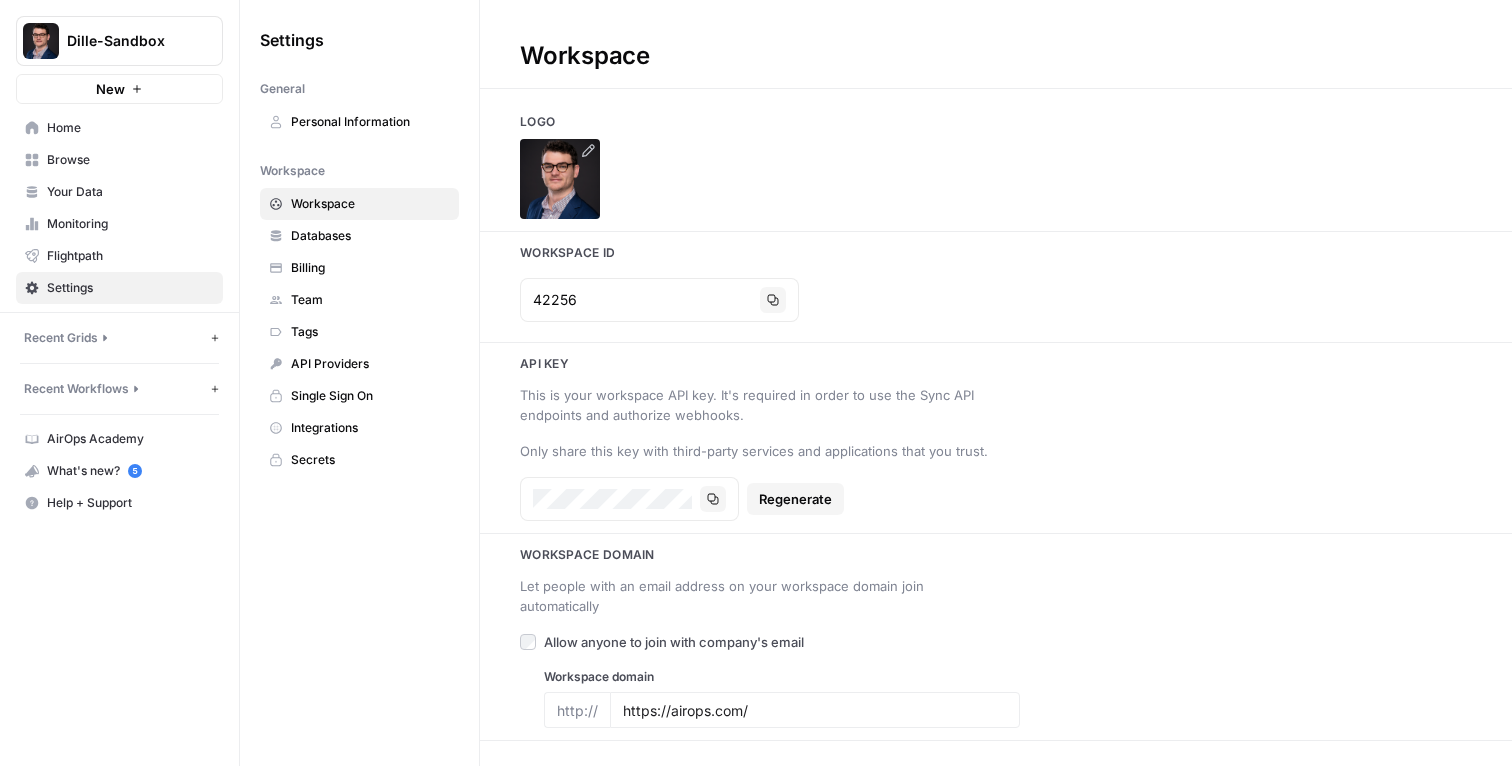 click 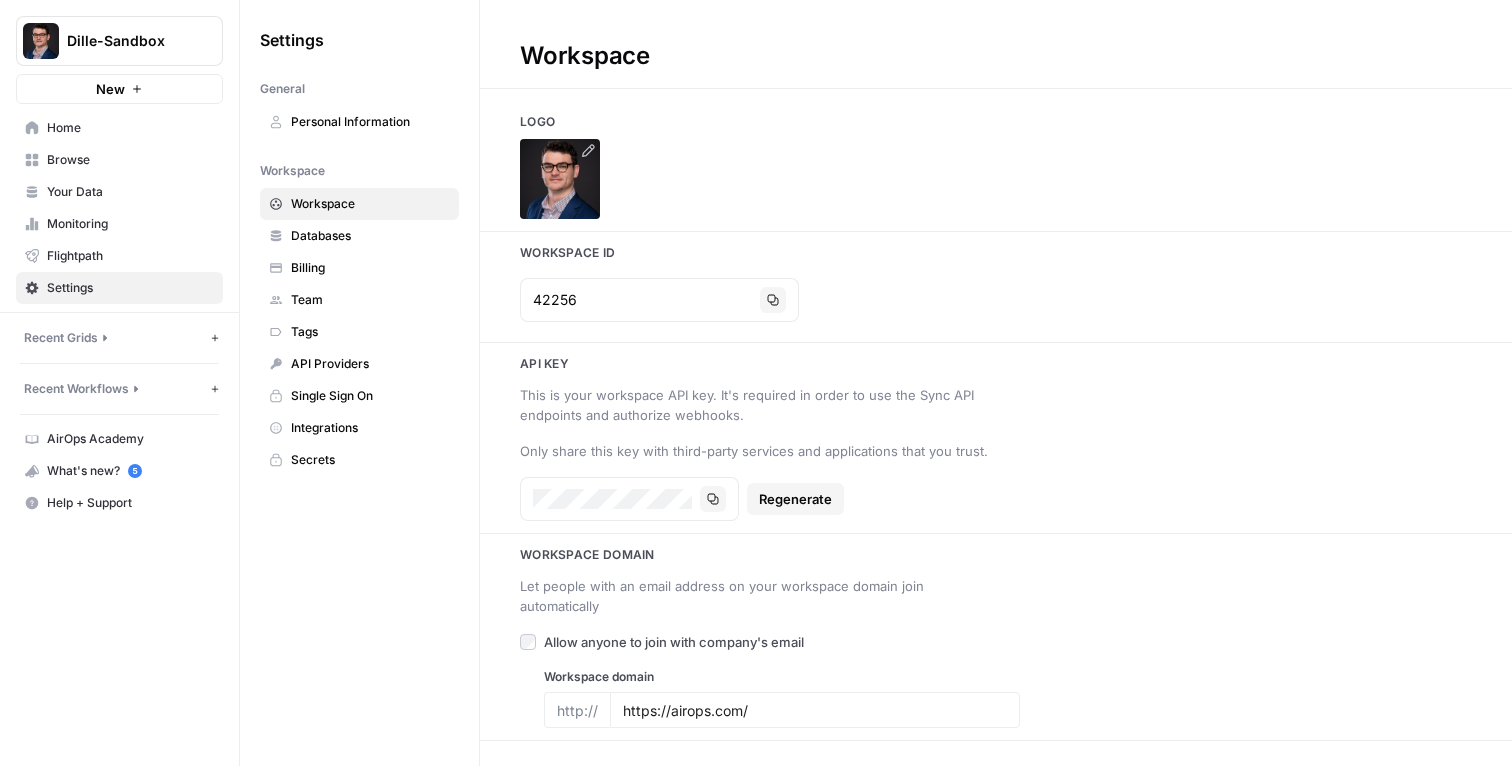 click 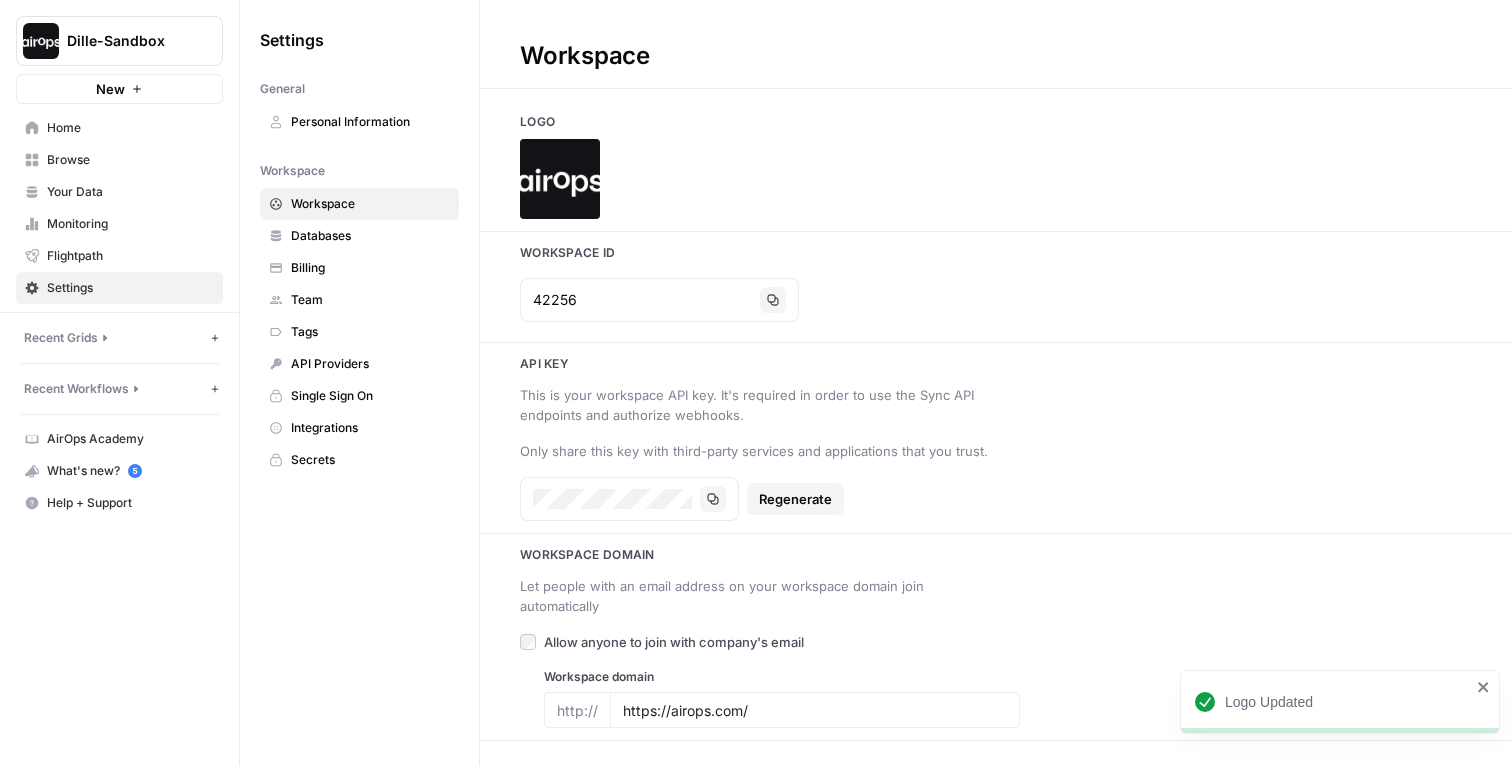 click on "Dille-Sandbox" at bounding box center (127, 41) 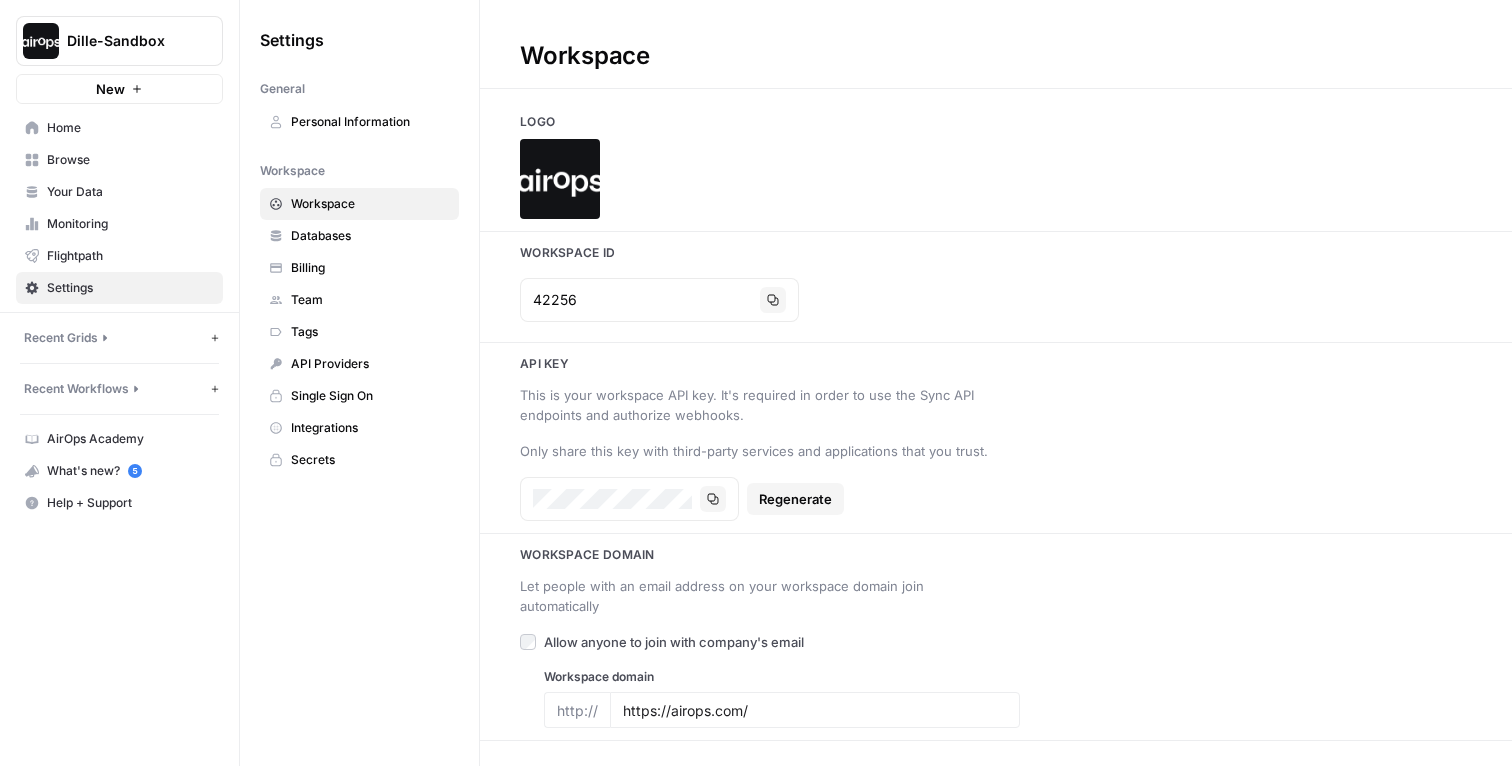 click on "Logo" at bounding box center (996, 122) 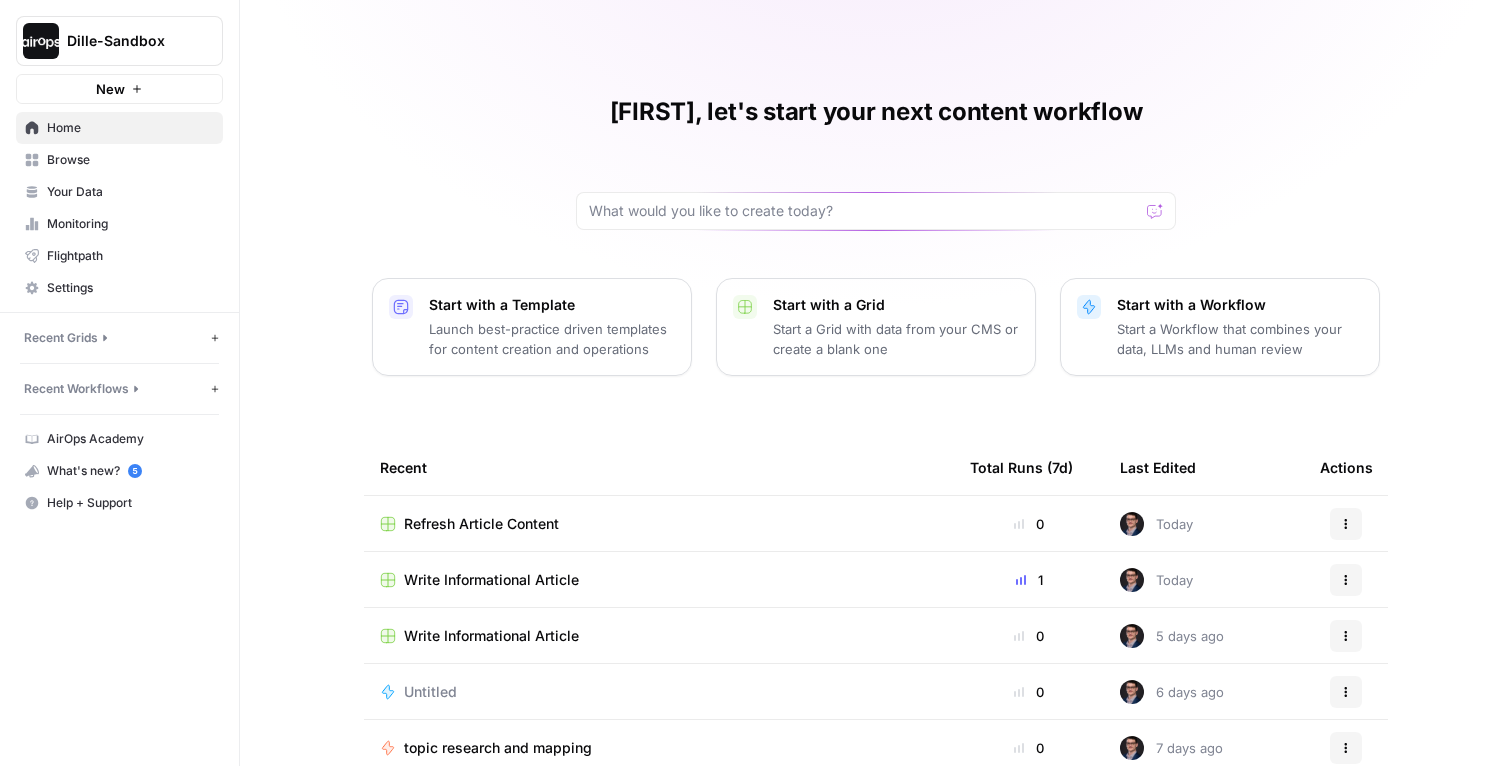 click on "Mike, let's start your next content workflow Start with a Template Launch best-practice driven templates for content creation and operations Start with a Grid Start a Grid with data from your CMS or create a blank one Start with a Workflow Start a Workflow that combines your data, LLMs and human review Recent Total Runs (7d) Last Edited Actions Refresh Article Content 0 Today Actions Write Informational Article 1 Today Actions Write Informational Article 0 5 days ago Actions Untitled 0 6 days ago Actions topic research and mapping 0 7 days ago Actions Untitled 0 7 days ago Actions Write Informational Article 0 7 days ago Actions" at bounding box center (876, 460) 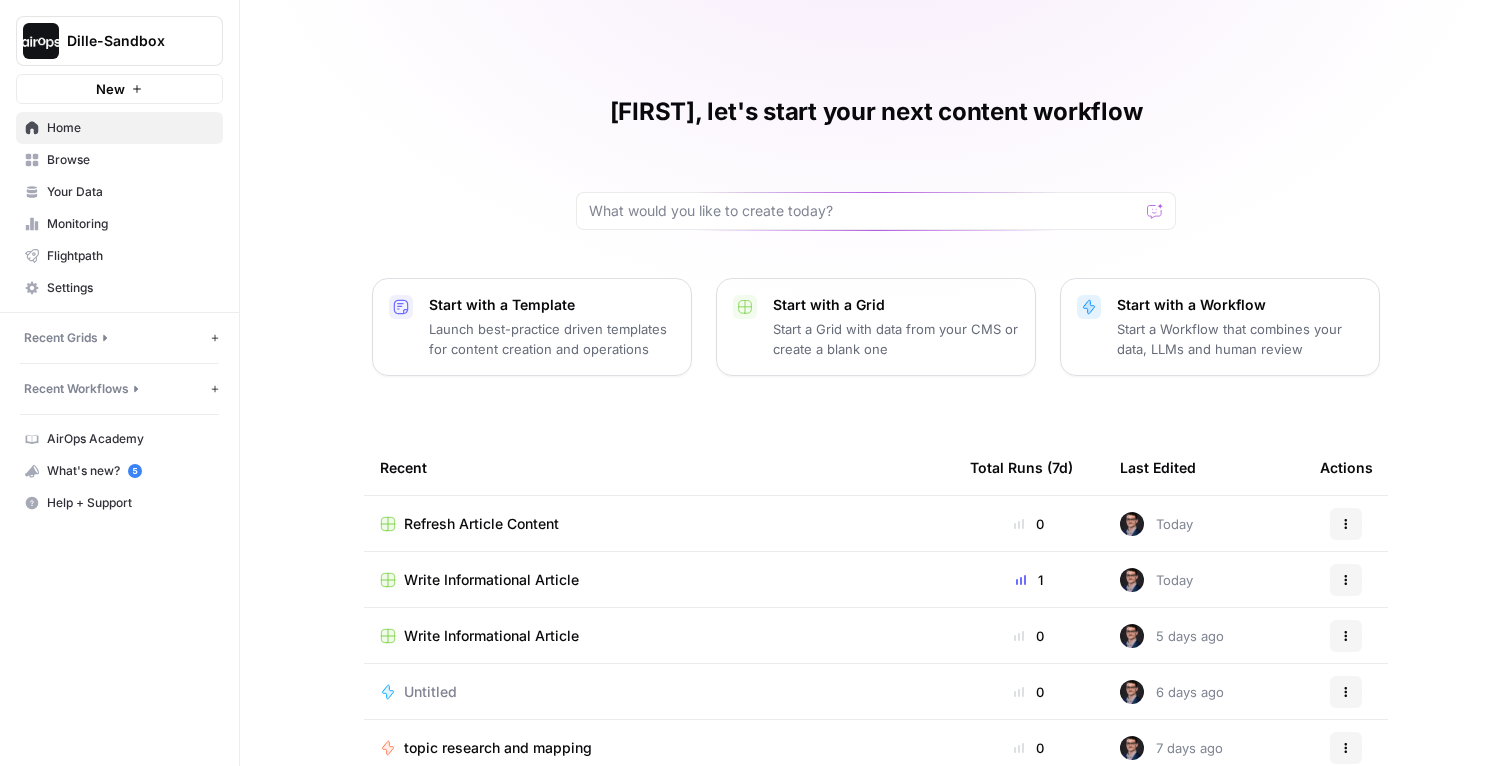 click on "Dille-Sandbox" at bounding box center (127, 41) 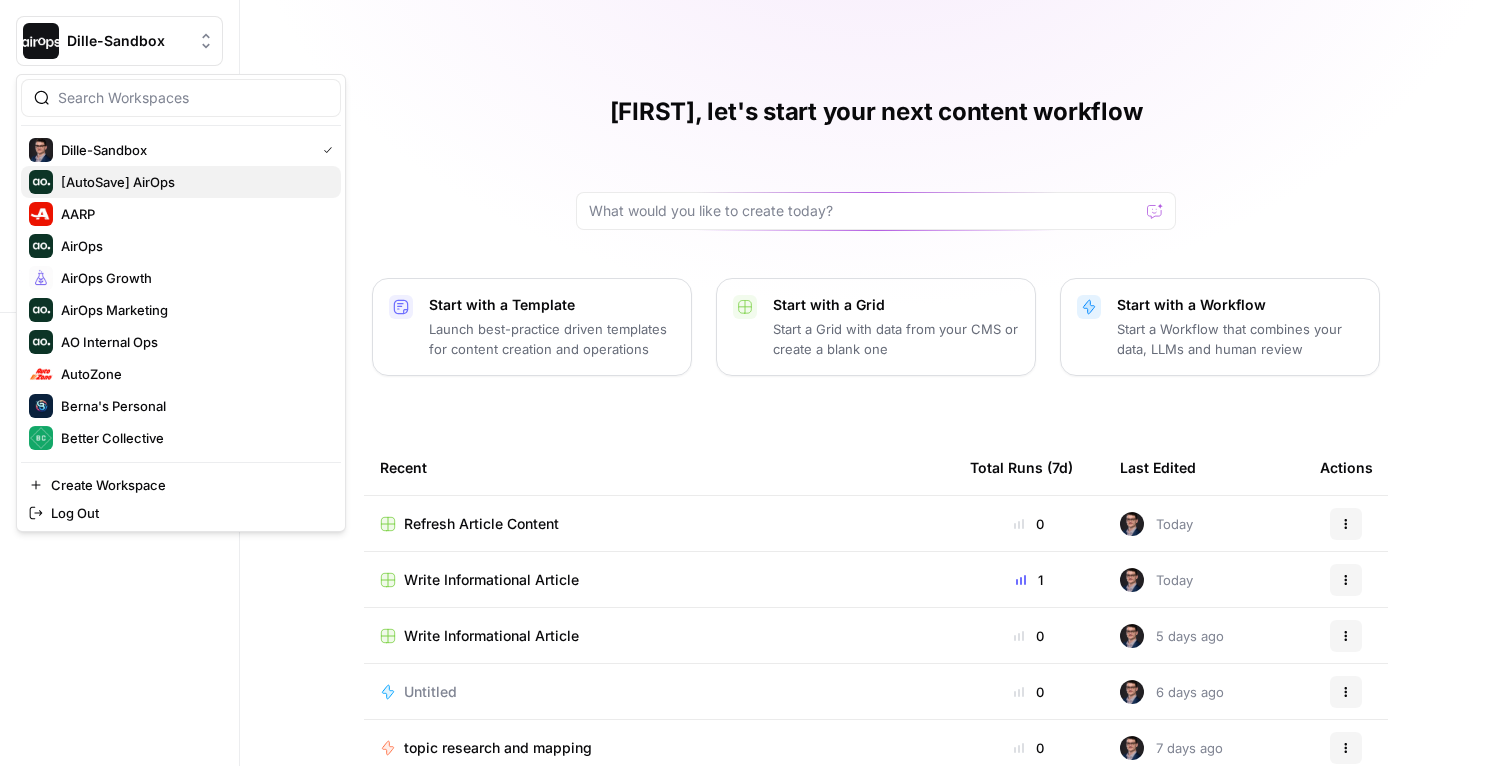 click on "[AutoSave] AirOps" at bounding box center (181, 182) 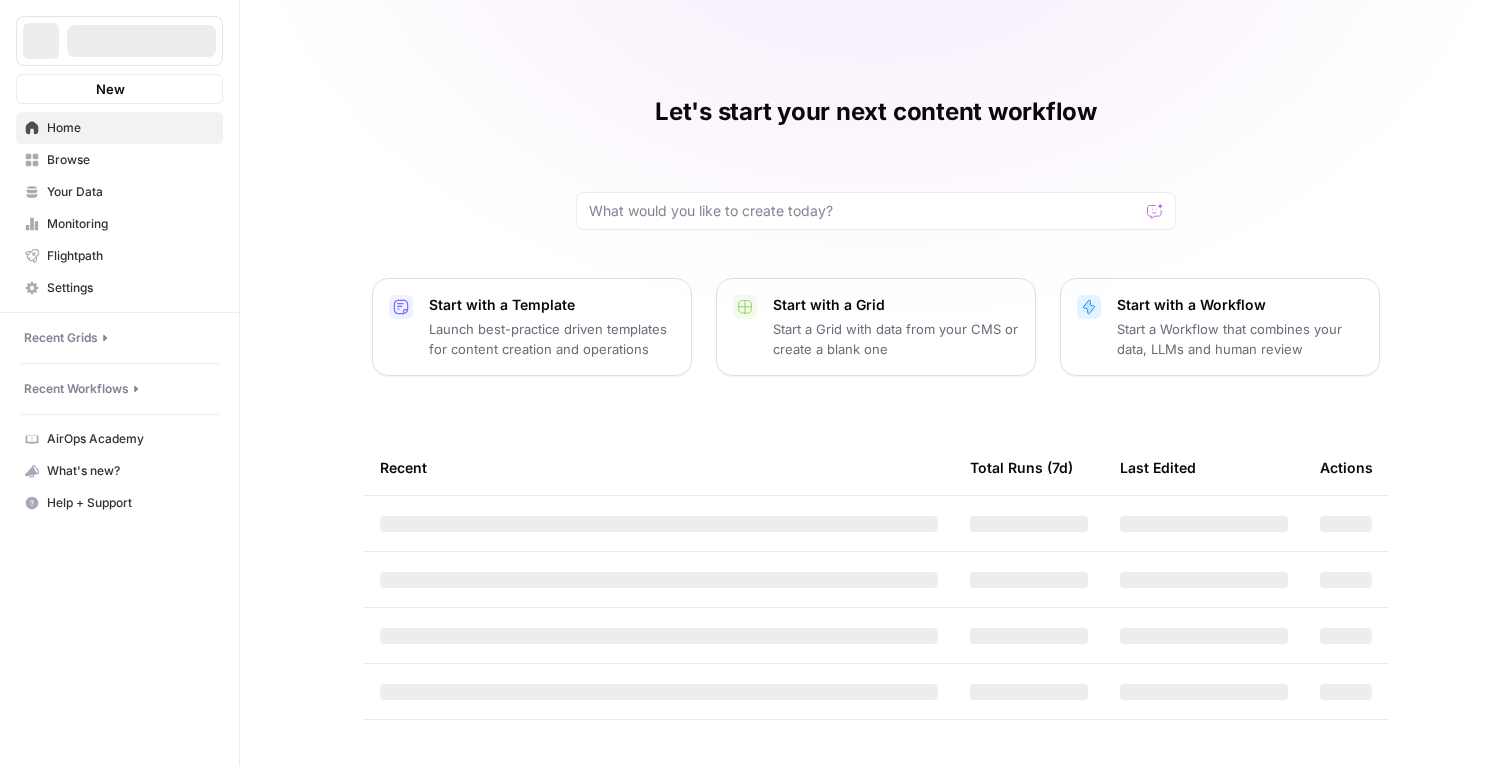 scroll, scrollTop: 0, scrollLeft: 0, axis: both 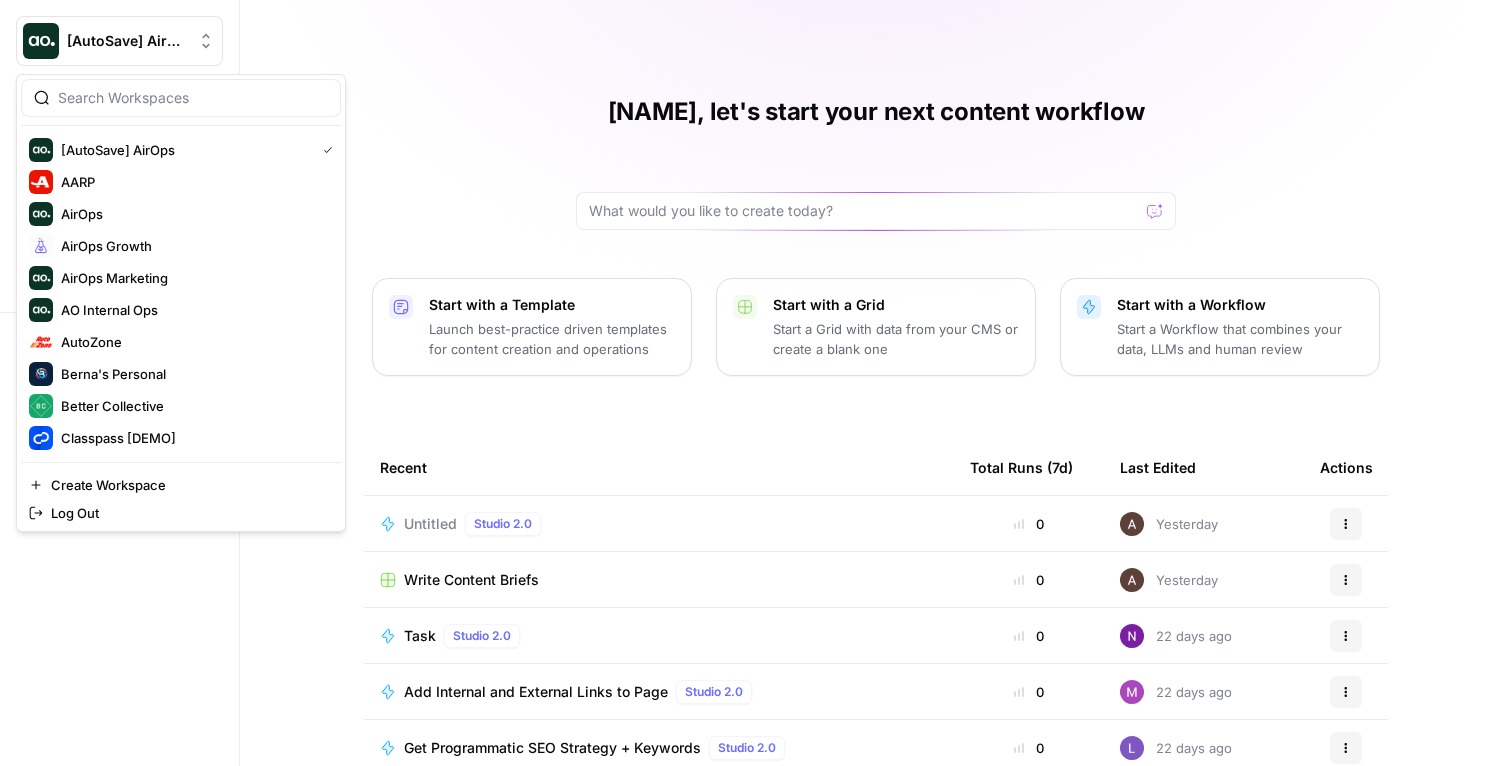 click on "[AutoSave] AirOps" at bounding box center [127, 41] 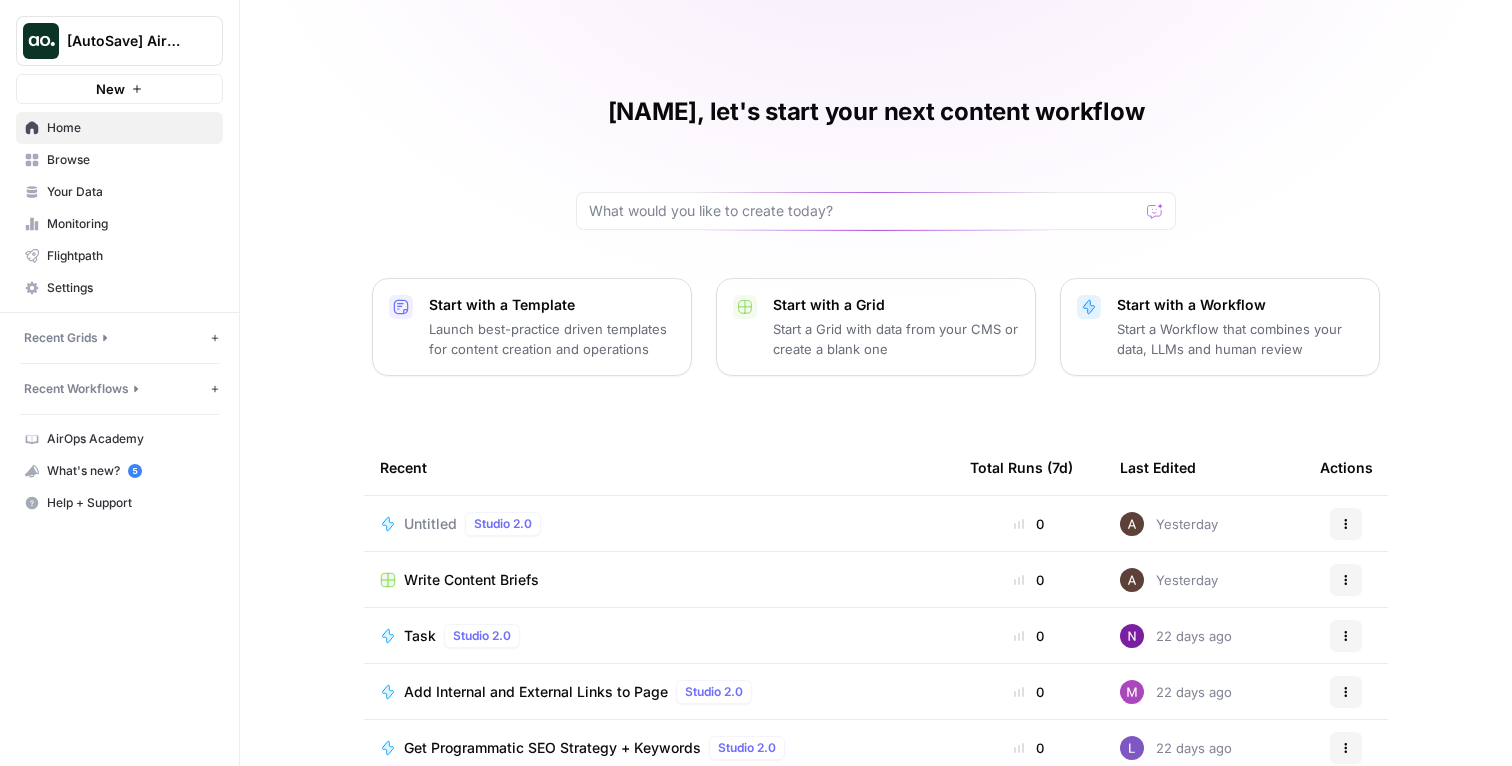 click on "[NAME], let's start your next content workflow Start with a Template Launch best-practice driven templates for content creation and operations Start with a Grid Start a Grid with data from your CMS or create a blank one Start with a Workflow Start a Workflow that combines your data, LLMs and human review Recent Total Runs (7d) Last Edited Actions Untitled Studio 2.0 0 Yesterday Actions Write Content Briefs 0 Yesterday Actions Task Studio 2.0 0 22 days ago Actions Add Internal and External Links to Page Studio 2.0 0 22 days ago Actions Get Programmatic SEO Strategy + Keywords Studio 2.0 0 22 days ago Actions Internal Linking Studio 2.0 0 22 days ago Actions Website Summarization - [NAME] Studio 2.0 0 22 days ago Actions" at bounding box center (876, 460) 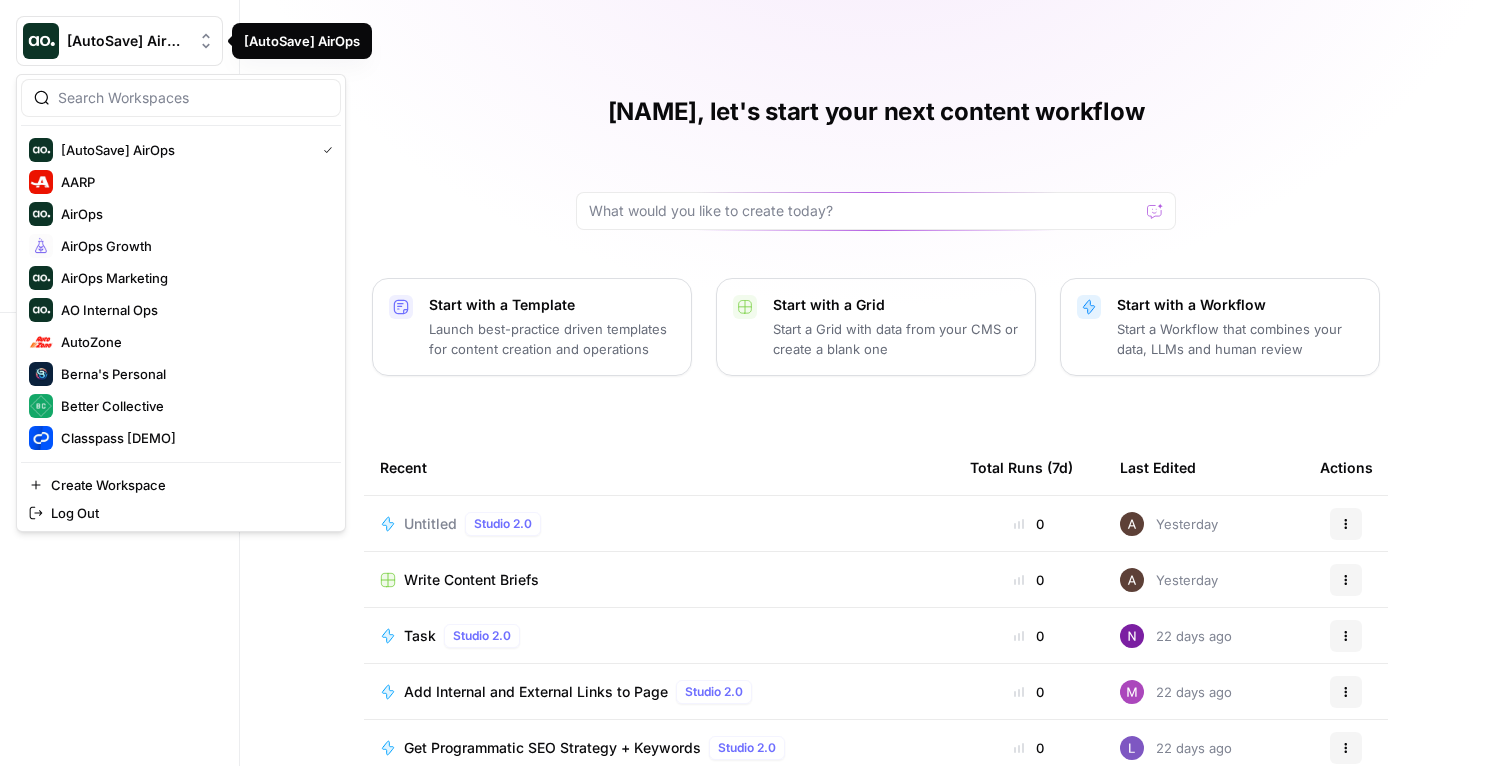 click on "[AutoSave] AirOps" at bounding box center (127, 41) 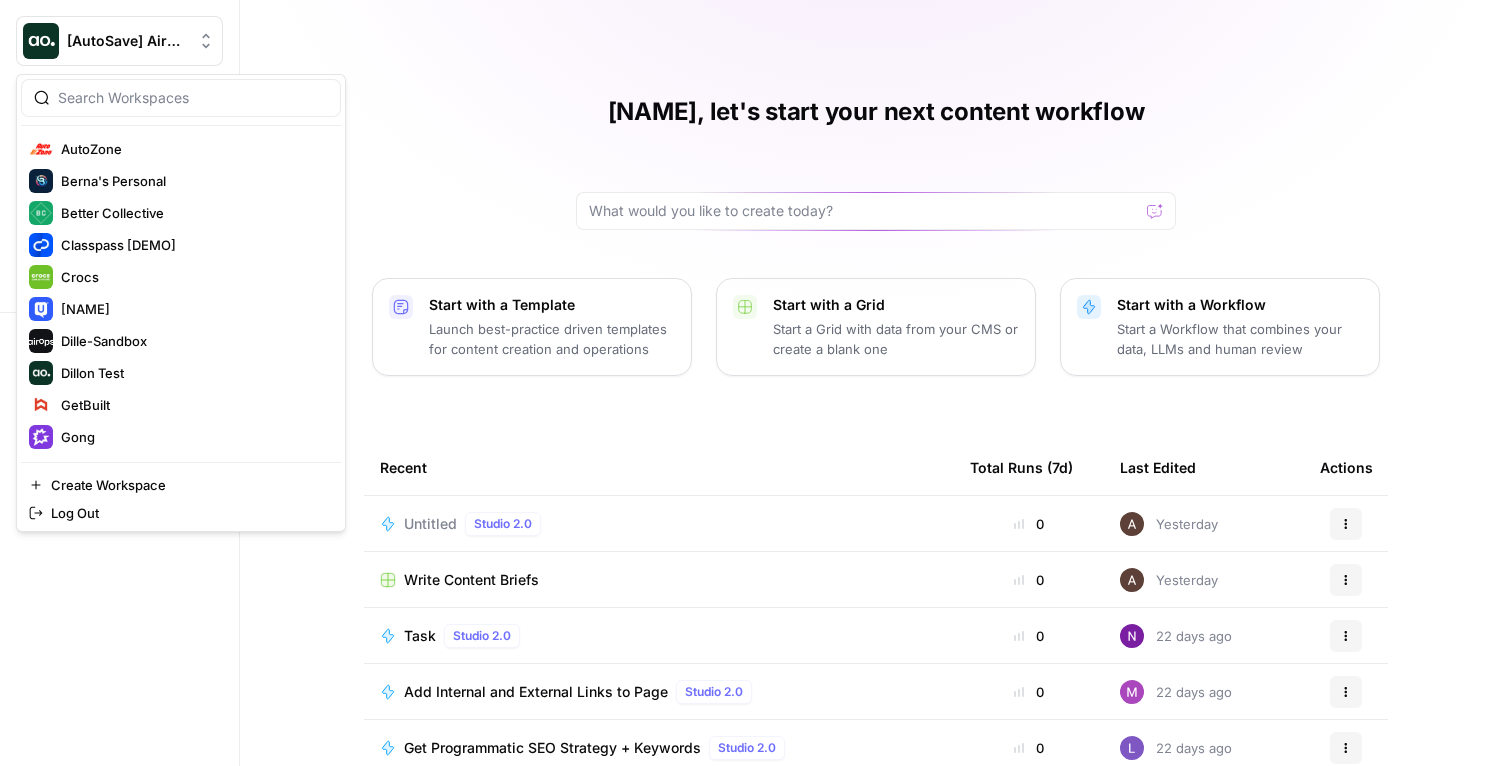 scroll, scrollTop: 222, scrollLeft: 0, axis: vertical 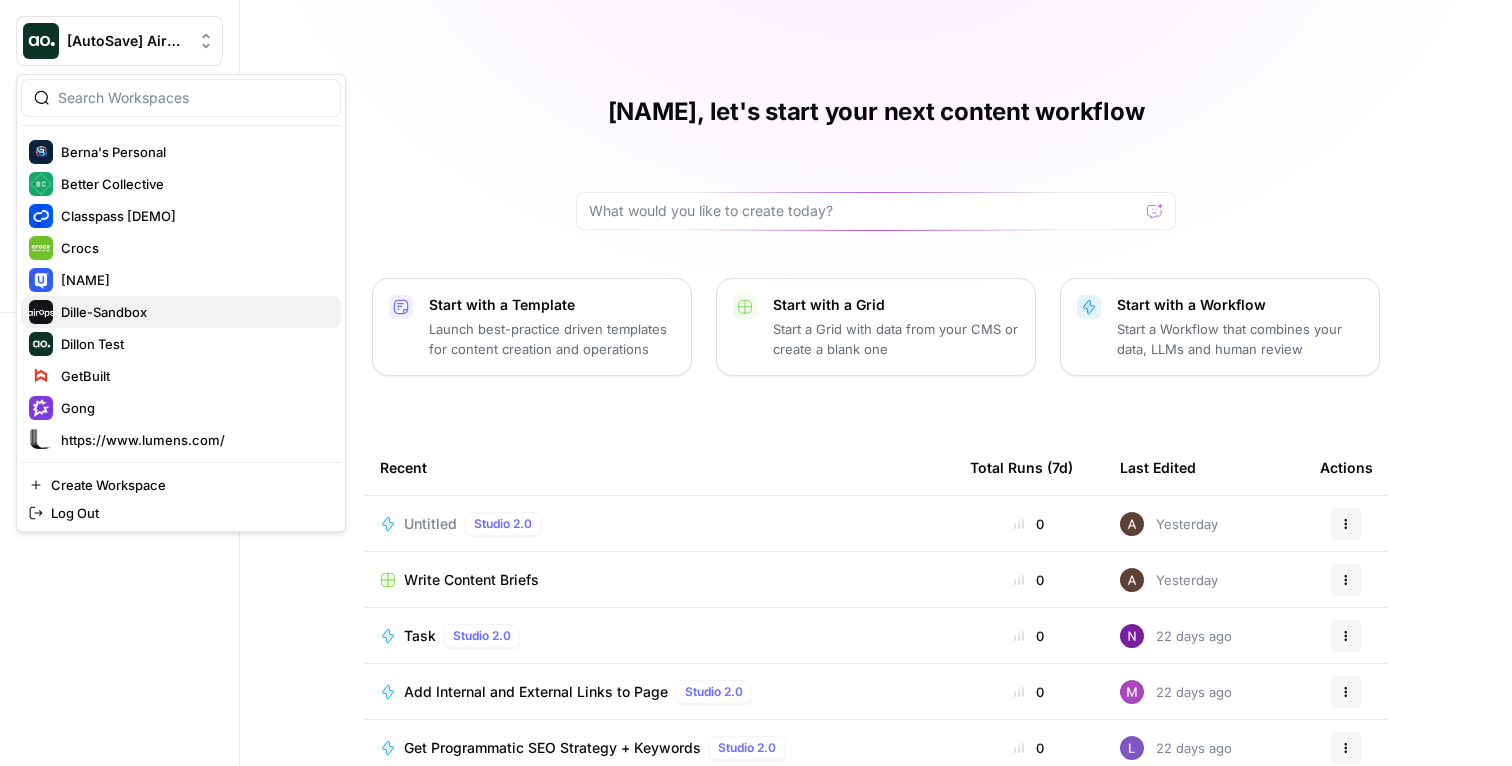 click on "Dille-Sandbox" at bounding box center (193, 312) 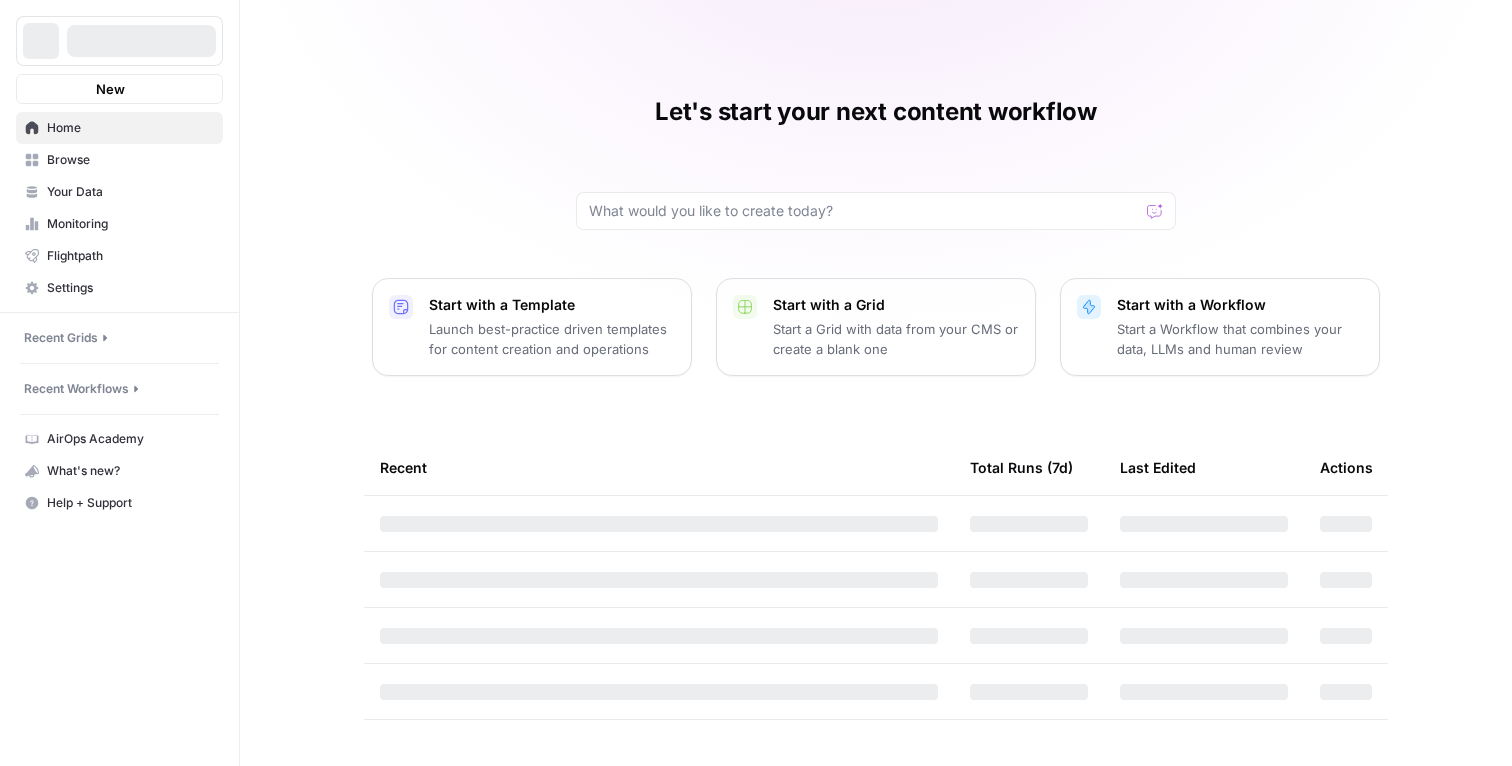 scroll, scrollTop: 0, scrollLeft: 0, axis: both 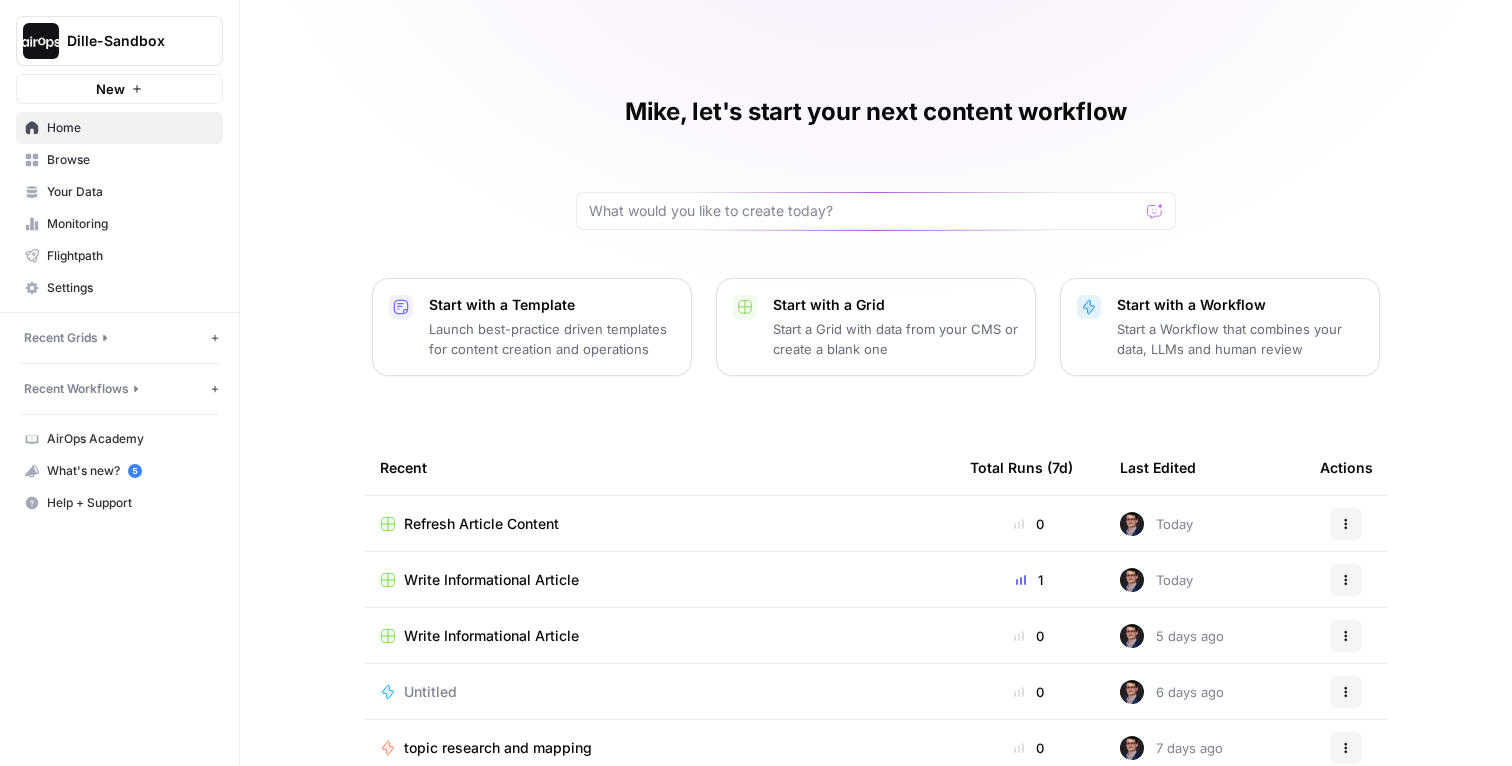 click on "Mike, let's start your next content workflow Start with a Template Launch best-practice driven templates for content creation and operations Start with a Grid Start a Grid with data from your CMS or create a blank one Start with a Workflow Start a Workflow that combines your data, LLMs and human review Recent Total Runs (7d) Last Edited Actions Refresh Article Content 0 Today Actions Write Informational Article 1 Today Actions Write Informational Article 0 5 days ago Actions Untitled 0 6 days ago Actions topic research and mapping 0 7 days ago Actions Untitled 0 7 days ago Actions Write Informational Article 0 7 days ago Actions" at bounding box center [876, 460] 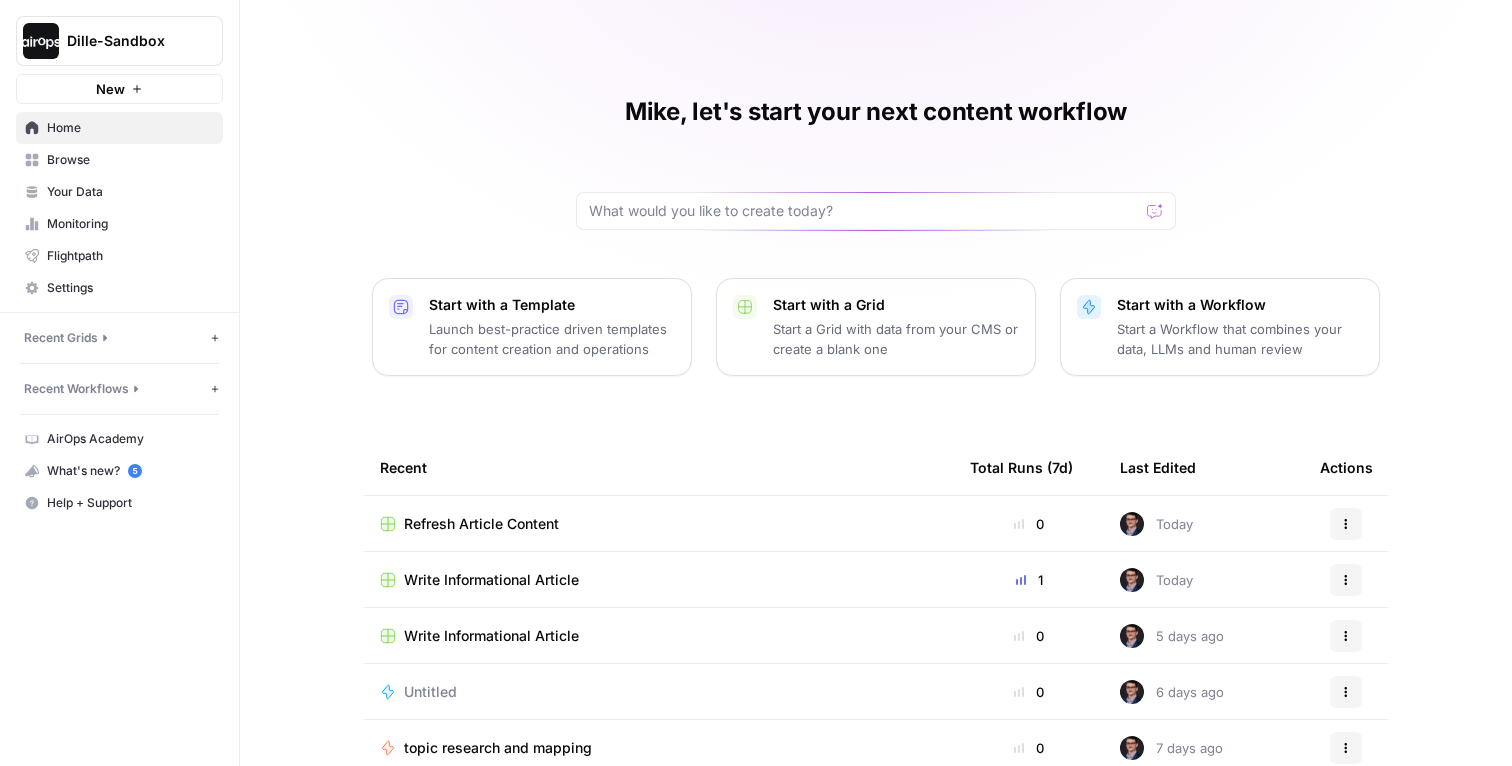 click on "Your Data" at bounding box center (130, 192) 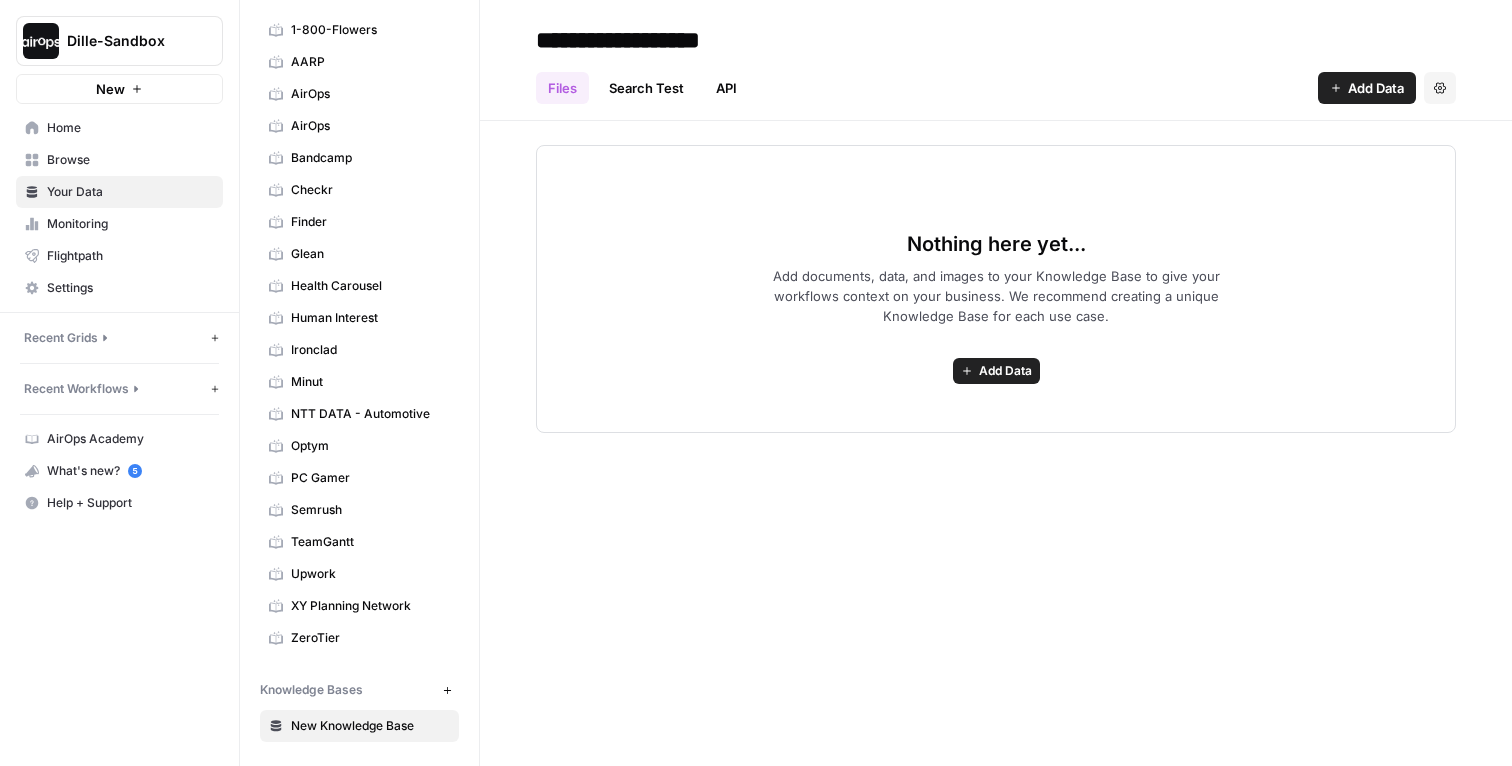 scroll, scrollTop: 0, scrollLeft: 0, axis: both 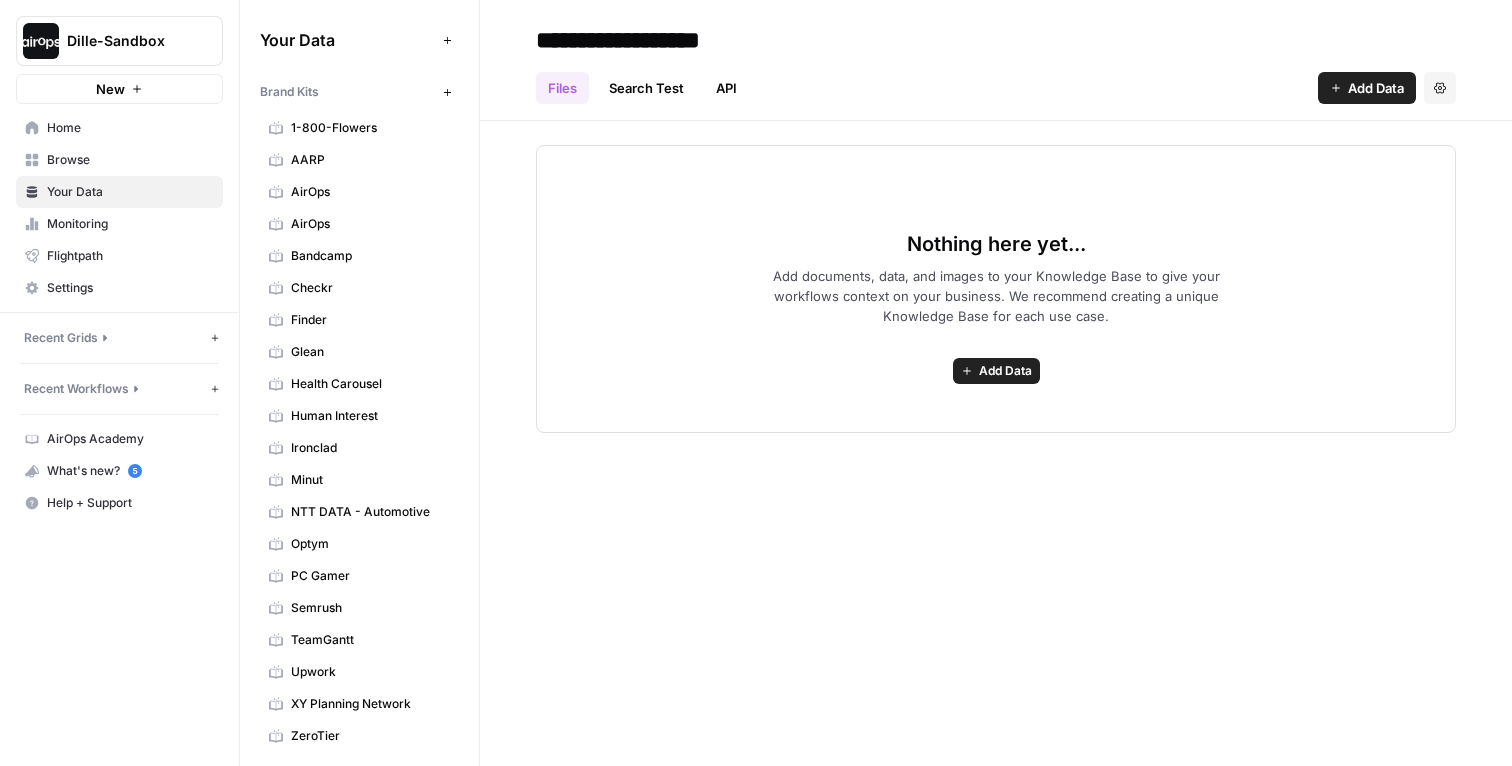 click 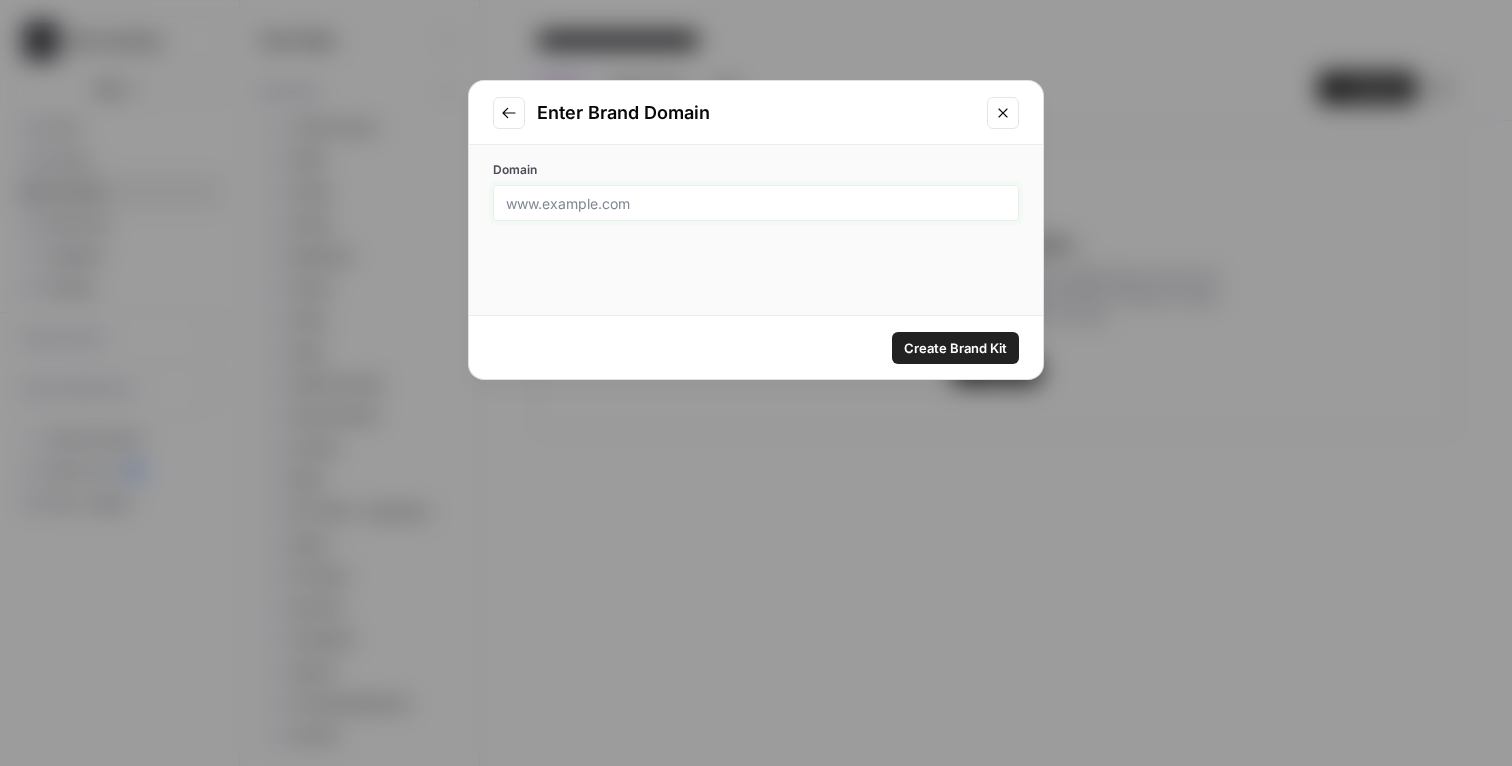 click on "Domain" at bounding box center [756, 203] 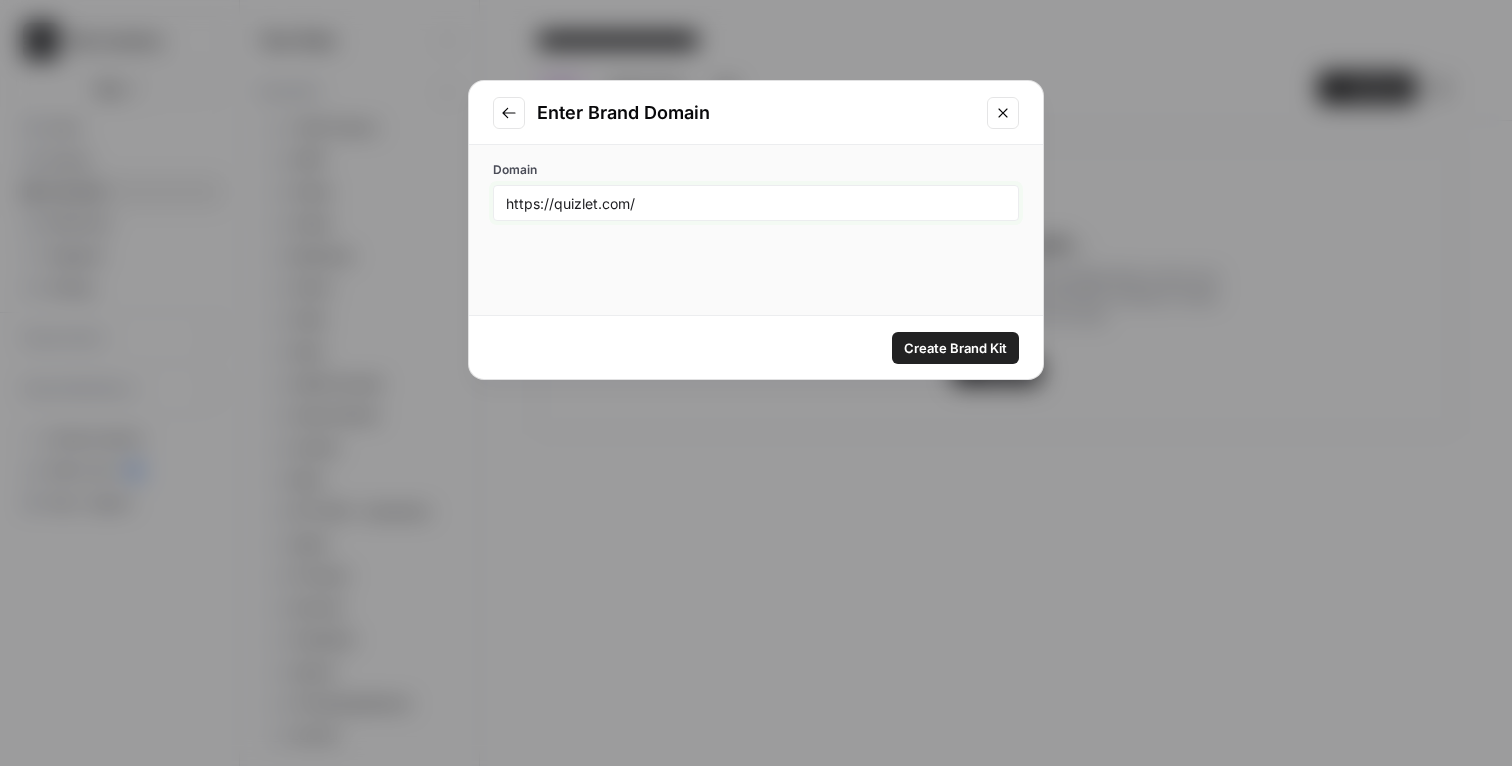 type on "https://quizlet.com/" 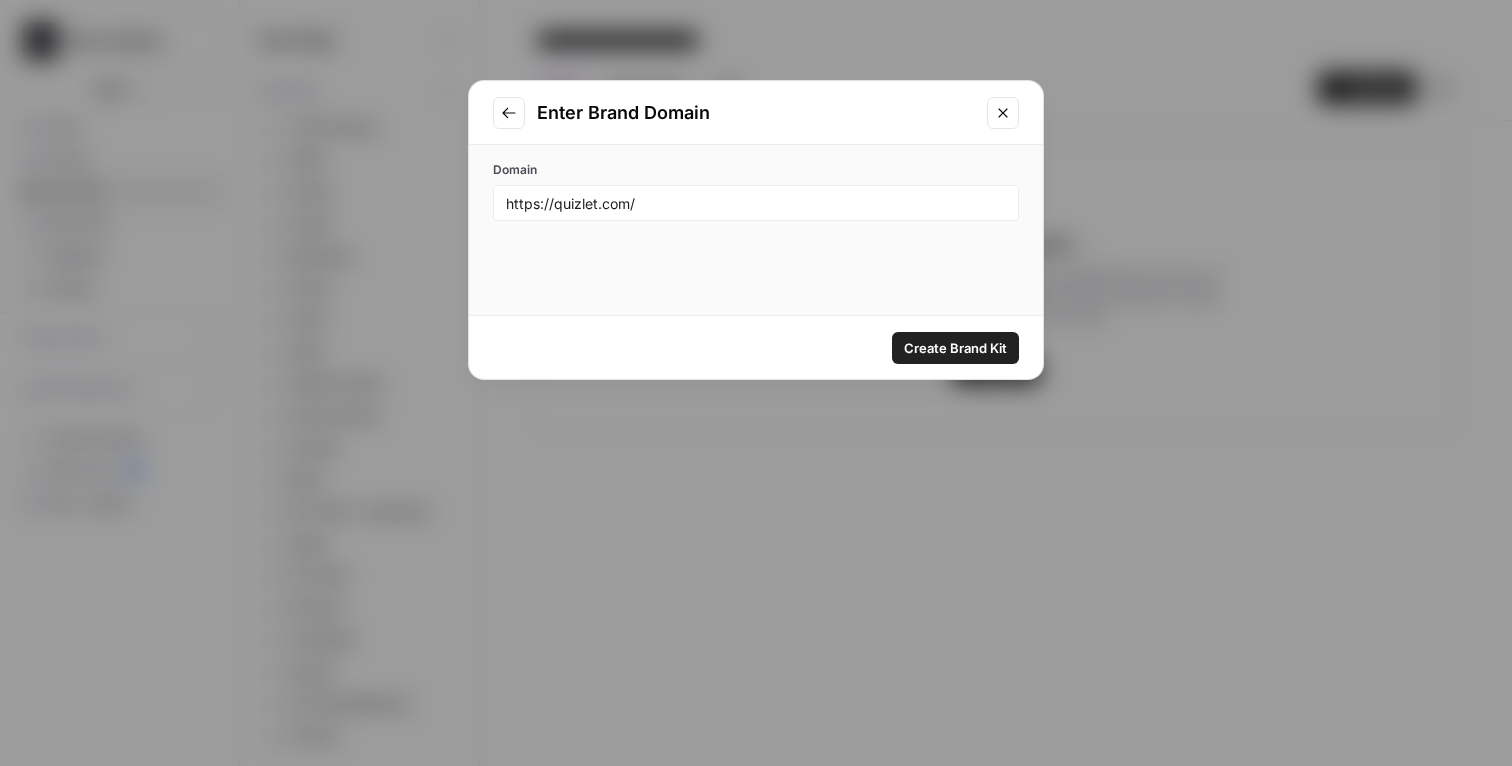 click on "Create Brand Kit" at bounding box center [955, 348] 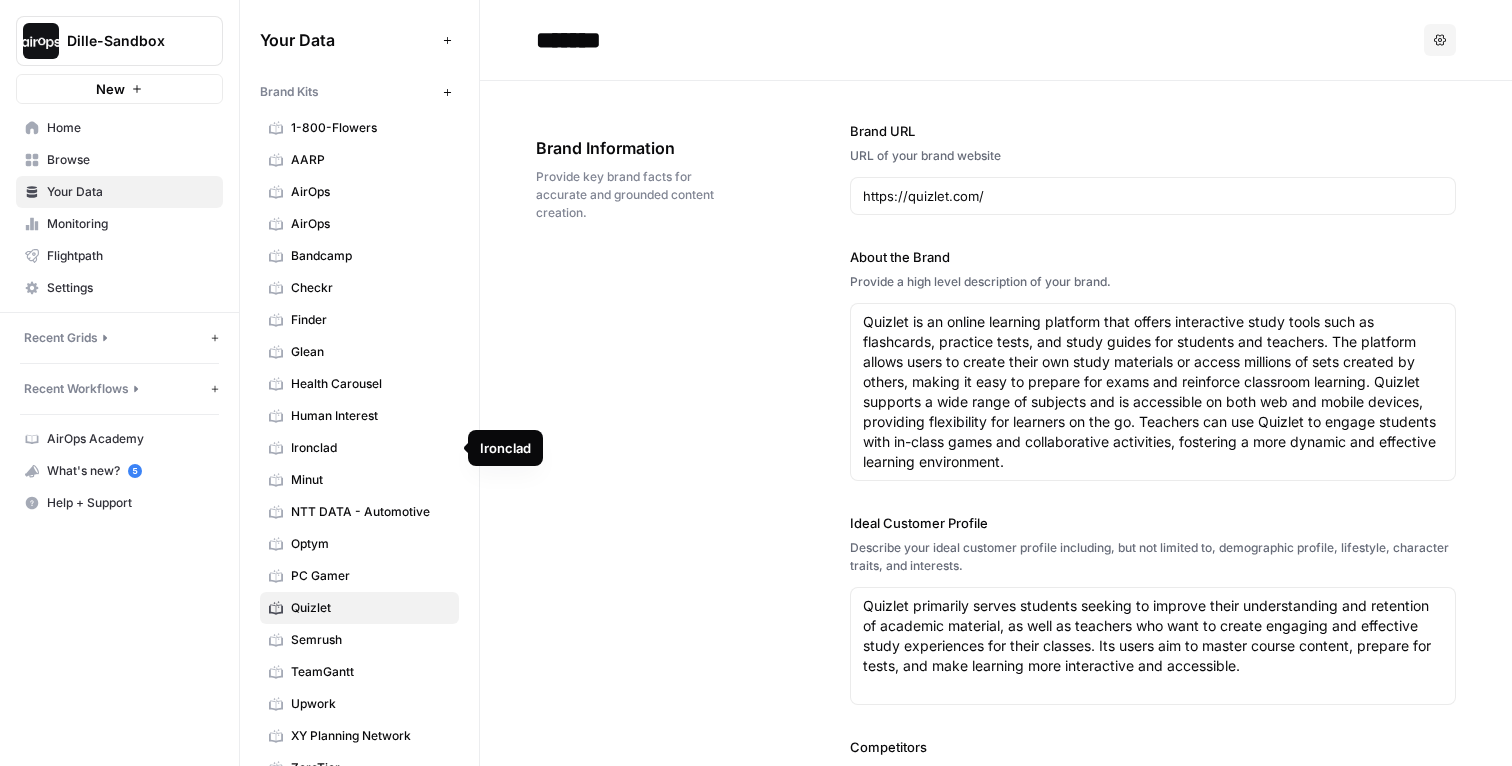 click on "Minut" at bounding box center (370, 480) 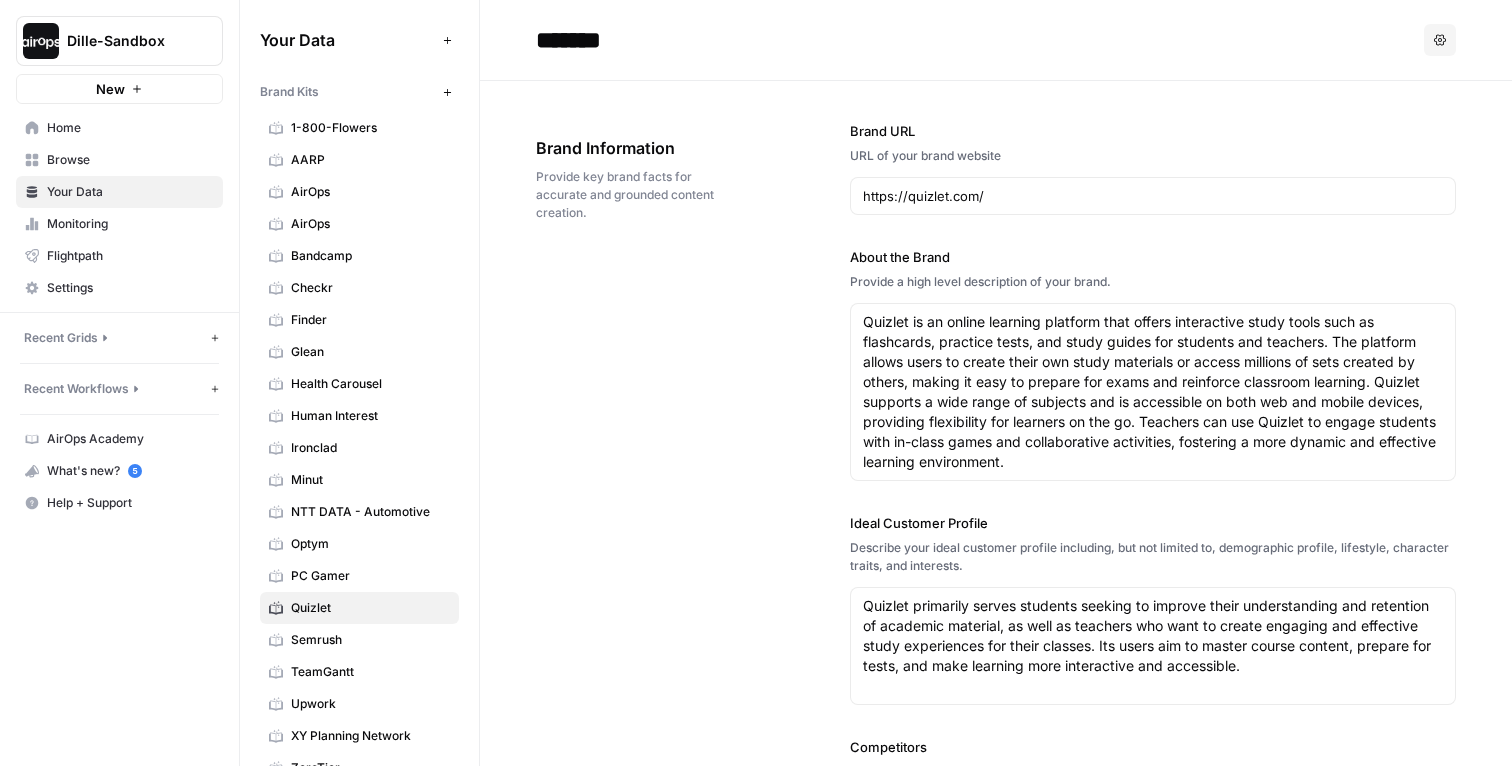 type 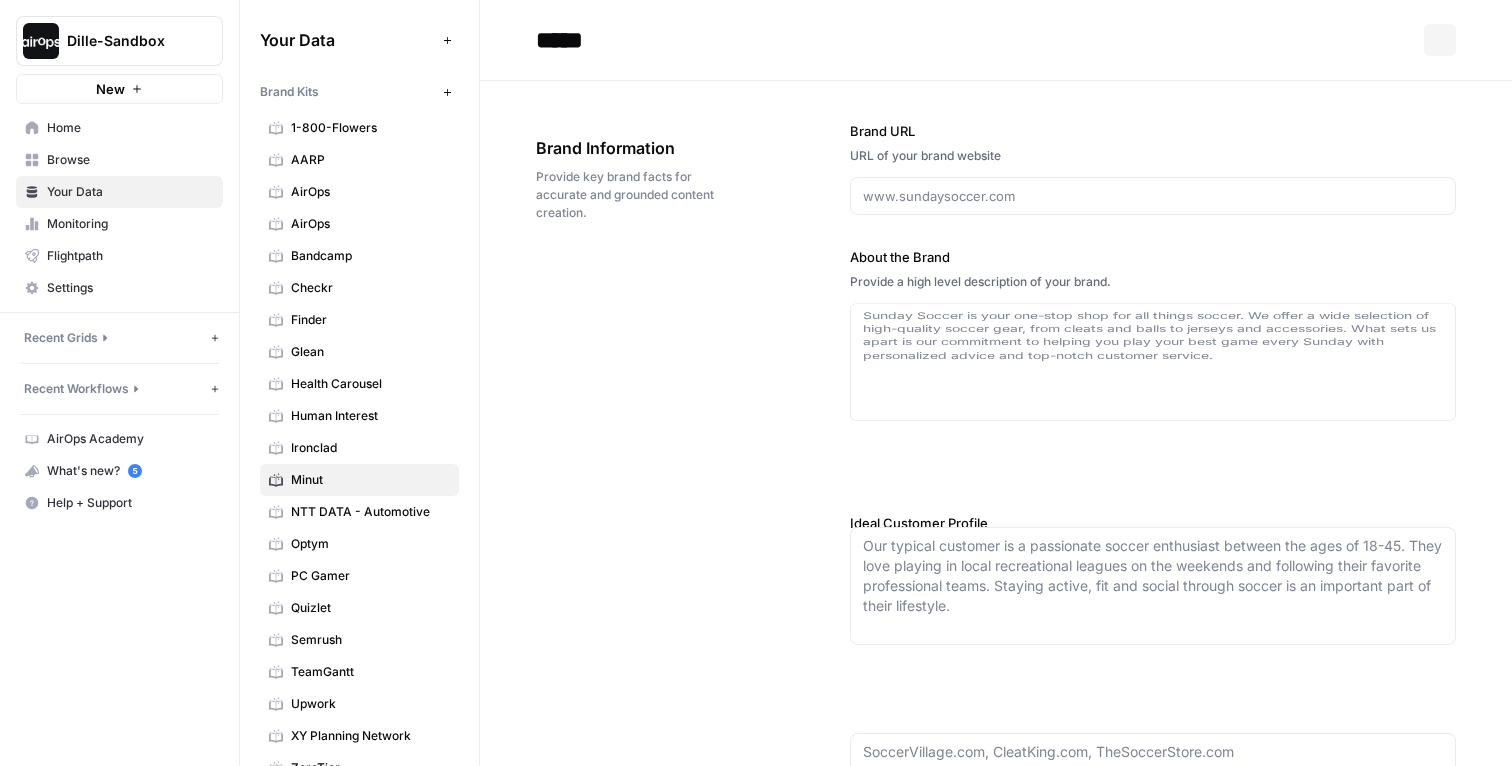 type on "minut.com" 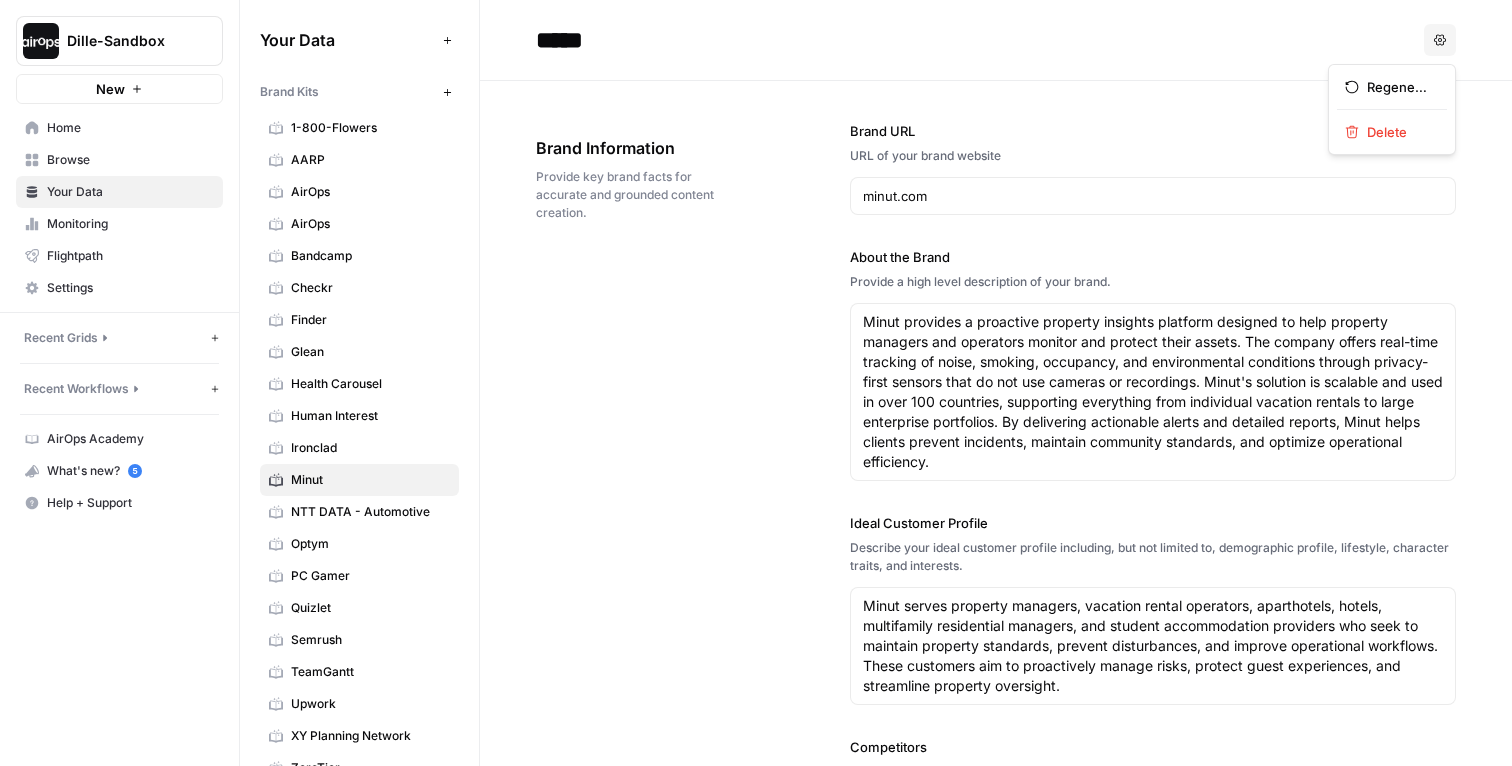 click on "Options" at bounding box center [1440, 40] 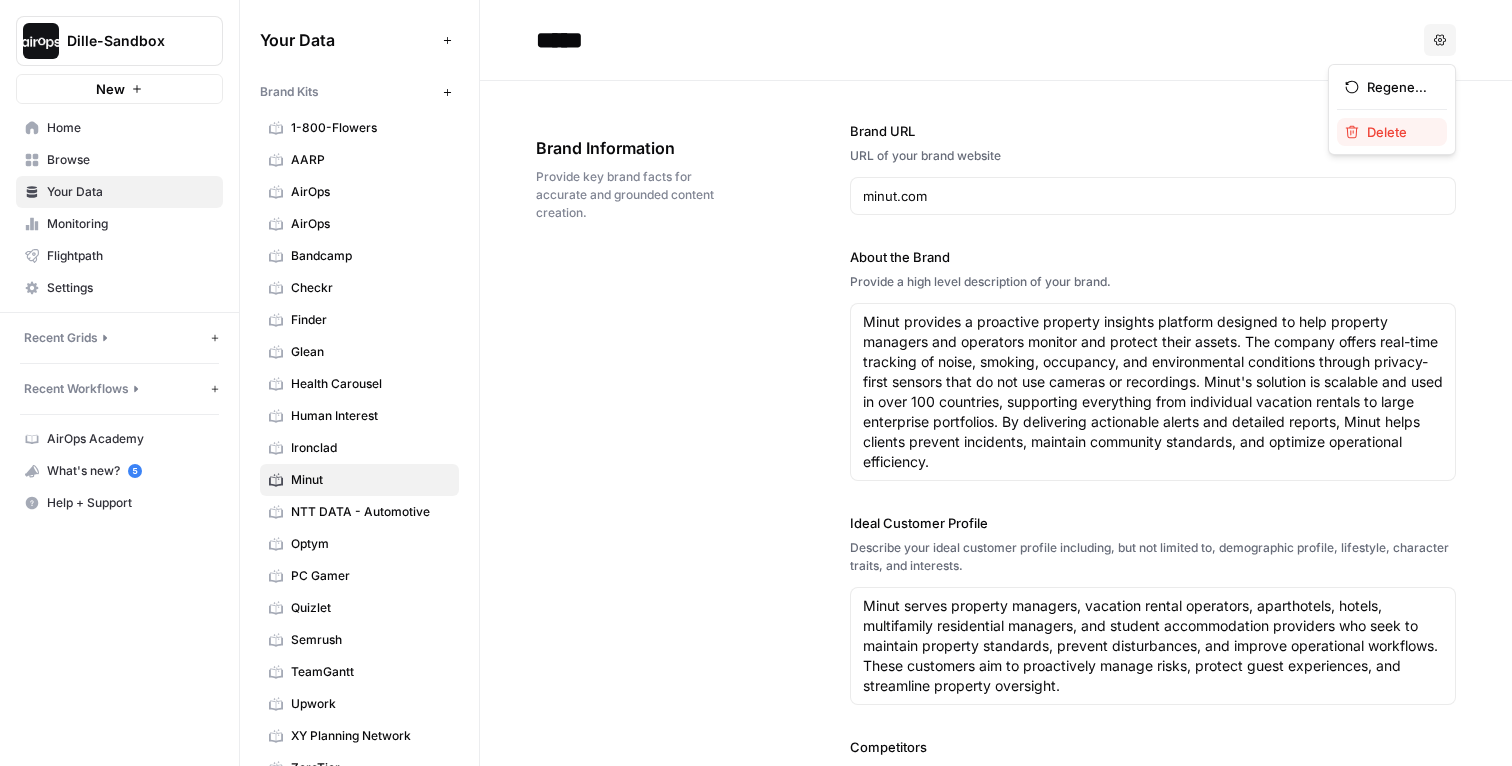 click on "Delete" at bounding box center (1392, 132) 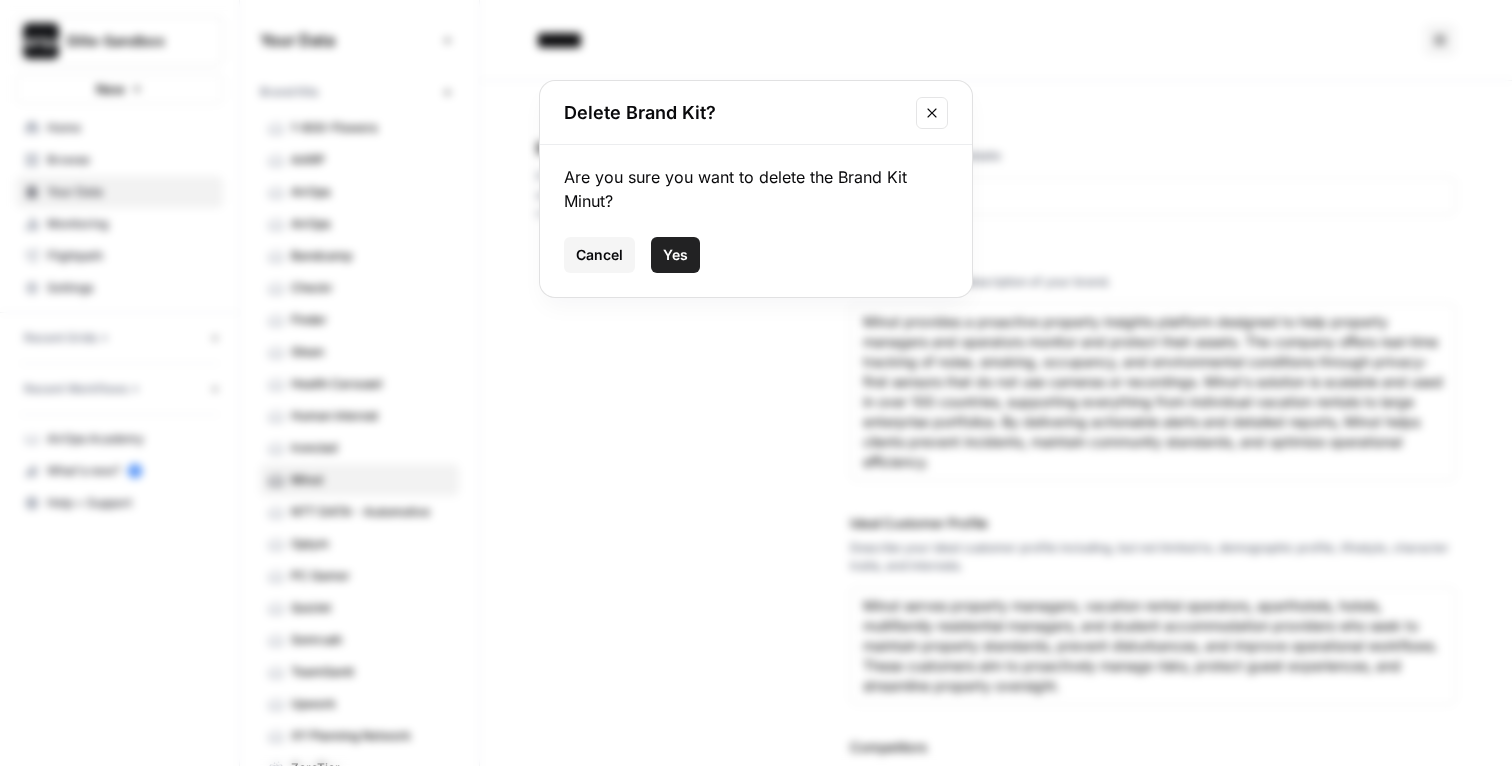 click on "Yes" at bounding box center [675, 255] 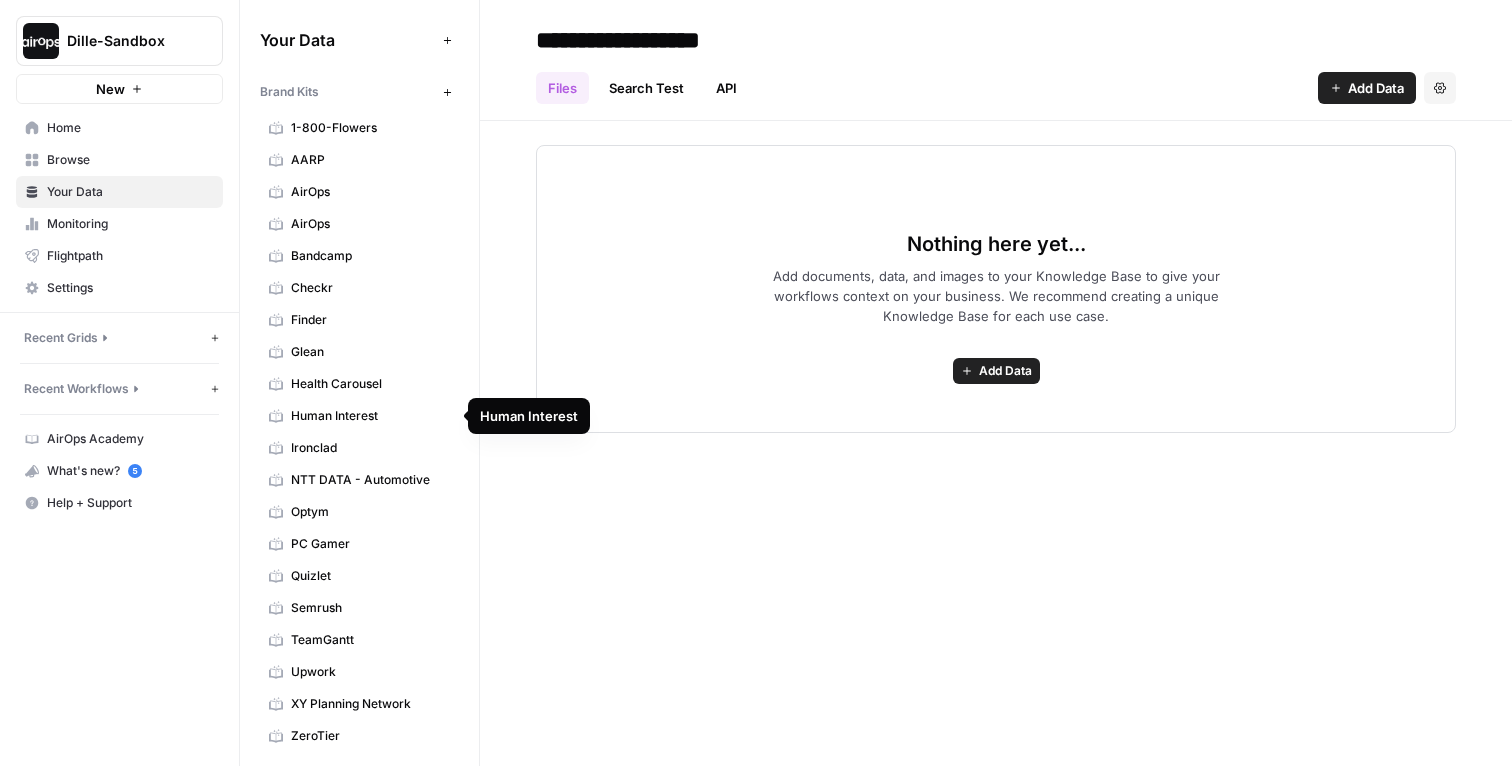 click on "Human Interest" at bounding box center (370, 416) 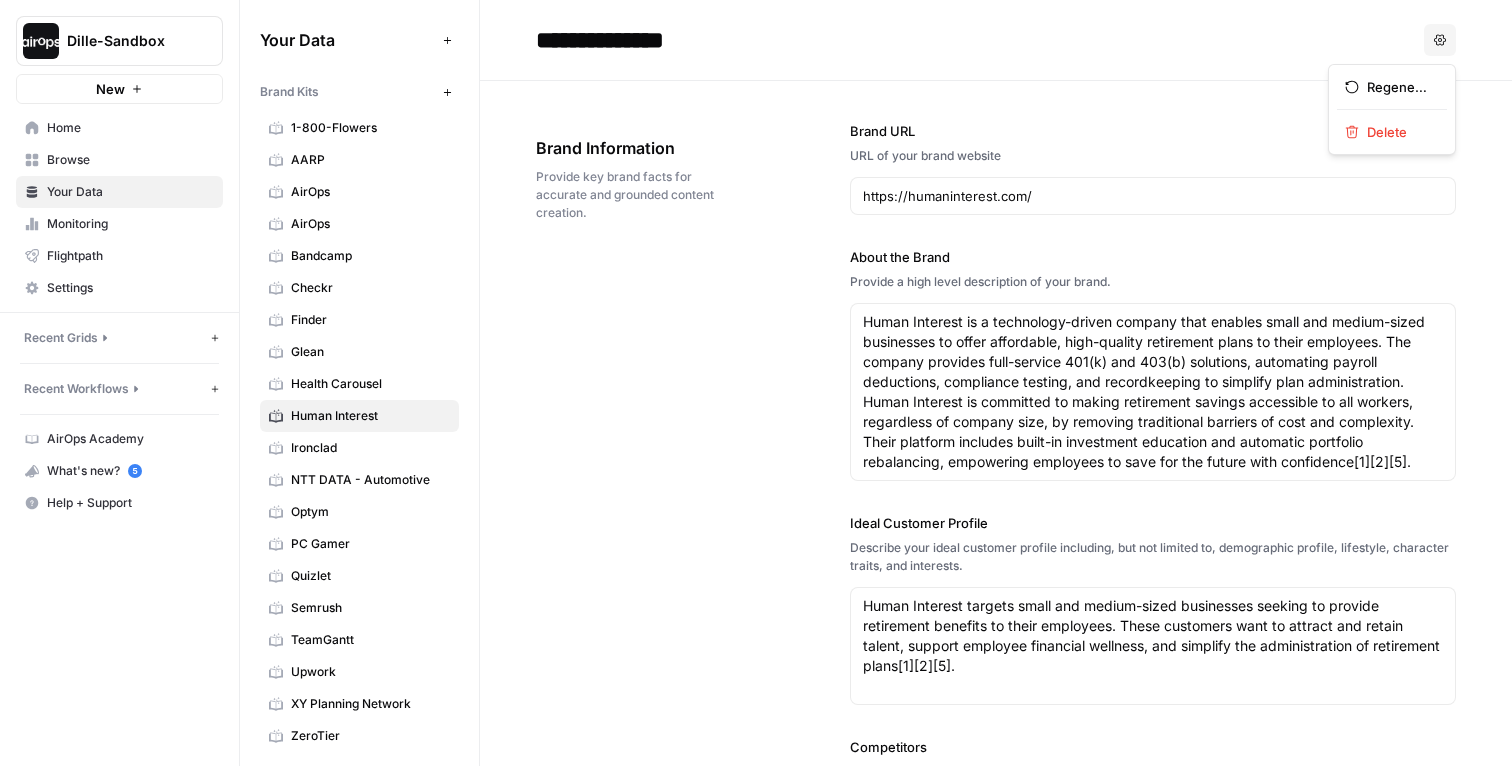 click 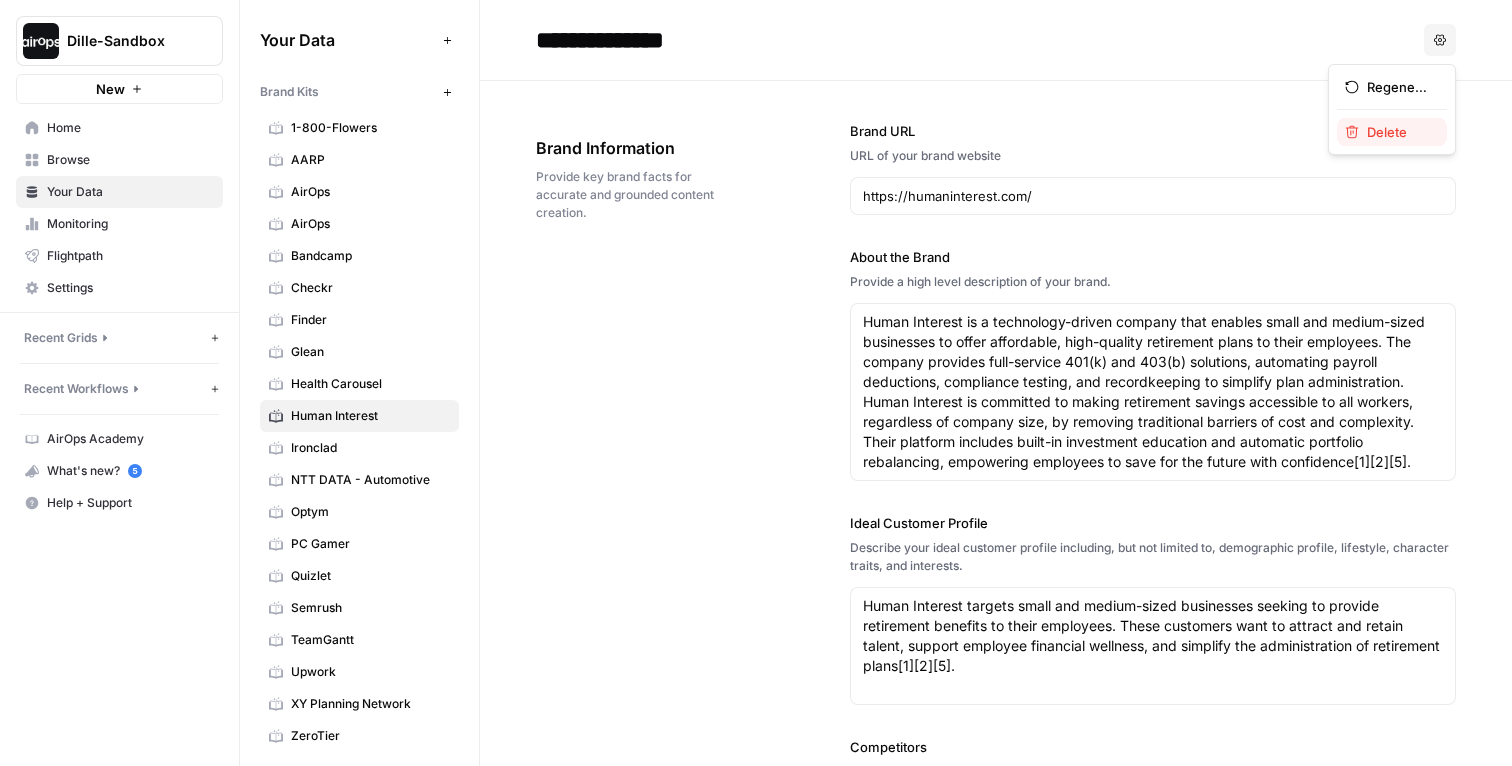 click on "Delete" at bounding box center [1399, 132] 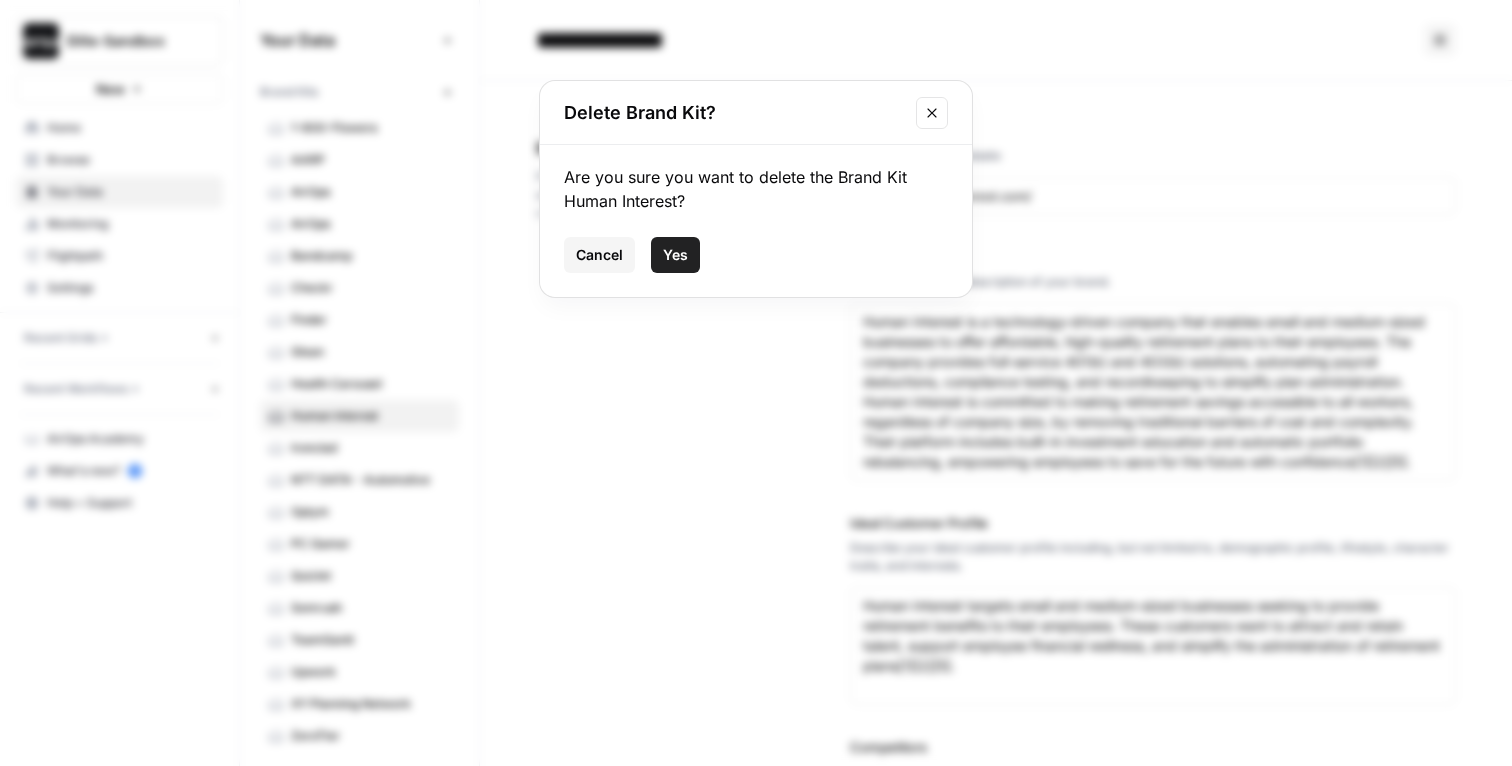 click on "Yes" at bounding box center [675, 255] 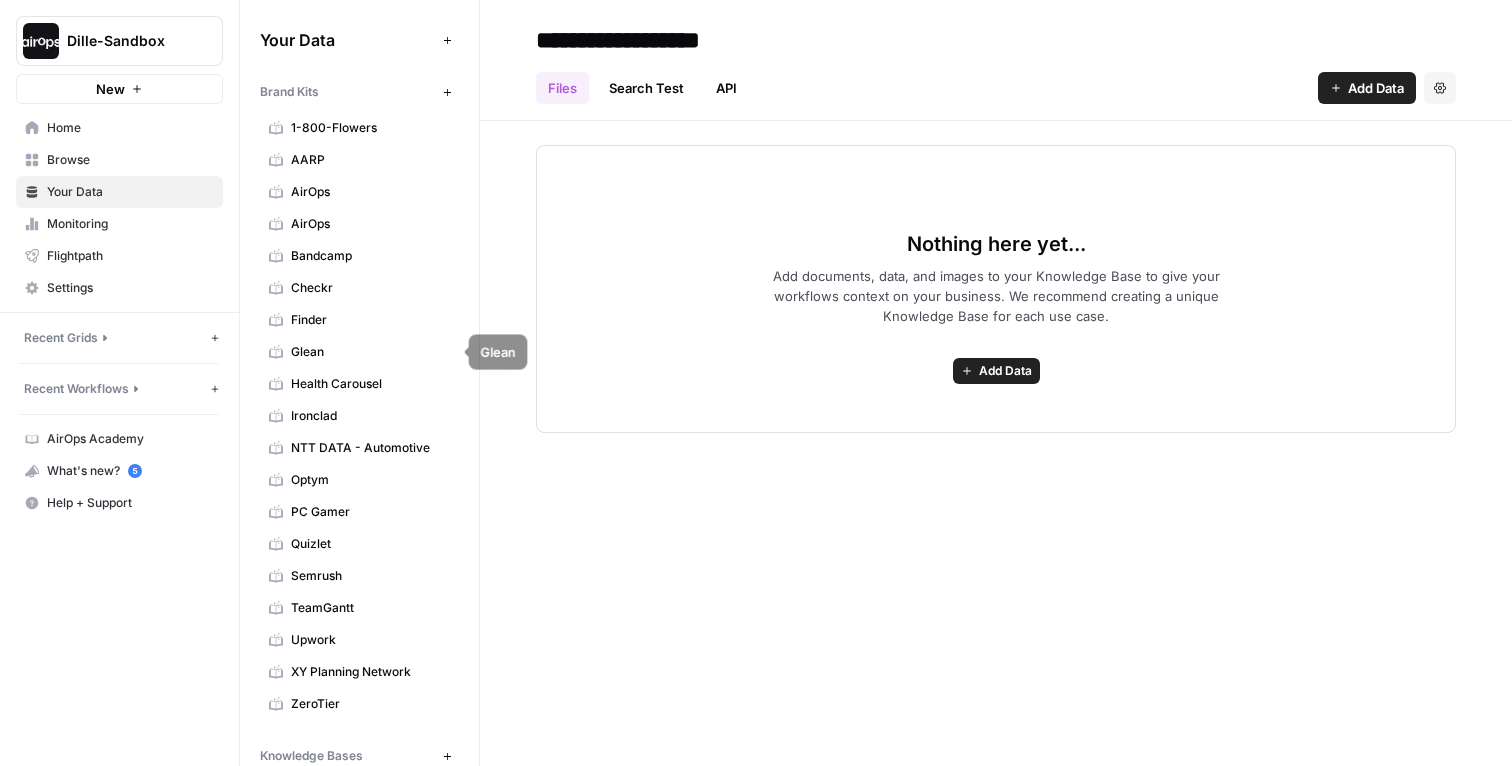 click on "Health Carousel" at bounding box center [359, 384] 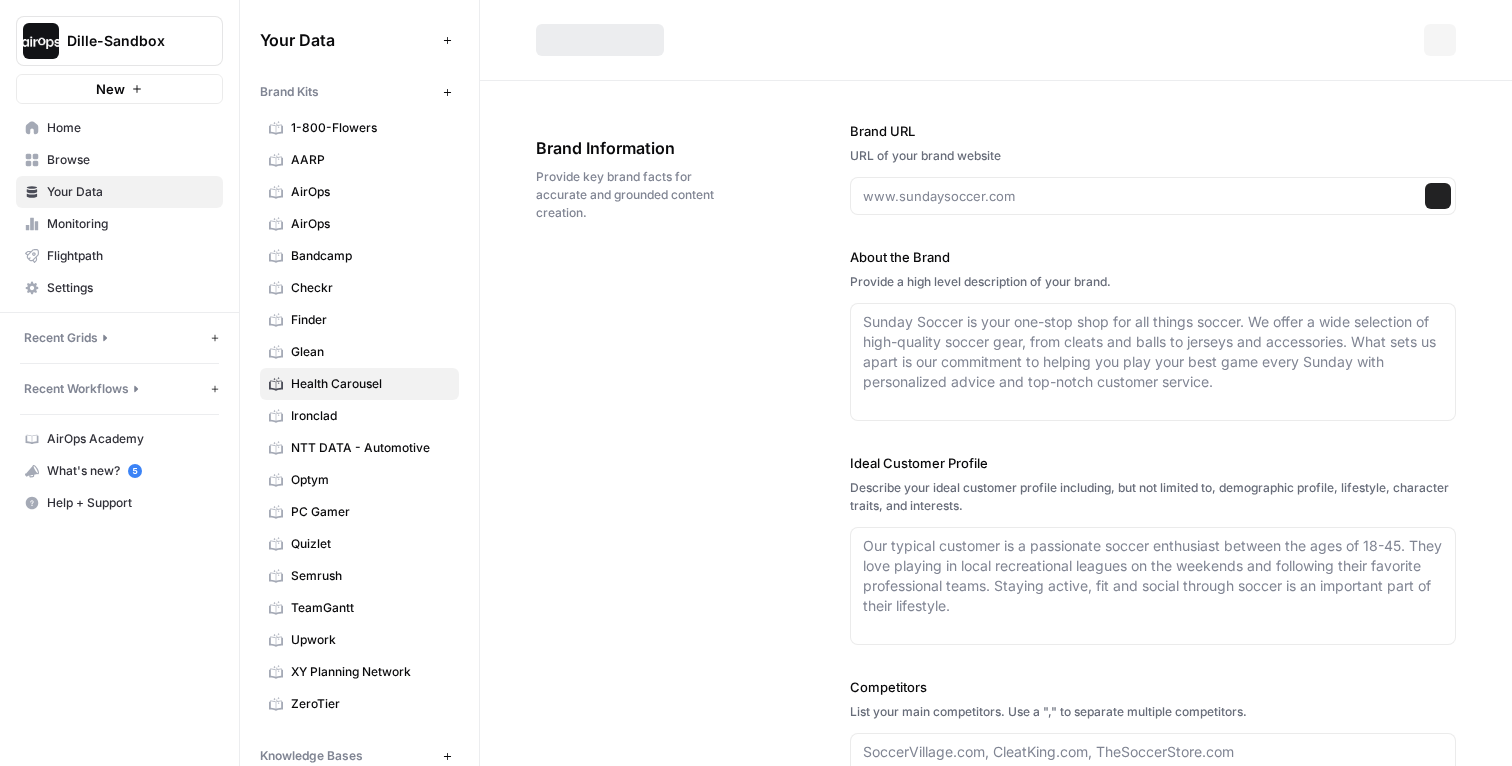type on "https://www.healthcarousel.com/" 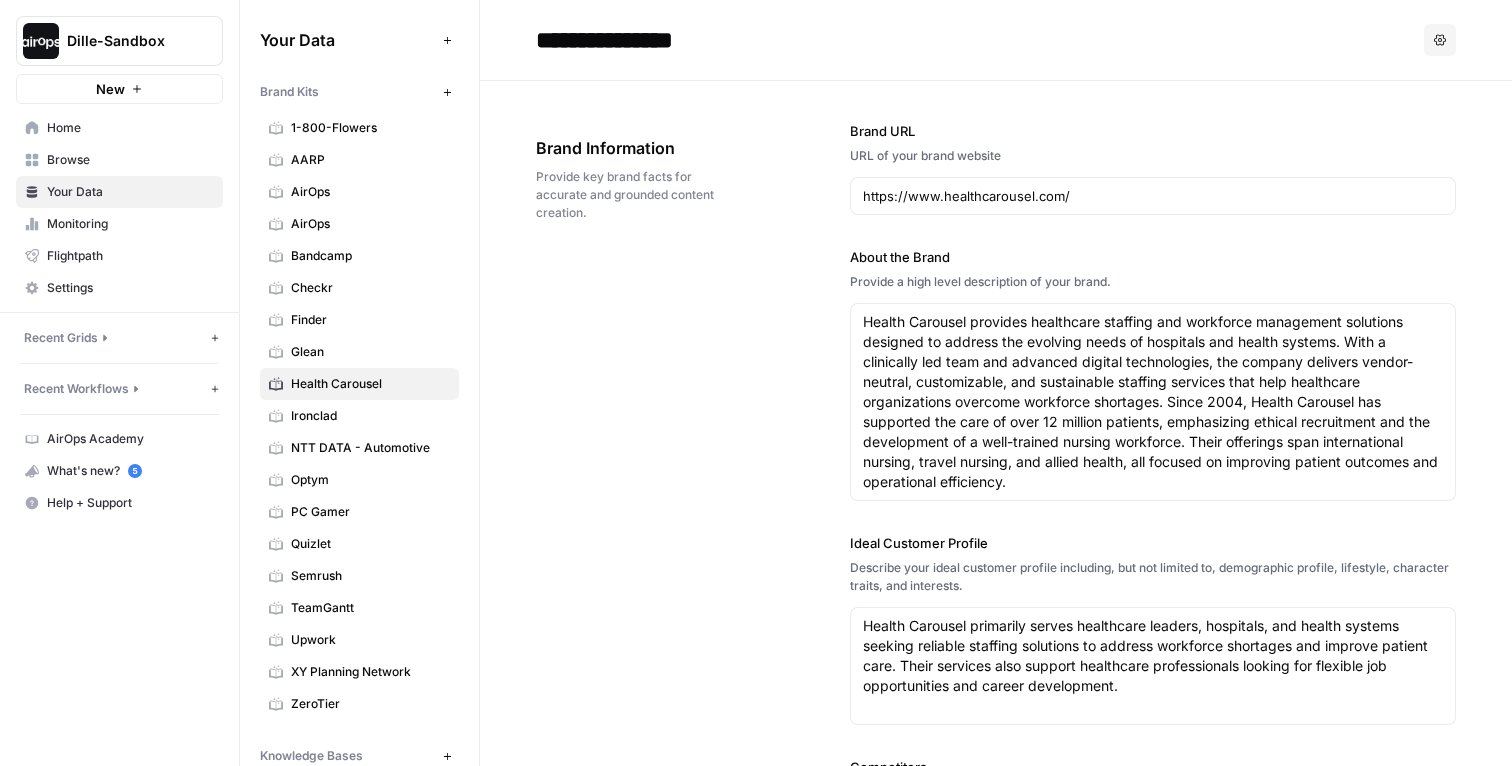 click on "Options" at bounding box center [1440, 40] 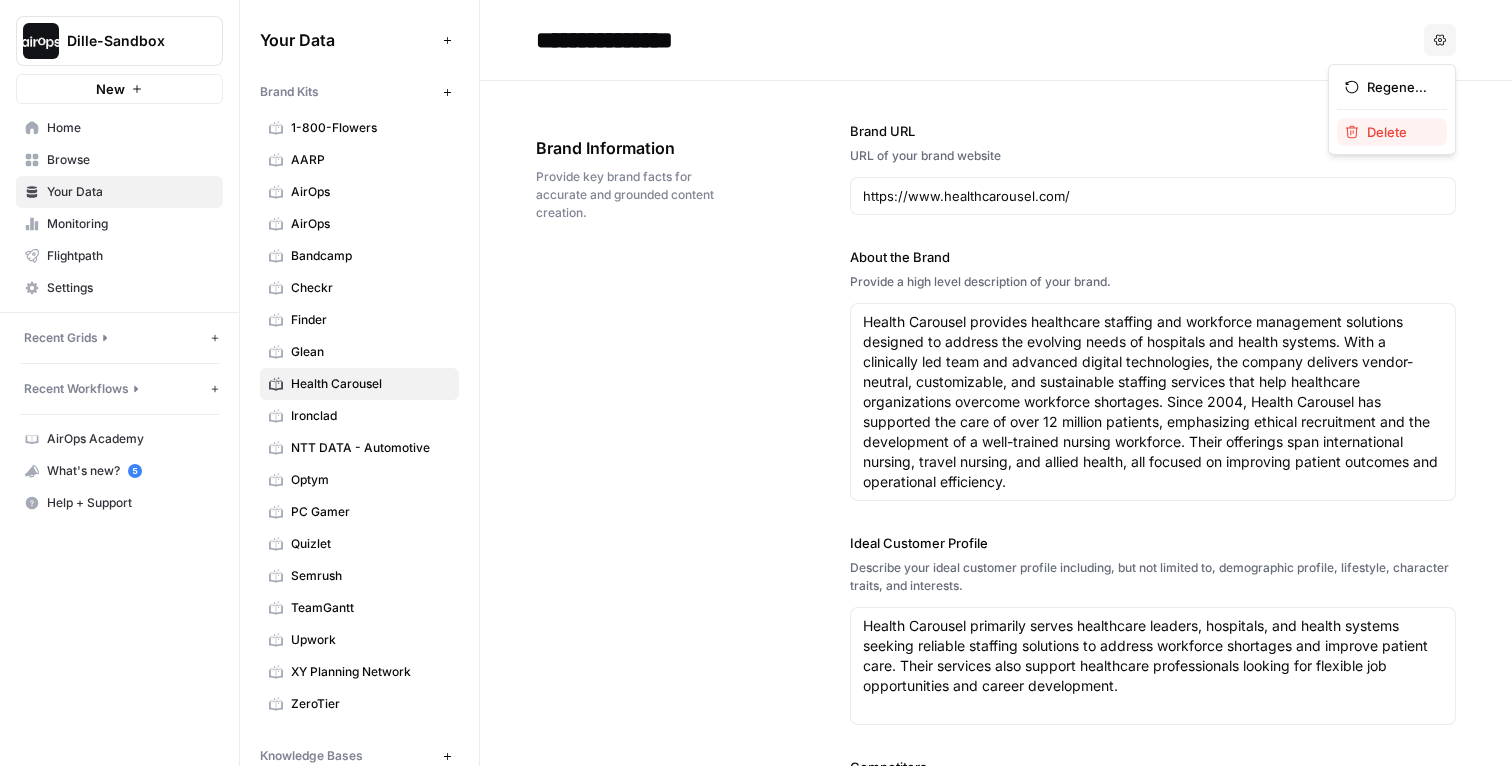 click on "Delete" at bounding box center (1399, 132) 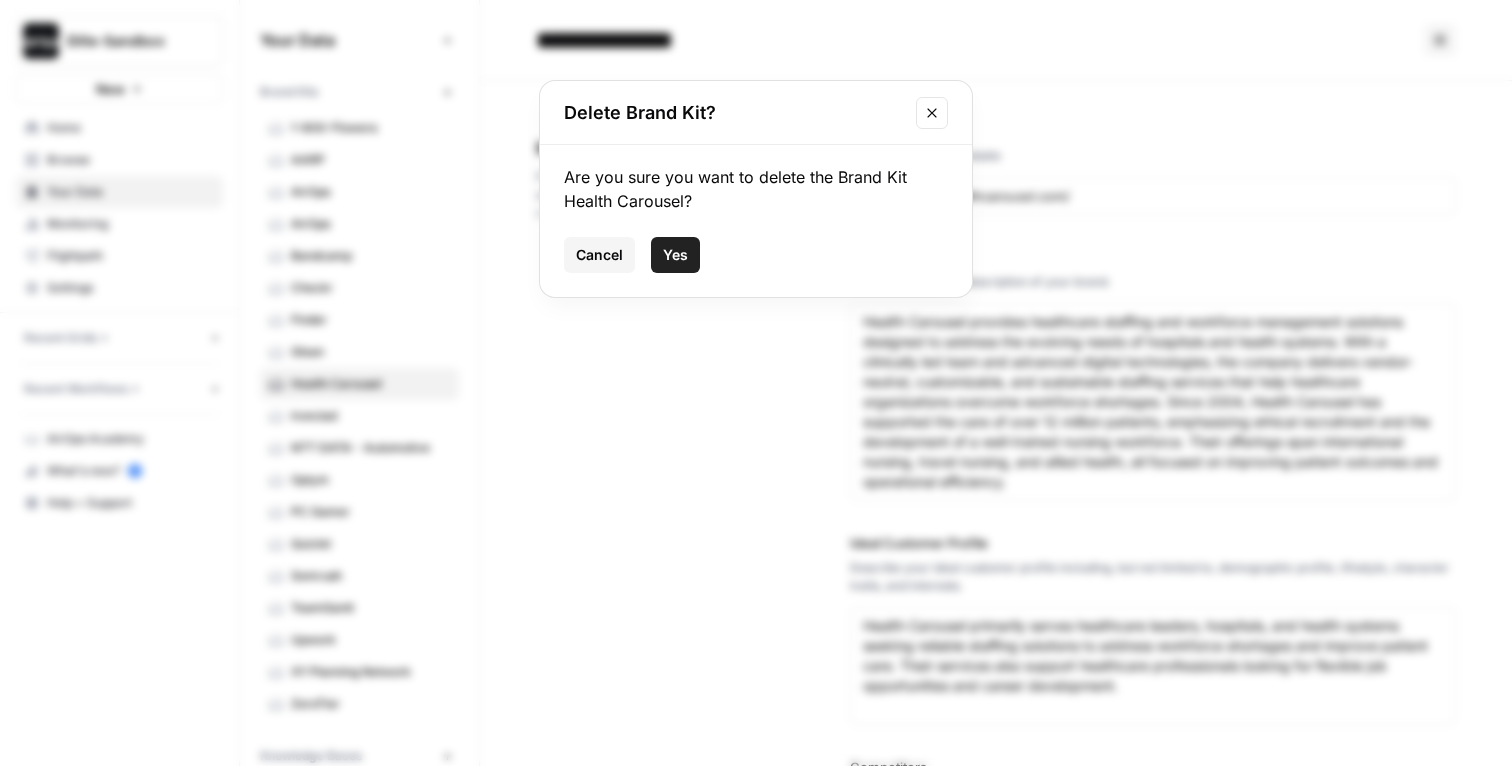 click on "Yes" at bounding box center [675, 255] 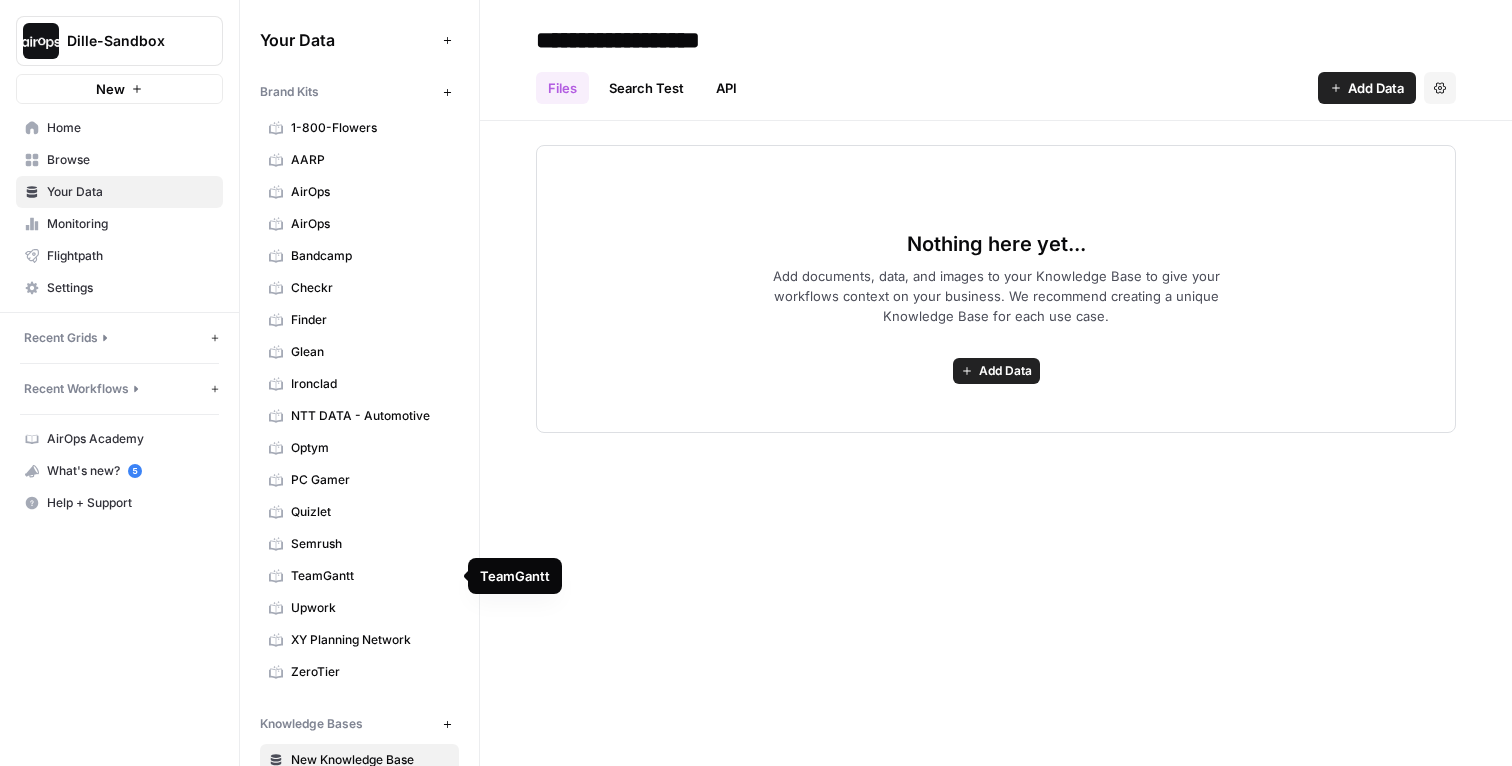 click on "TeamGantt" at bounding box center (370, 576) 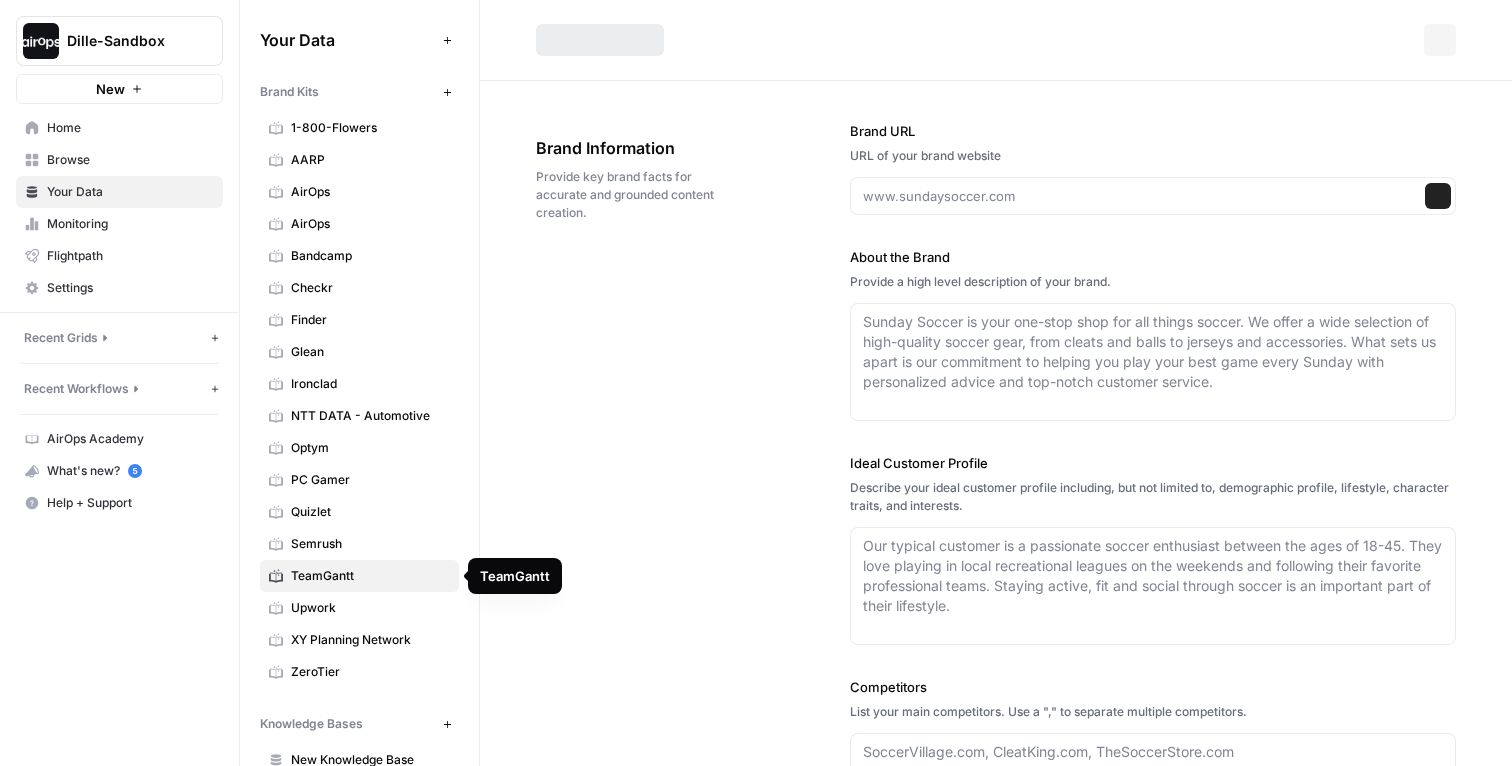 type on "https://www.teamgantt.com/" 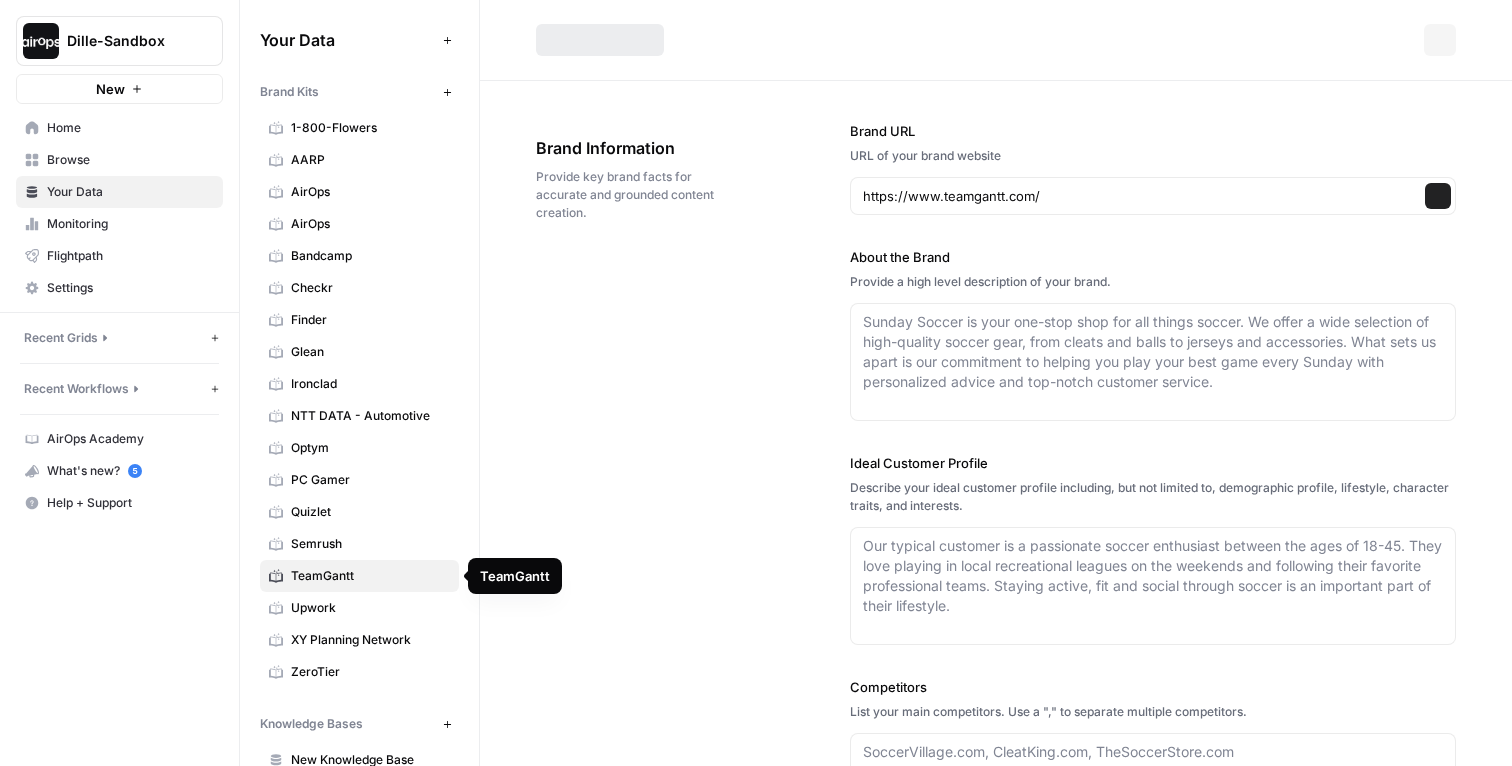 type on "Try TeamGantt for free" 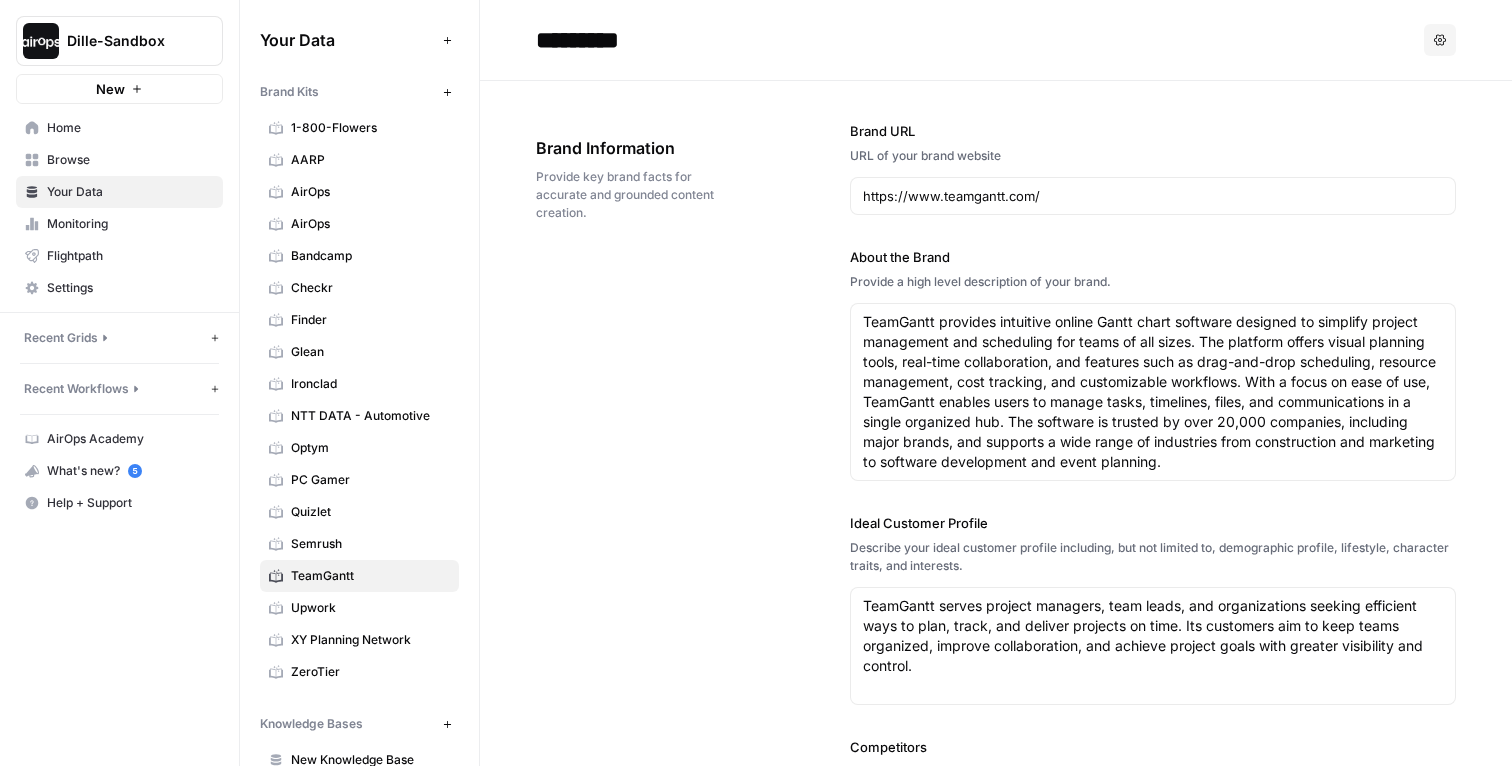 click on "Options" at bounding box center [1440, 40] 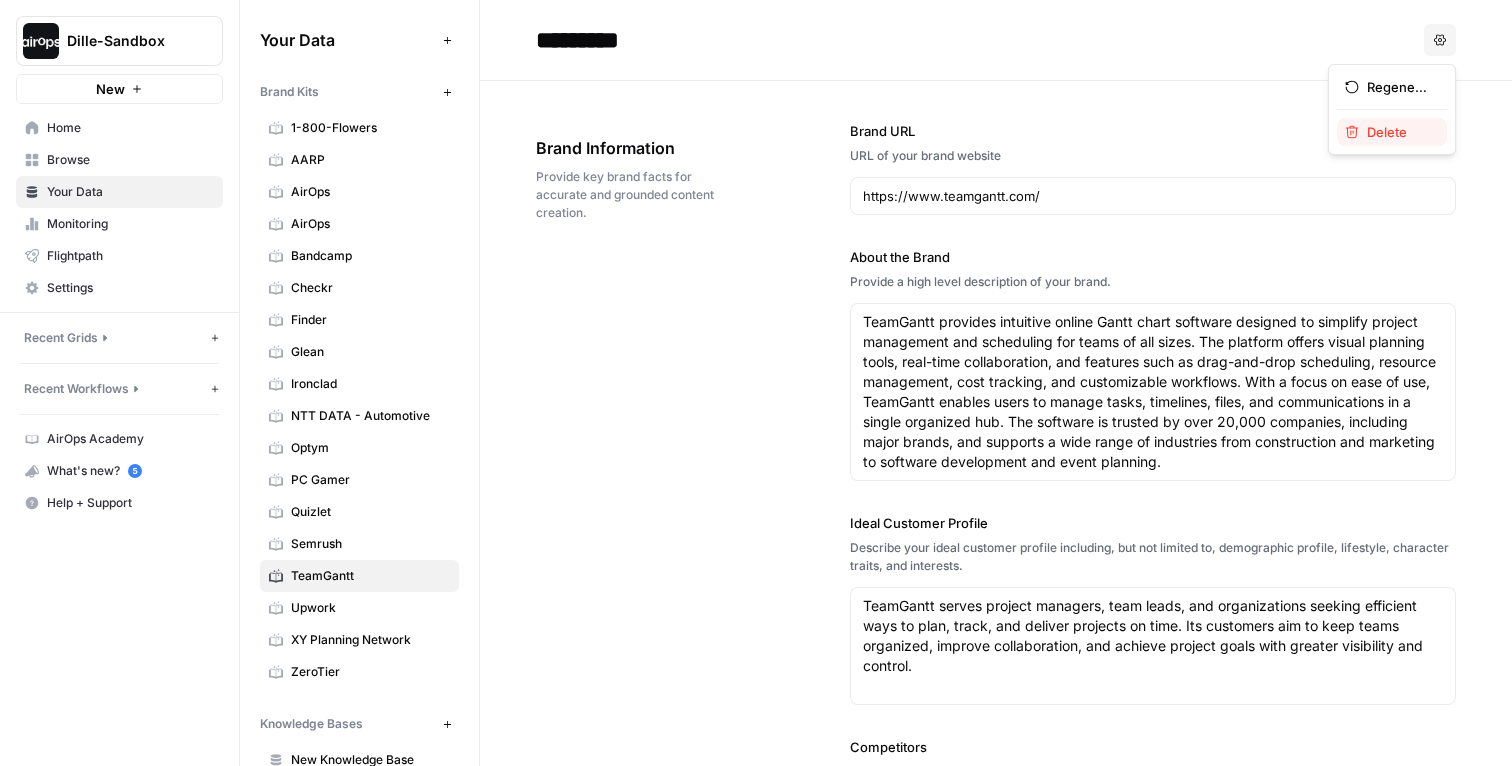 click on "Delete" at bounding box center (1399, 132) 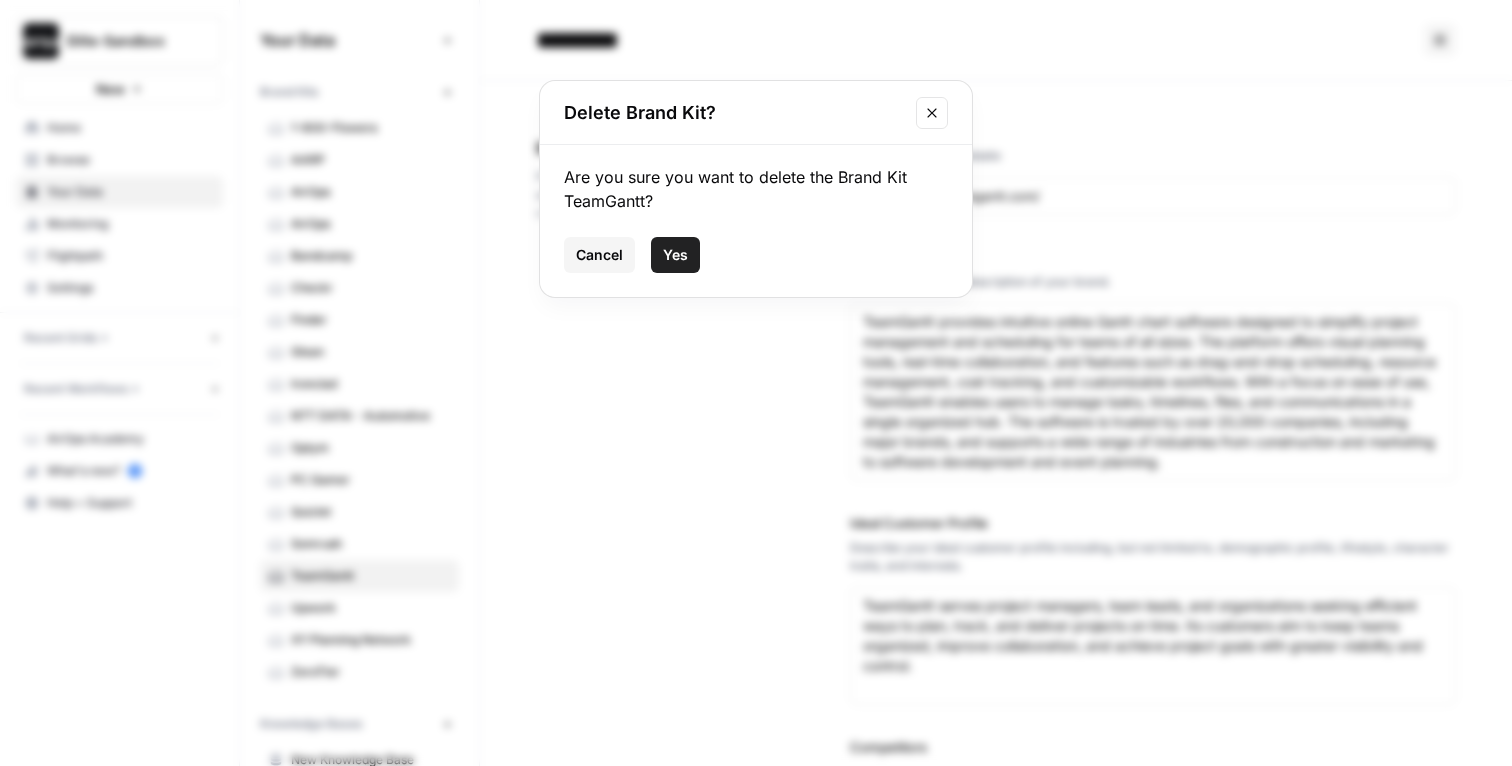 click on "Yes" at bounding box center (675, 255) 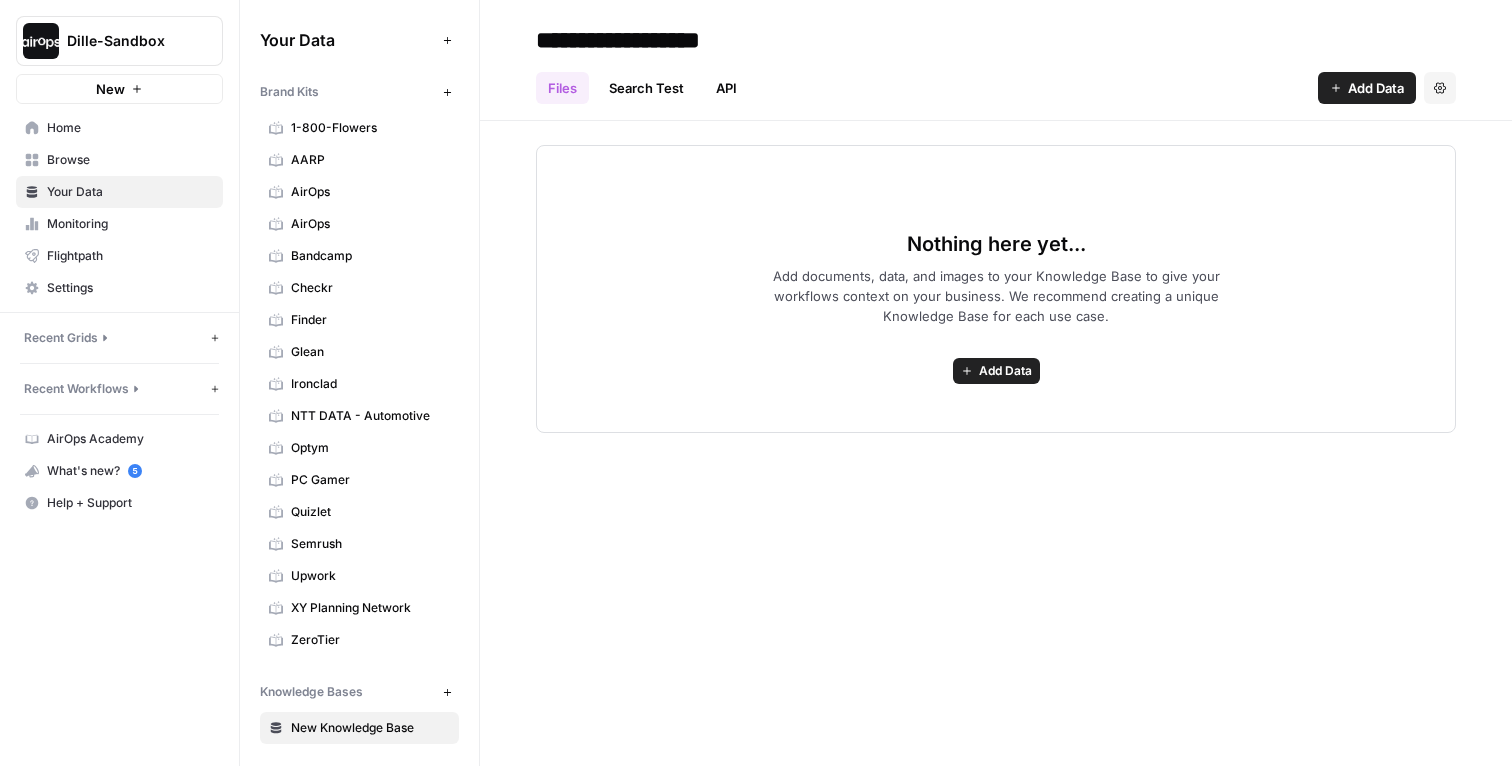 click on "XY Planning Network" at bounding box center (370, 608) 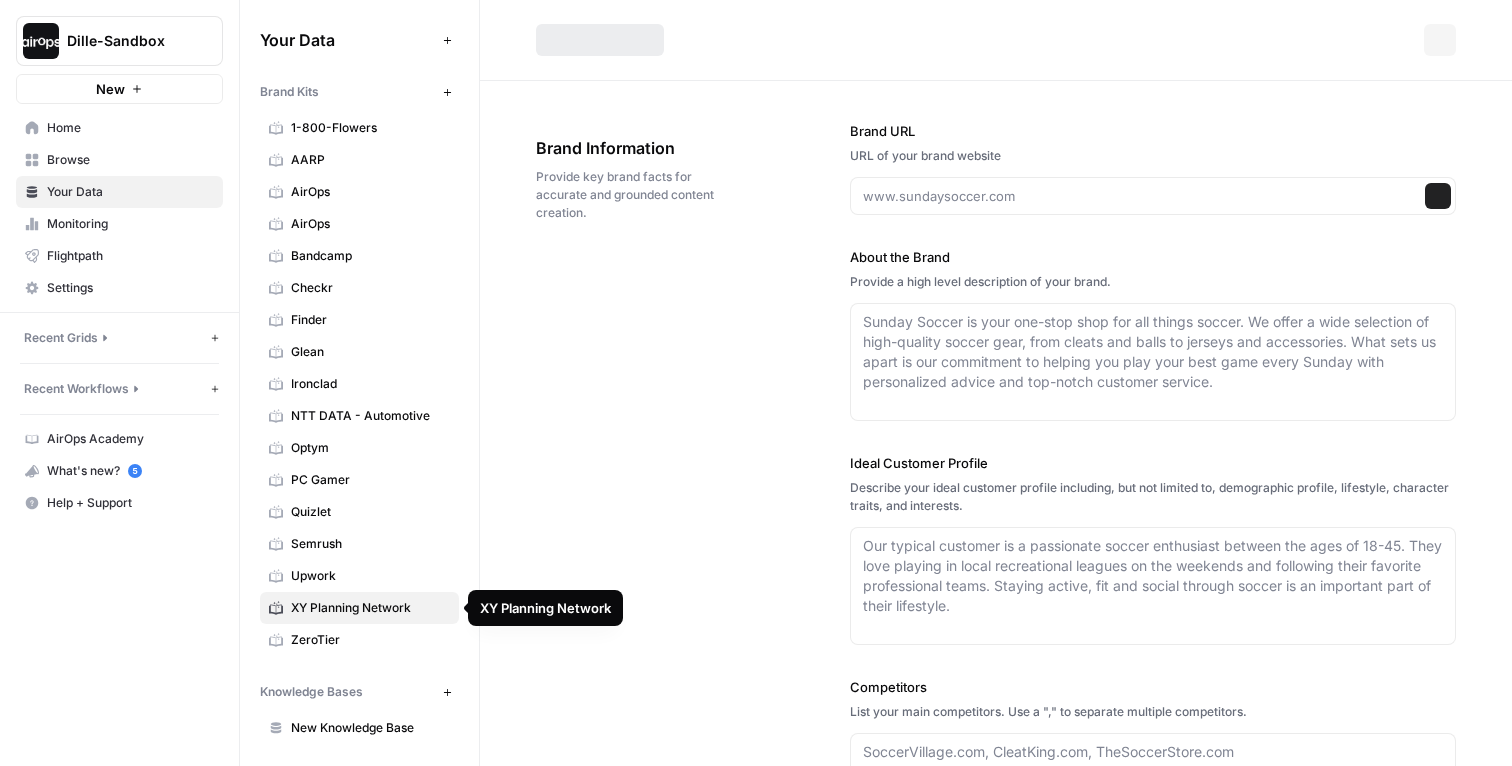 type on "https://www.xyplanningnetwork.com/" 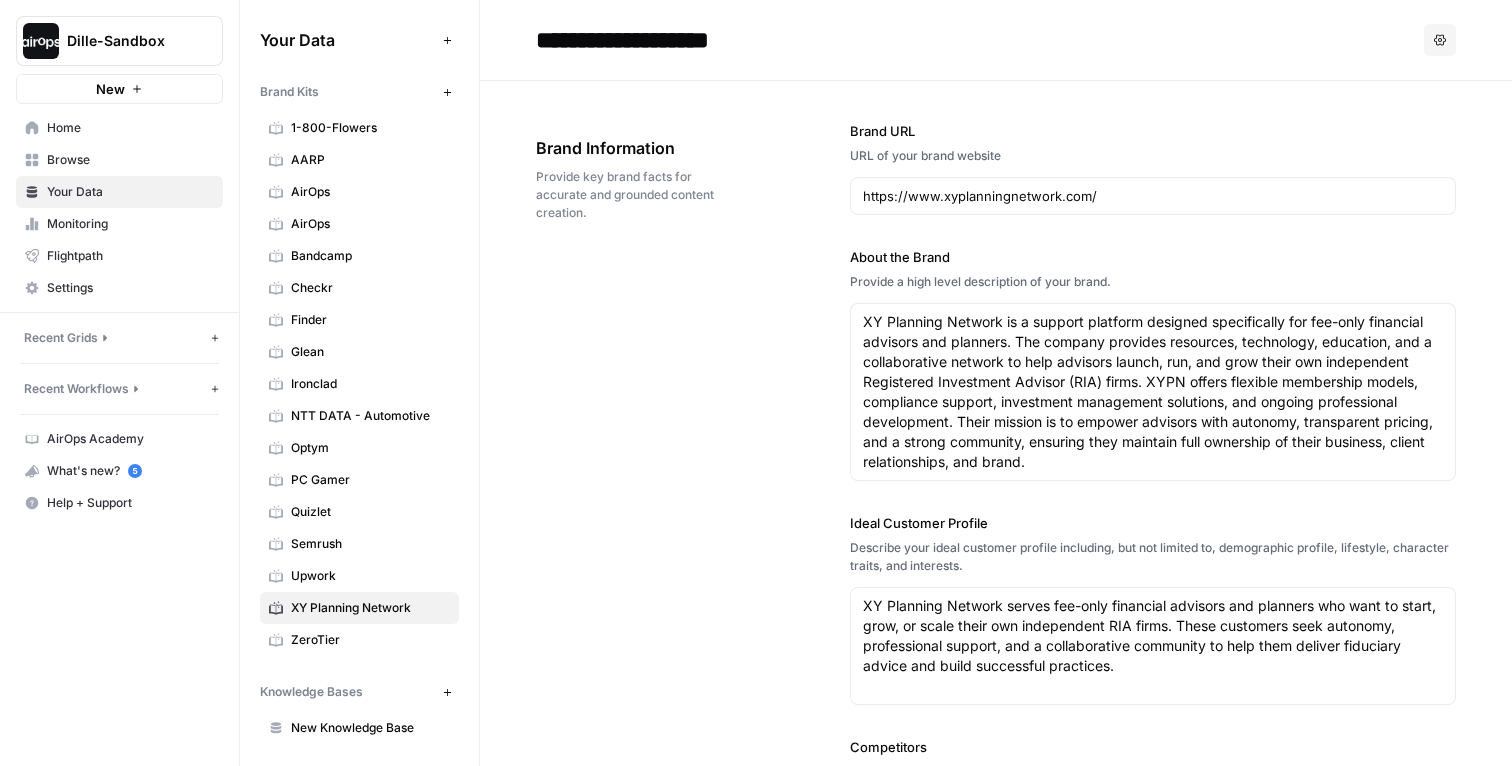click on "Options" at bounding box center (1440, 40) 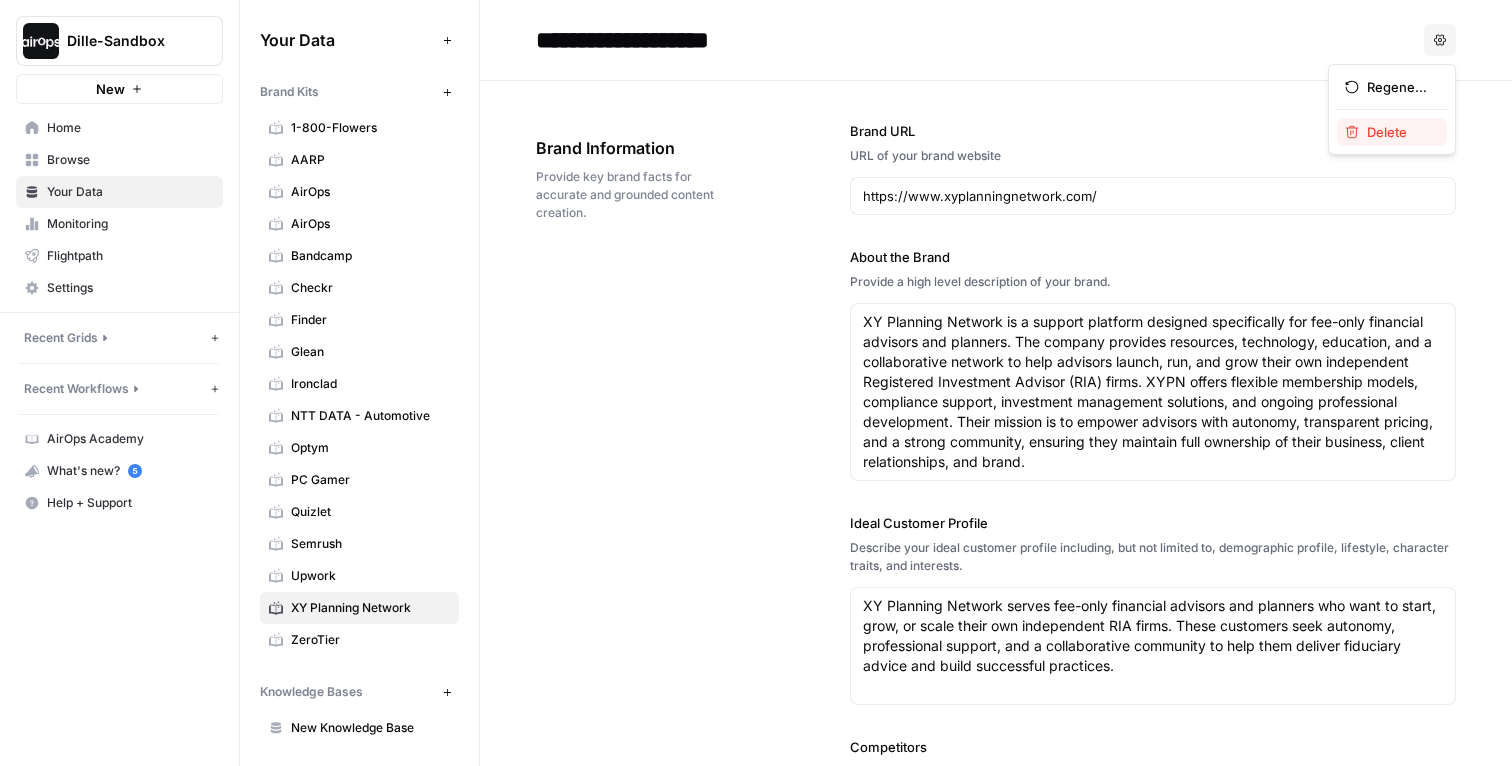 click on "Delete" at bounding box center (1399, 132) 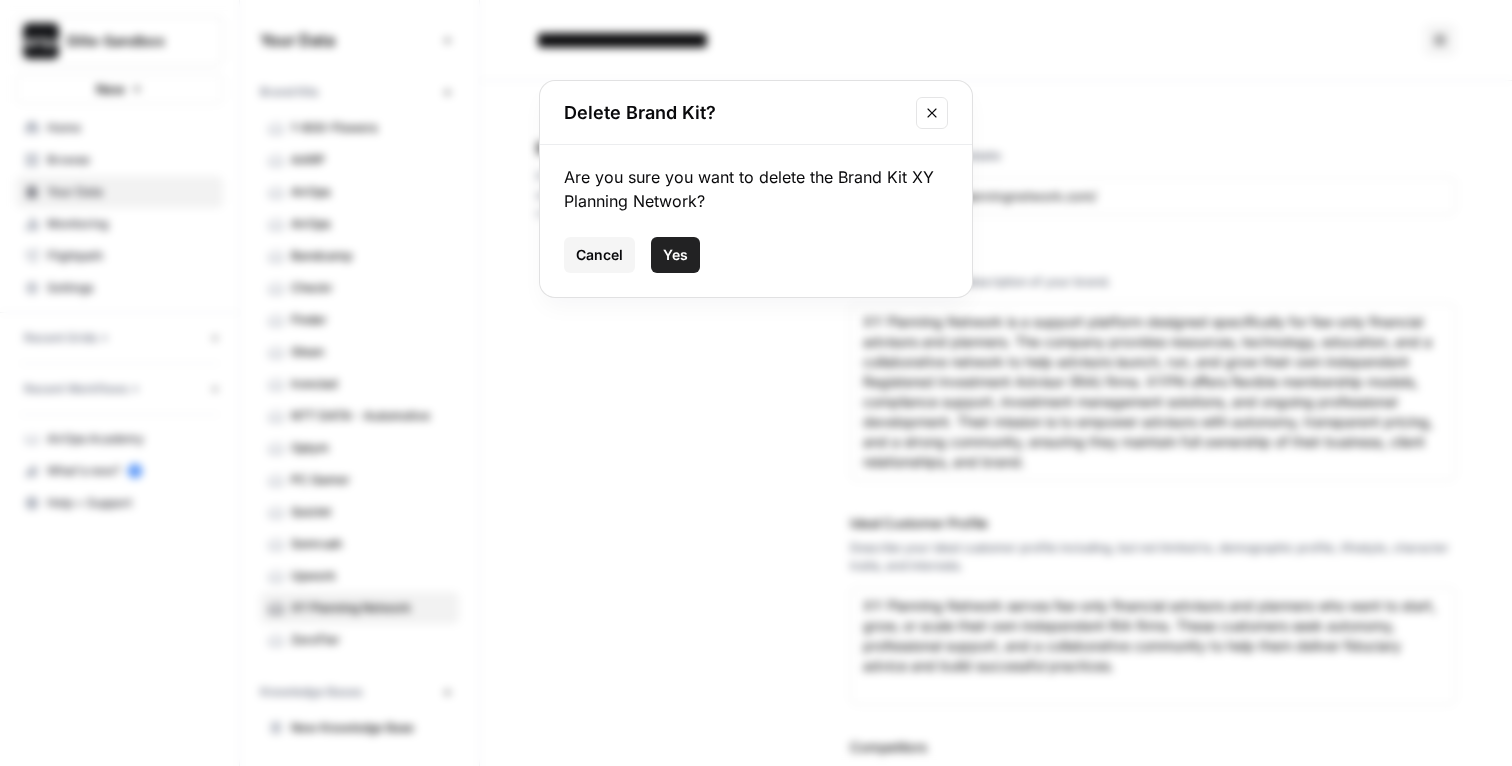click on "Yes" at bounding box center [675, 255] 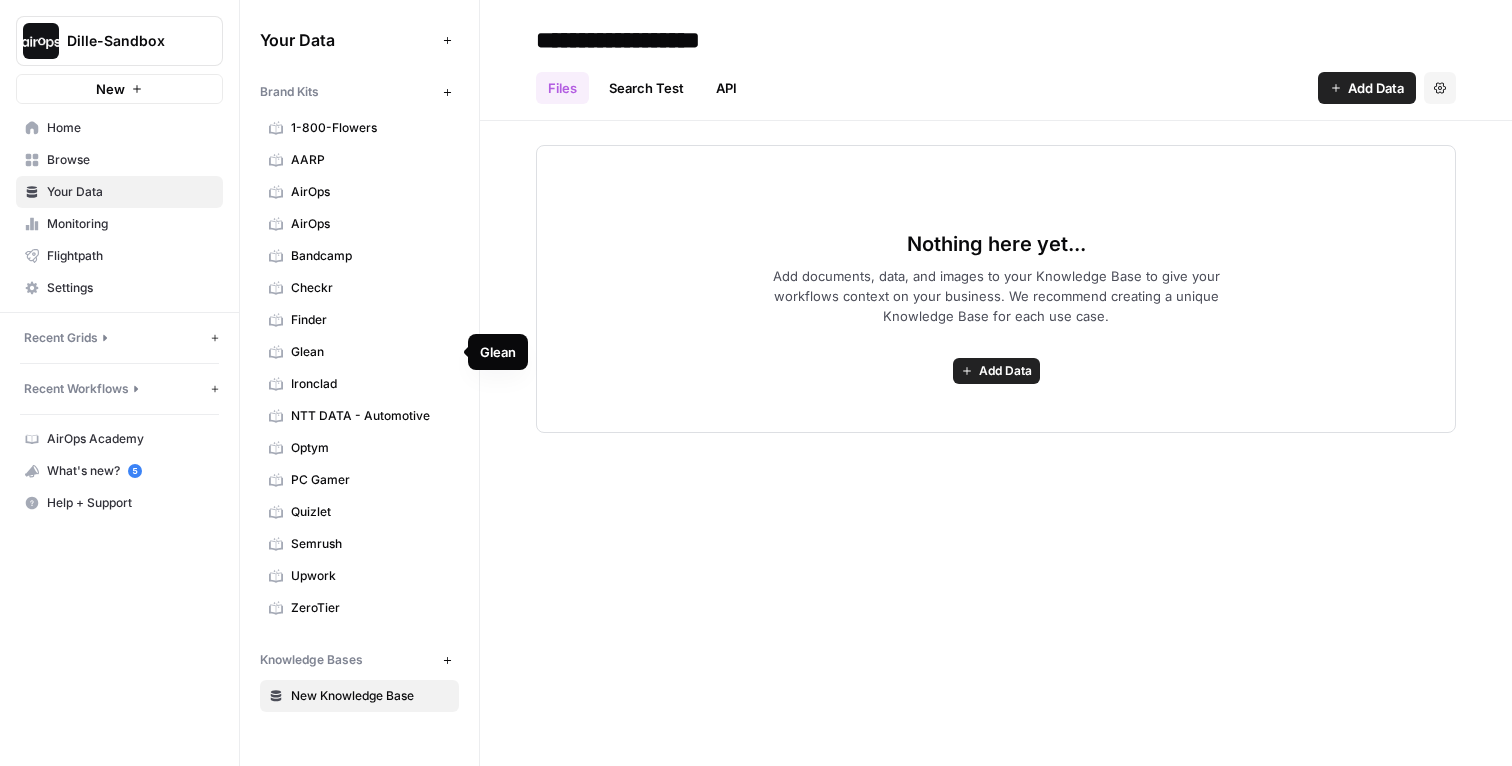 click on "Glean" at bounding box center (370, 352) 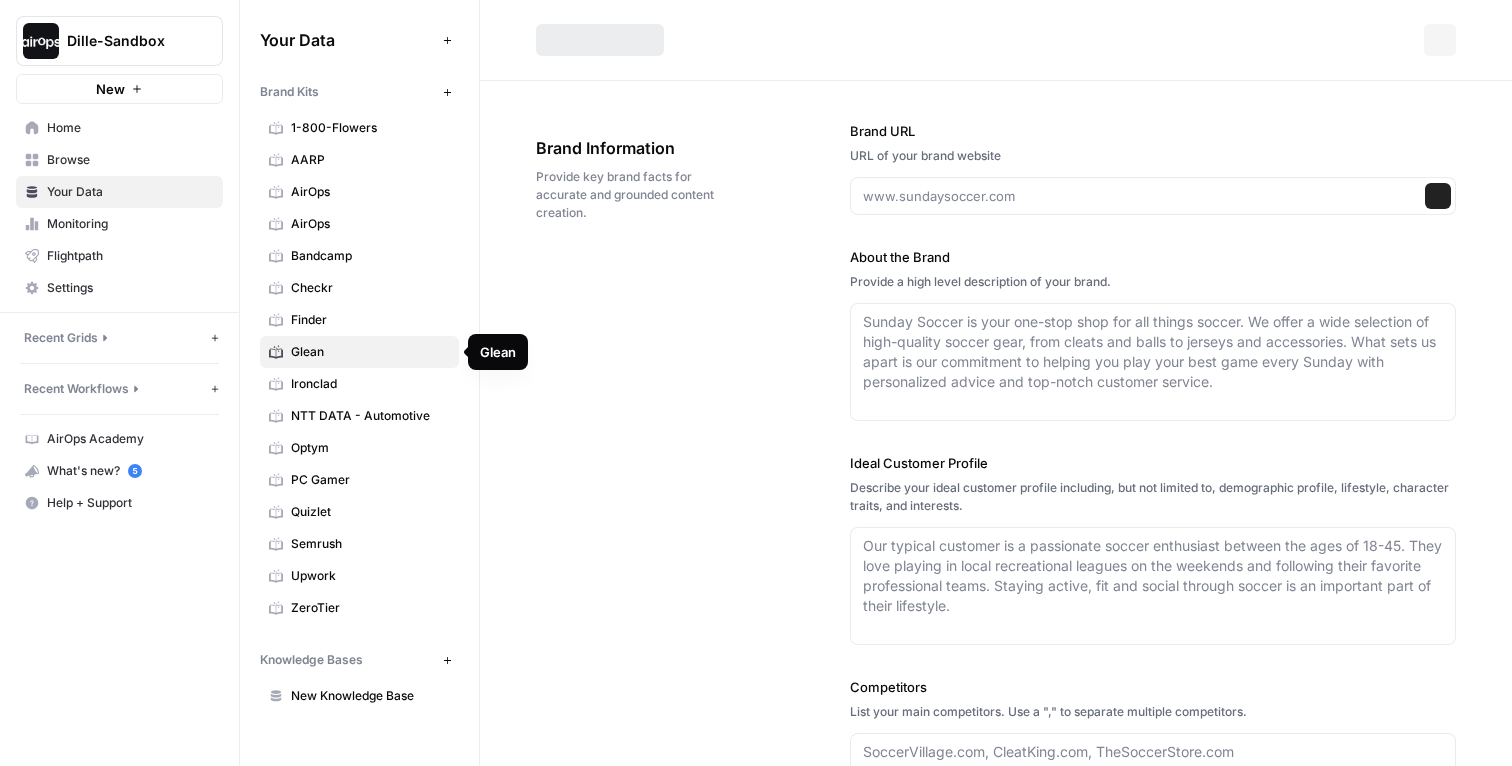 type on "https://www.glean.com/" 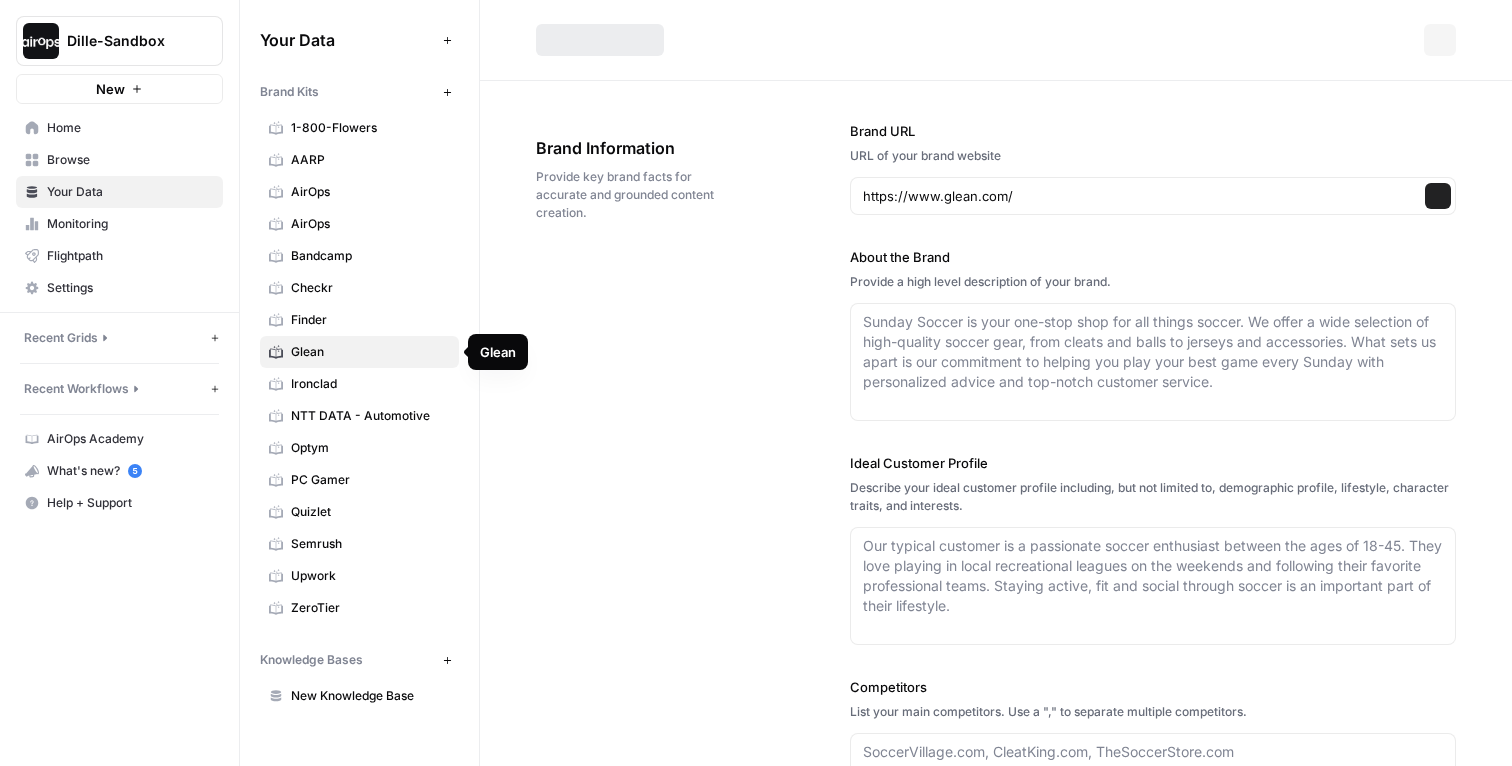 type on "Glean is an AI-powered platform designed to transform workplace productivity by providing intelligent agents, assistants, and advanced search capabilities. The platform connects to all company data, enabling employees to access knowledge, analyze data, and automate tasks seamlessly within their existing workflows. Glean offers a suite of tools including AI assistants, agent builders, universal knowledge search, and deep research features, all built with enterprise-grade security and governance. Its solutions are tailored for diverse departments such as engineering, customer service, sales, IT, and people operations, and are trusted by organizations in industries like retail and financial services. With significant funding and a multi-billion dollar valuation, Glean is at the forefront of Work AI innovation." 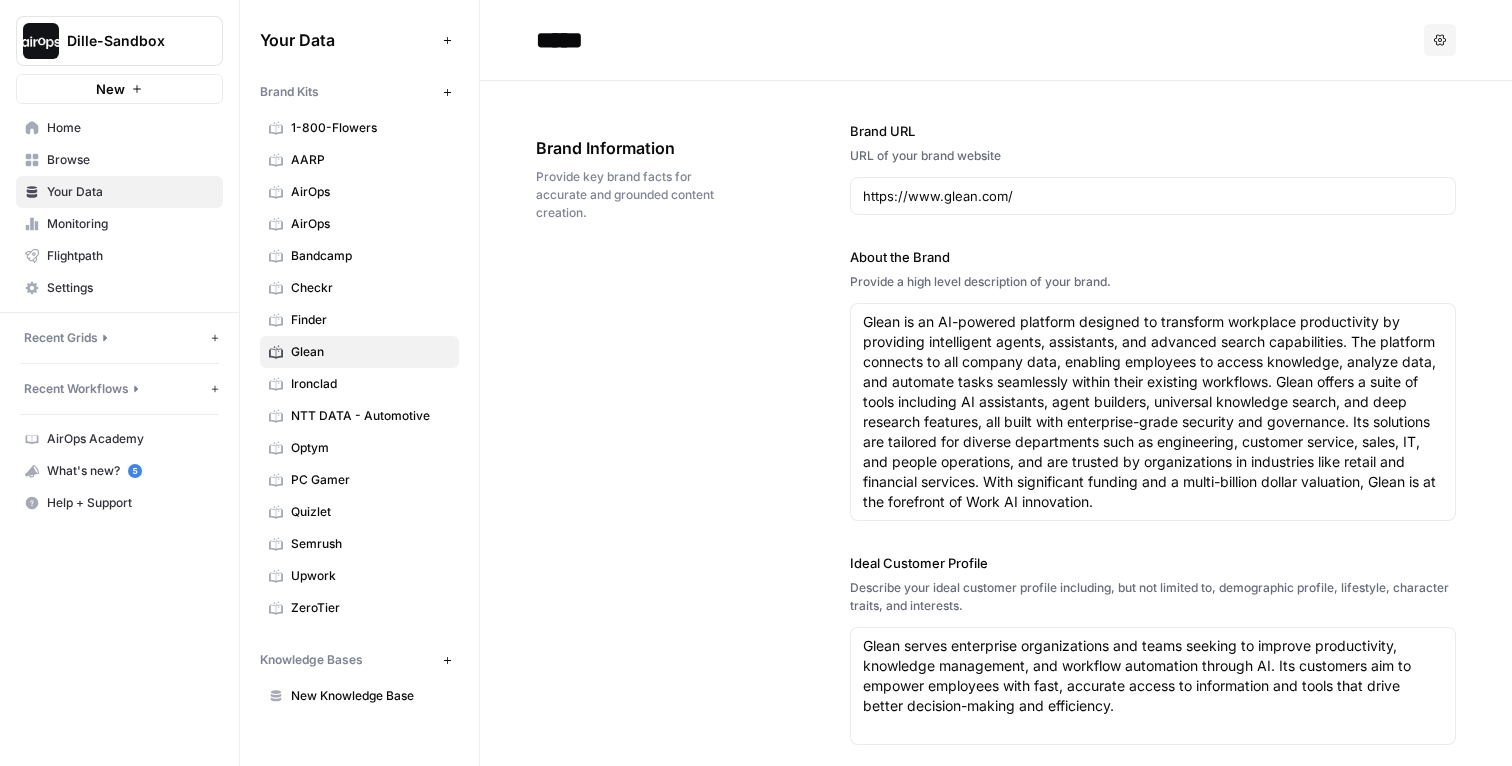 click on "Options" at bounding box center (1440, 40) 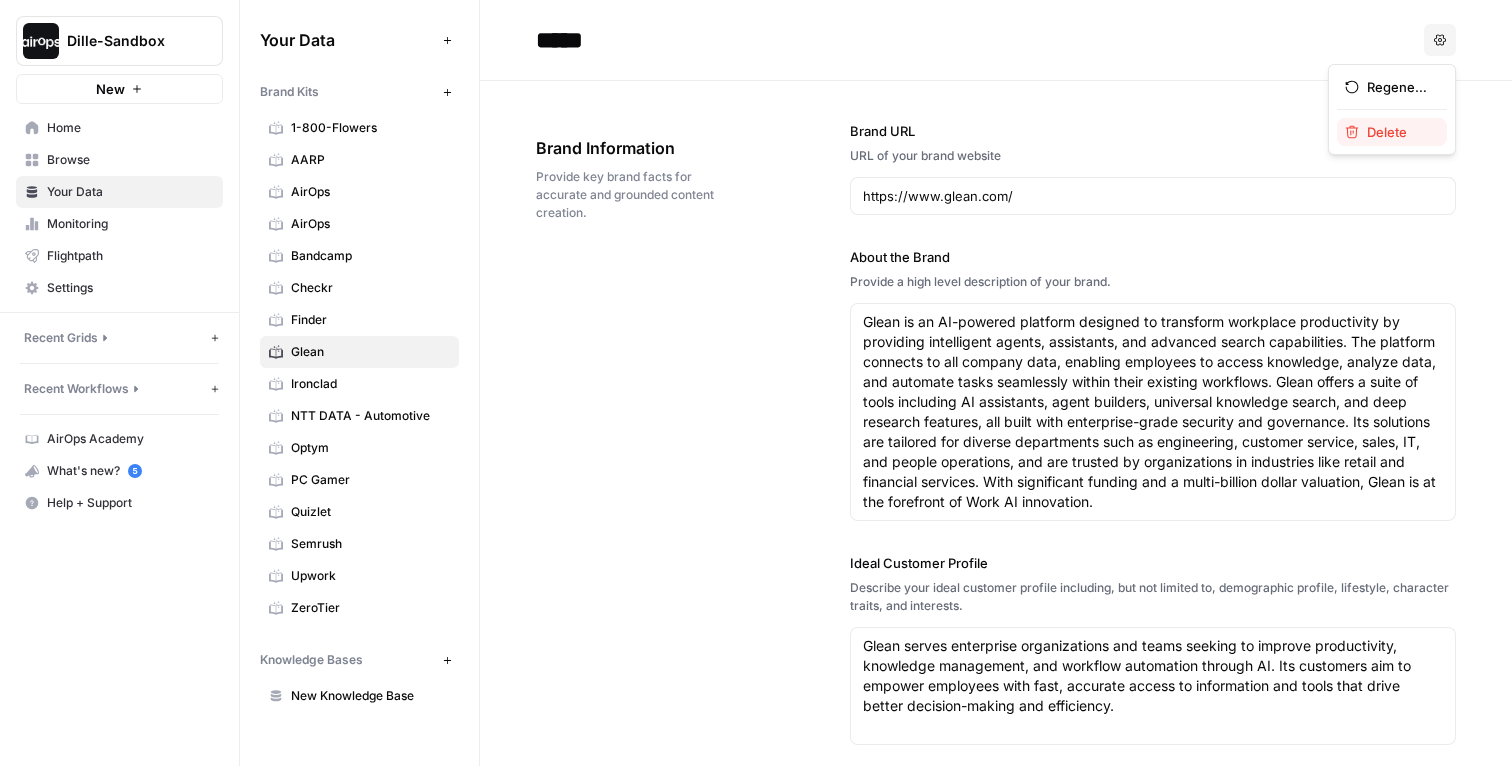 click on "Delete" at bounding box center [1399, 132] 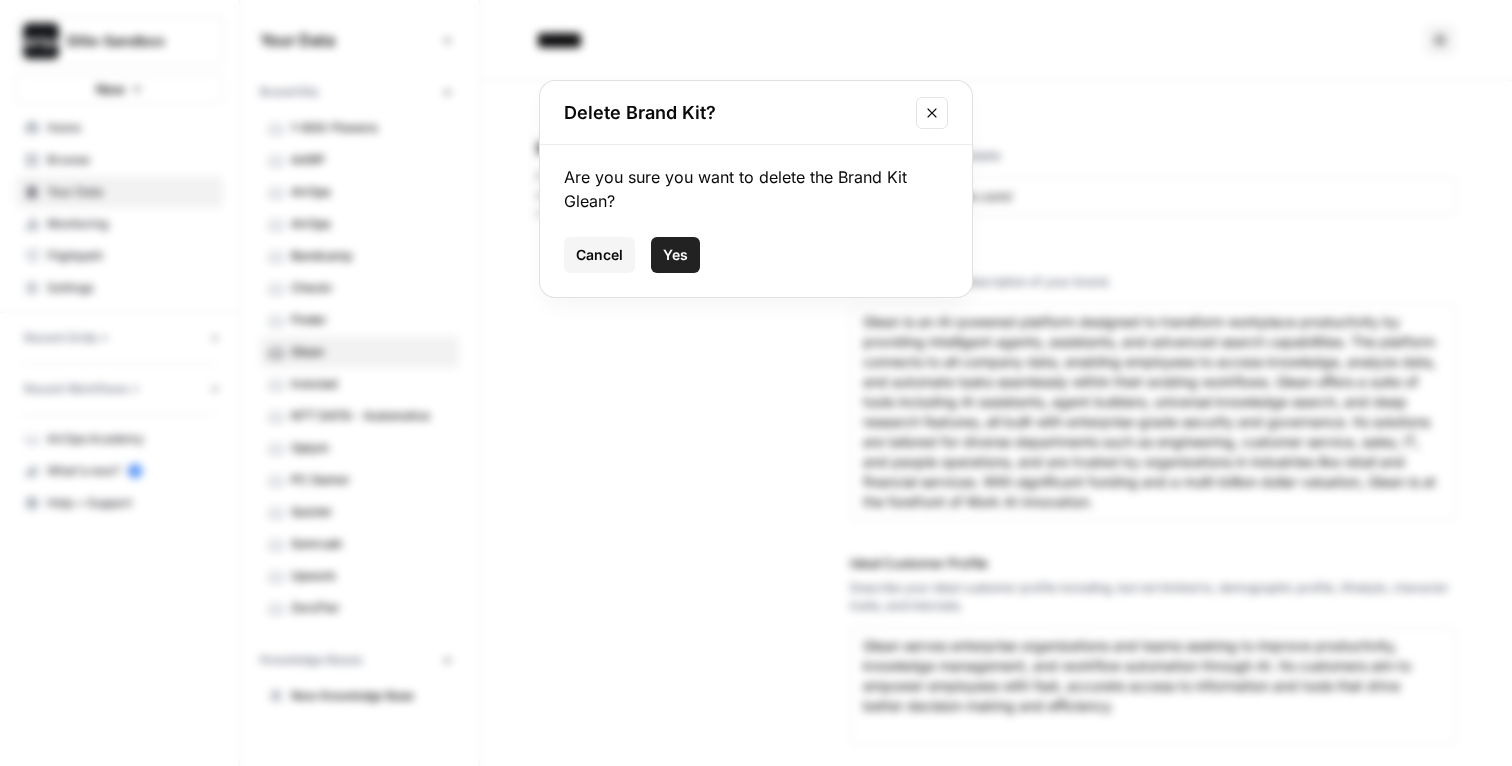 click on "Yes" at bounding box center (675, 255) 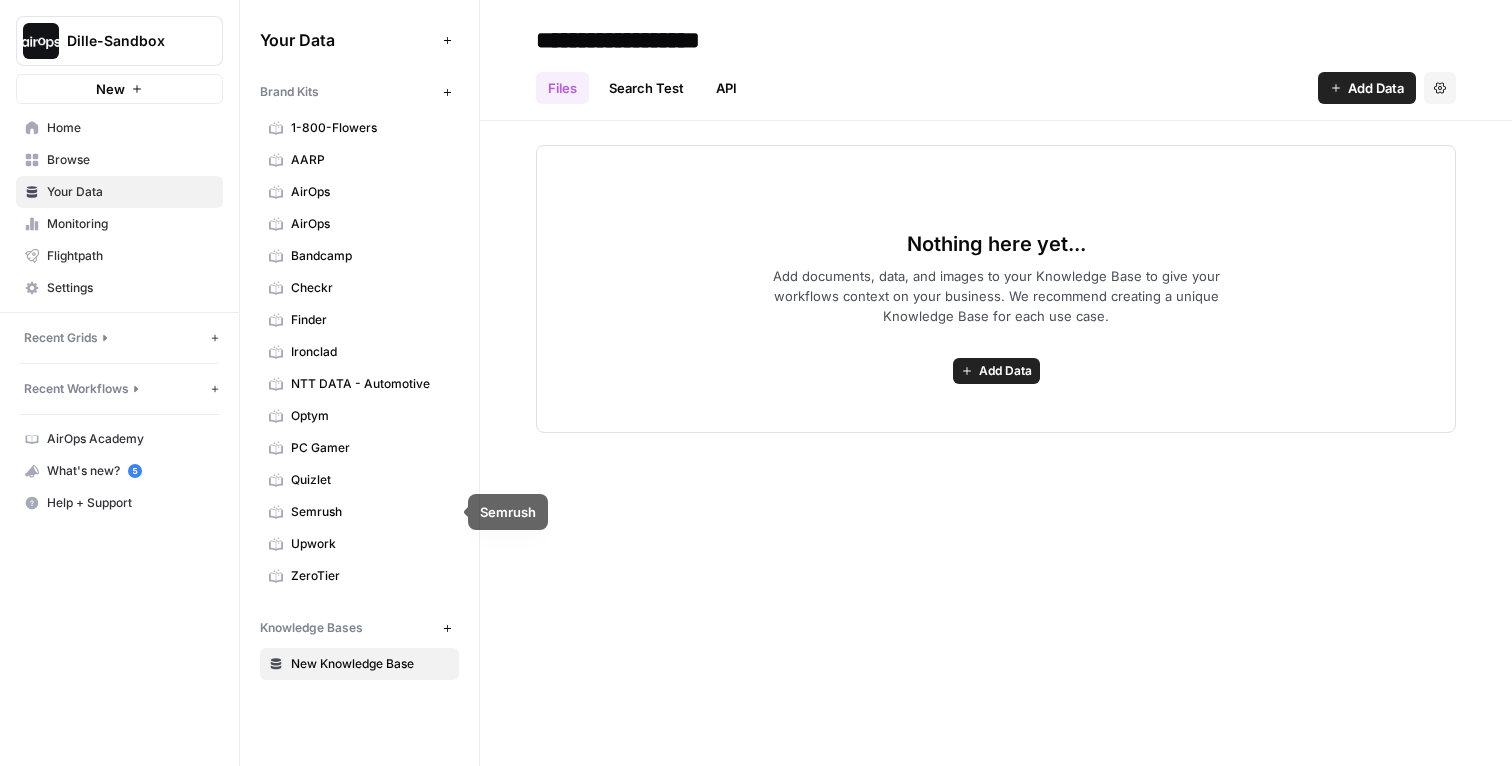 click on "Quizlet" at bounding box center (370, 480) 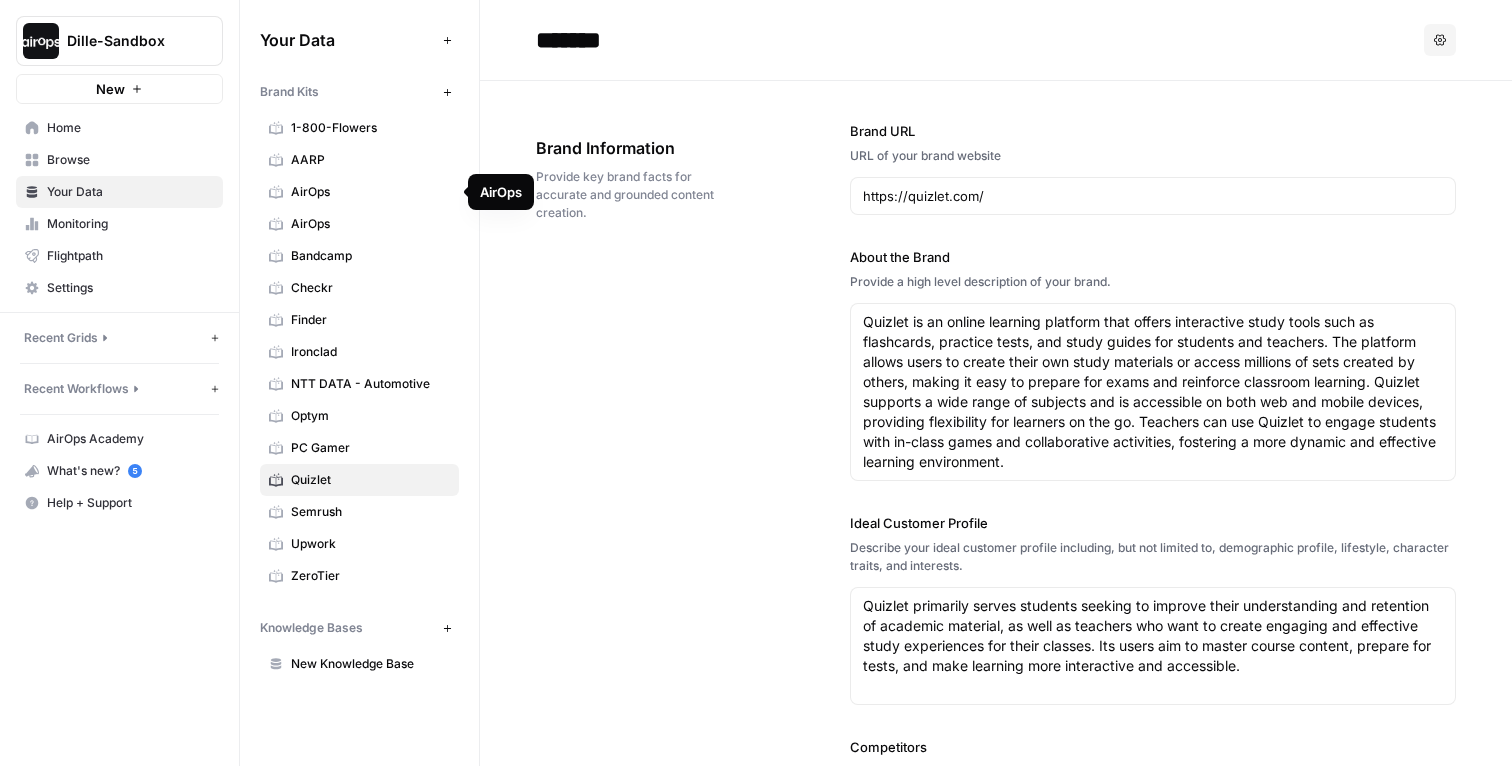click on "AirOps" at bounding box center [370, 192] 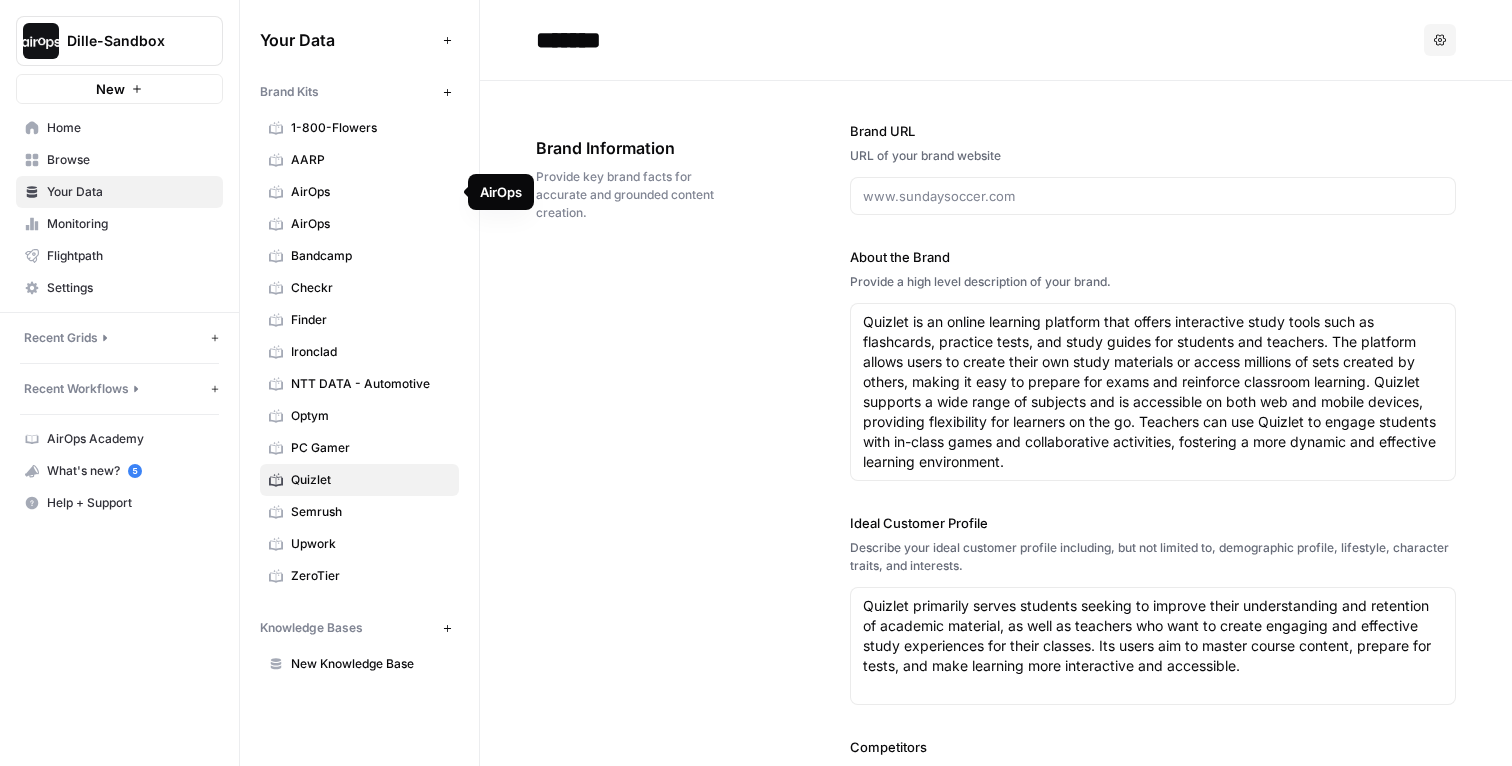 type 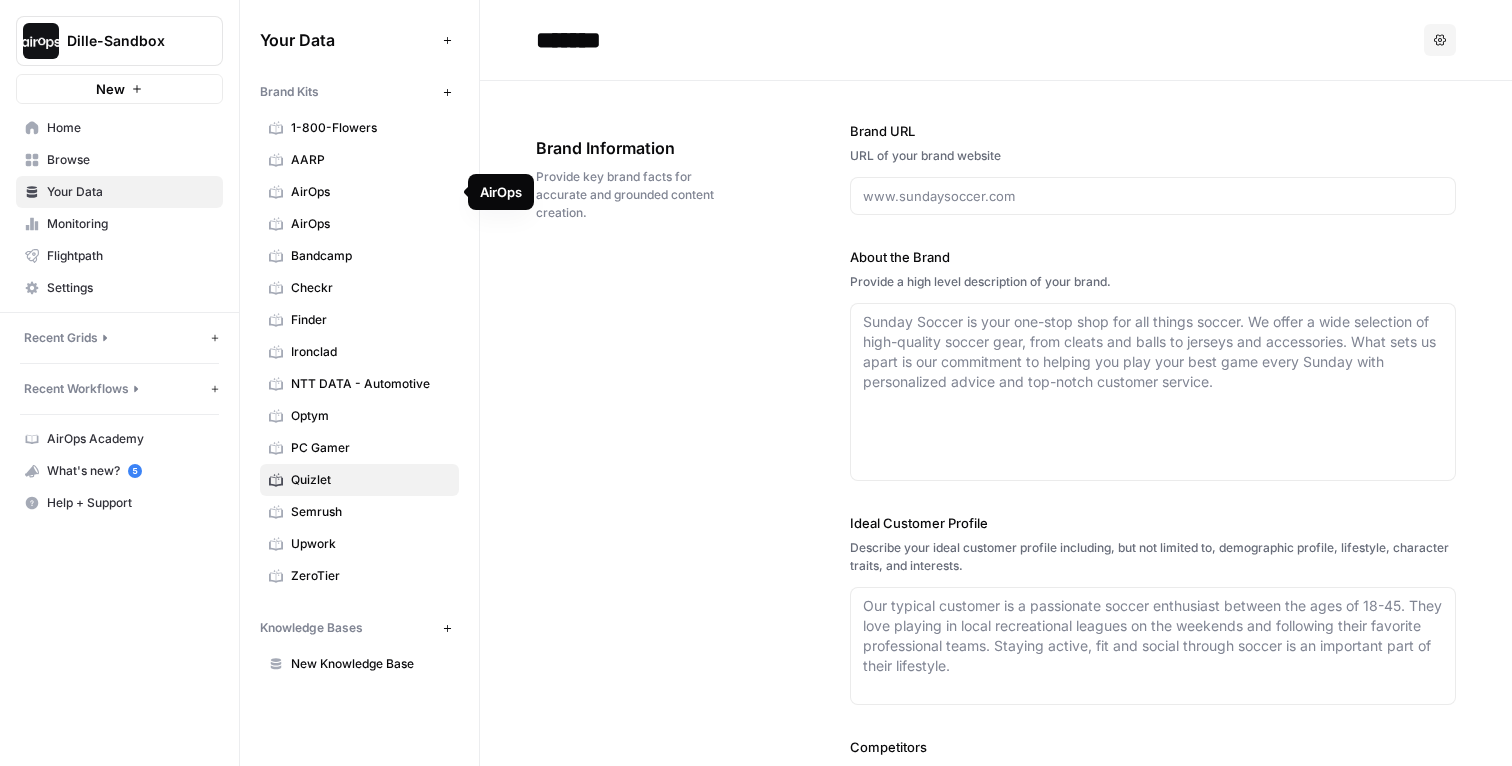 type on "AirOps Demo with Finder" 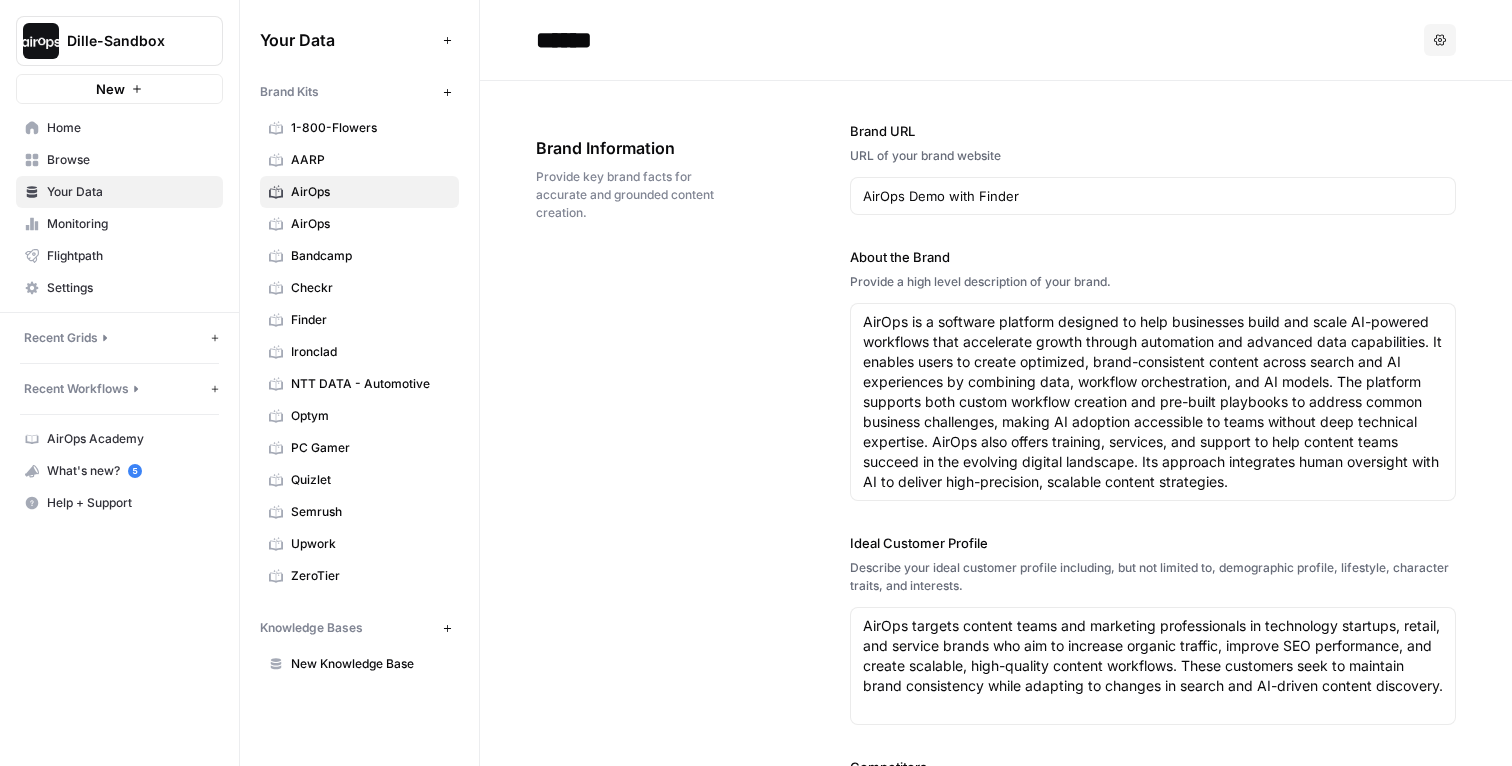 click on "Options" at bounding box center [1440, 40] 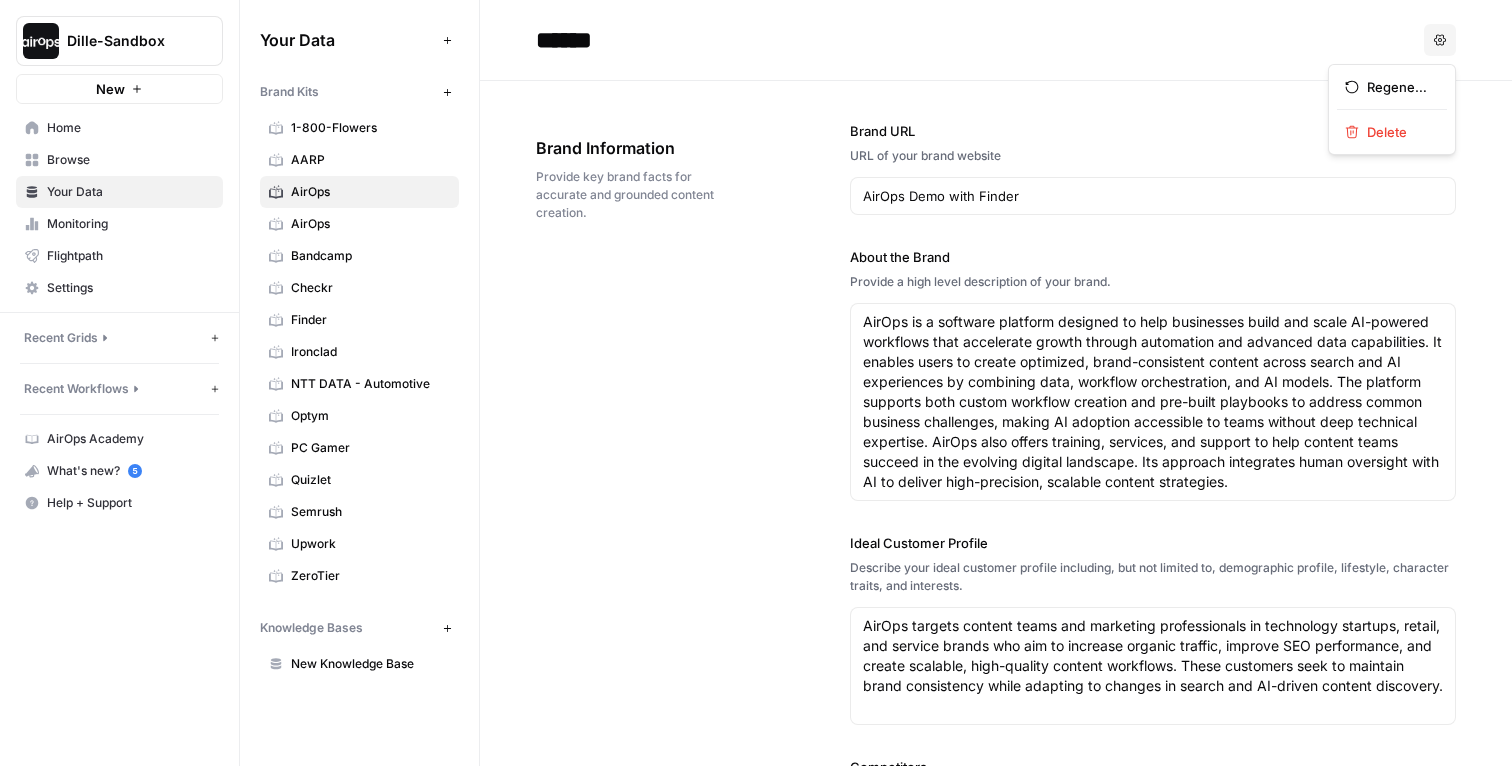 click on "Regenerate Delete" at bounding box center (1392, 109) 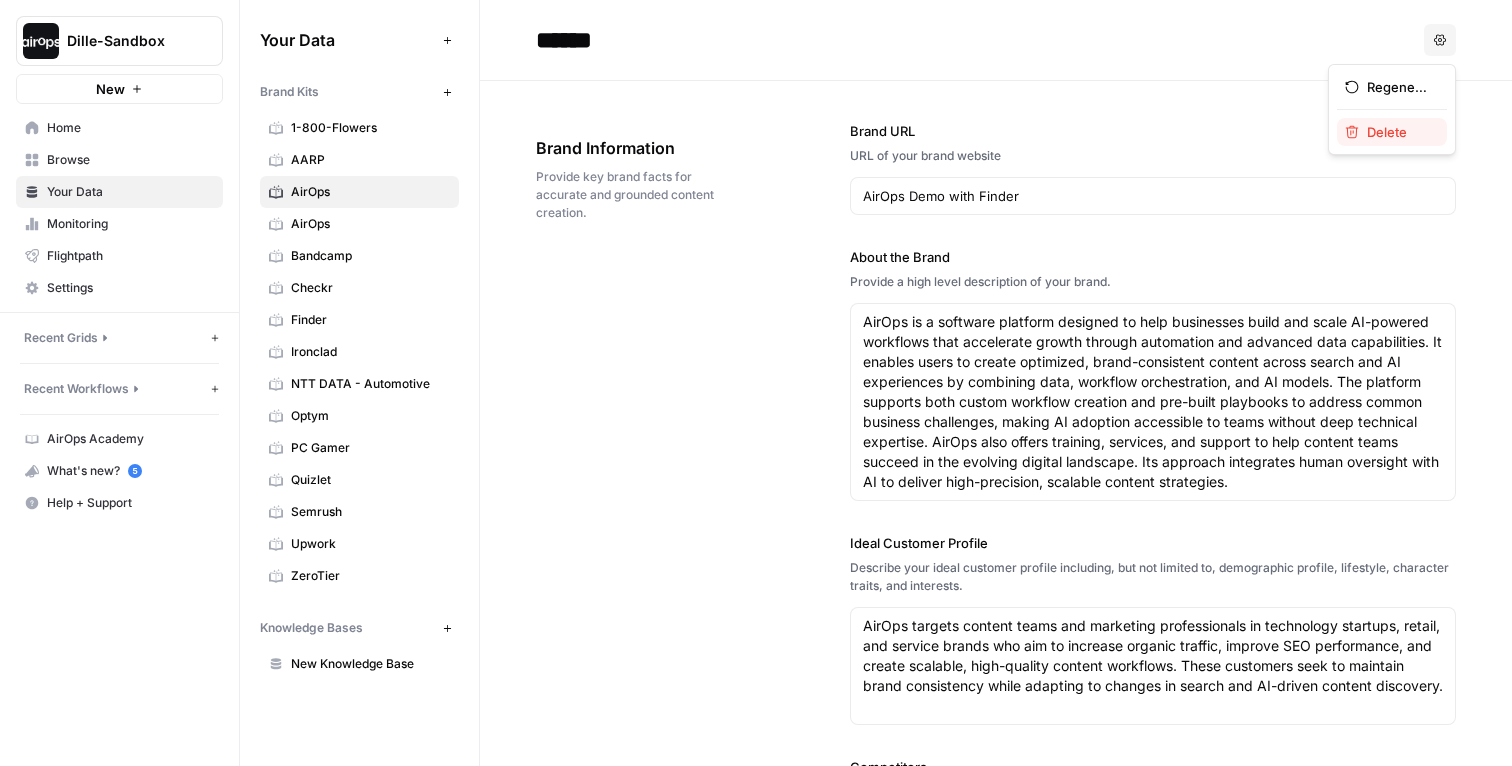 click on "Delete" at bounding box center [1392, 132] 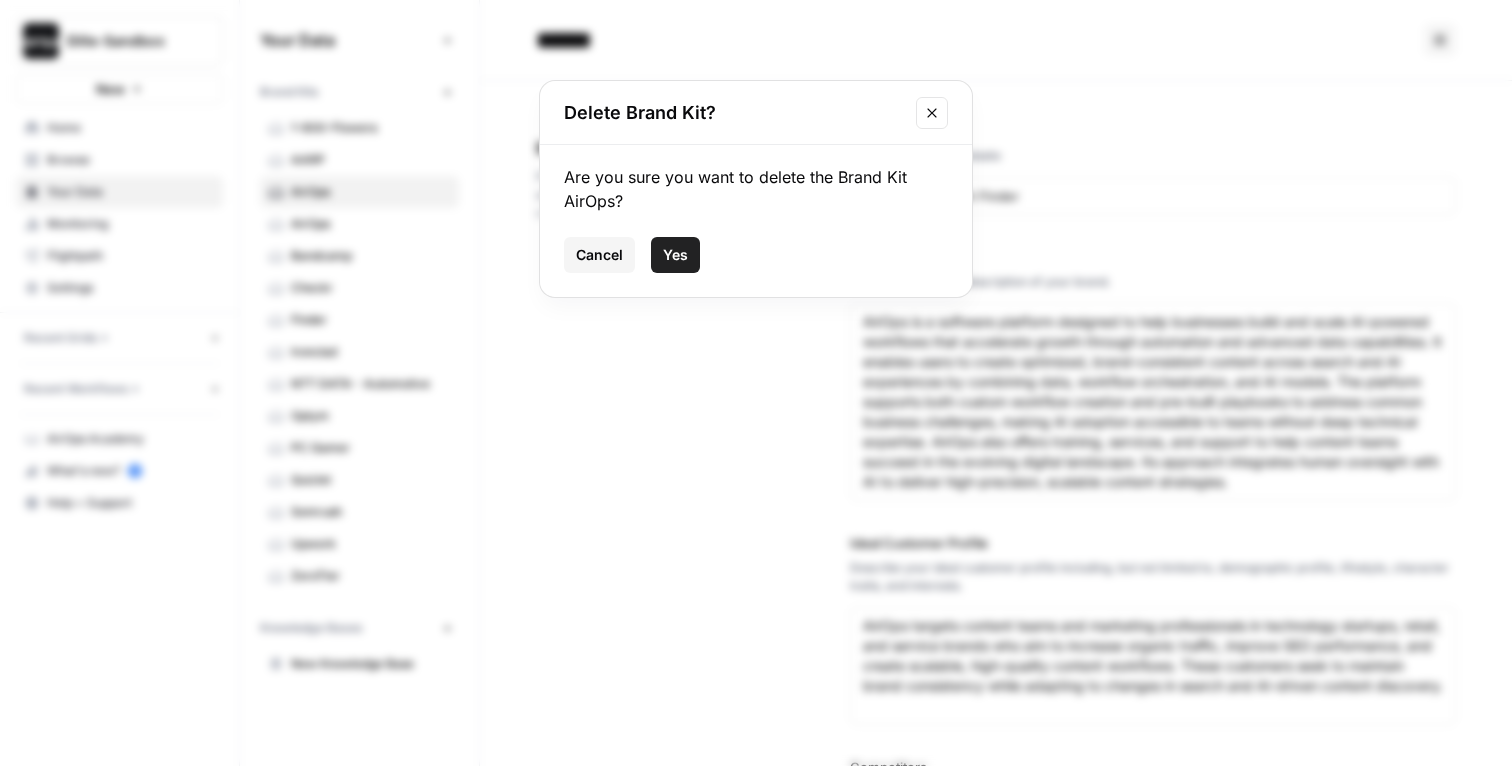 click on "Yes" at bounding box center [675, 255] 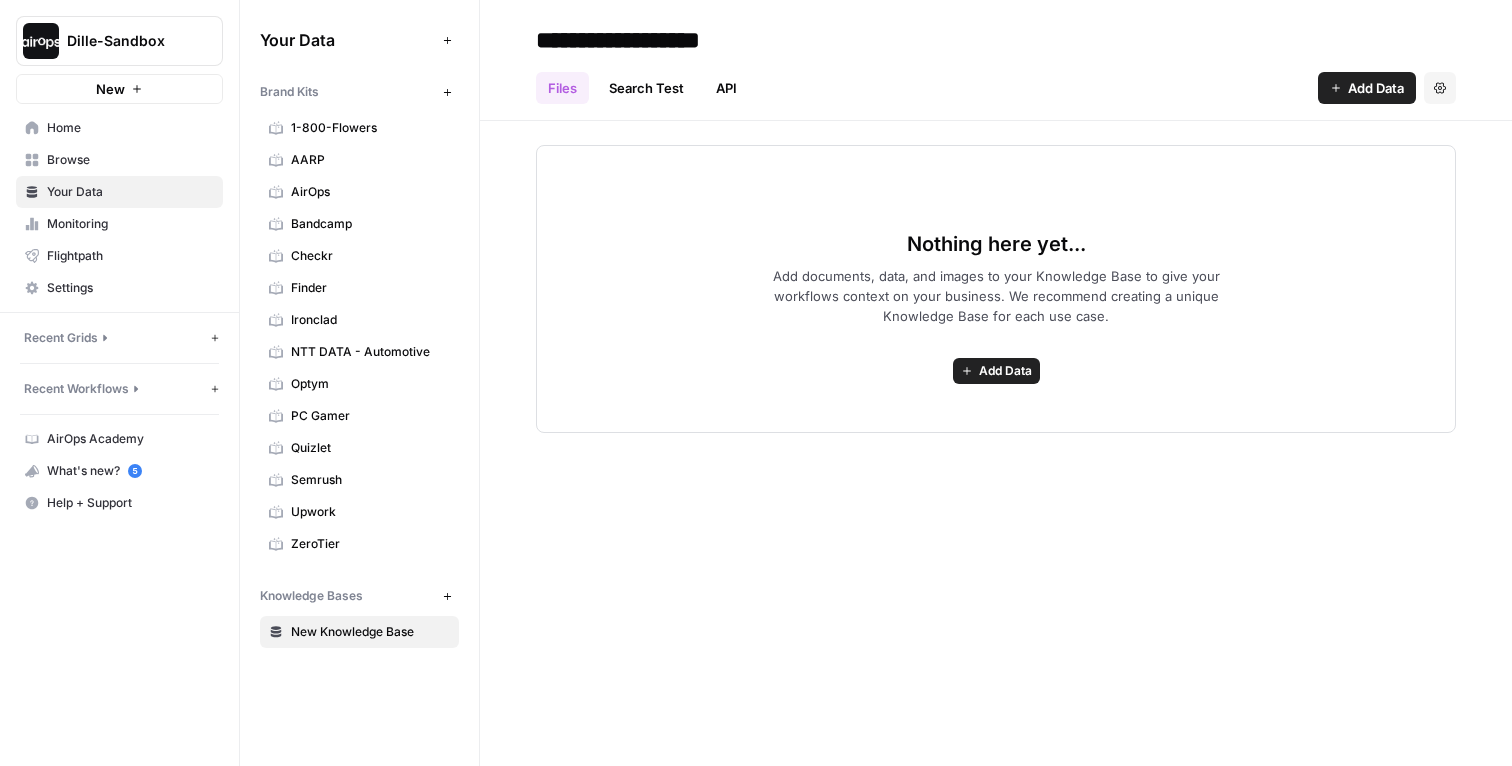click on "ZeroTier" at bounding box center (370, 544) 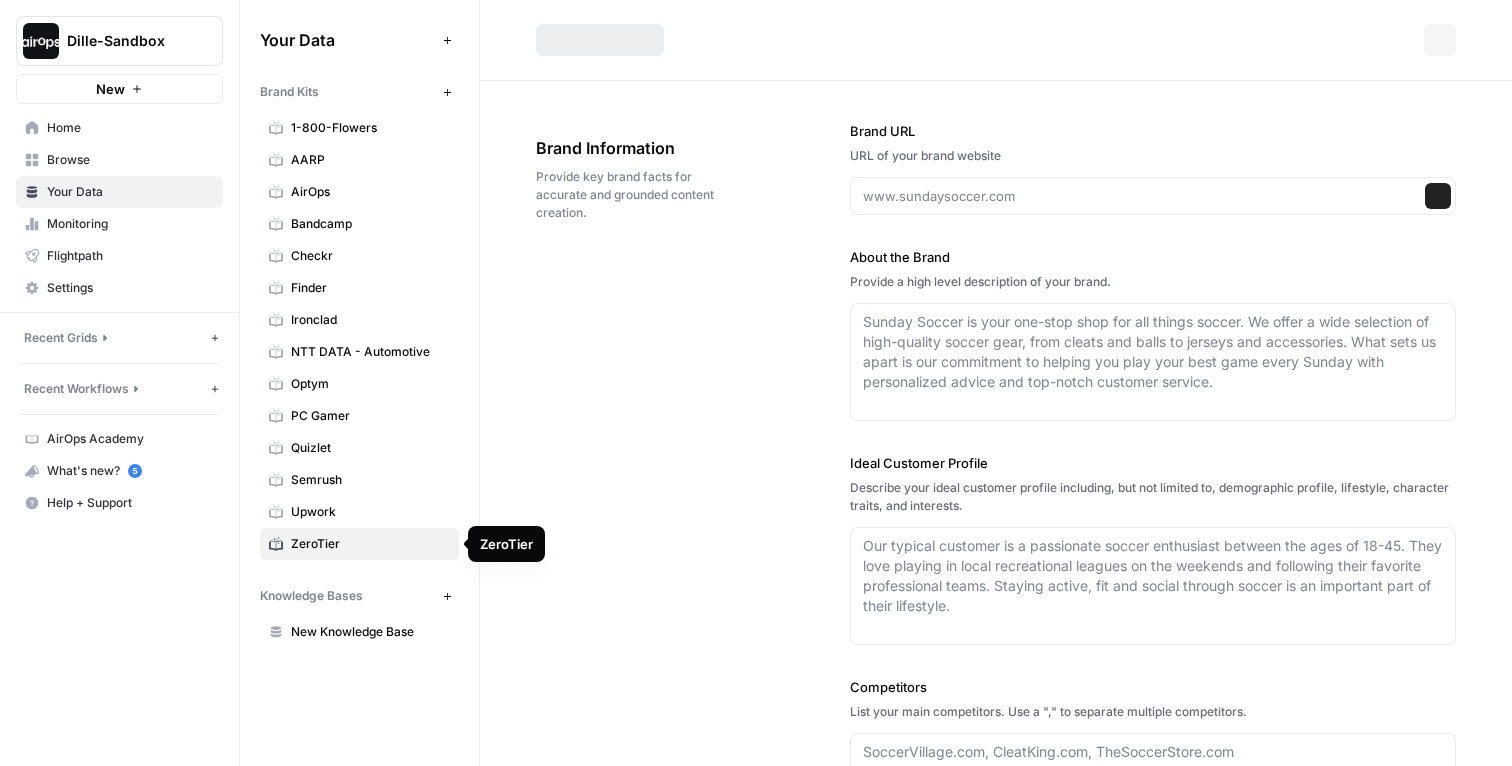 type on "https://www.zerotier.com/" 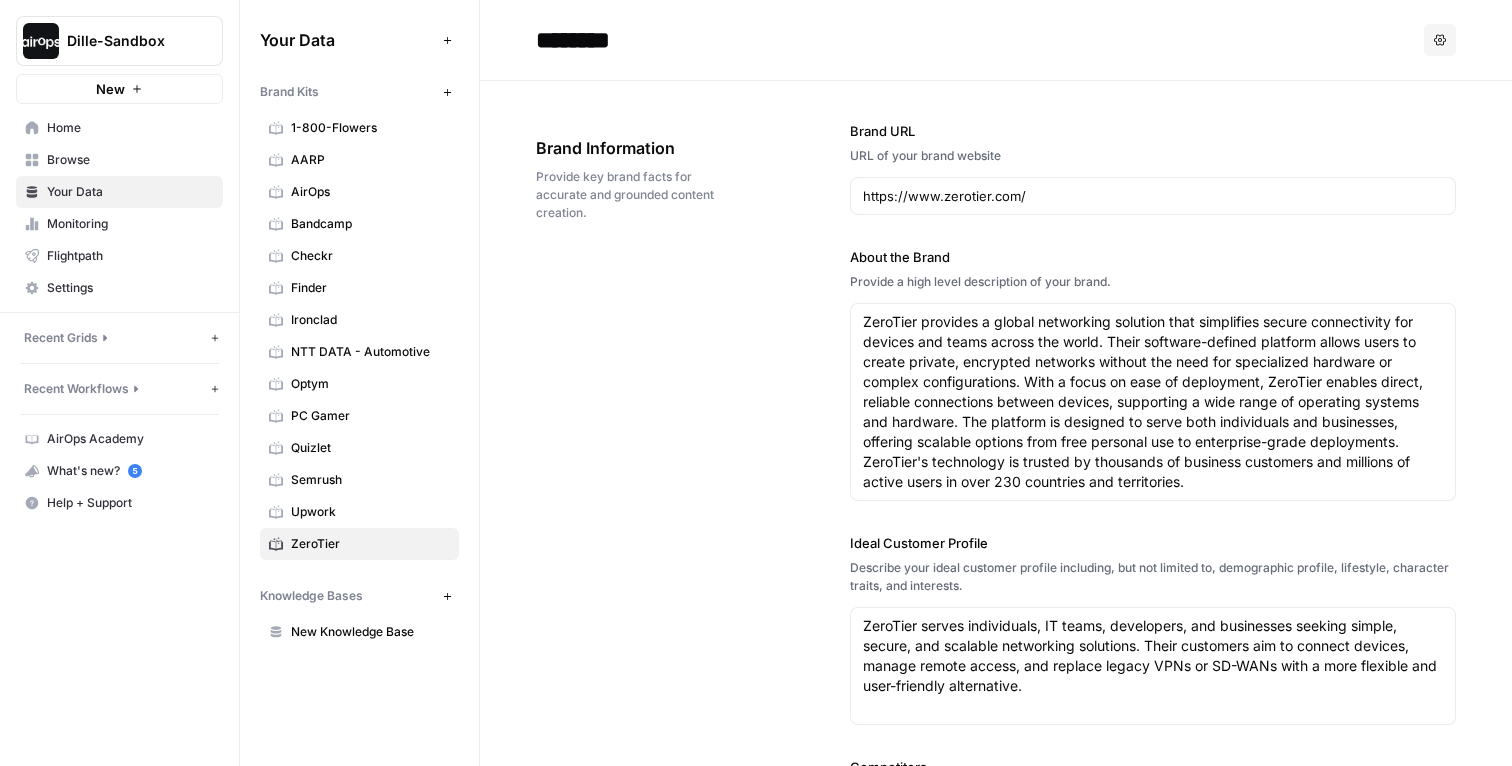 click on "Optym" at bounding box center [370, 384] 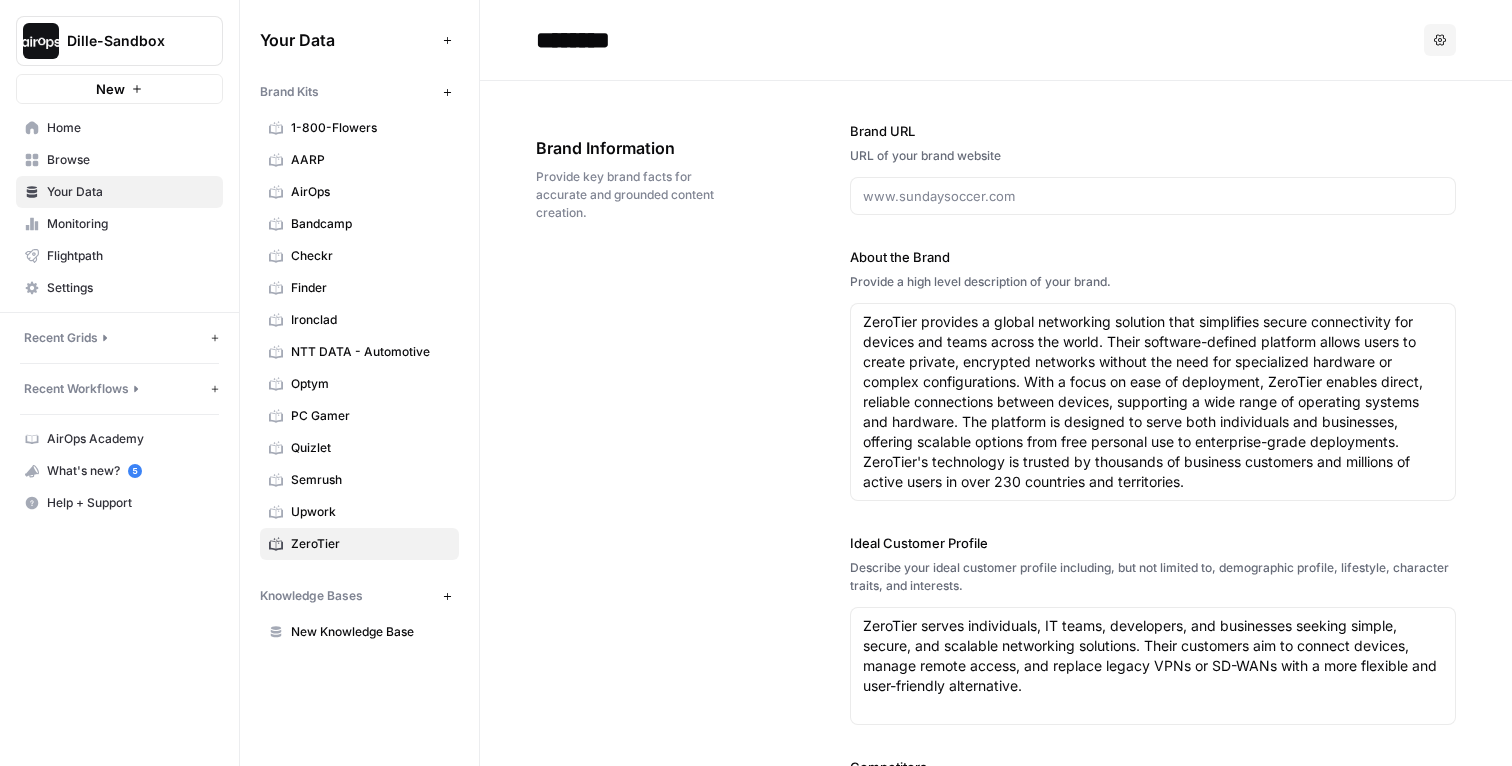 type 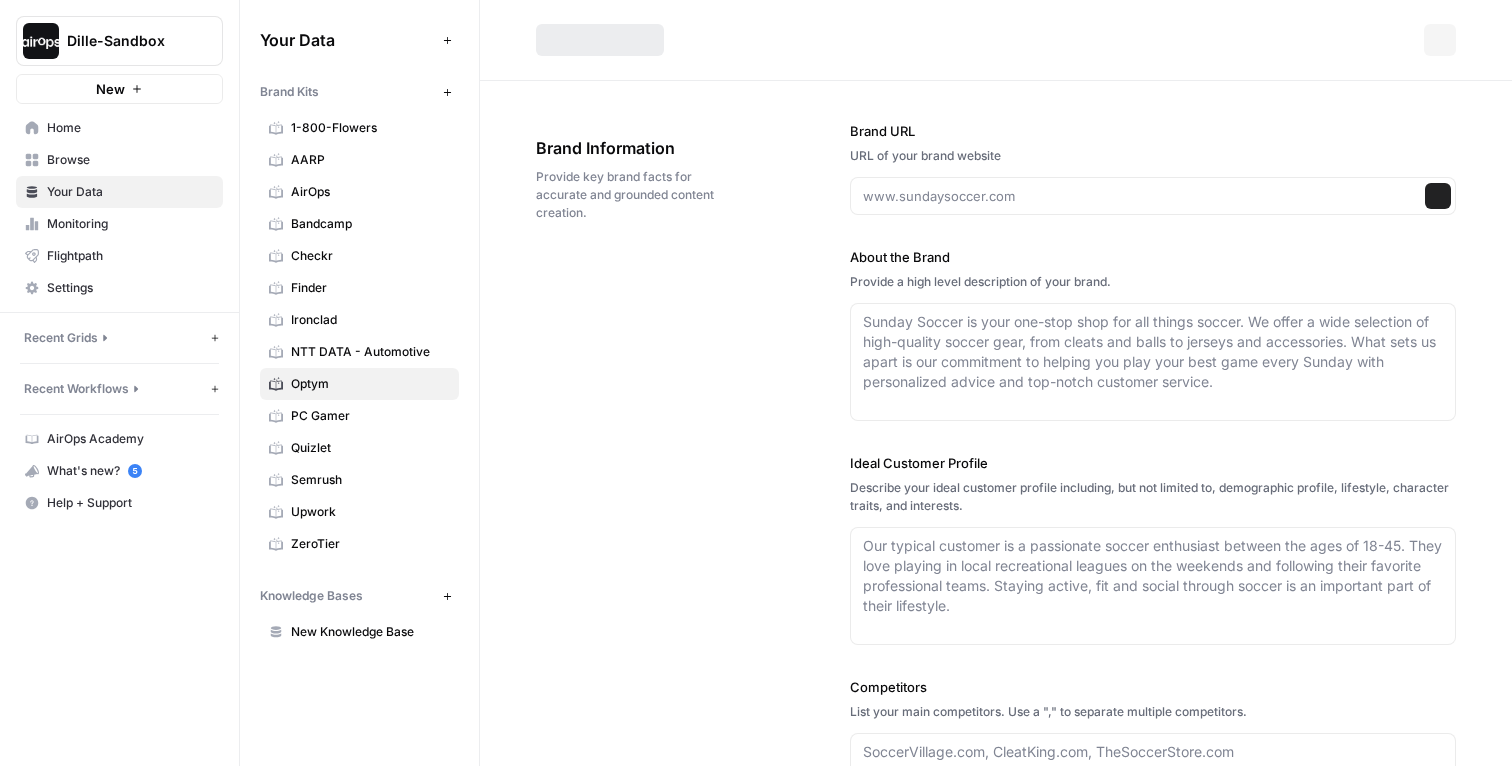 type on "https://optym.com/" 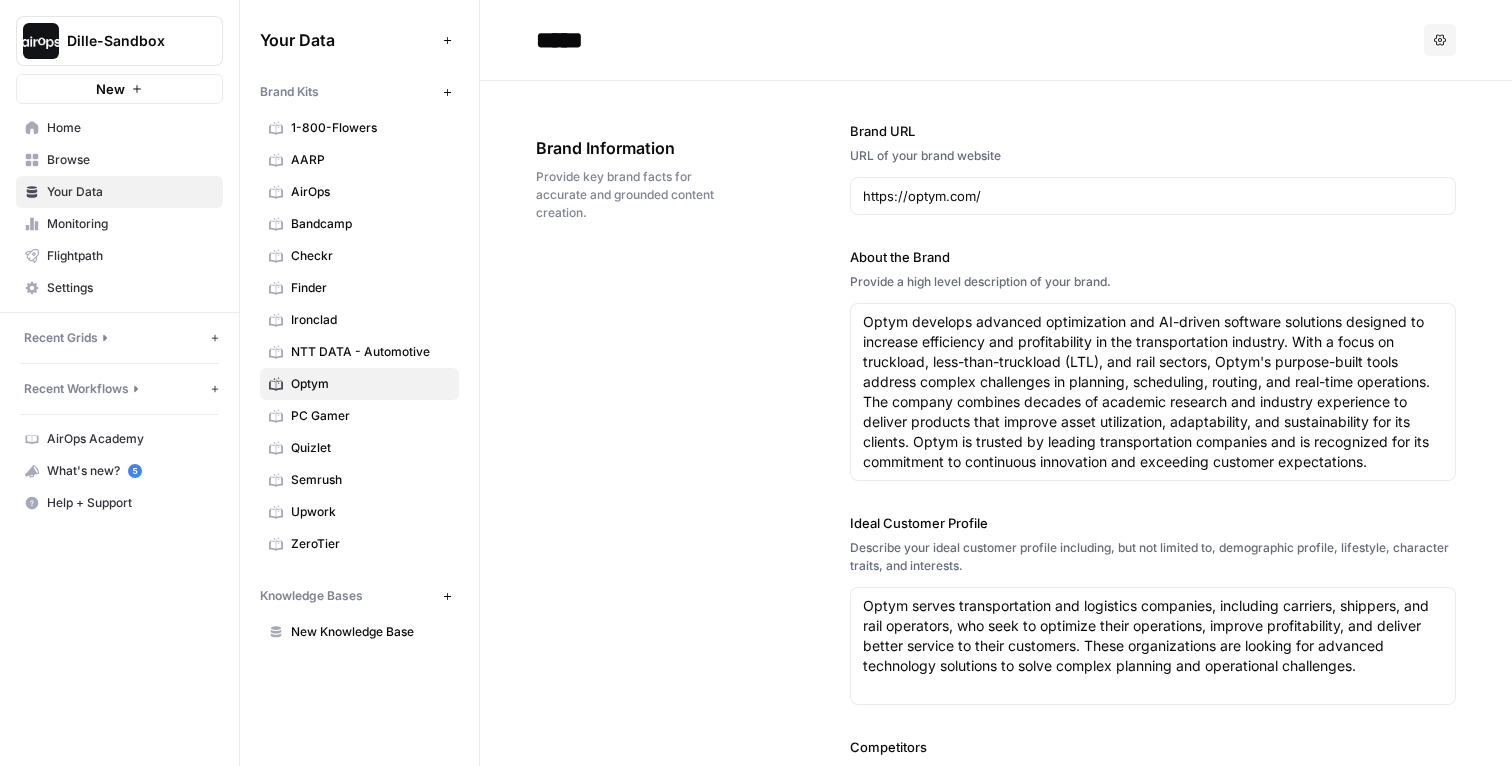 click 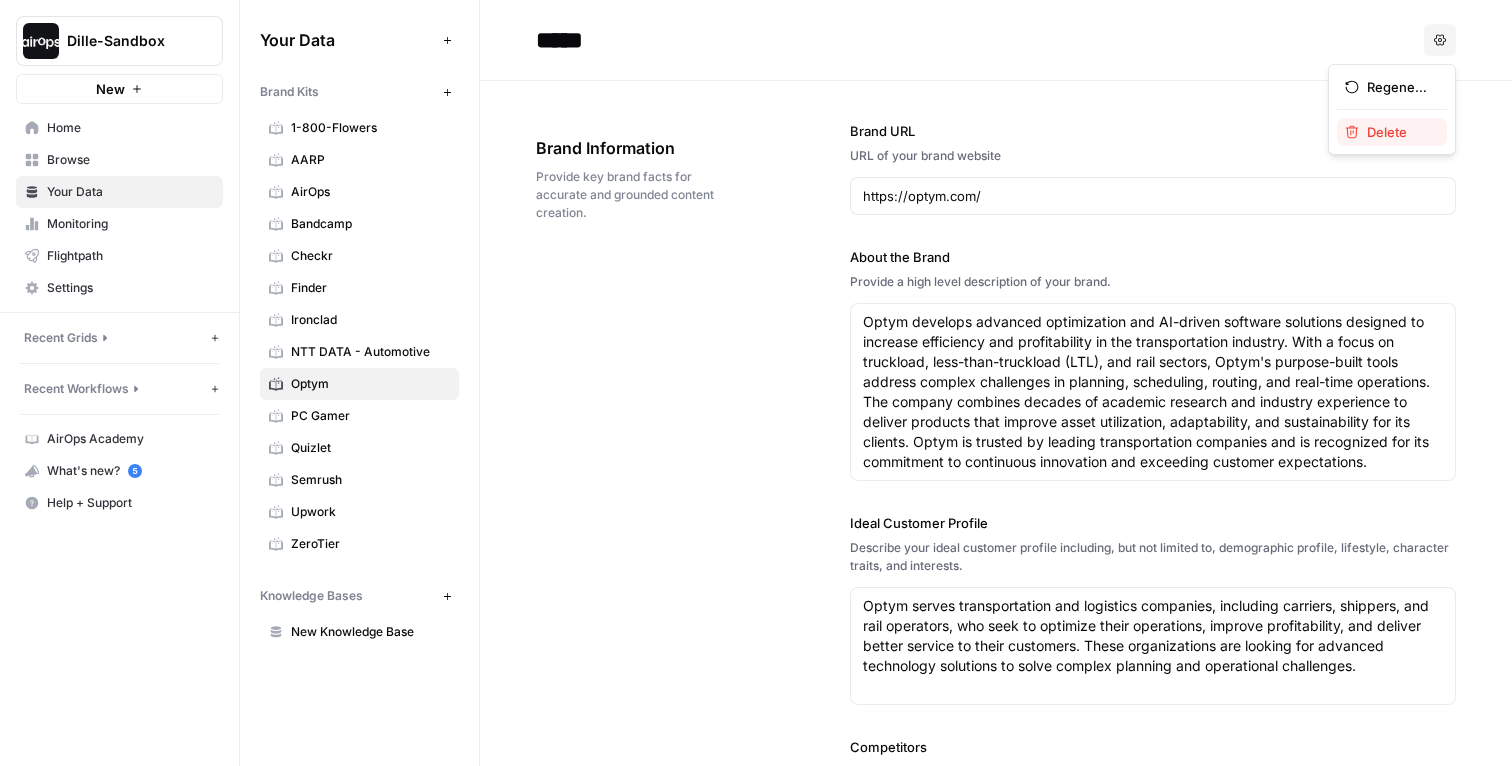 click on "Delete" at bounding box center (1392, 132) 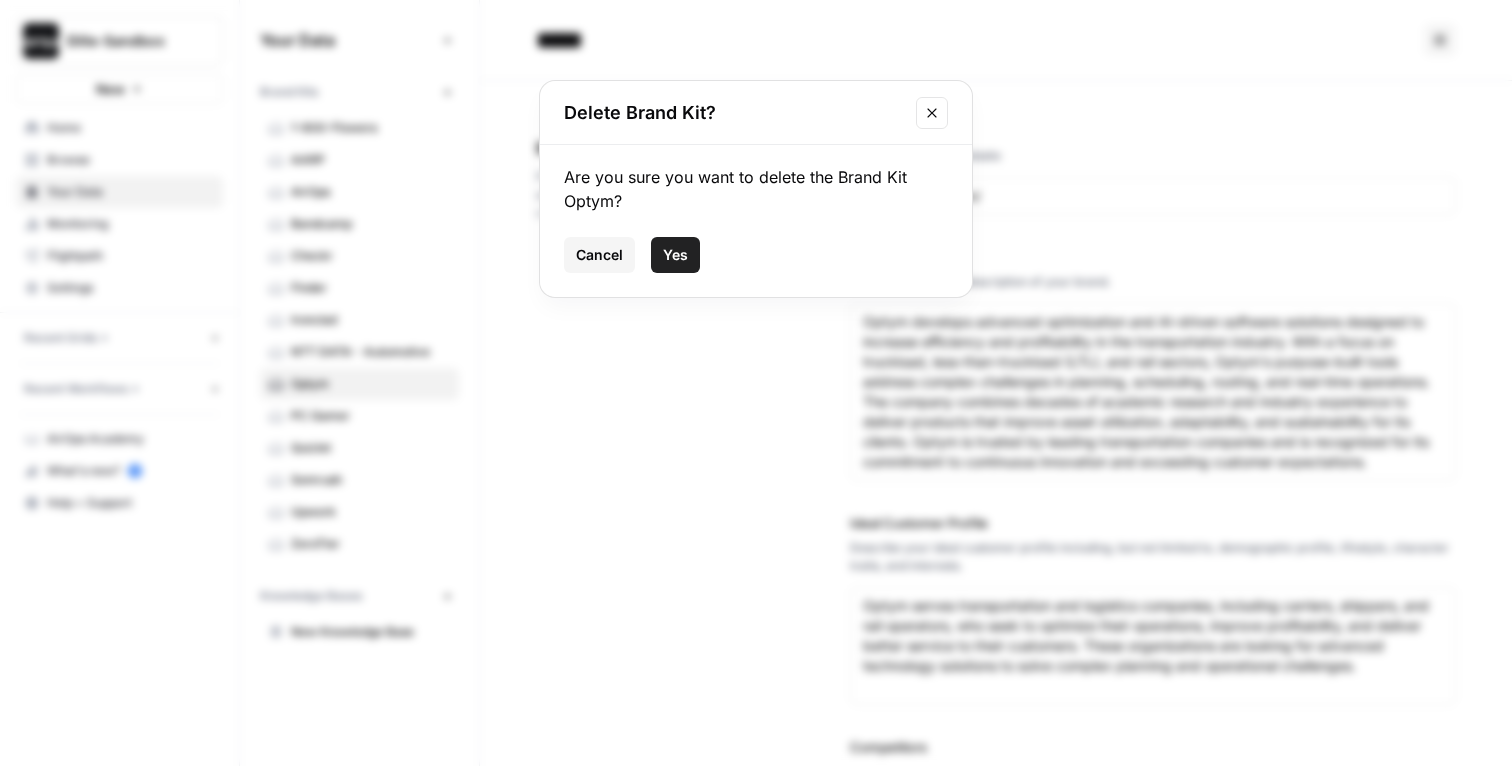 click on "Yes" at bounding box center [675, 255] 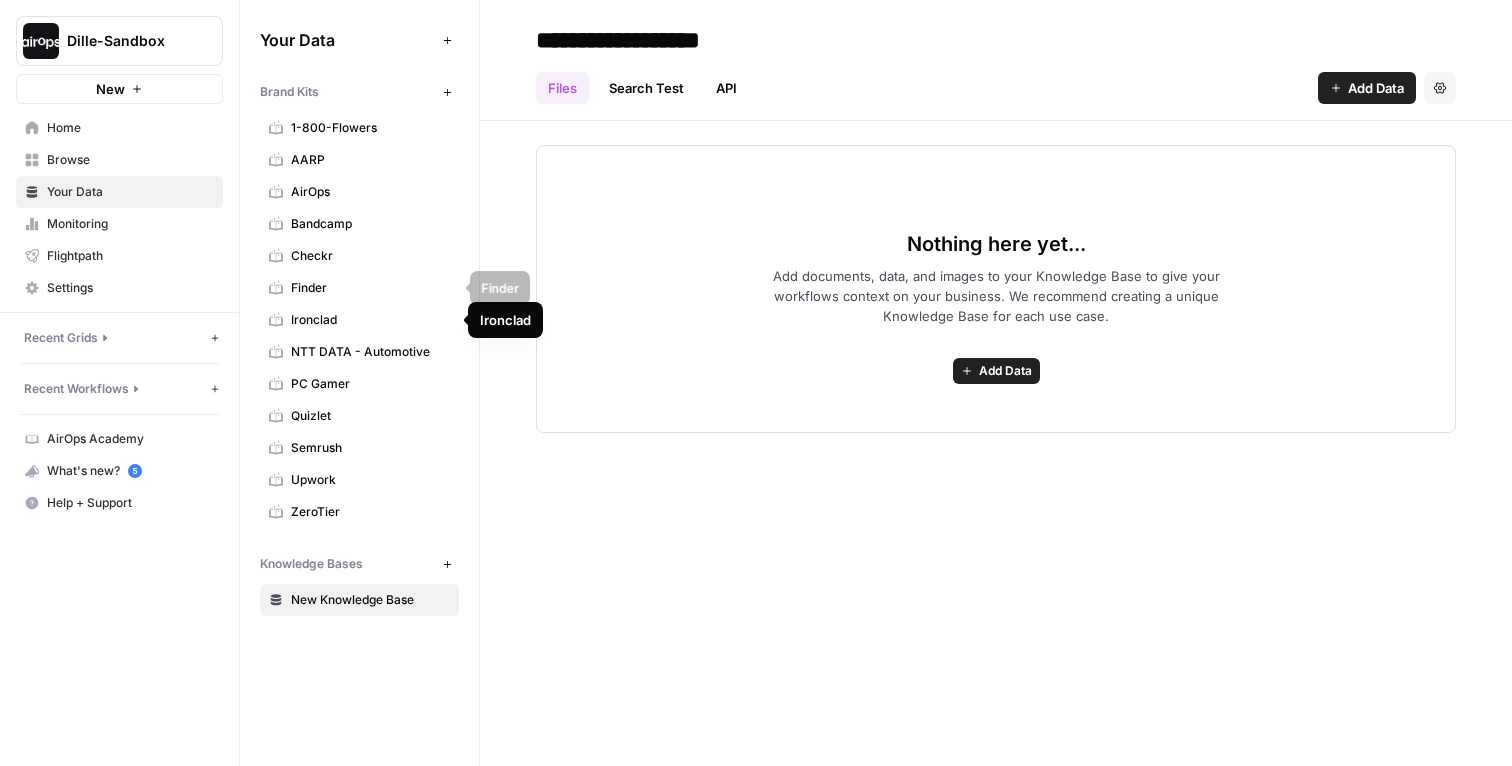 click on "Finder" at bounding box center (370, 288) 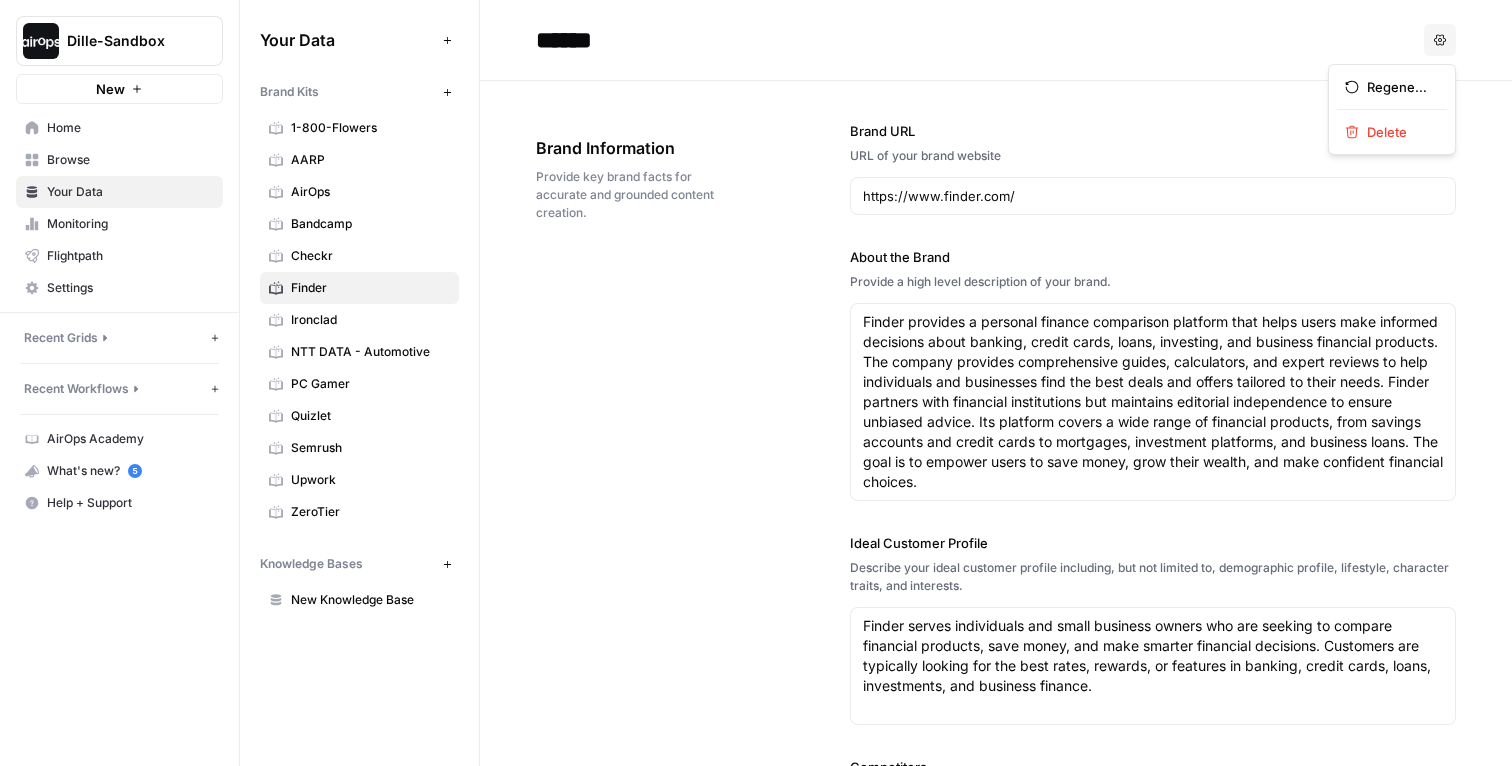 click 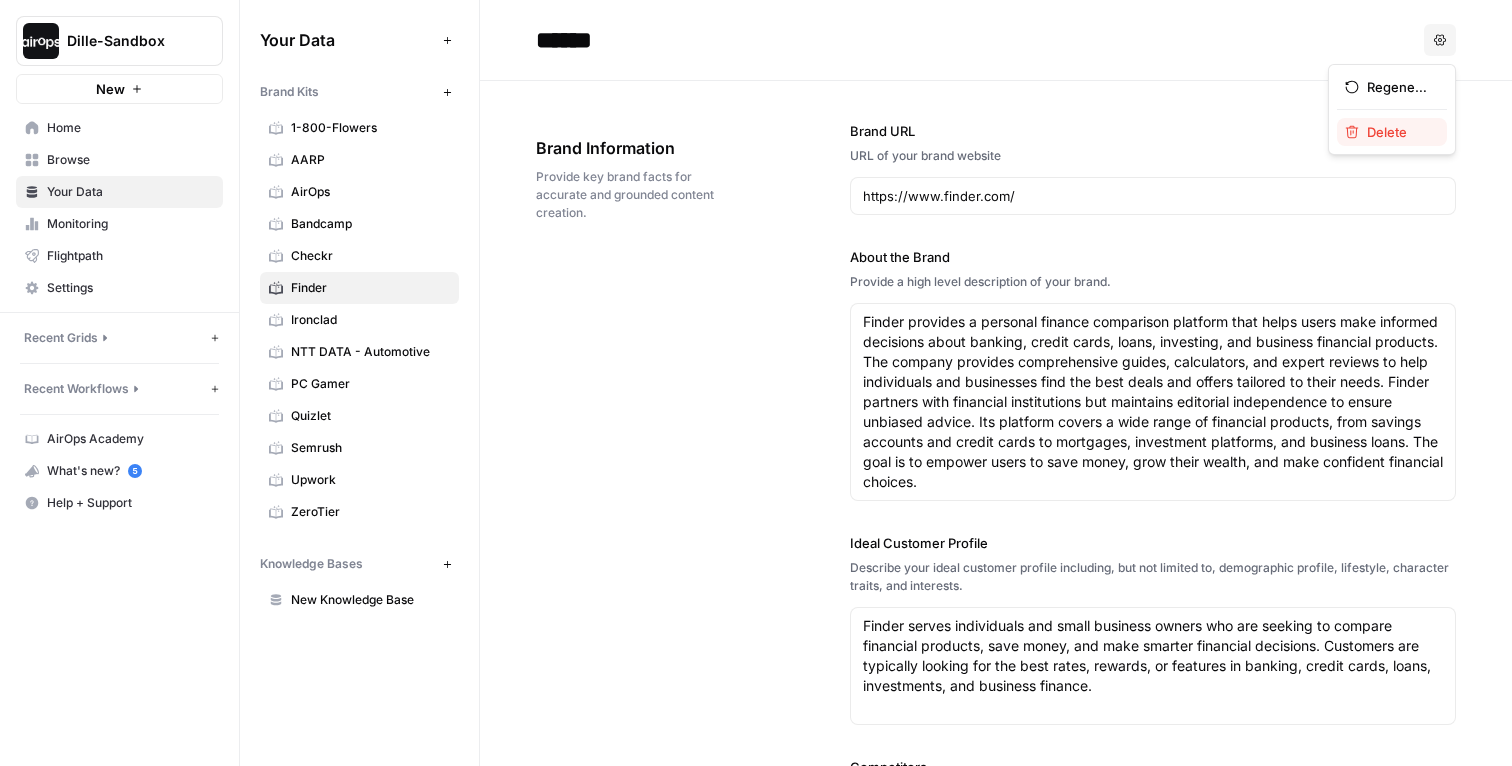 click on "Delete" at bounding box center [1399, 132] 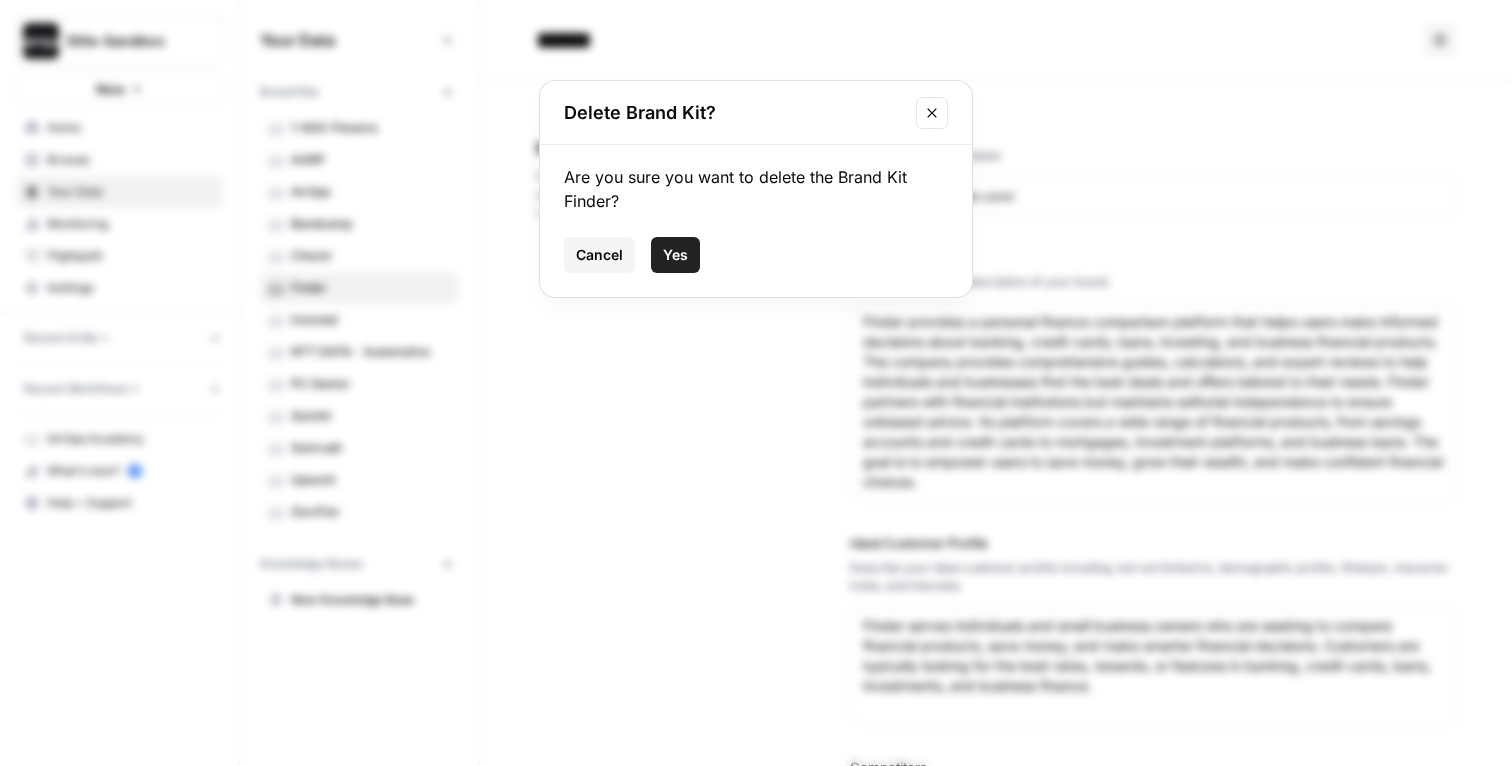 click on "Yes" at bounding box center (675, 255) 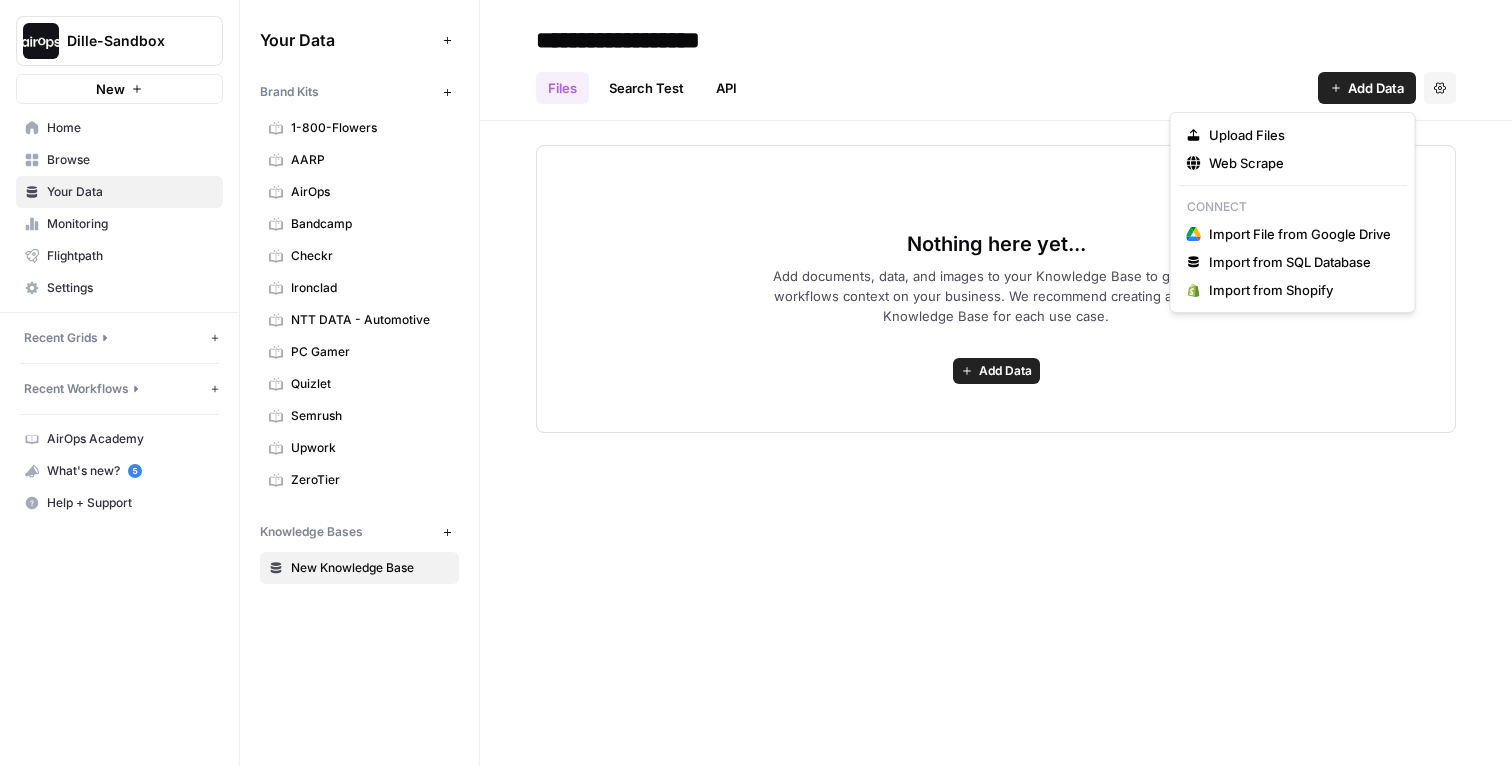 click on "Add Data" at bounding box center (1376, 88) 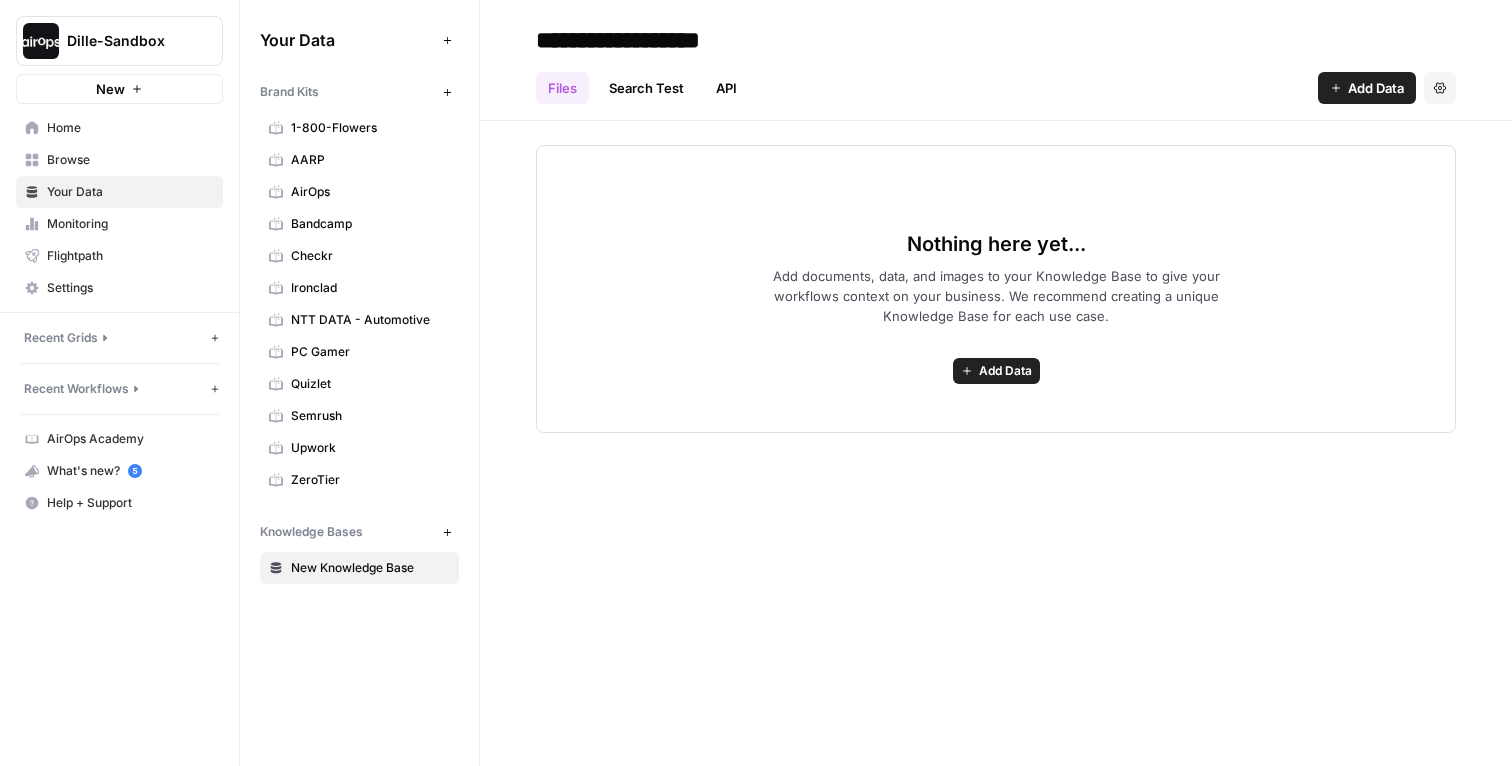 click on "Nothing here yet... Add documents, data, and images to your Knowledge Base to give your workflows context on your business. We recommend creating a unique Knowledge Base for each use case. Add Data" at bounding box center [996, 289] 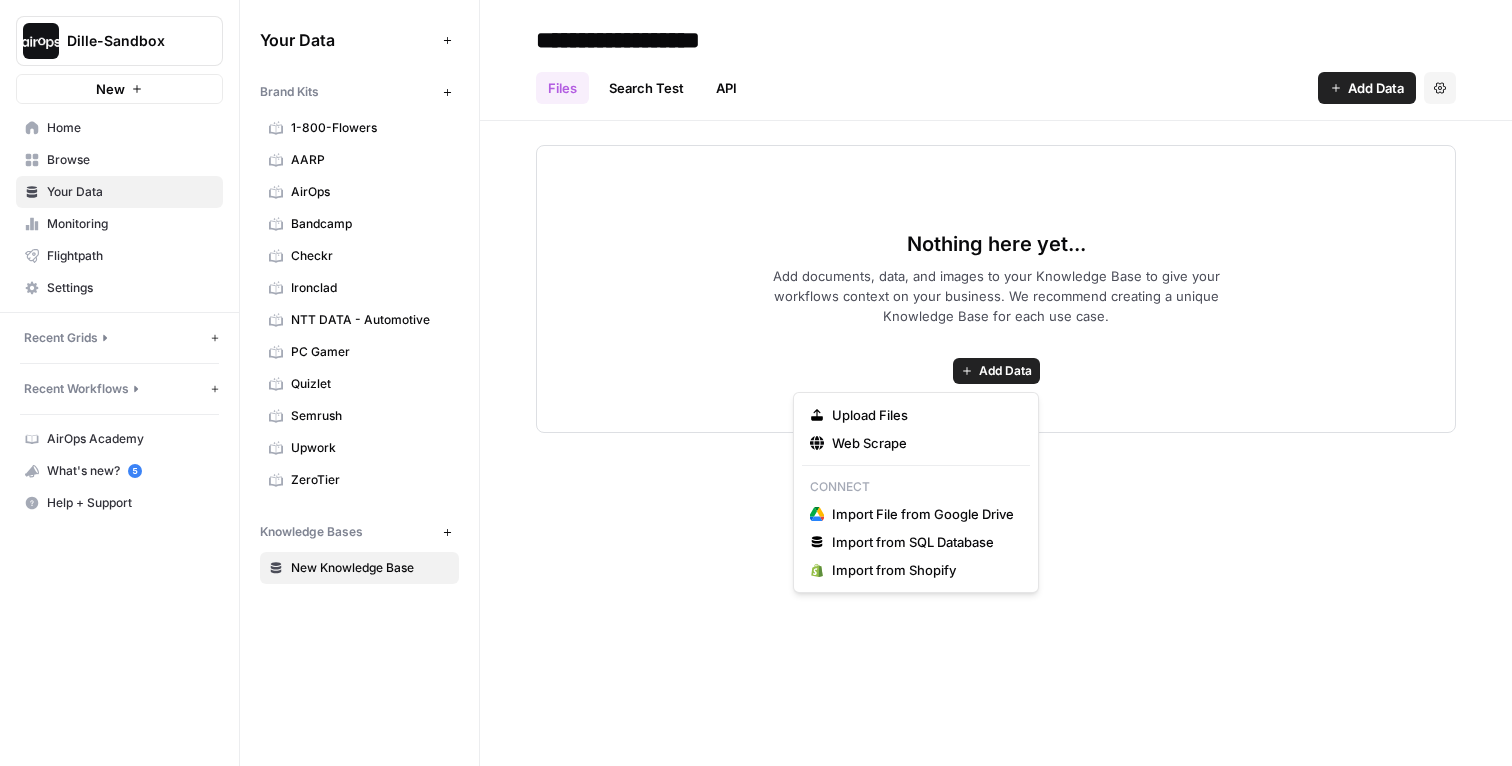 click on "Add Data" at bounding box center [1005, 371] 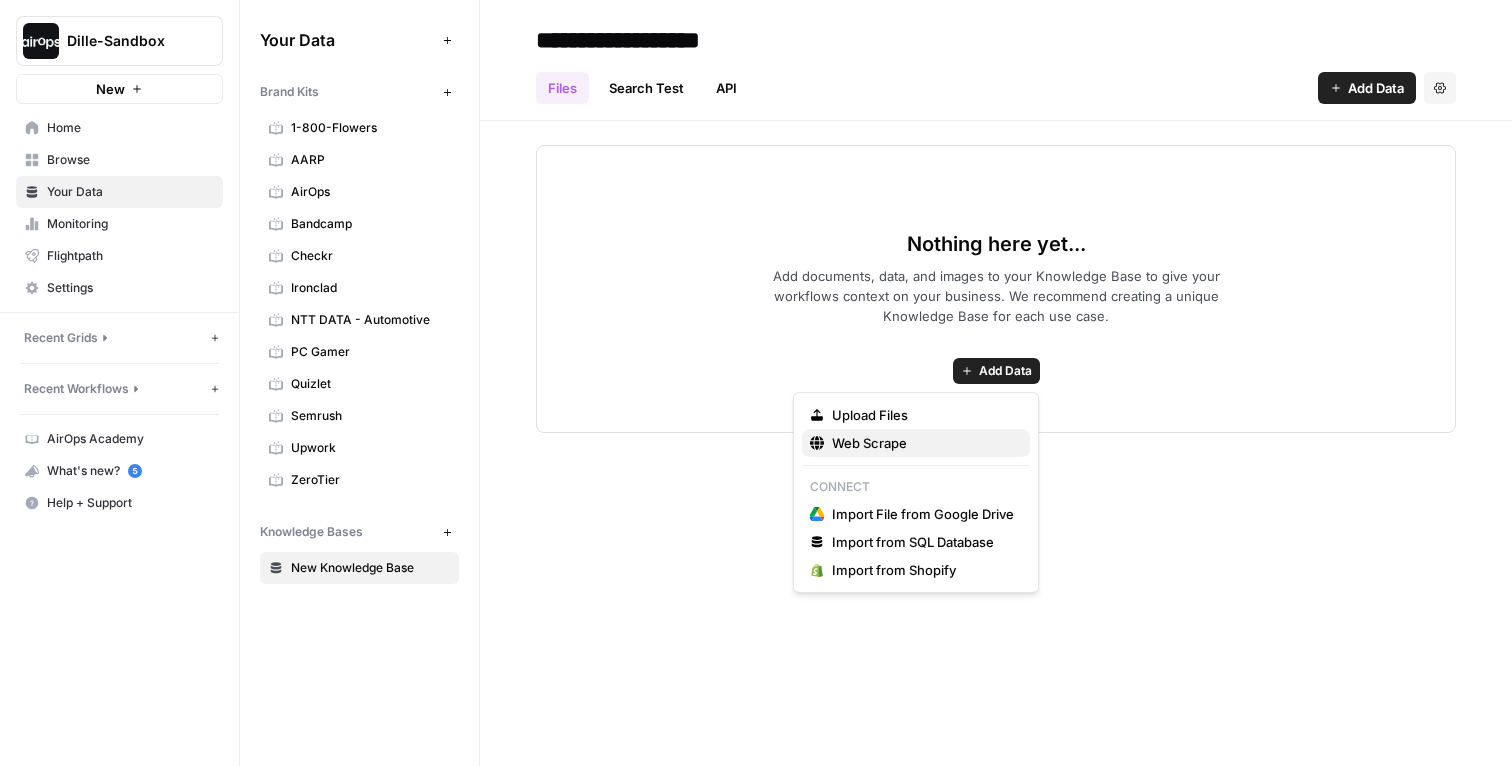 click on "Web Scrape" at bounding box center [923, 443] 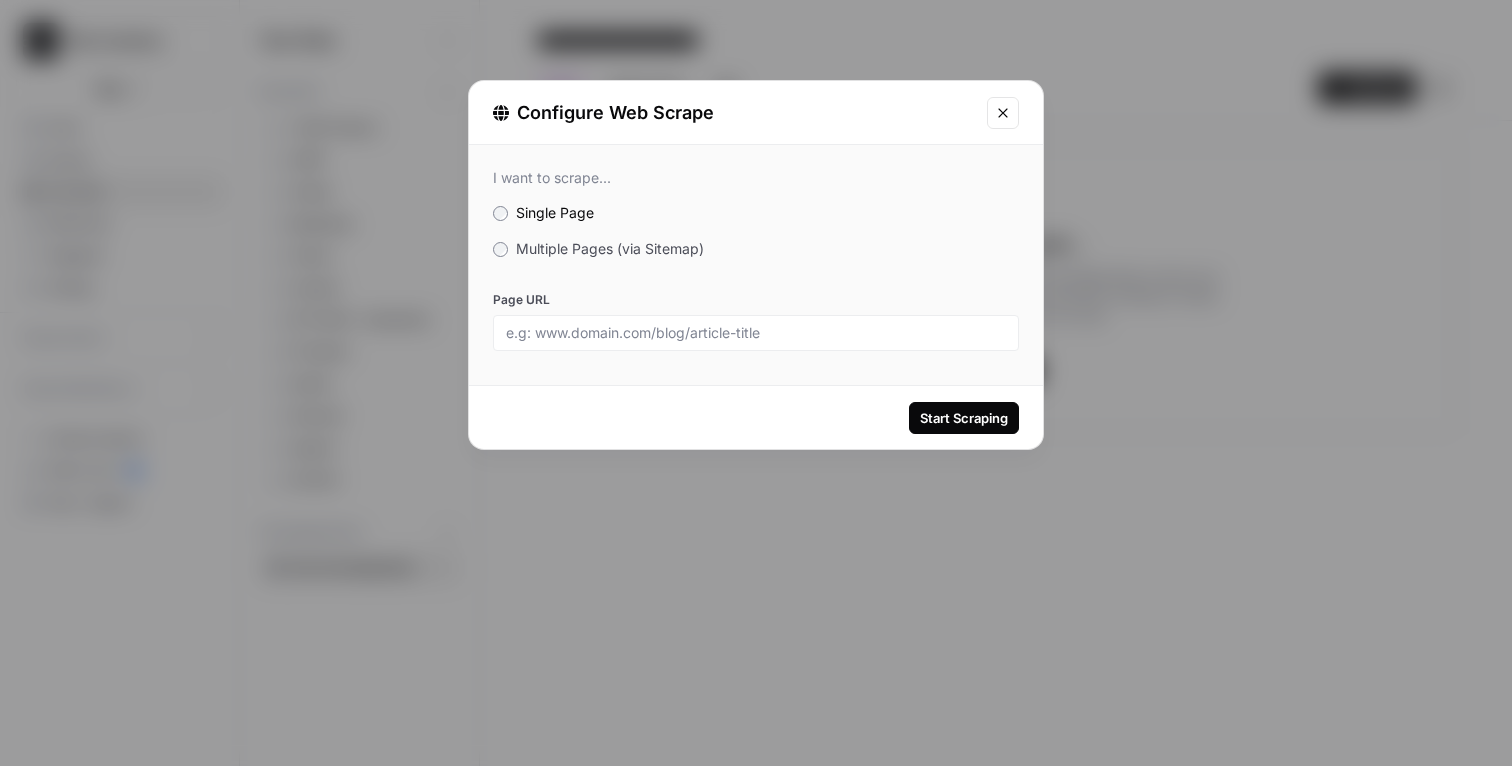 click on "Multiple Pages (via Sitemap)" at bounding box center (610, 248) 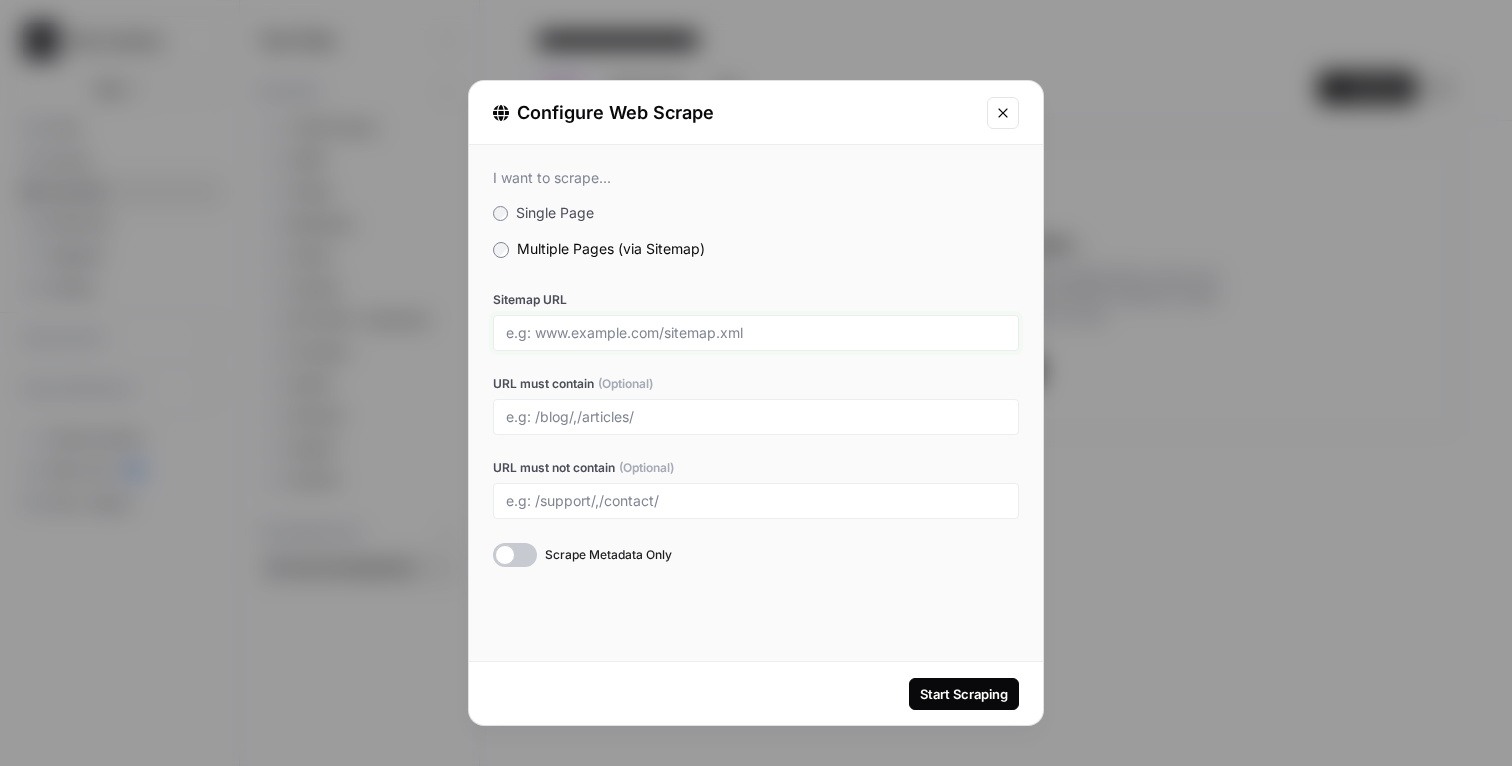 click on "Sitemap URL" at bounding box center [756, 333] 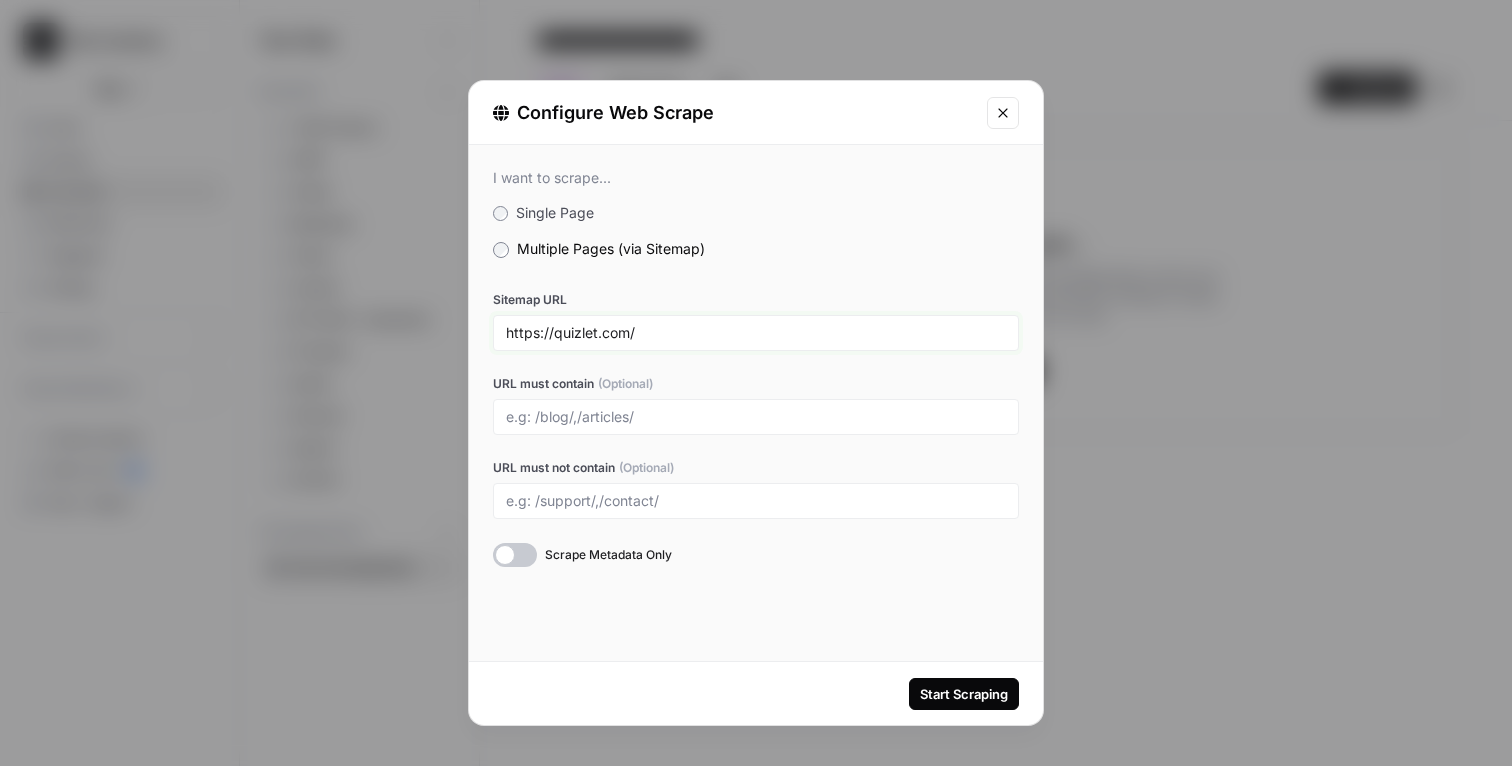 type on "https://quizlet.com/" 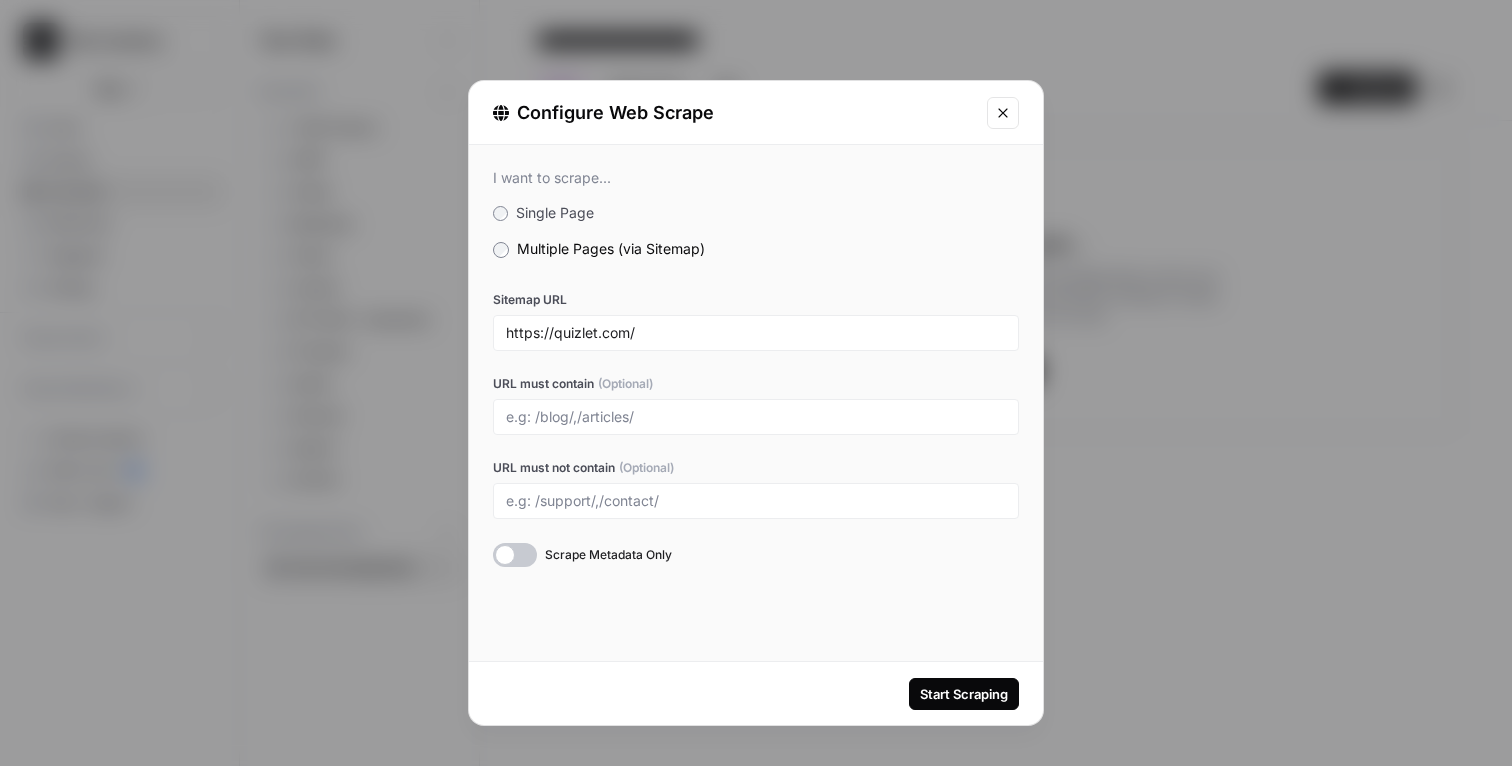 click on "I want to scrape... Single Page Multiple Pages (via Sitemap) Sitemap URL https://quizlet.com/ URL must contain (Optional) URL must not contain (Optional) Scrape Metadata Only" at bounding box center [756, 368] 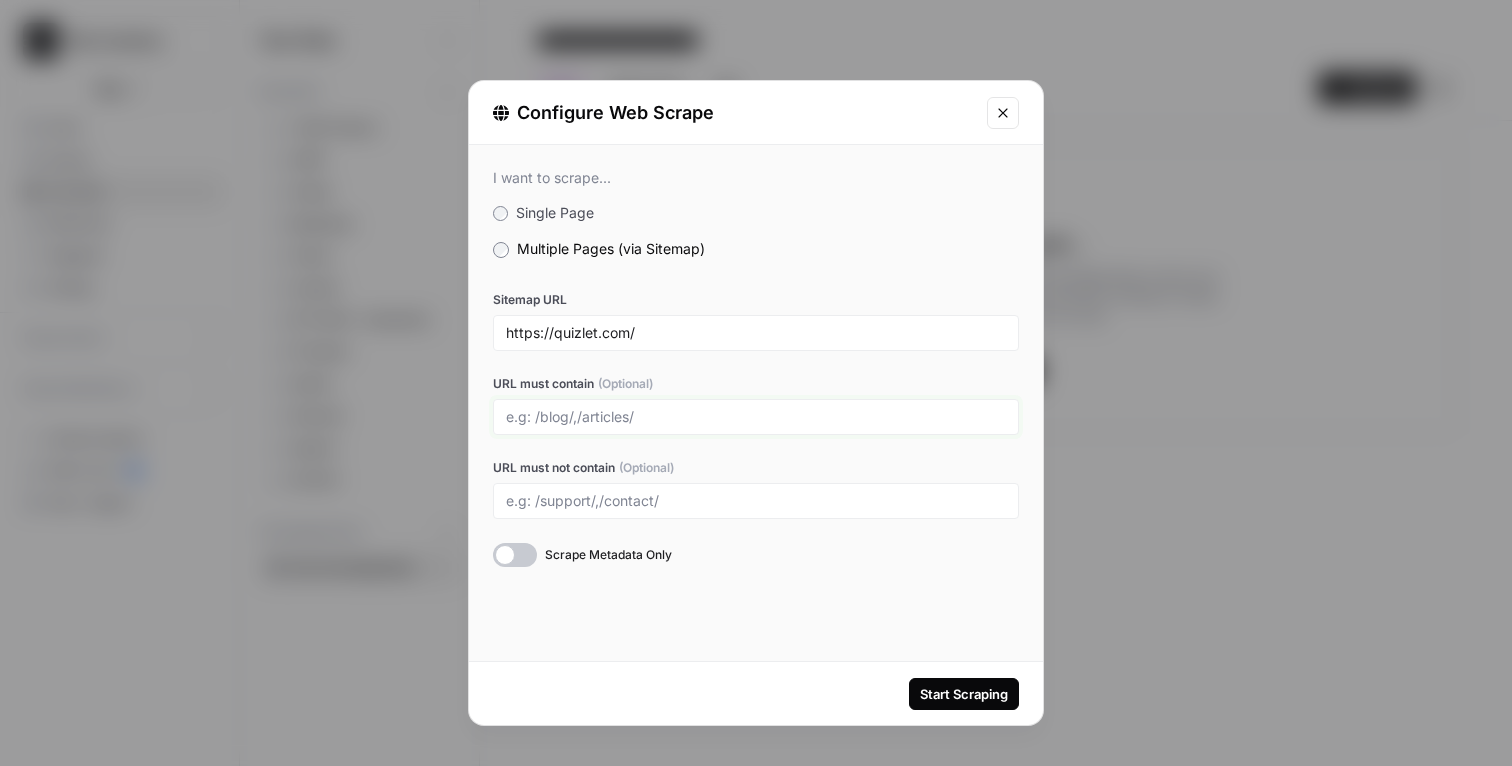 click on "URL must contain (Optional)" at bounding box center [756, 417] 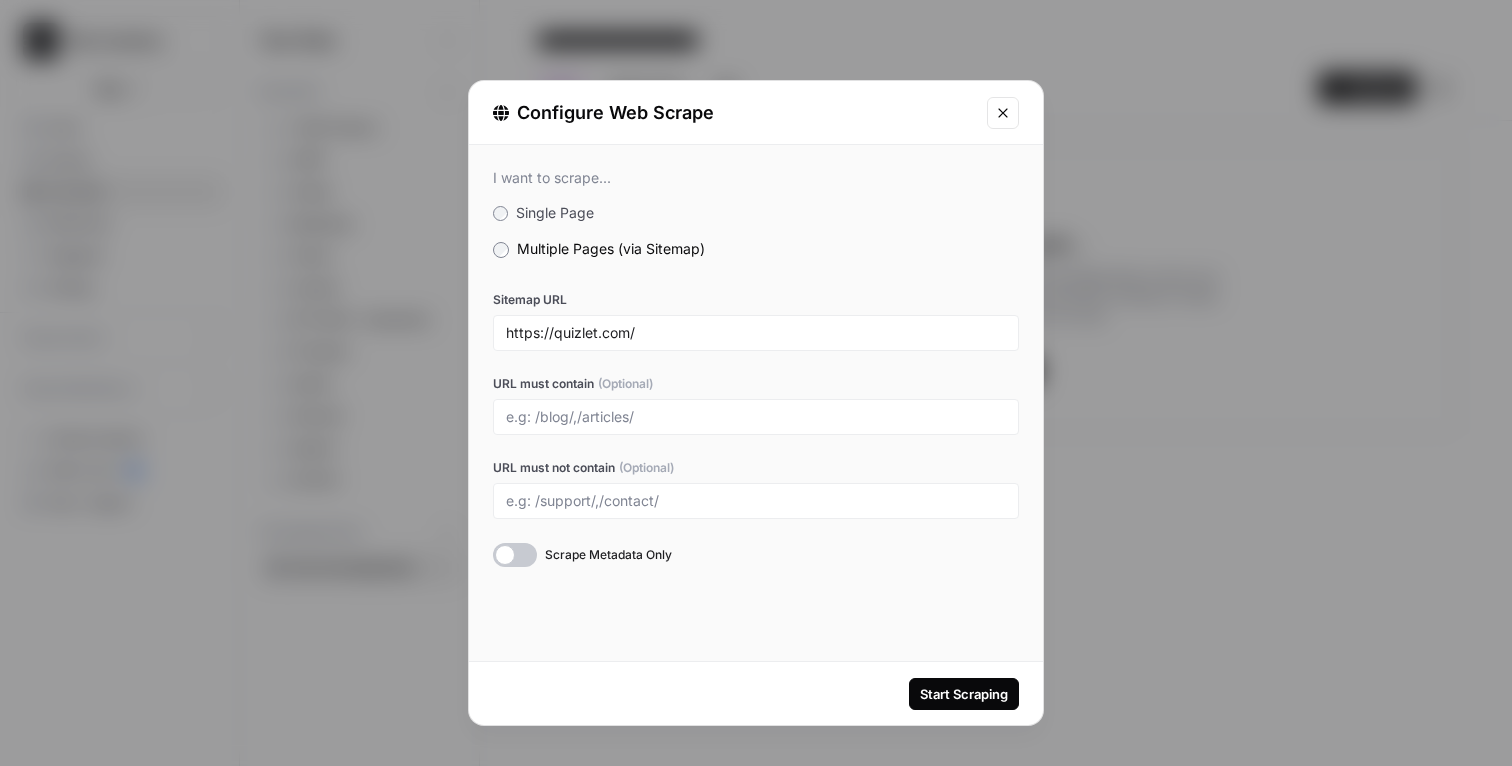 click on "I want to scrape... Single Page Multiple Pages (via Sitemap) Sitemap URL https://quizlet.com/ URL must contain (Optional) URL must not contain (Optional) Scrape Metadata Only" at bounding box center [756, 403] 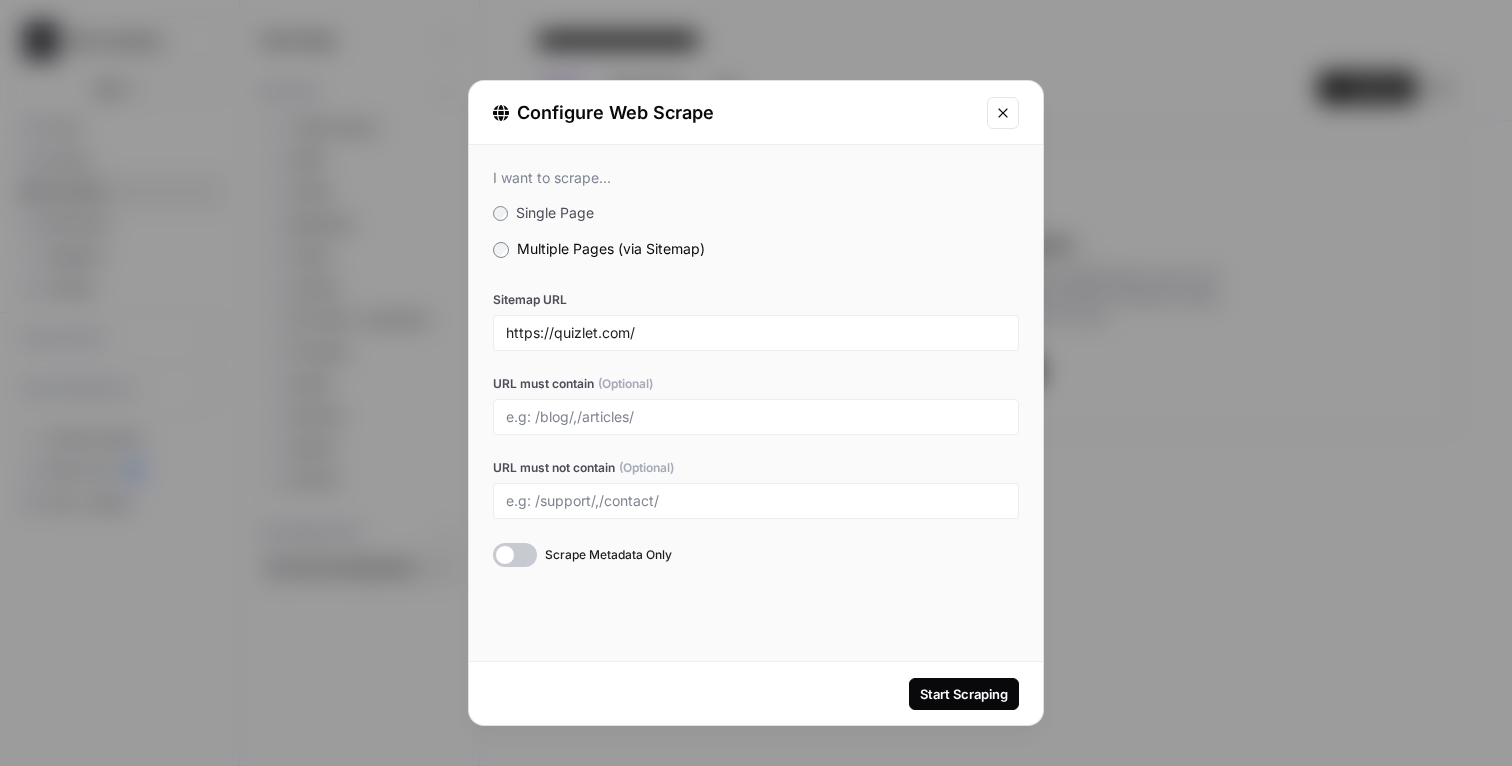 click on "Start Scraping" at bounding box center (964, 694) 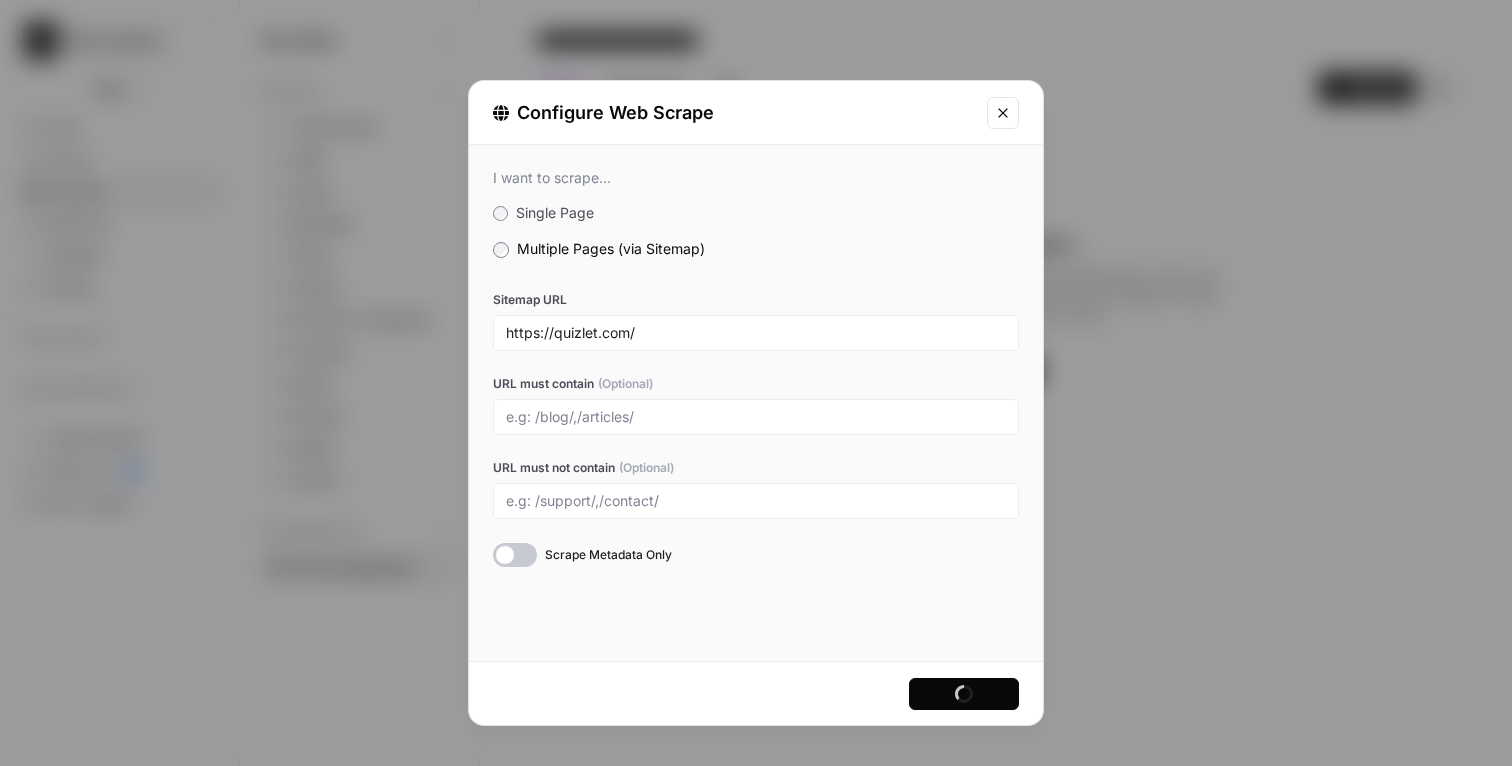click at bounding box center (1003, 113) 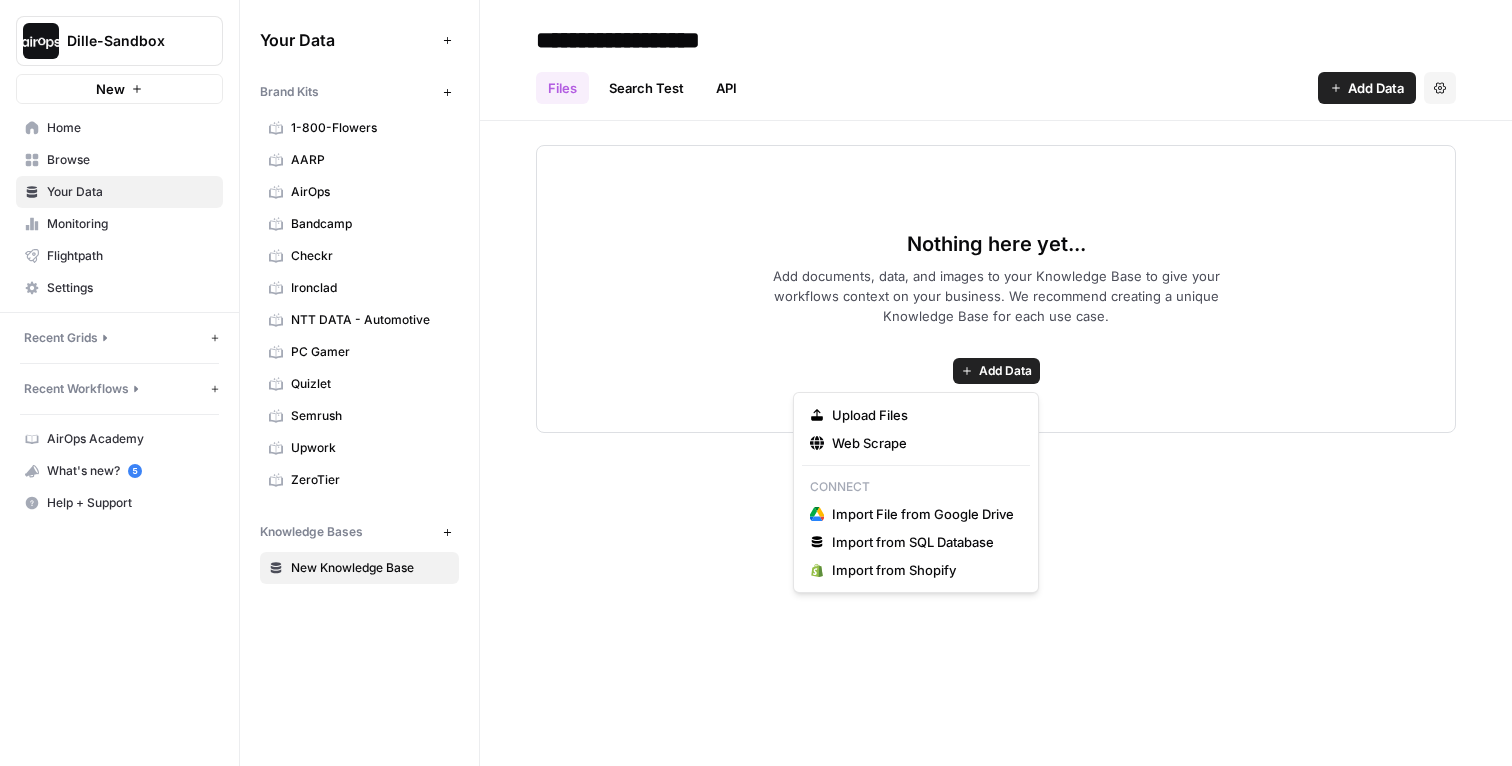 click on "Add Data" at bounding box center (1005, 371) 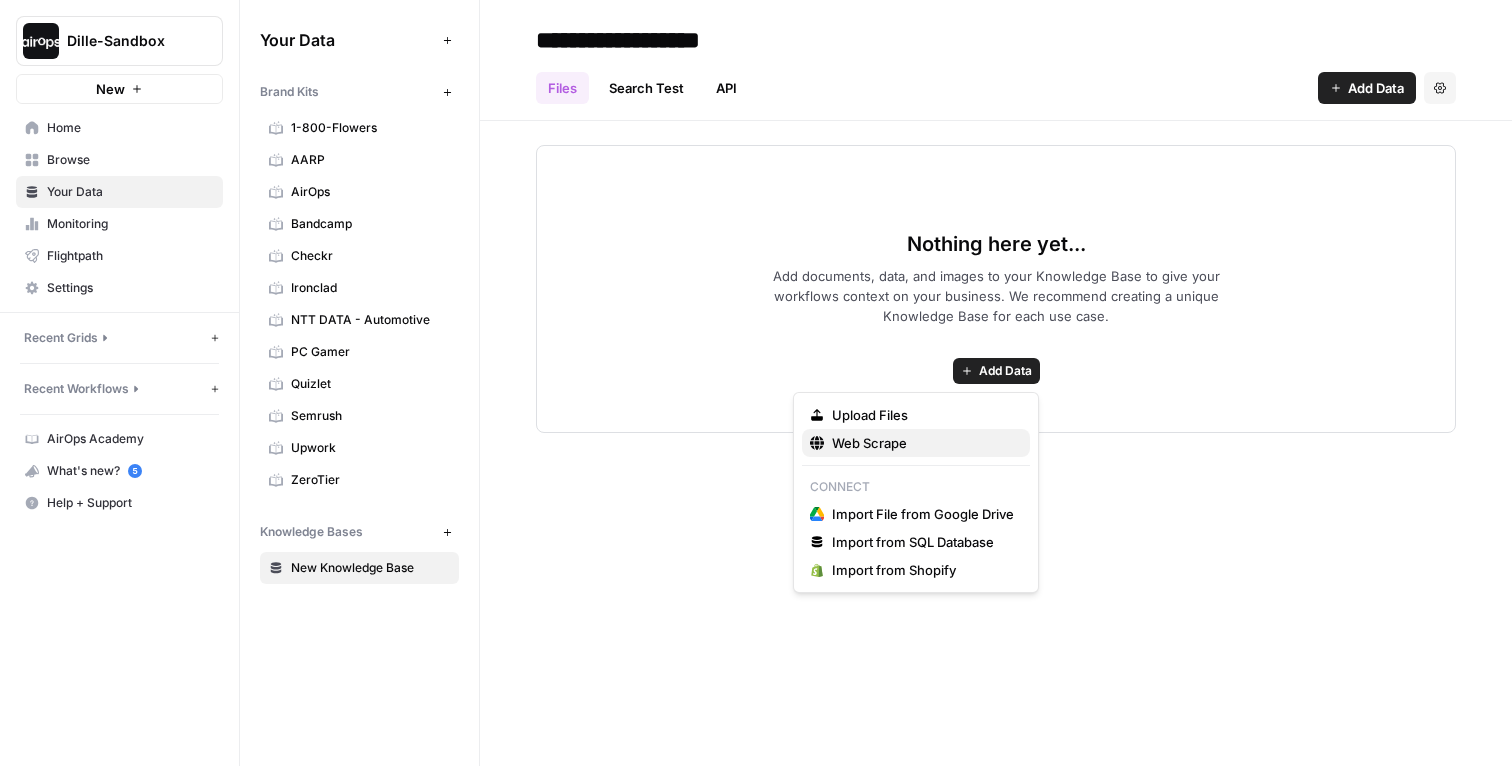 click on "Web Scrape" at bounding box center (923, 443) 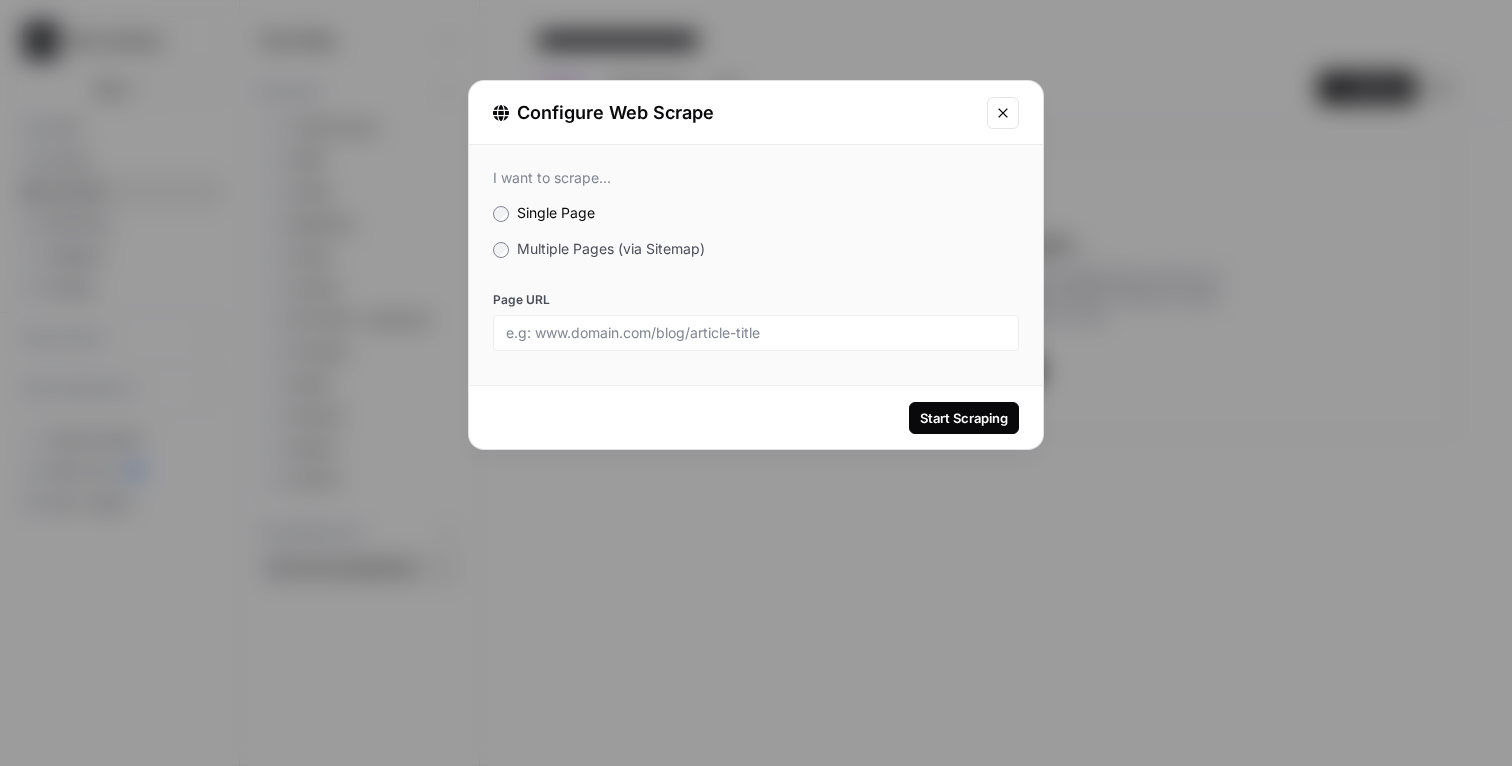 click on "Multiple Pages (via Sitemap)" at bounding box center [611, 248] 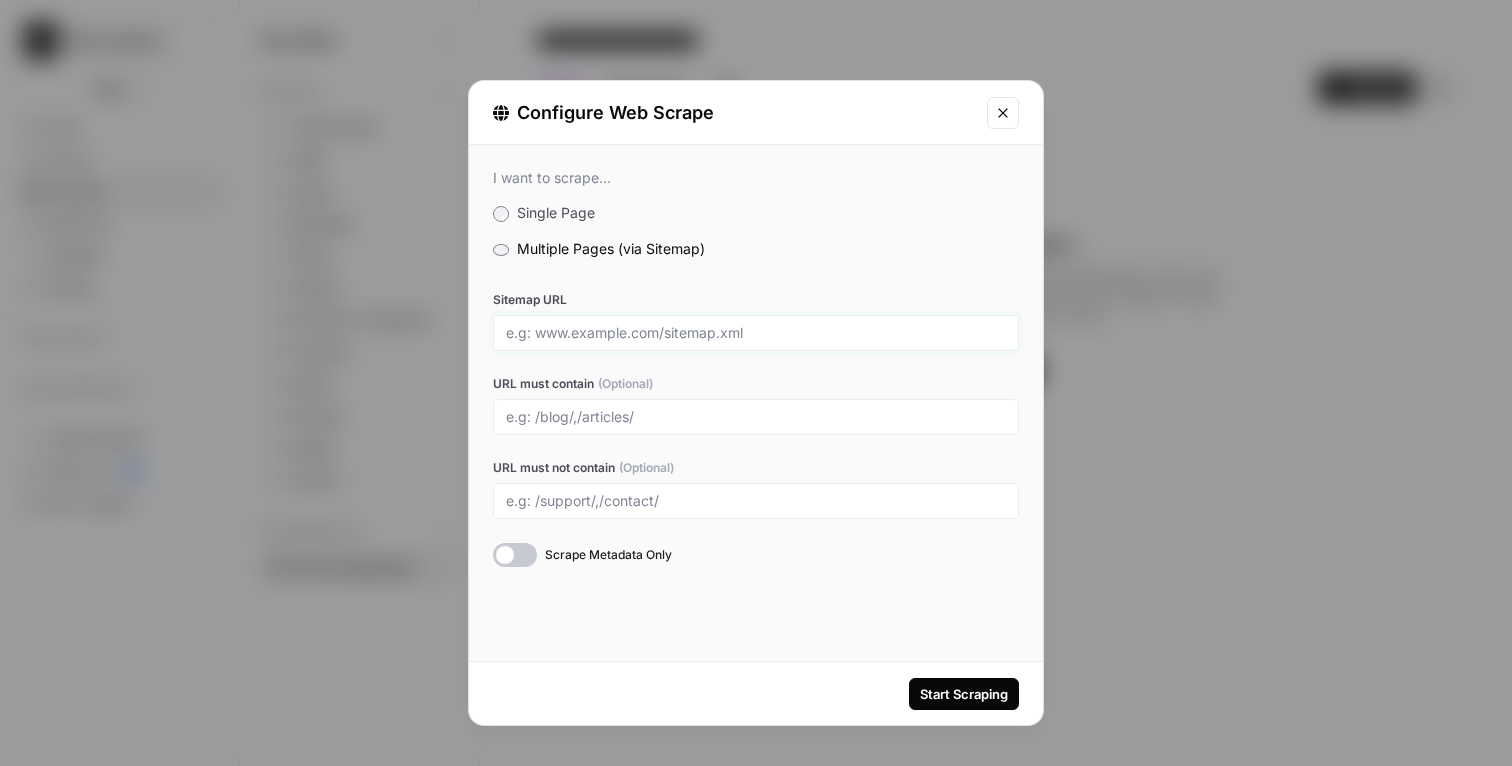 click on "Sitemap URL" at bounding box center [756, 333] 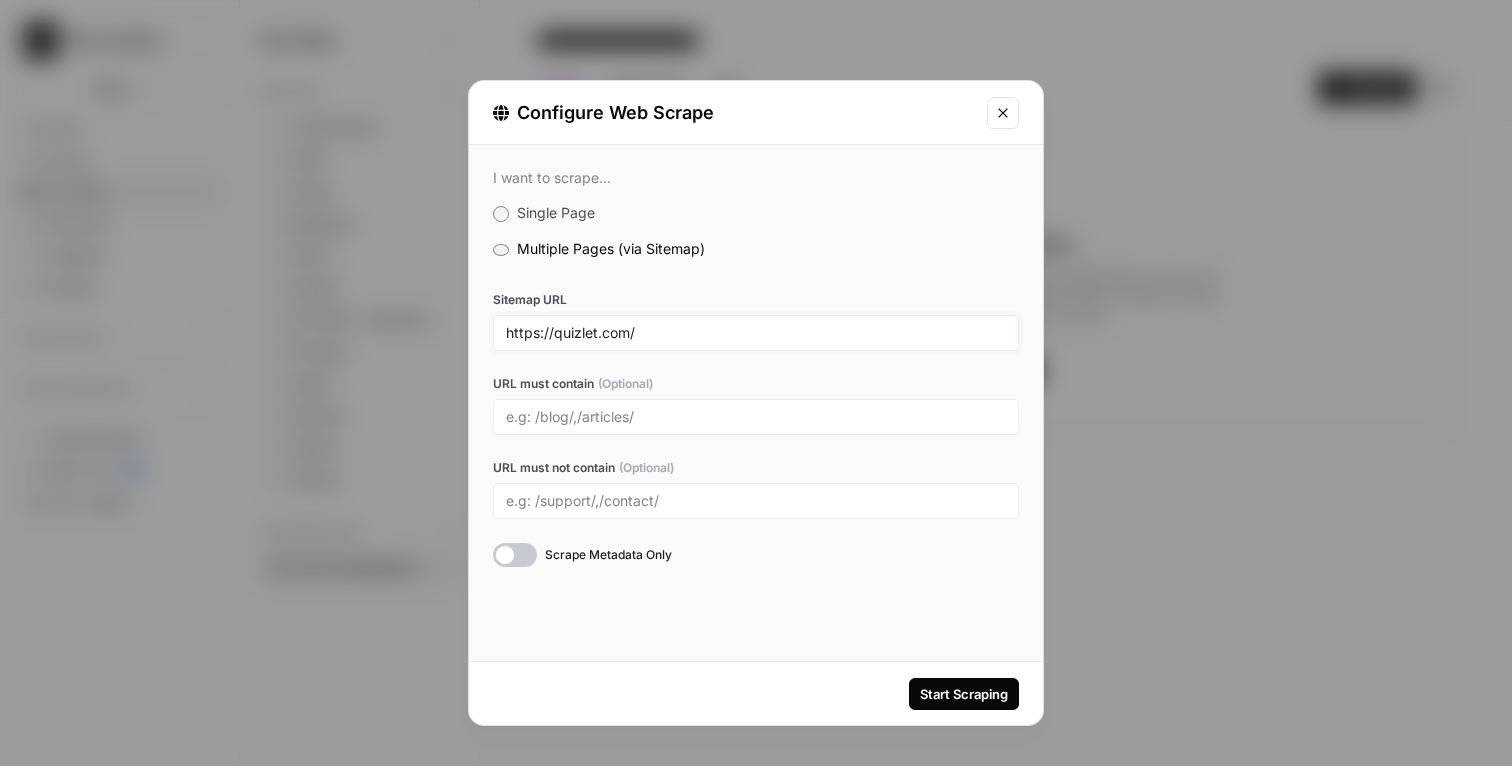 type on "https://quizlet.com/" 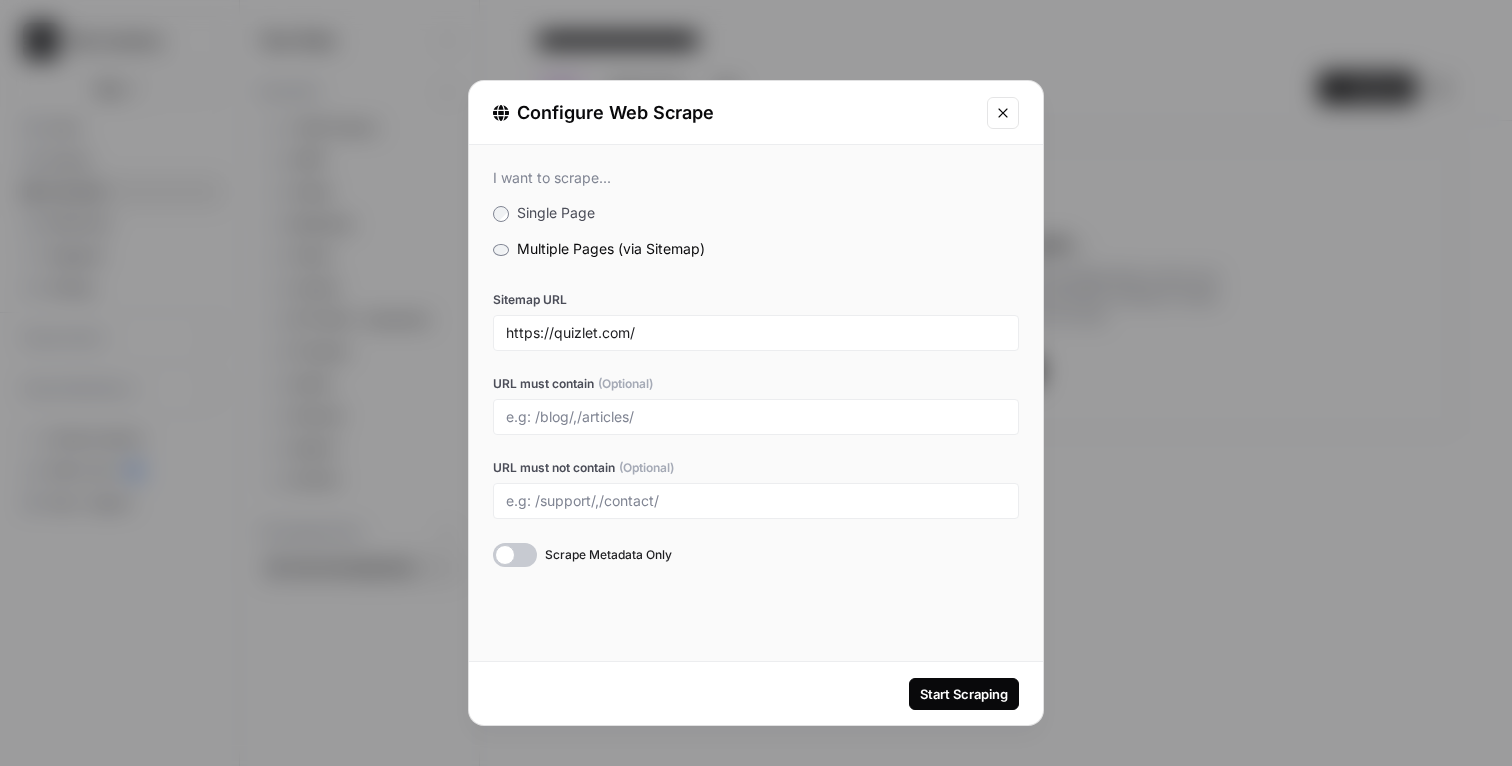 click 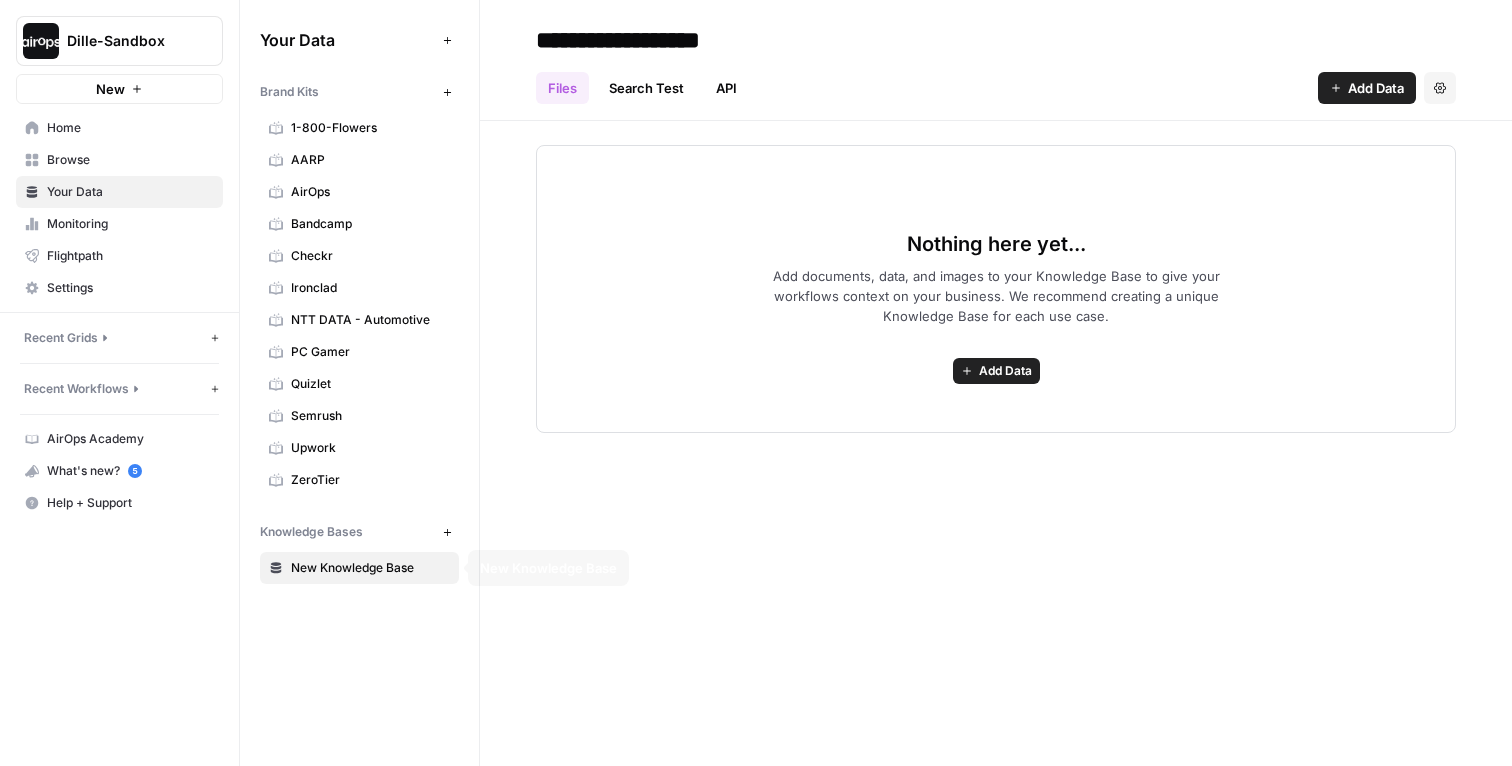 click 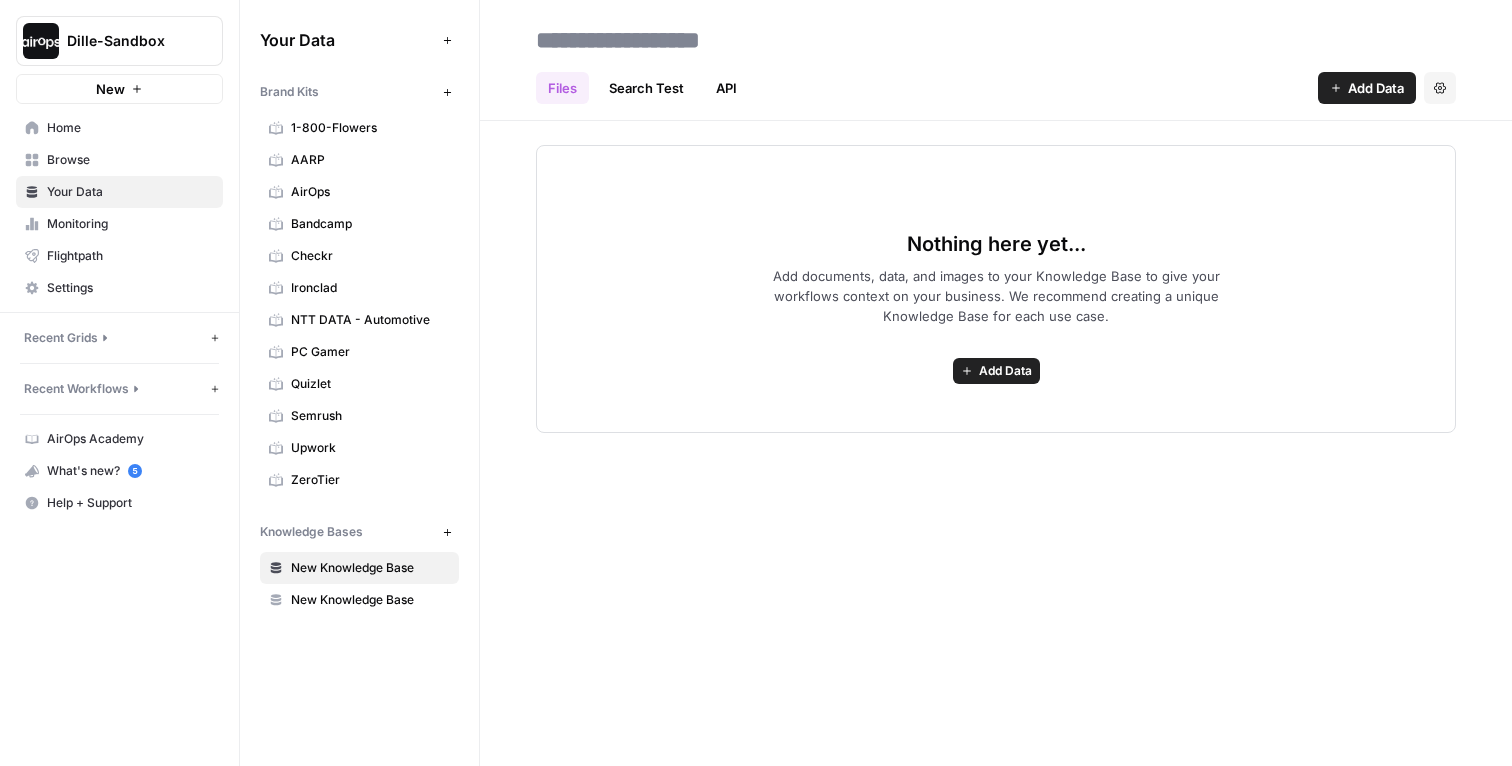 click at bounding box center (688, 40) 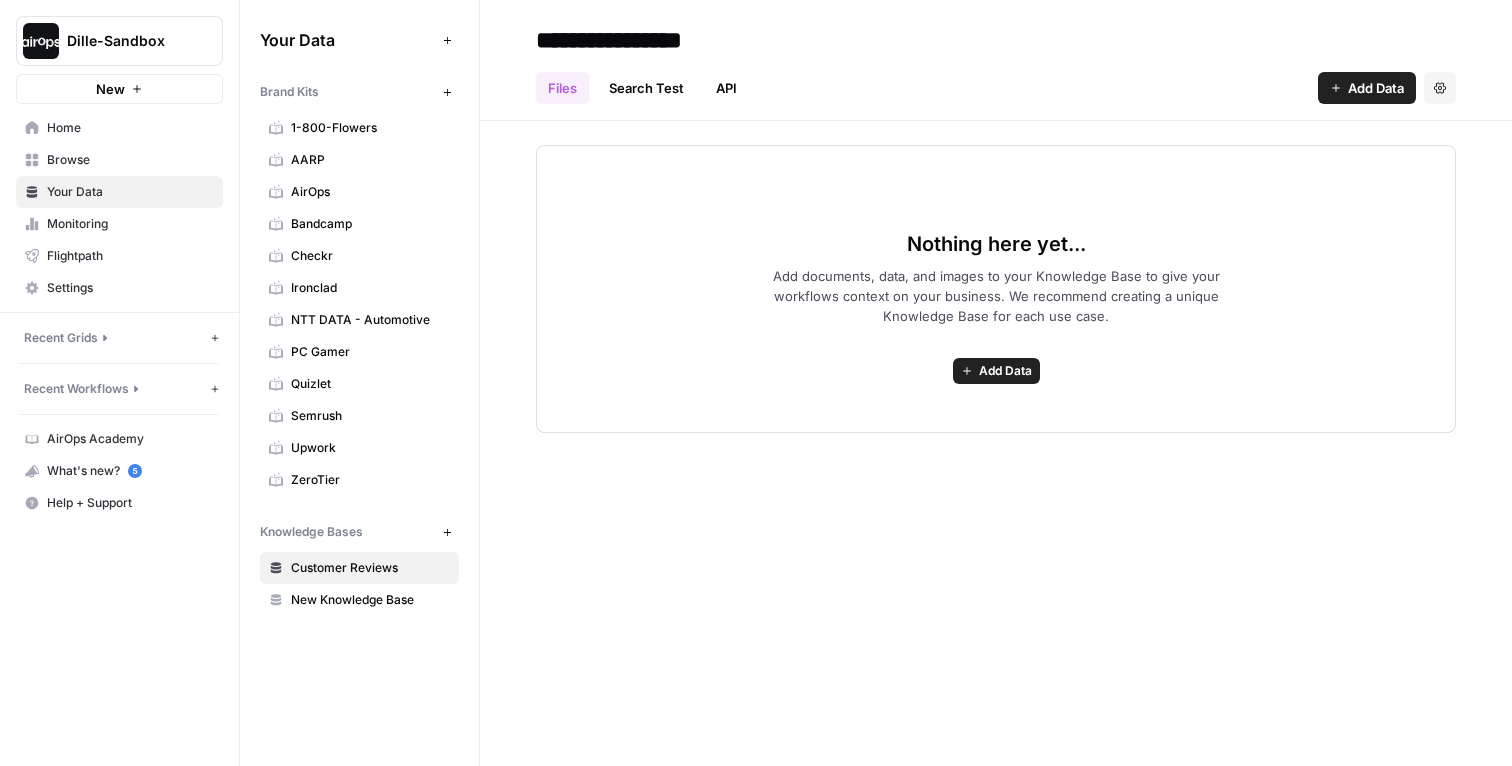 type on "**********" 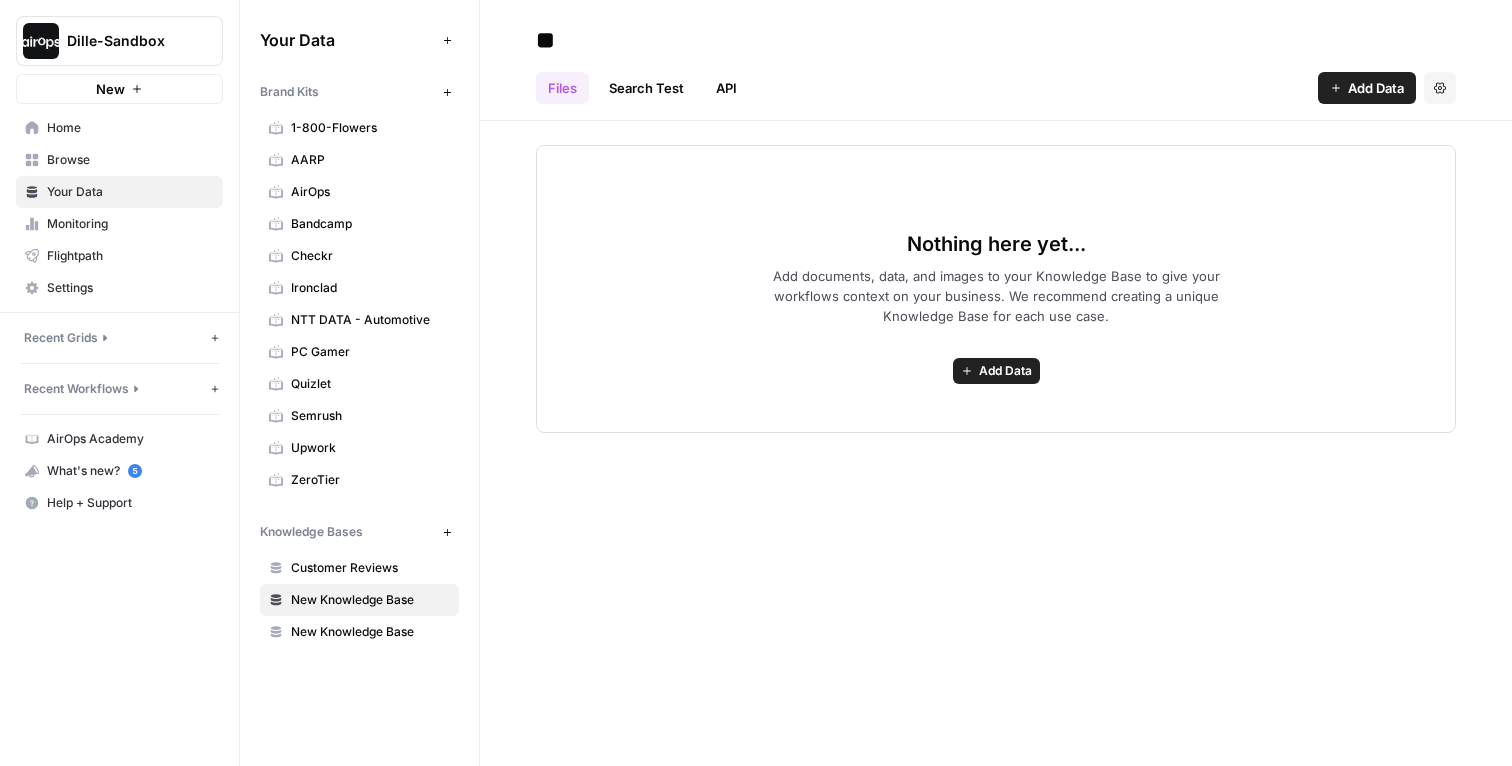 type on "*" 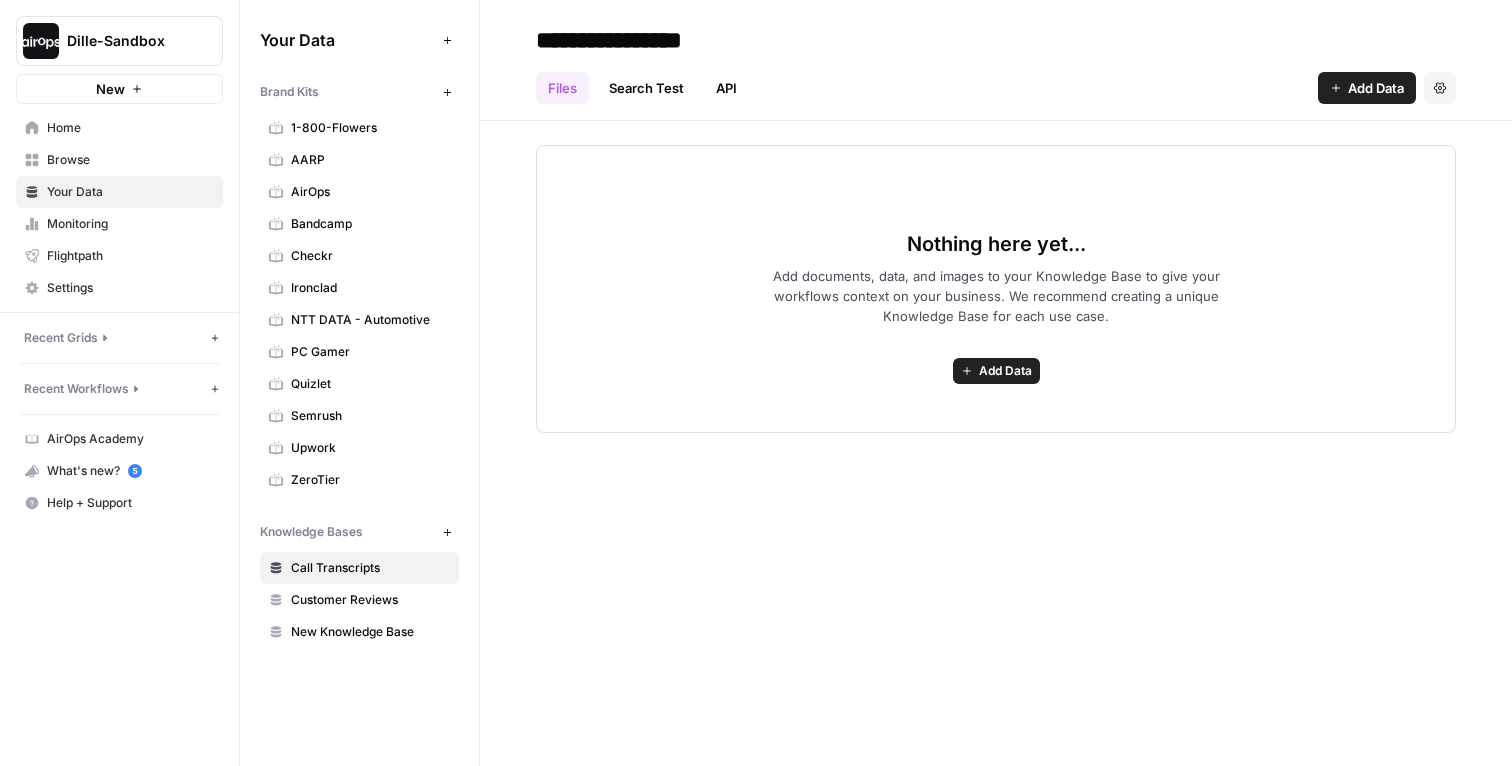 type on "**********" 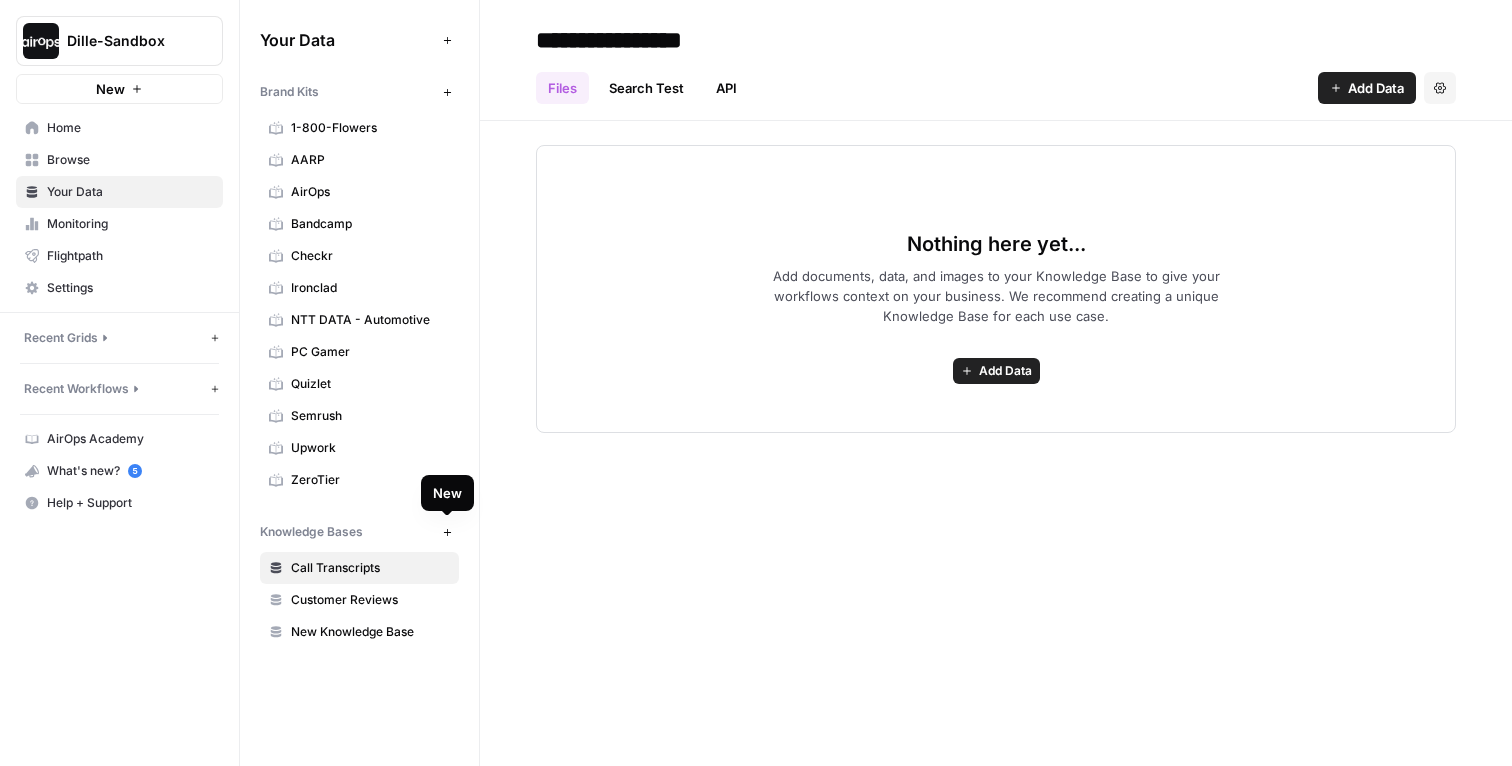 click 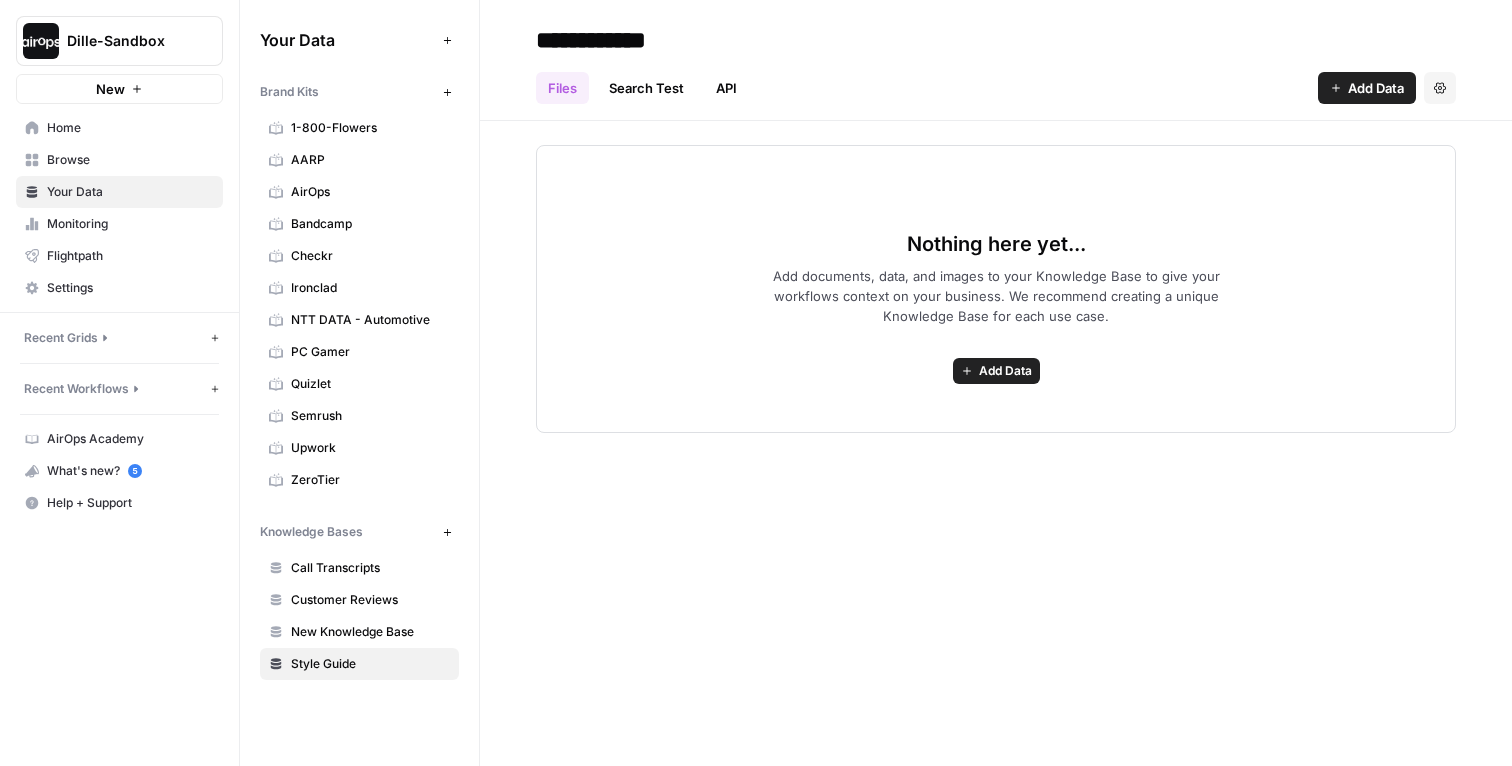type on "**********" 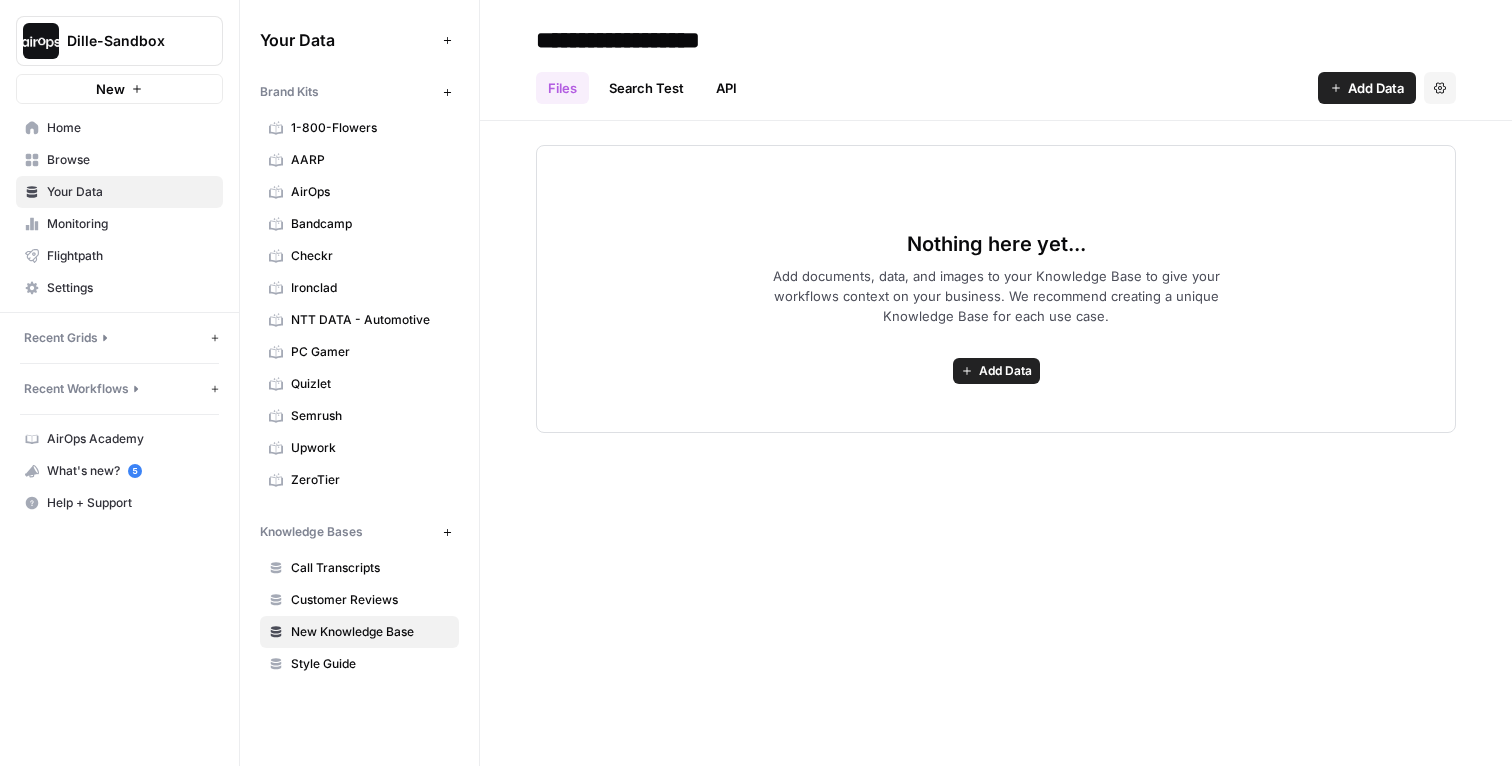 click on "Nothing here yet... Add documents, data, and images to your Knowledge Base to give your workflows context on your business. We recommend creating a unique Knowledge Base for each use case. Add Data" at bounding box center [996, 277] 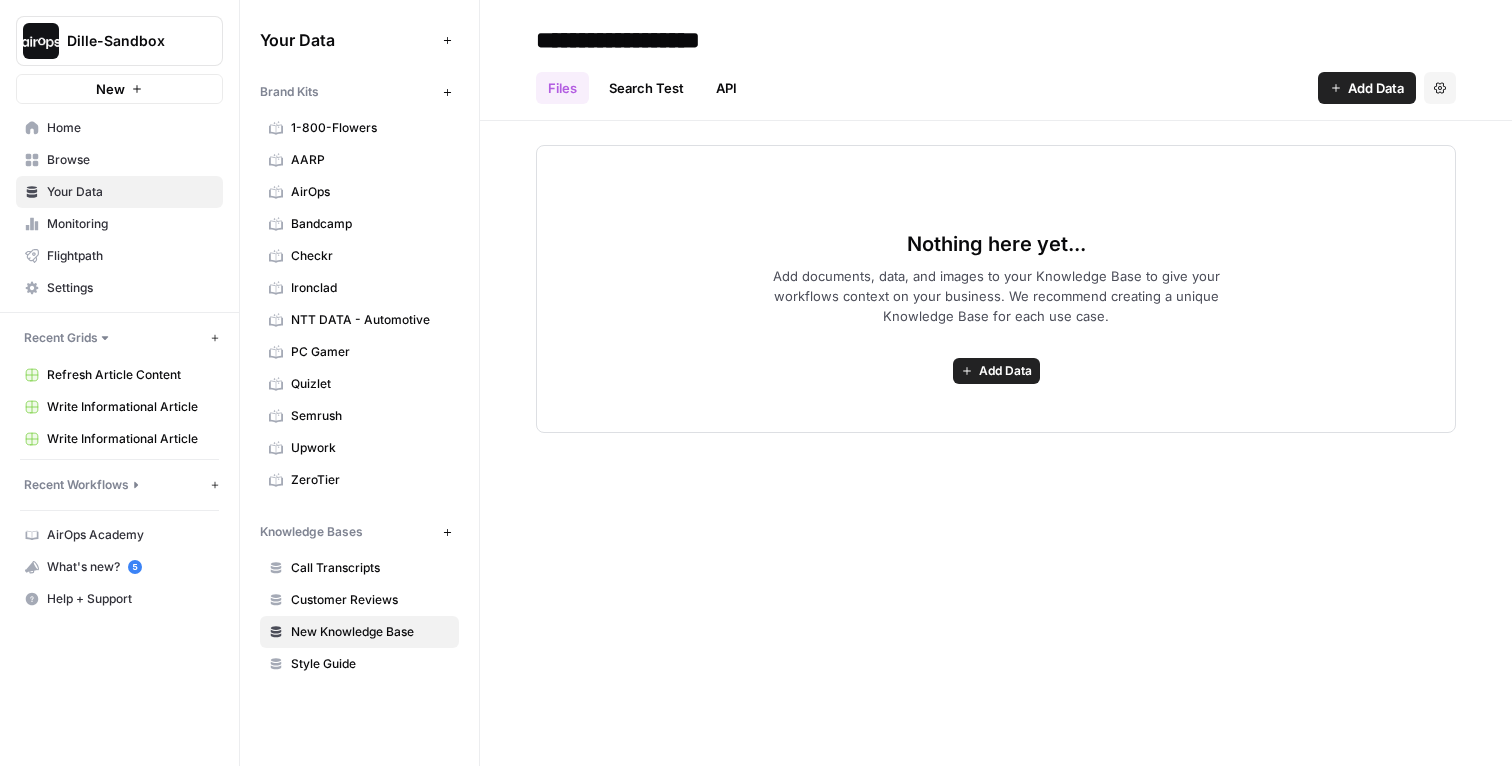 click on "Home" at bounding box center [130, 128] 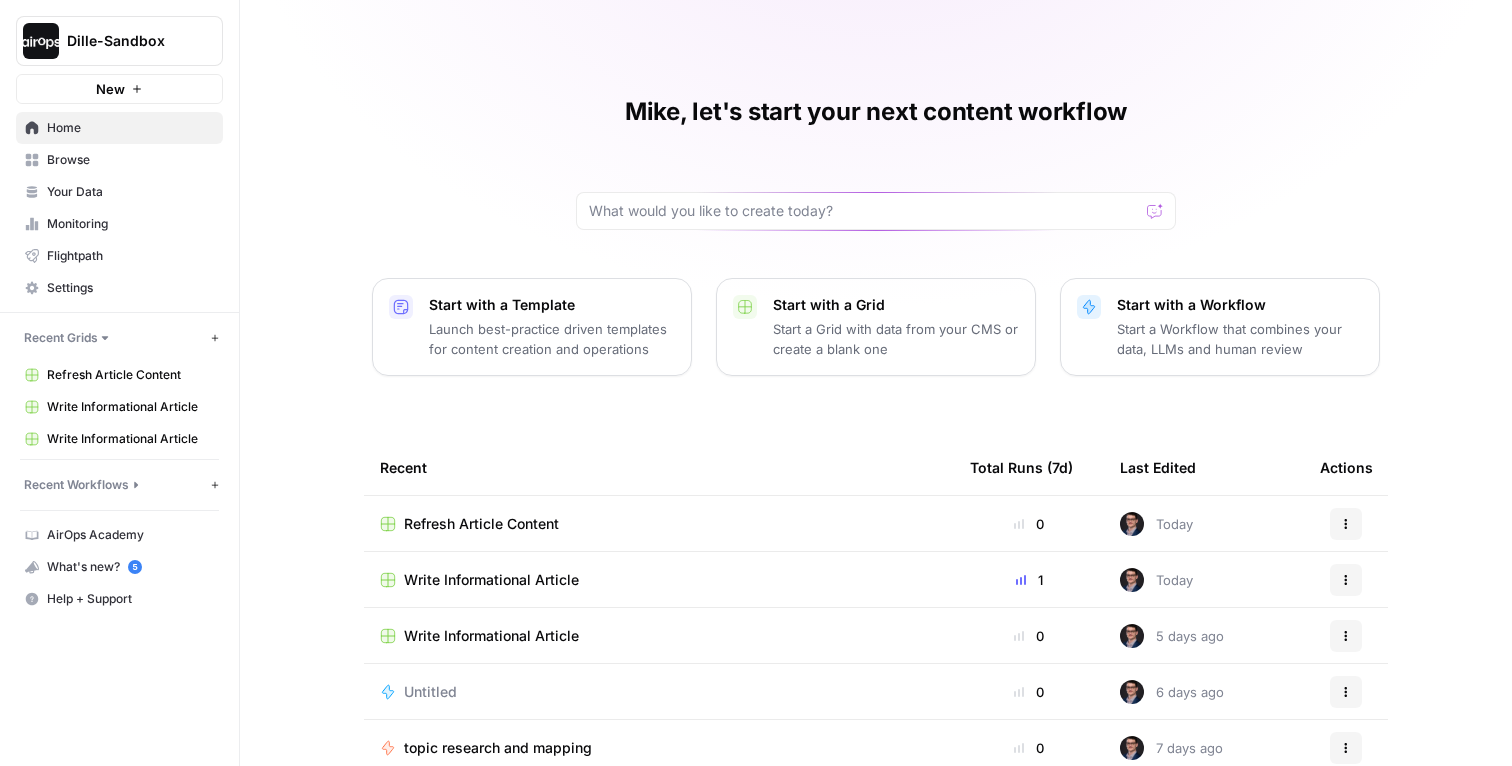 click on "Launch best-practice driven templates for content creation and operations" at bounding box center (552, 339) 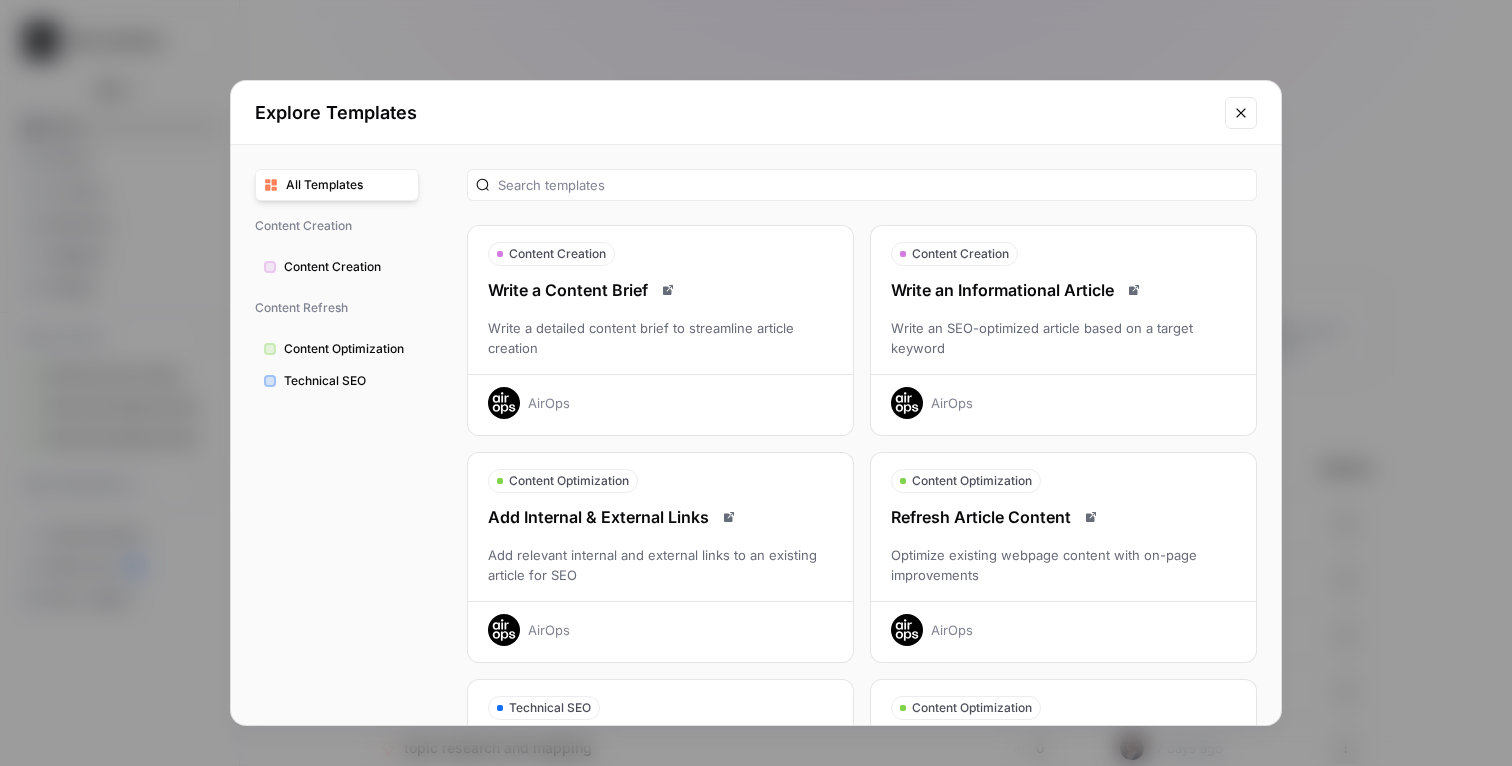 click on "Write an SEO-optimized article based on a target keyword" at bounding box center (1063, 338) 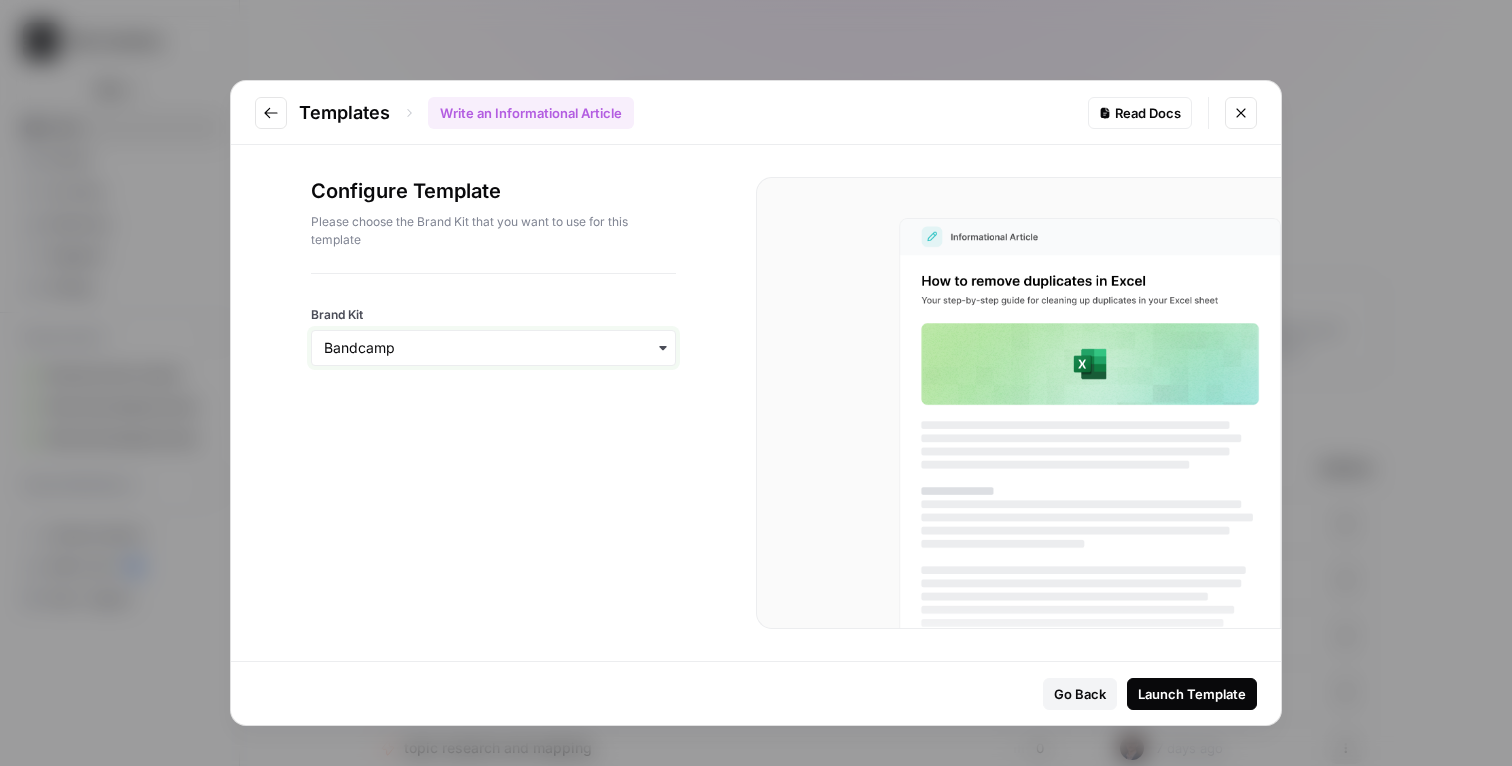click on "Brand Kit" at bounding box center [493, 348] 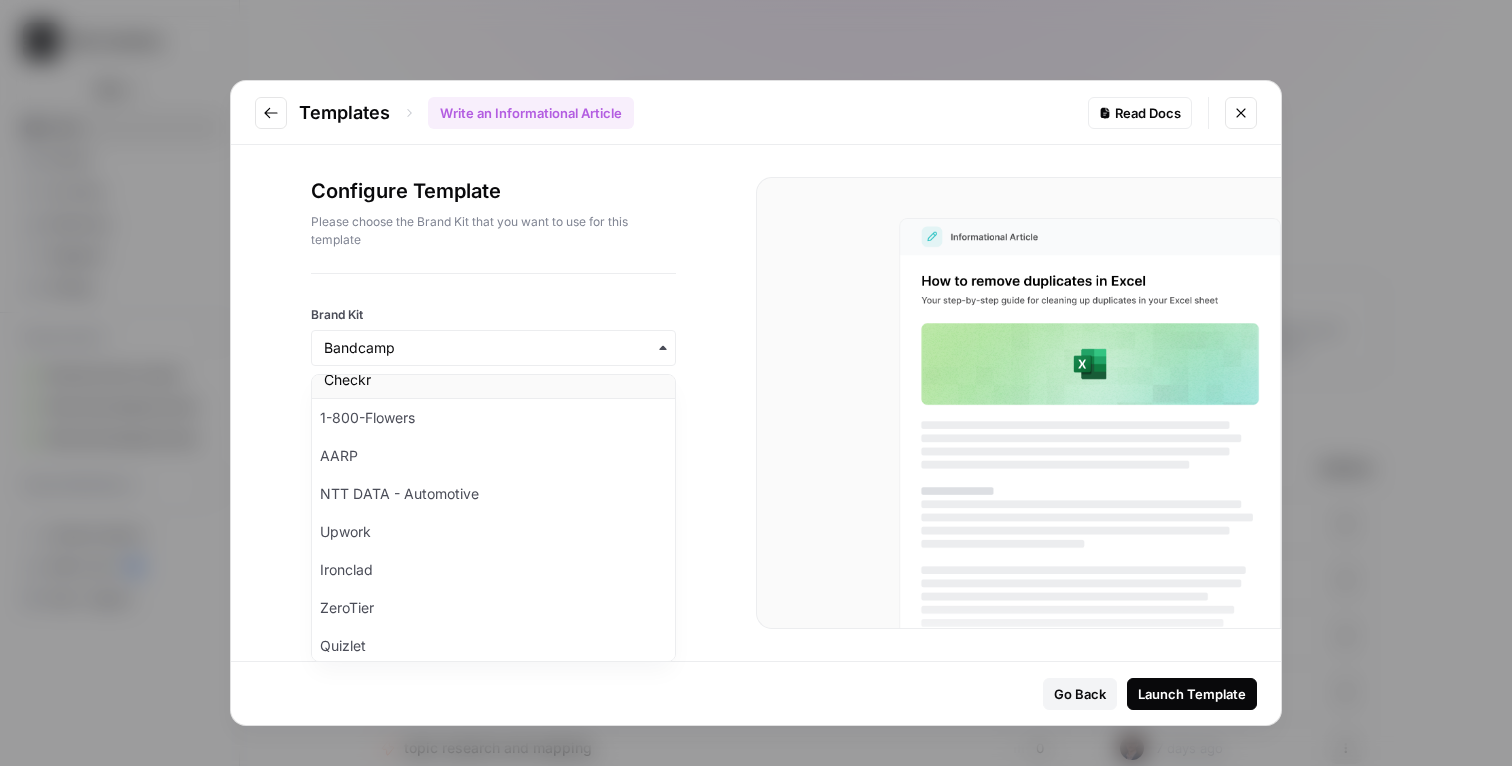 scroll, scrollTop: 186, scrollLeft: 0, axis: vertical 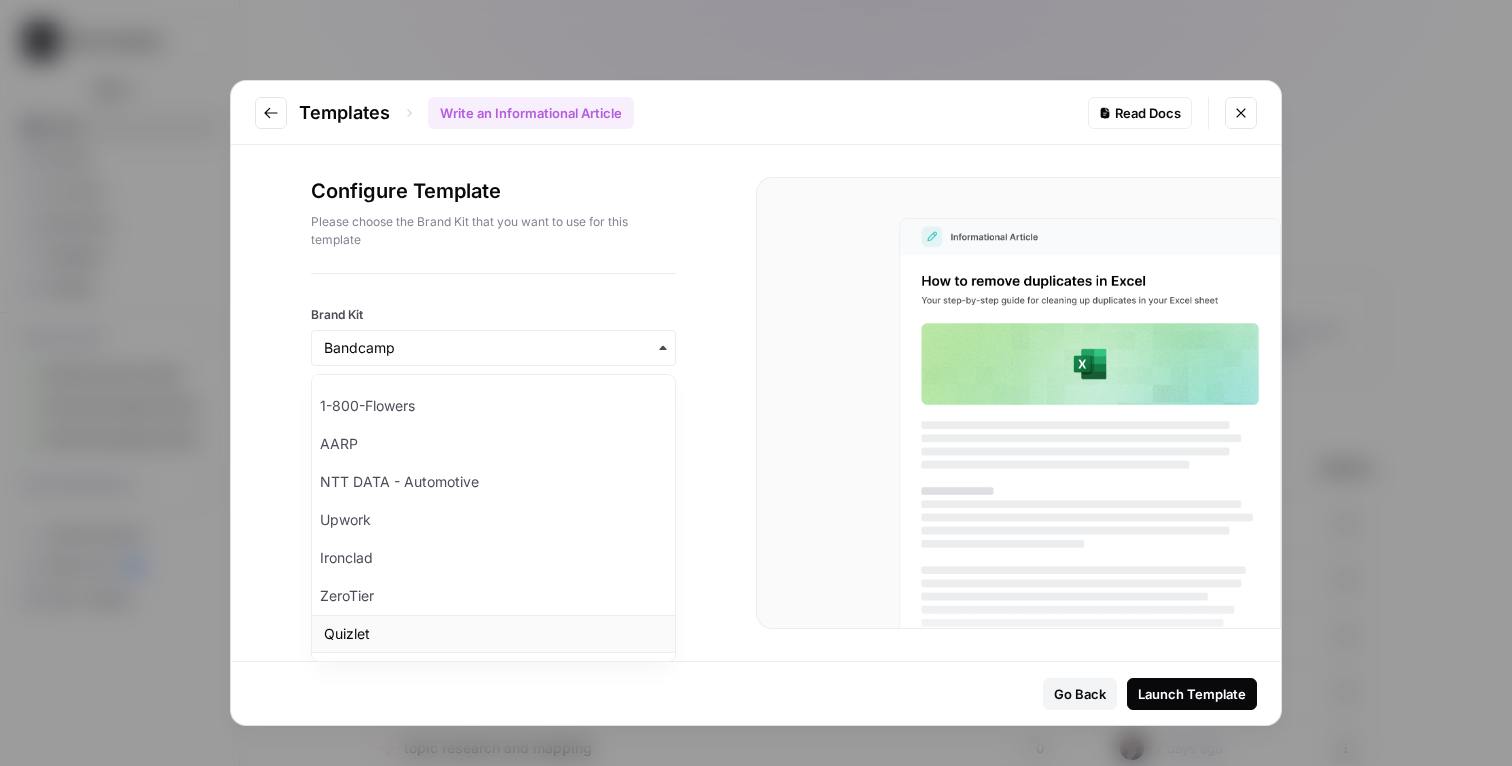 click on "Quizlet" at bounding box center (493, 634) 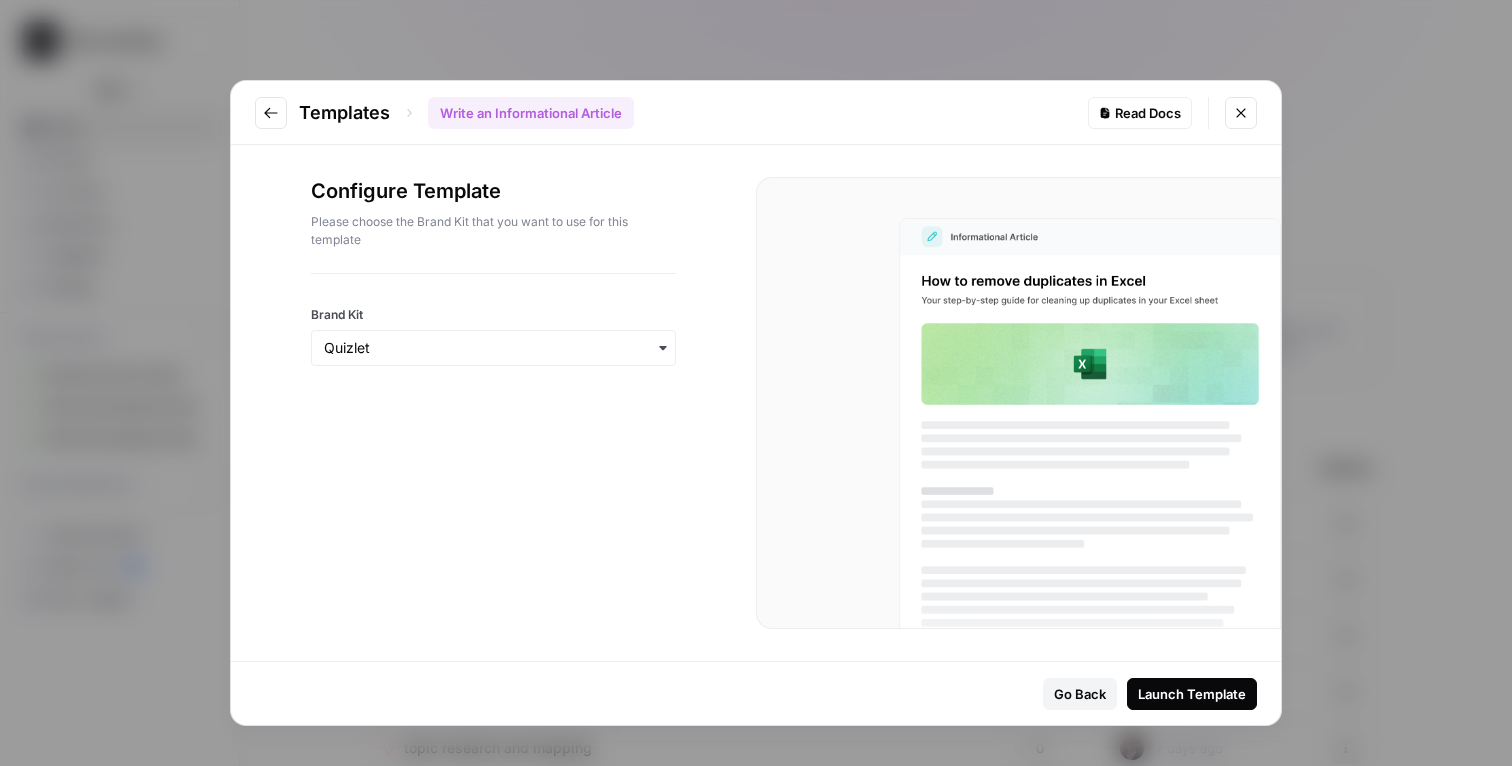 click on "Launch Template" at bounding box center [1192, 694] 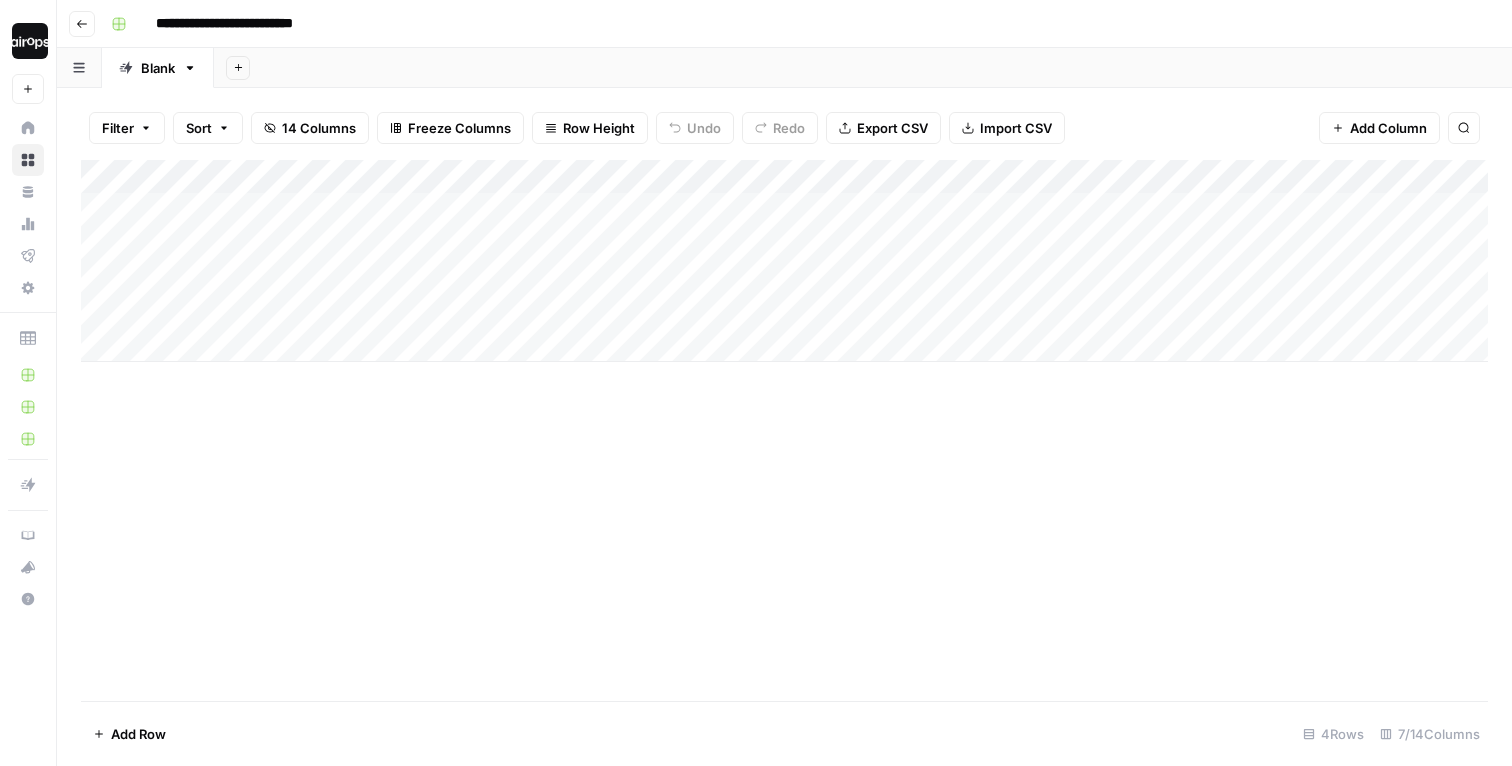 click on "**********" at bounding box center [245, 24] 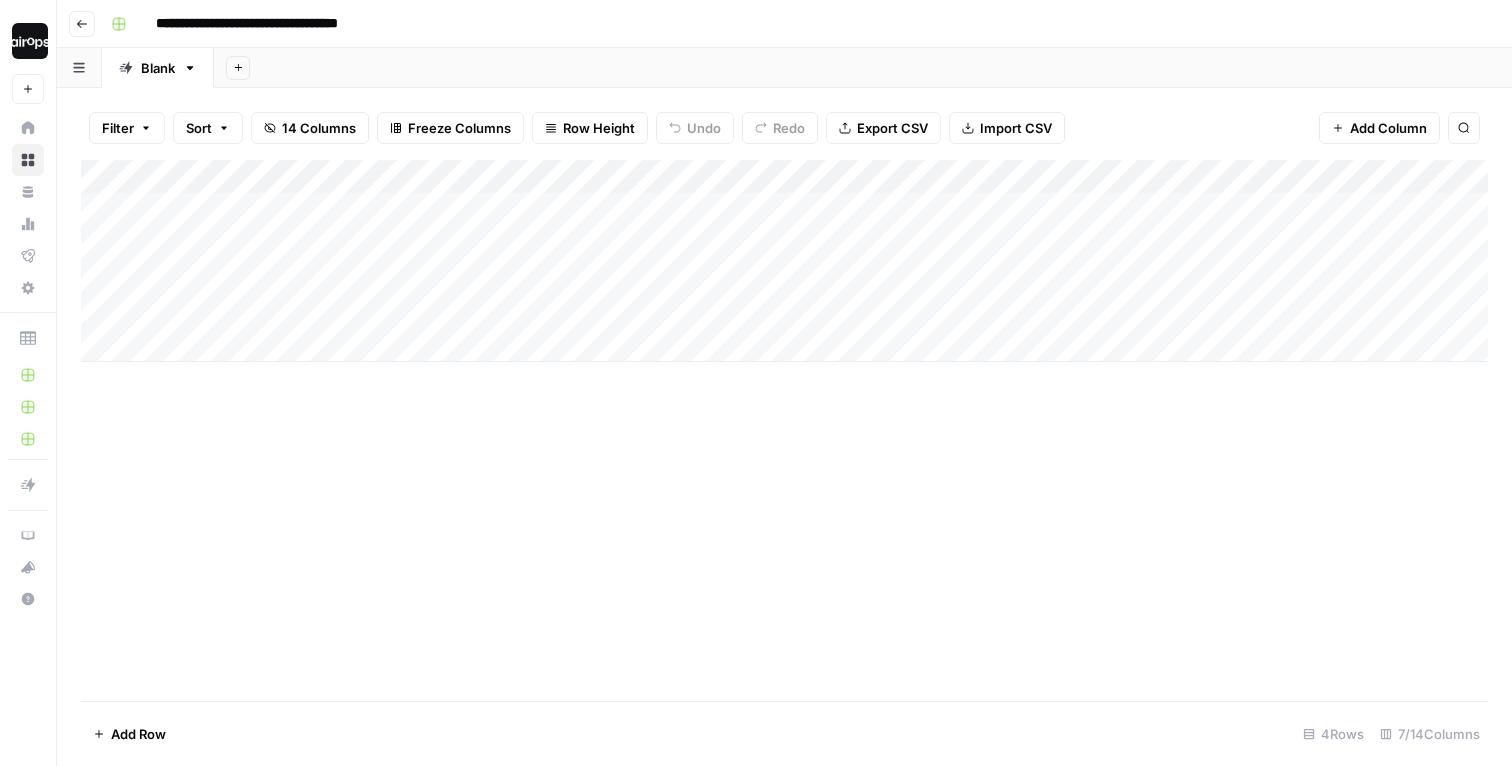 type on "**********" 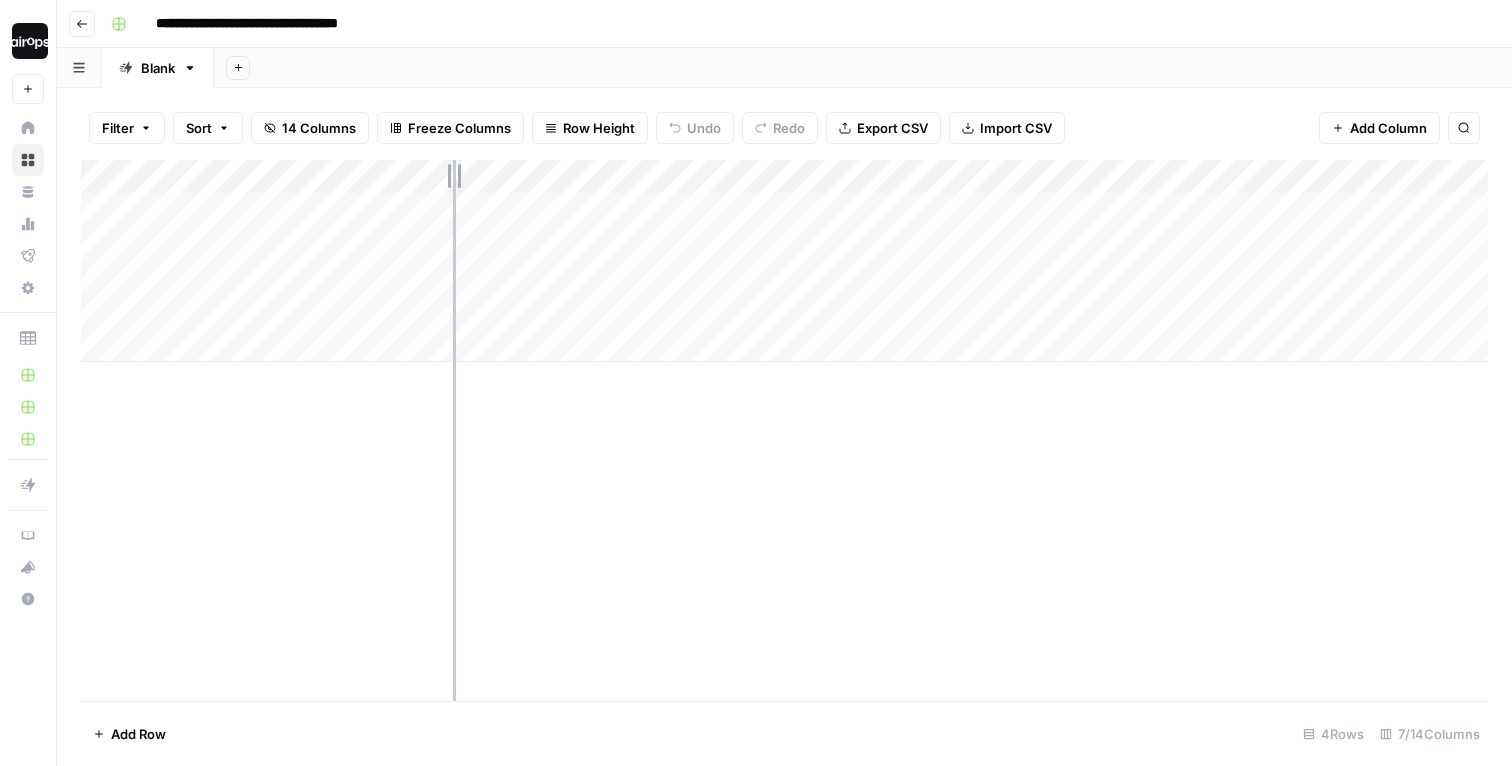 drag, startPoint x: 372, startPoint y: 180, endPoint x: 453, endPoint y: 173, distance: 81.3019 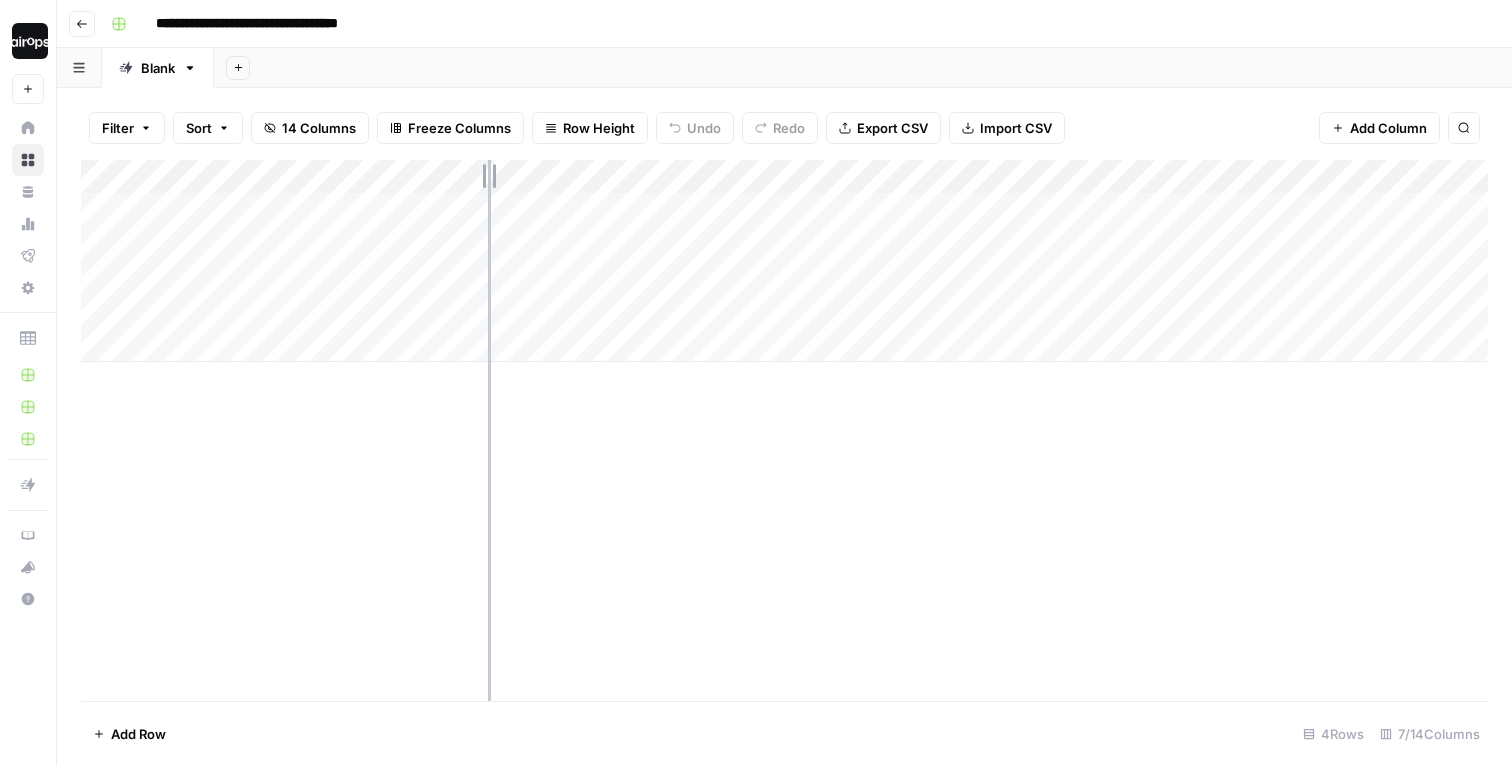 drag, startPoint x: 453, startPoint y: 172, endPoint x: 488, endPoint y: 170, distance: 35.057095 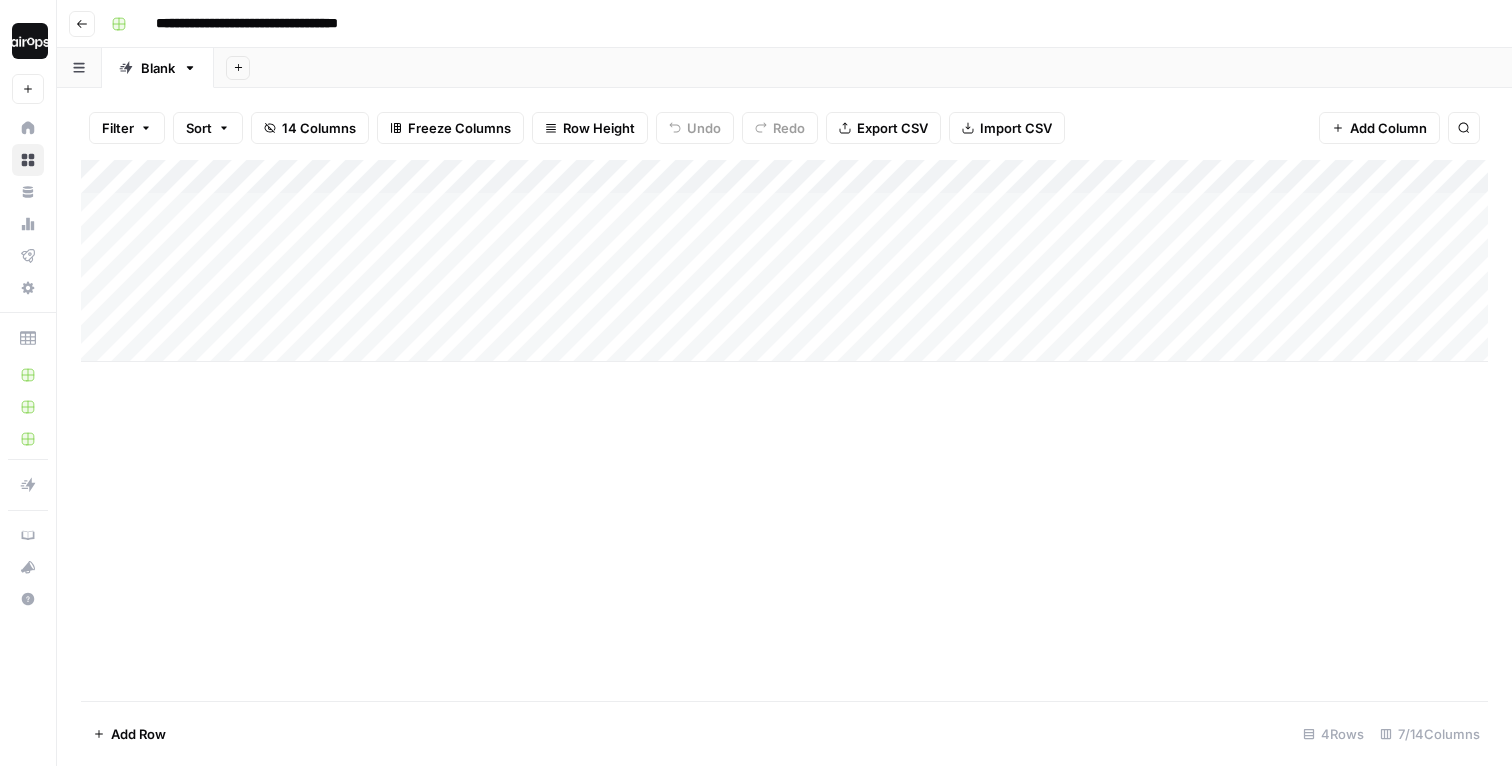 click on "Add Sheet" at bounding box center (863, 68) 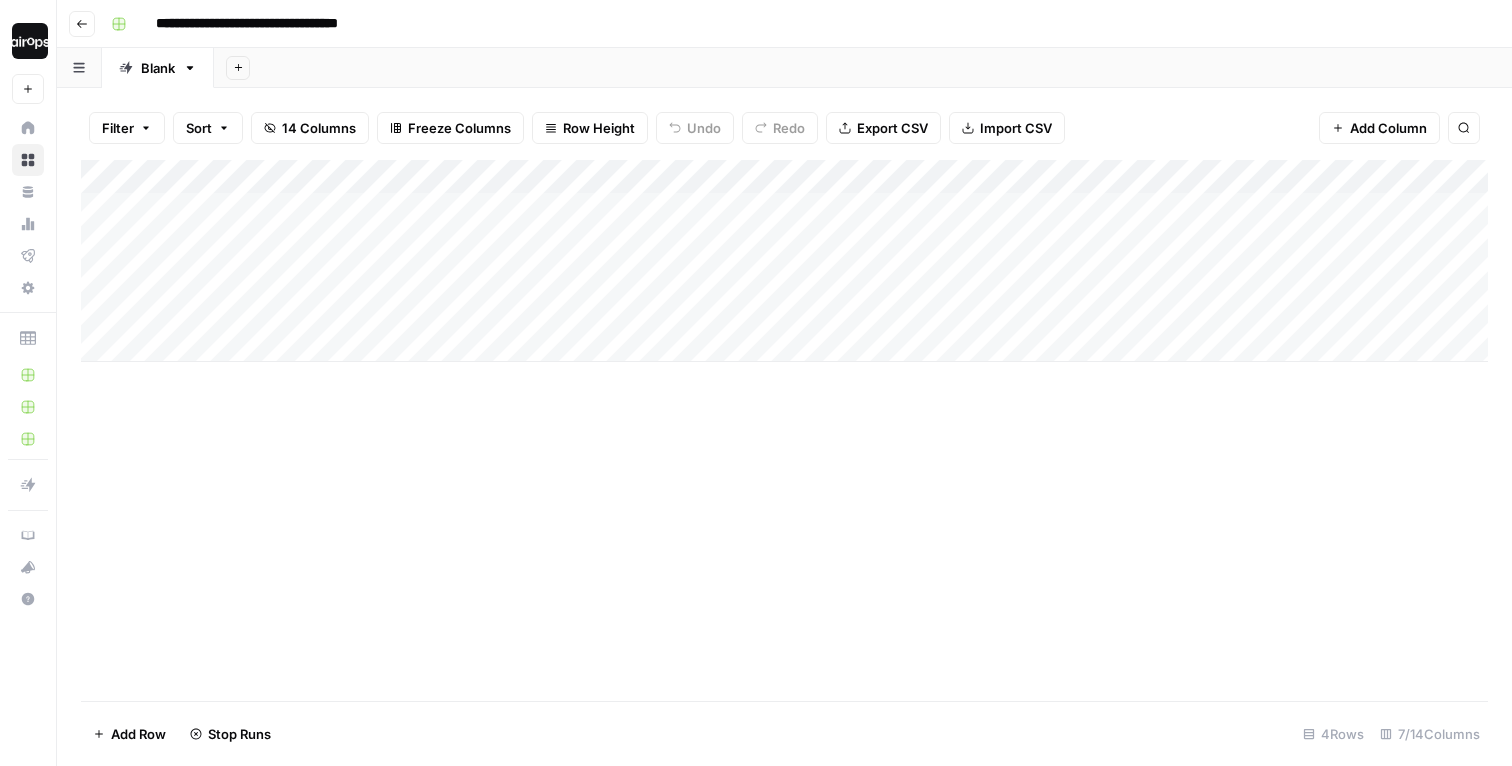 click on "Add Column" at bounding box center [784, 261] 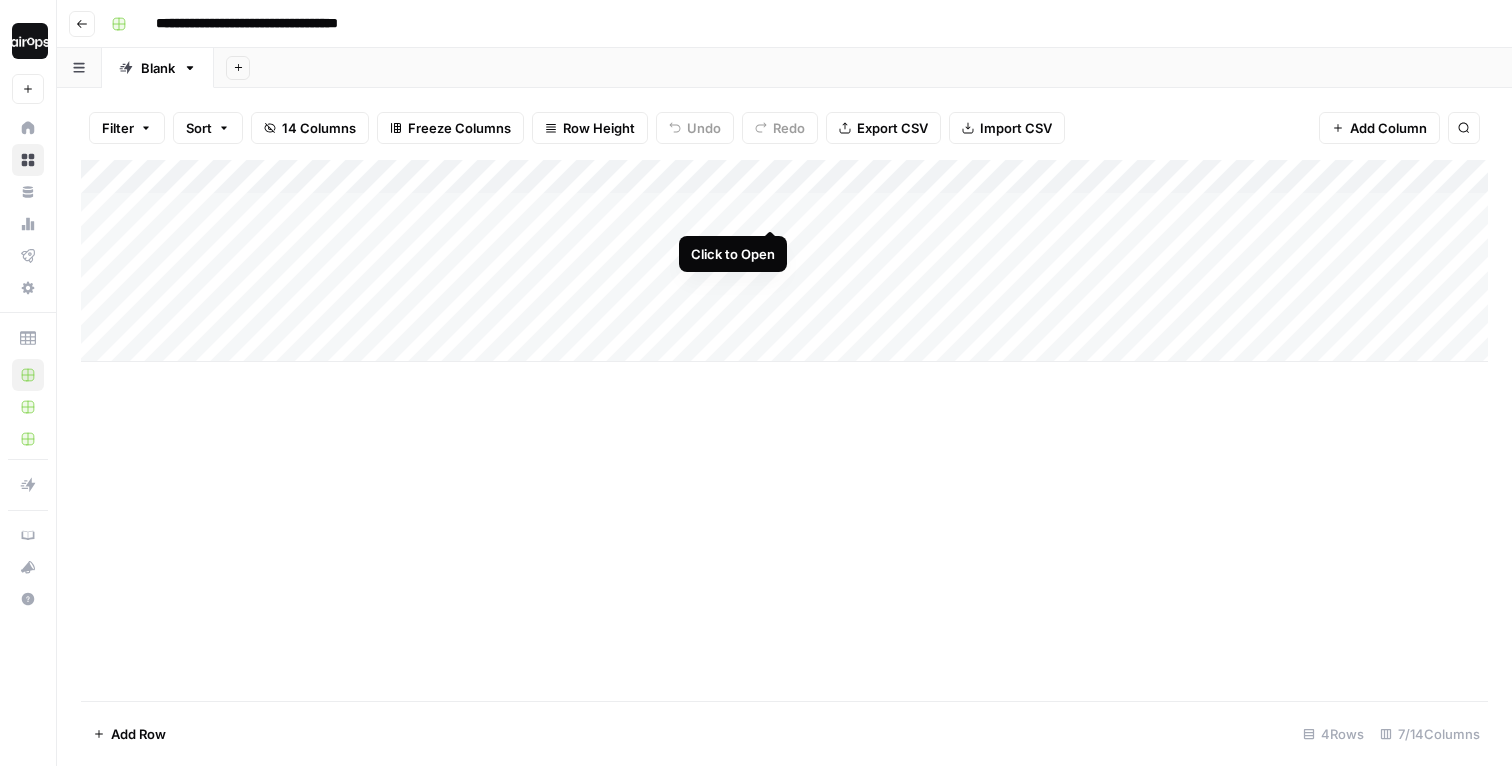 click on "Add Column" at bounding box center (784, 261) 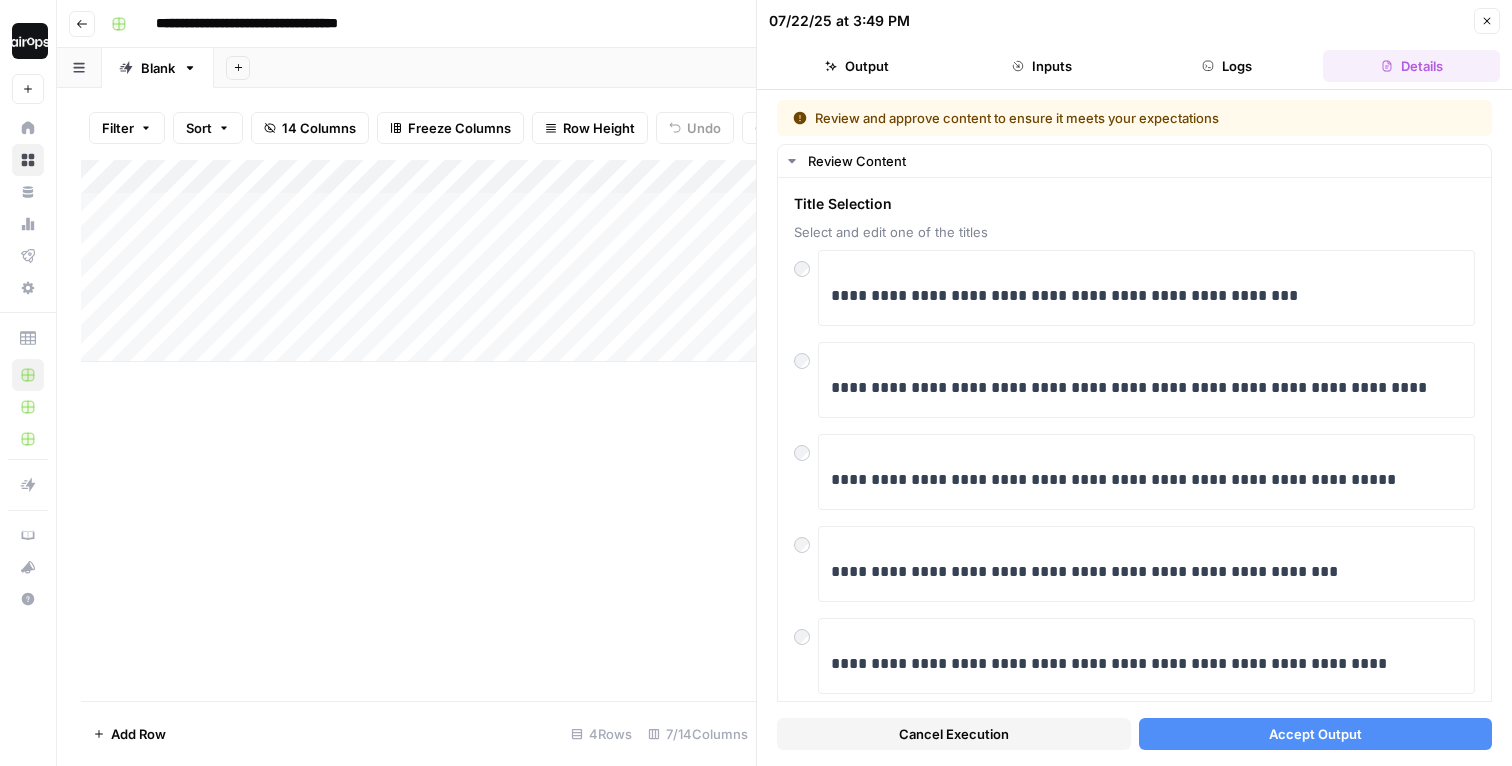 click on "Accept Output" at bounding box center (1315, 734) 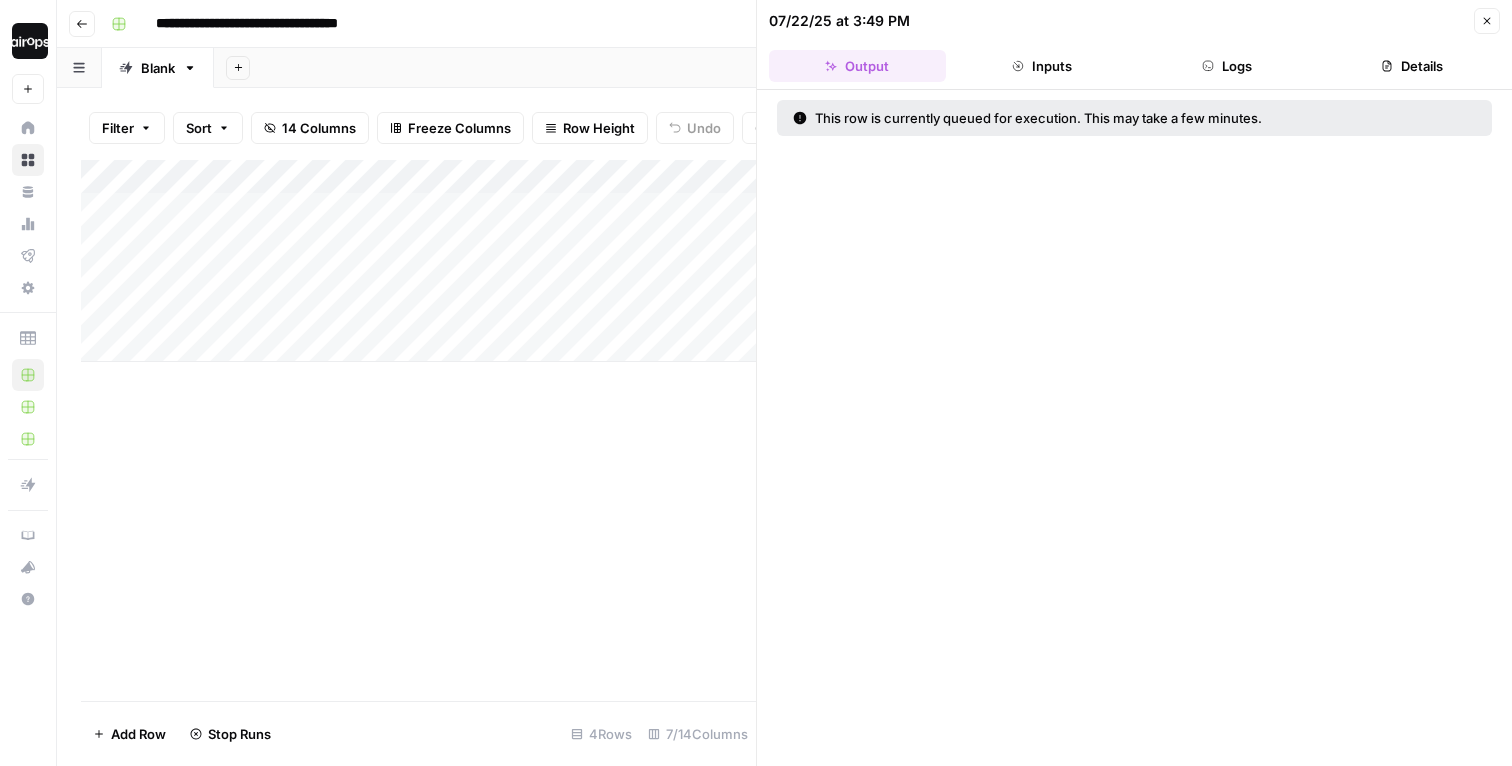 click on "Add Column" at bounding box center (418, 430) 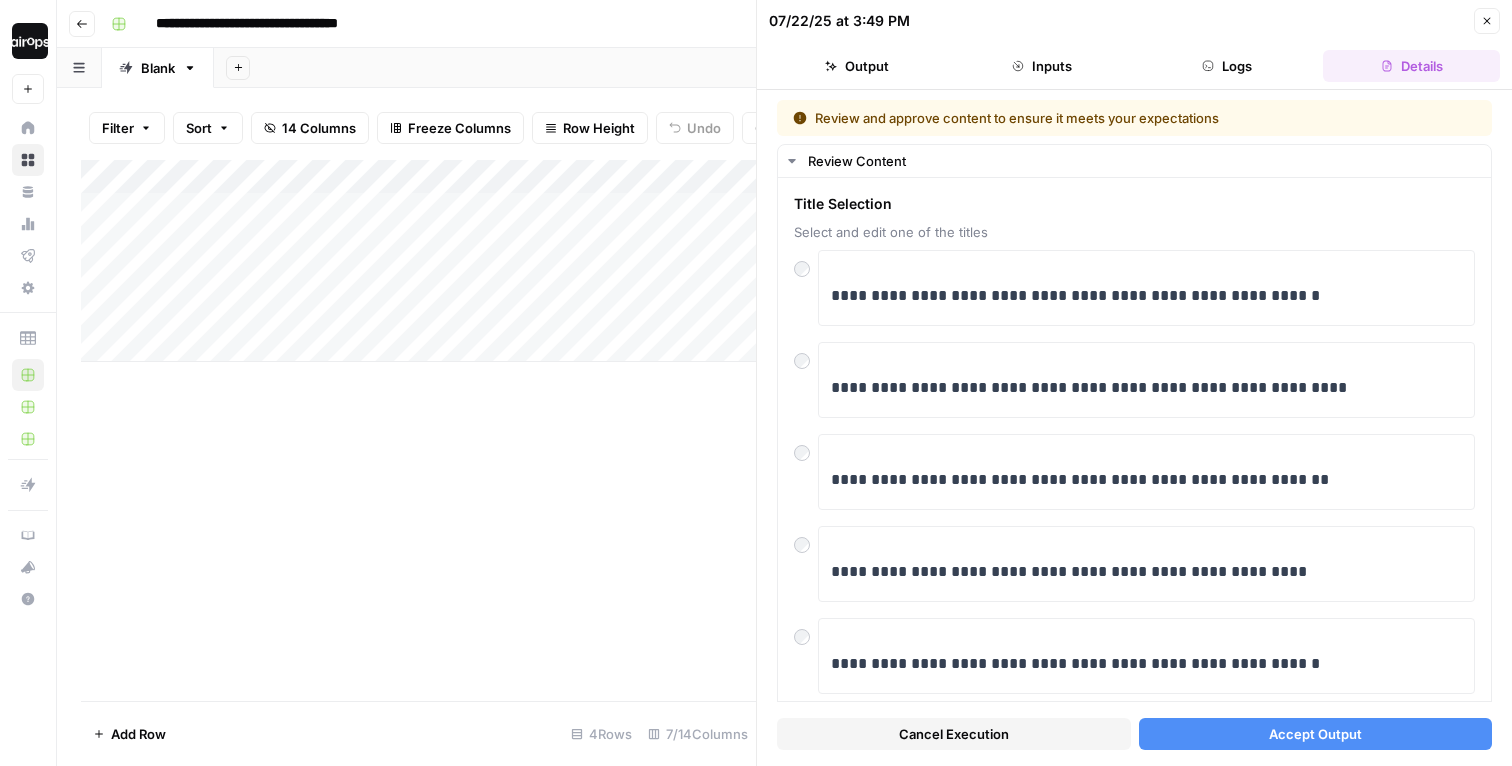 click on "Accept Output" at bounding box center (1316, 734) 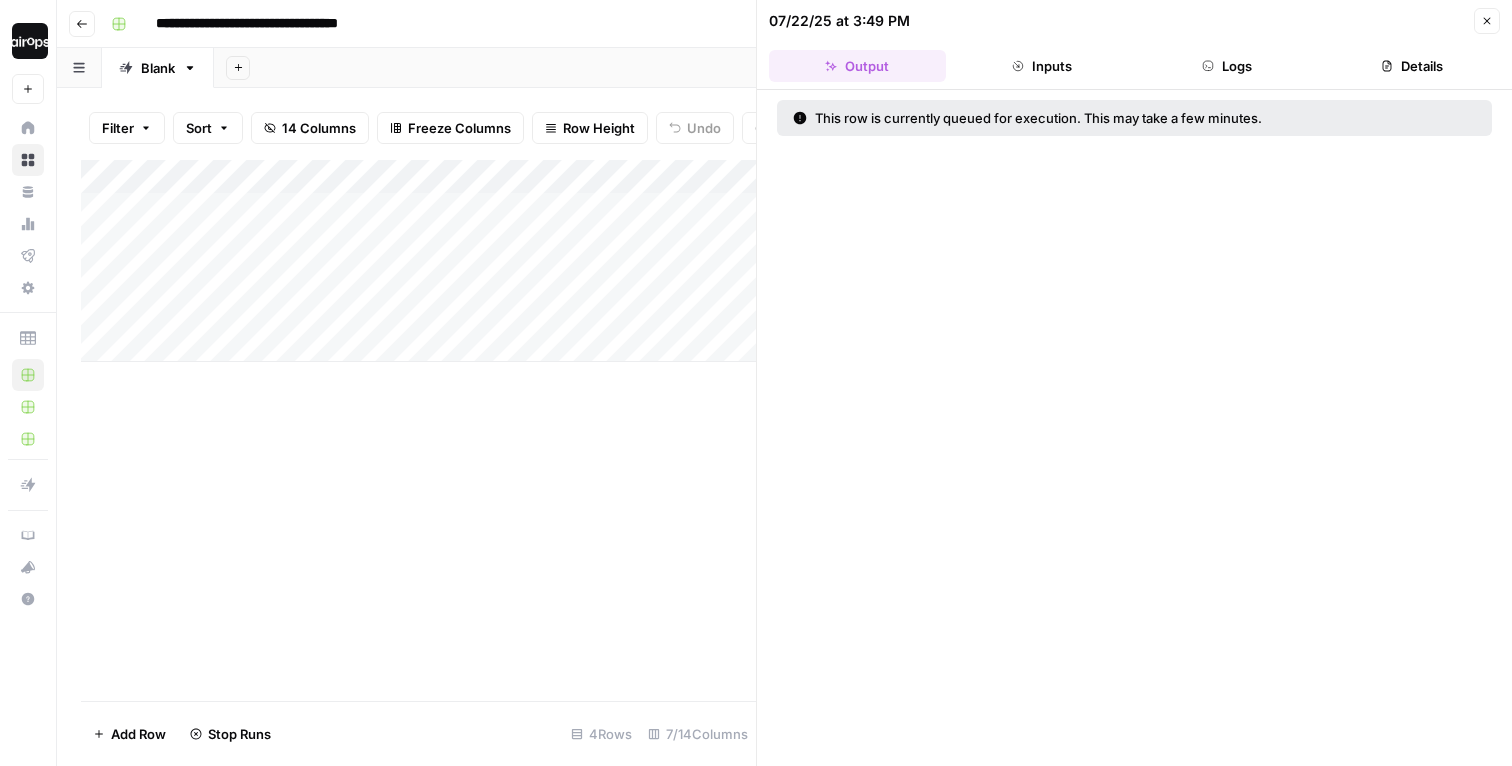 click on "Add Column" at bounding box center (418, 261) 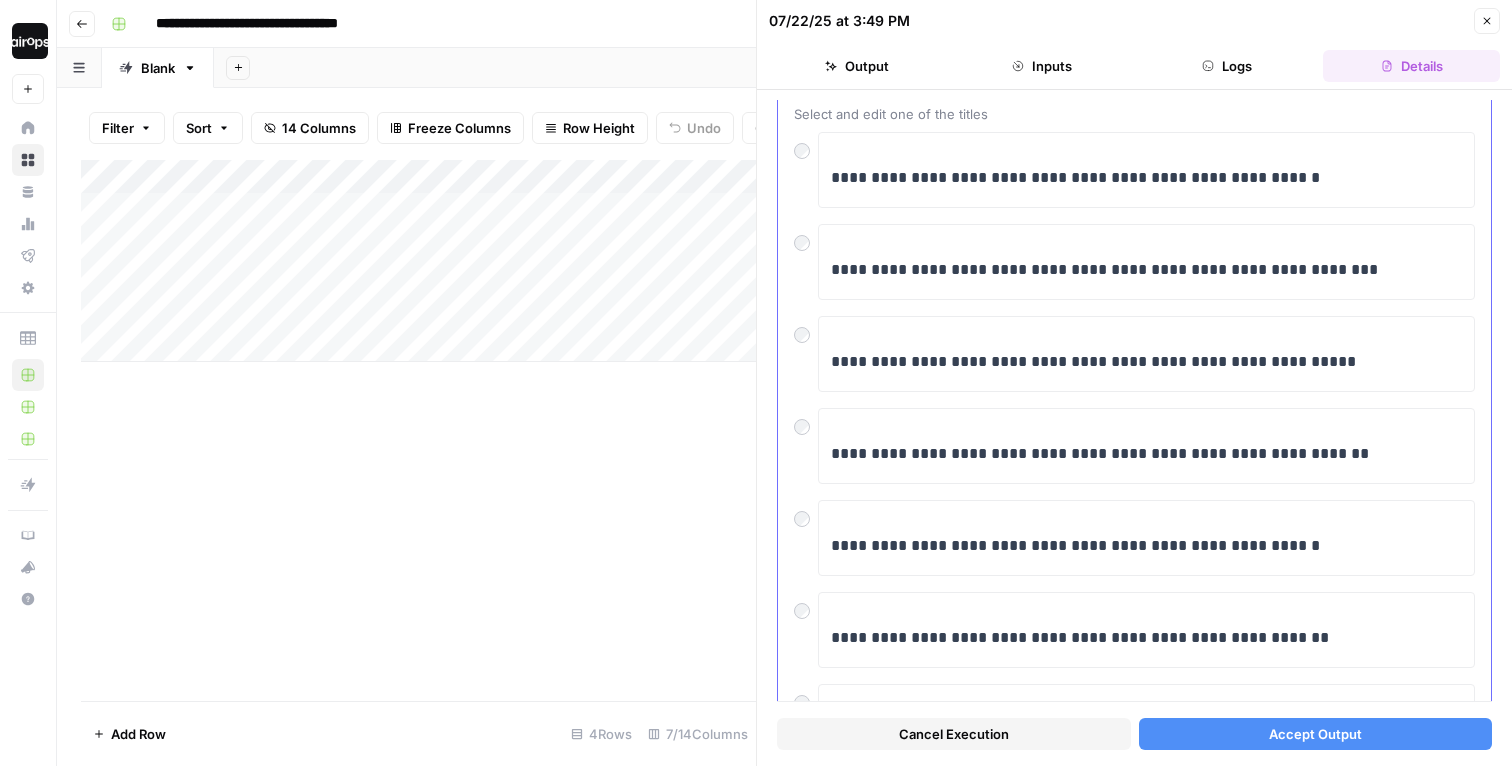 scroll, scrollTop: 137, scrollLeft: 0, axis: vertical 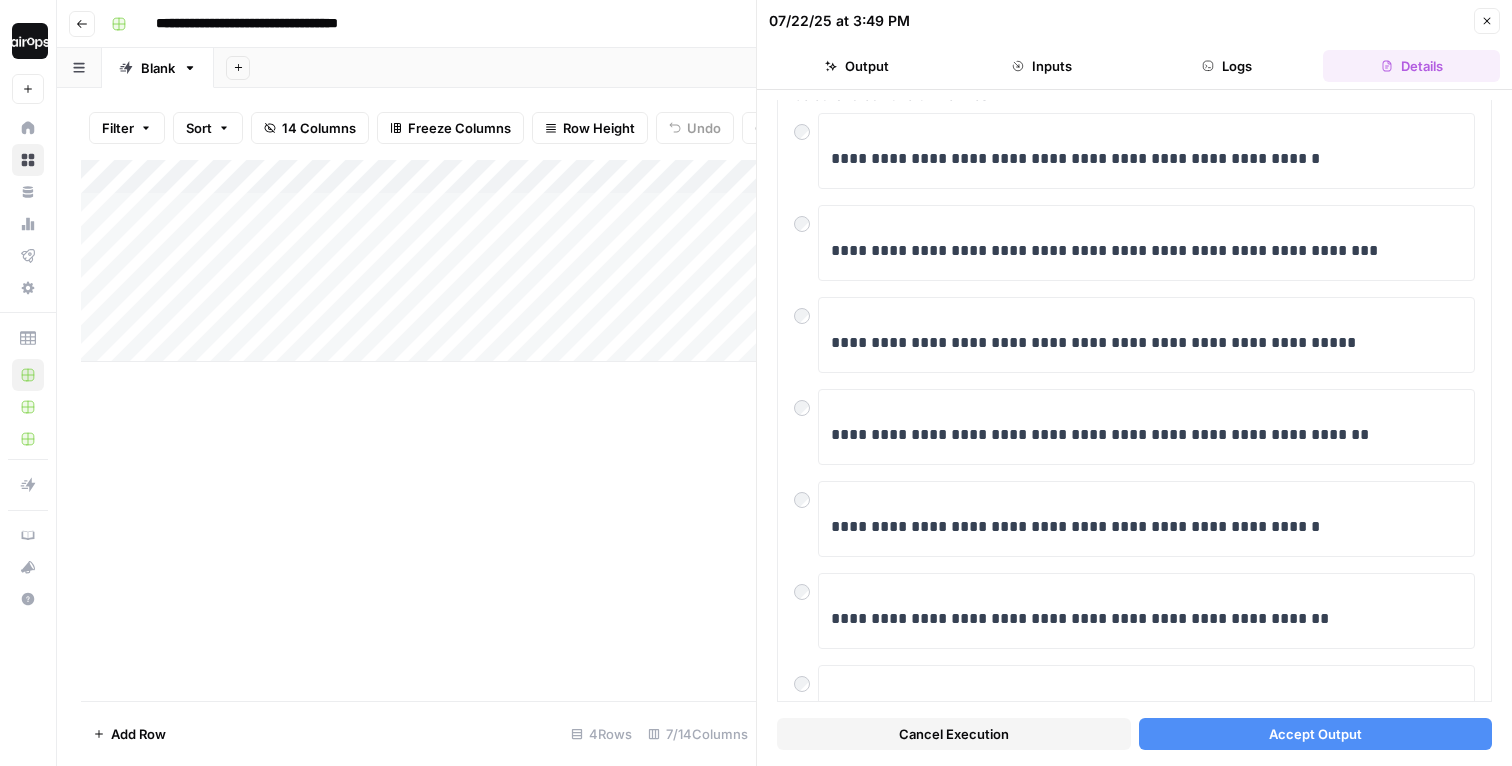 click on "Accept Output" at bounding box center (1316, 734) 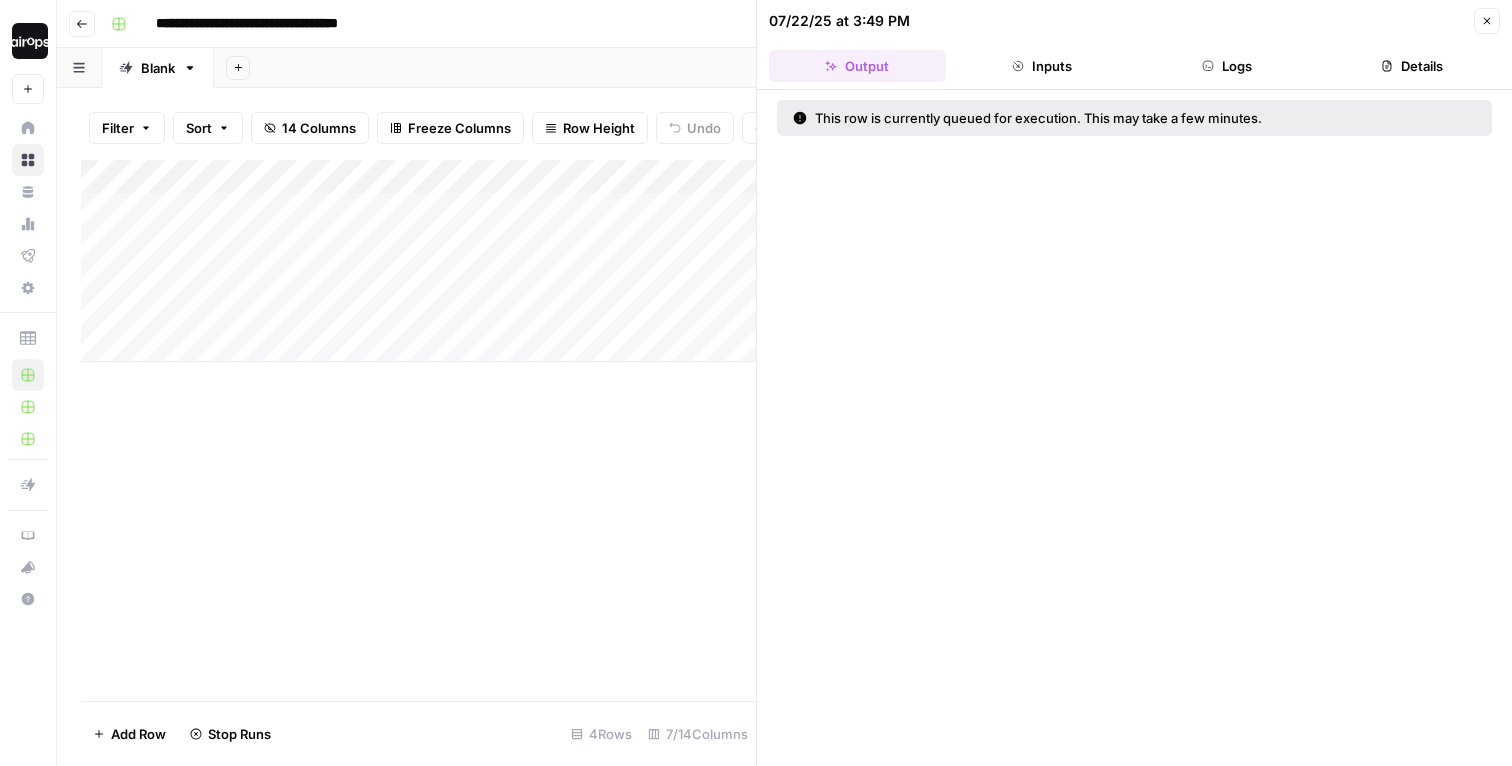click 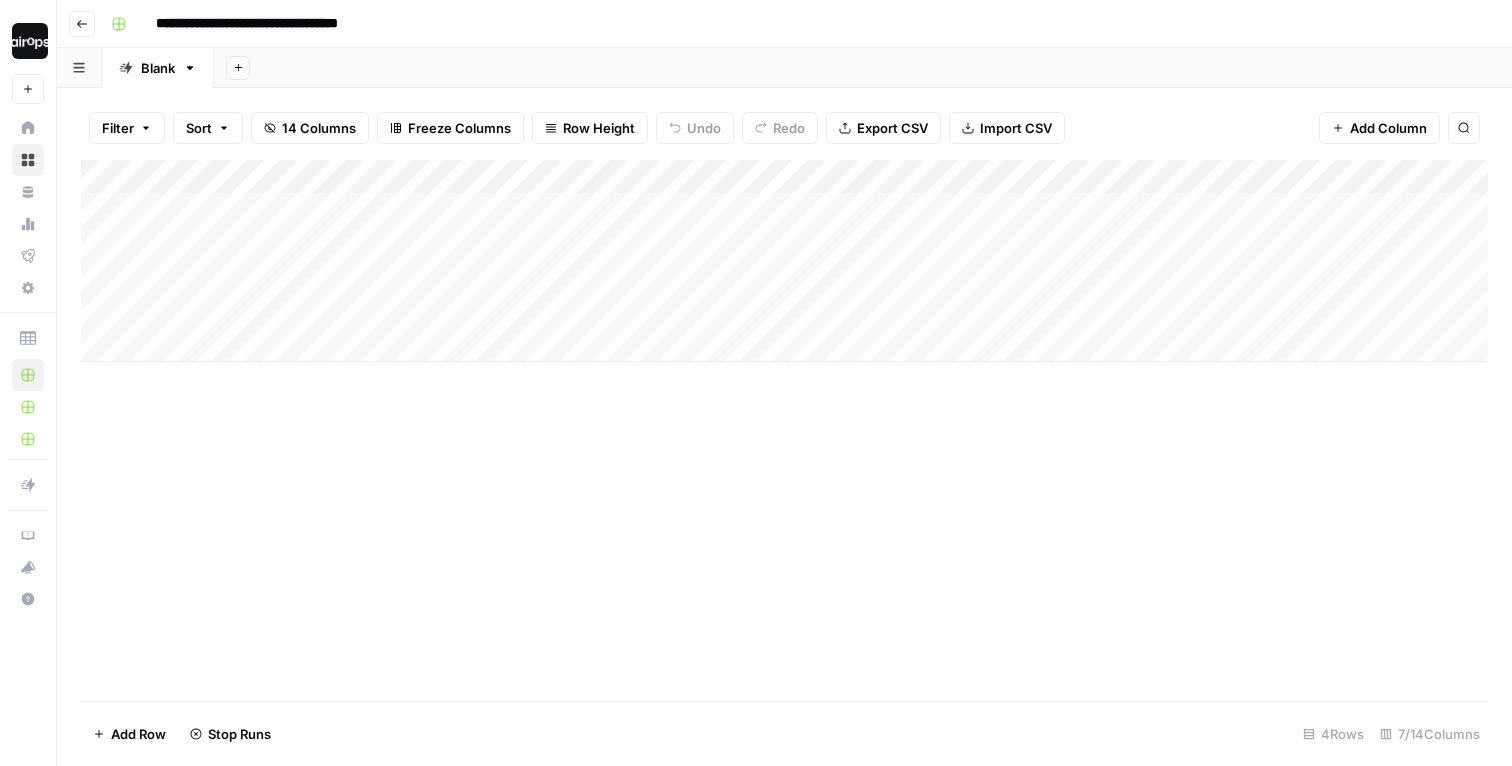 click on "Add Column" at bounding box center (784, 261) 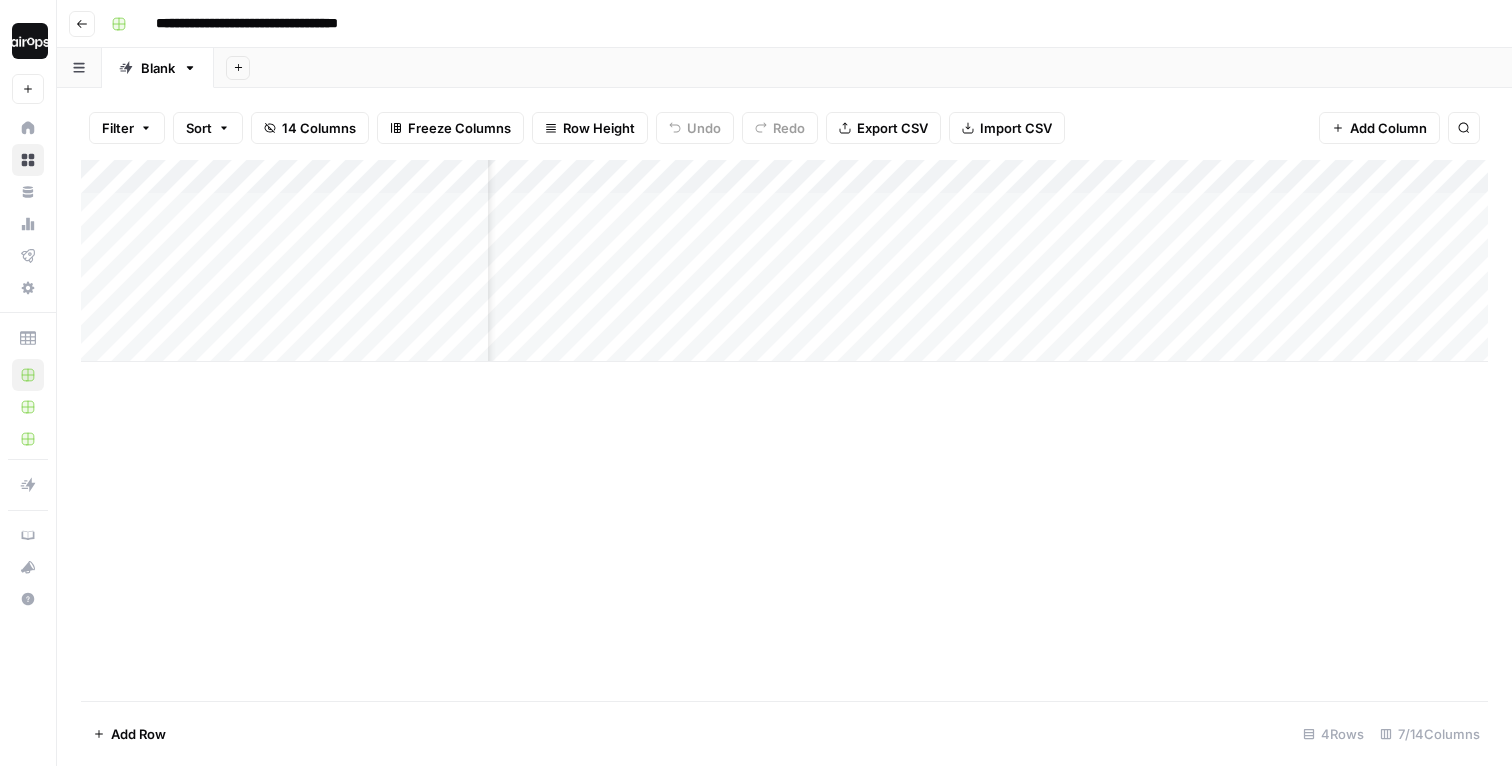scroll, scrollTop: 0, scrollLeft: 145, axis: horizontal 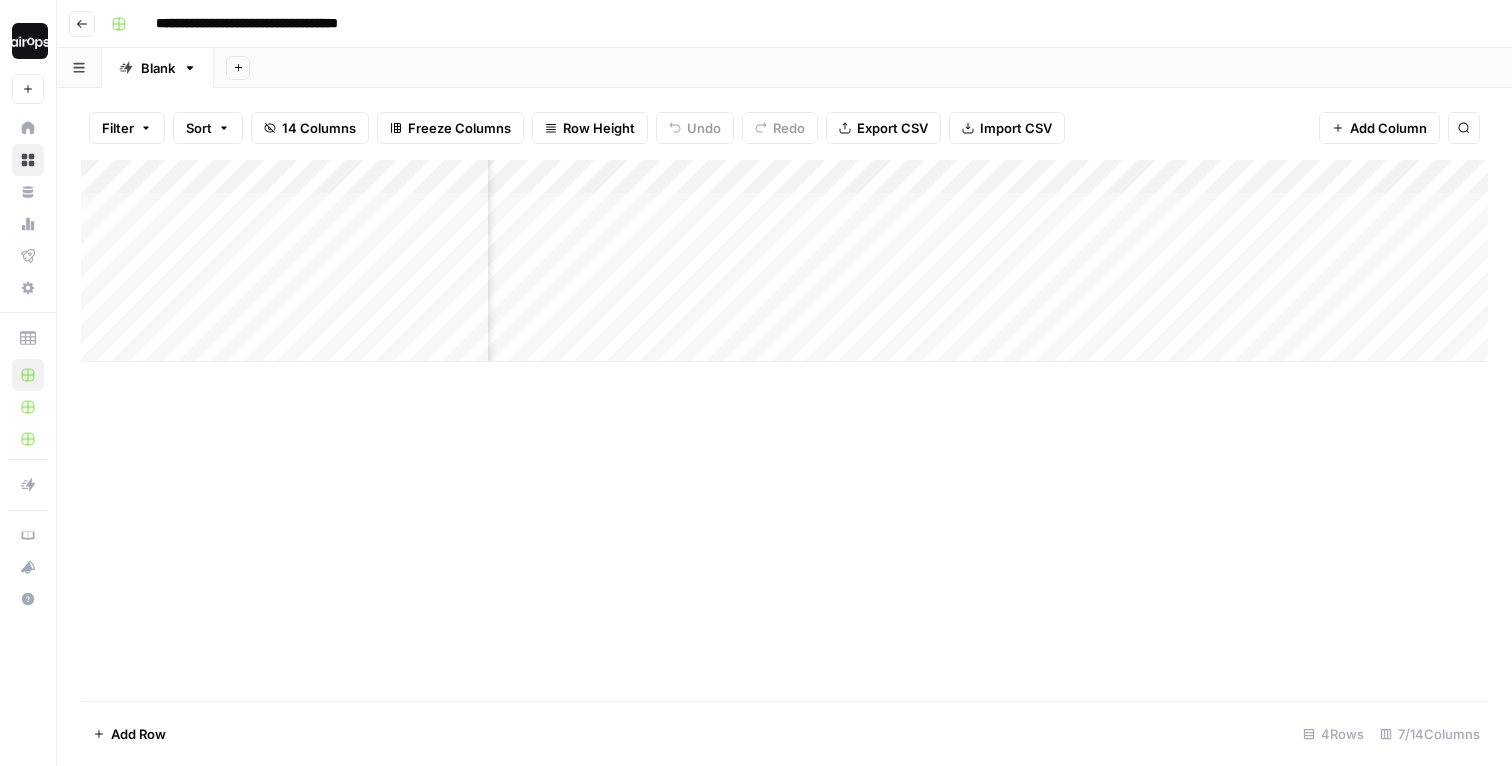 click on "Add Column" at bounding box center [784, 261] 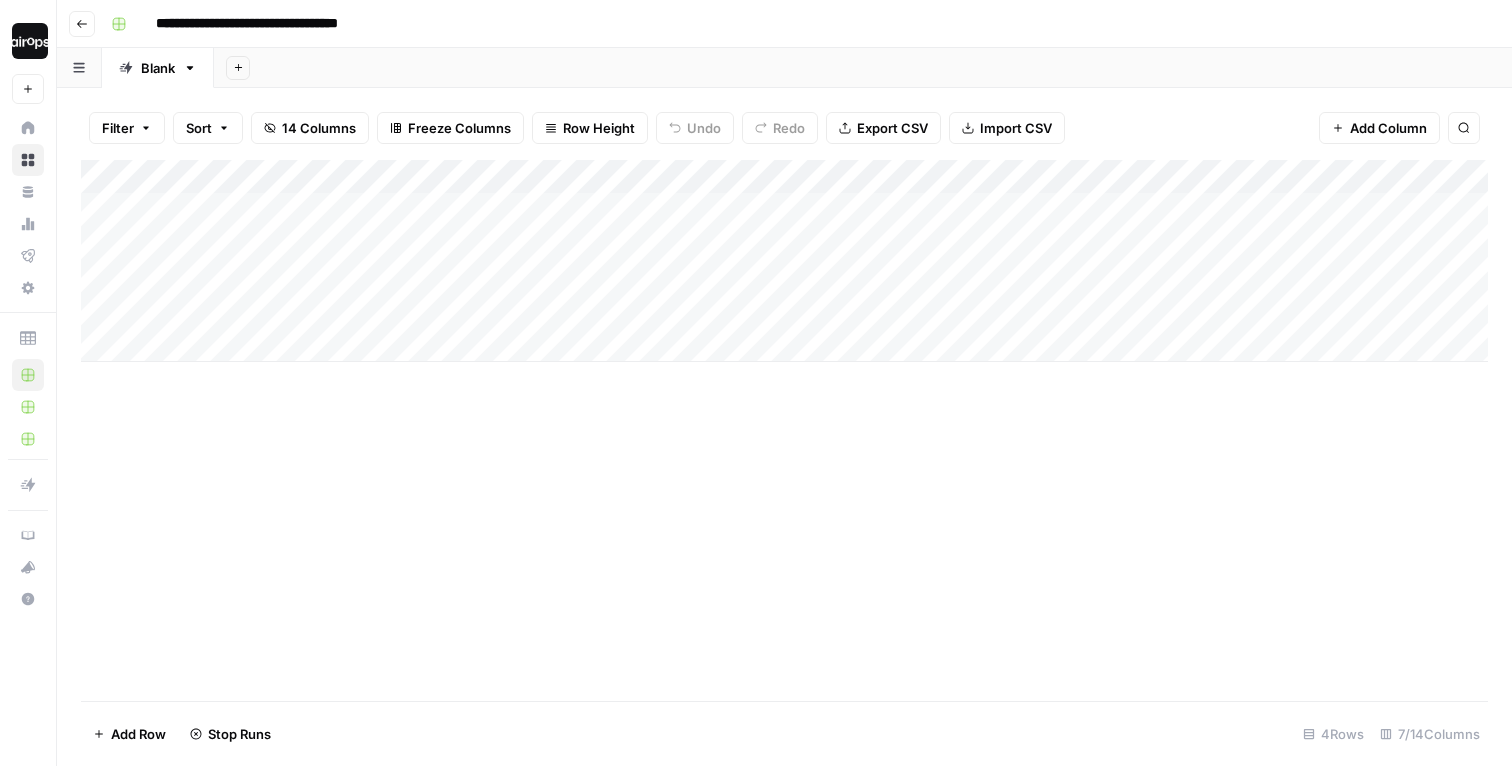 scroll, scrollTop: 0, scrollLeft: 0, axis: both 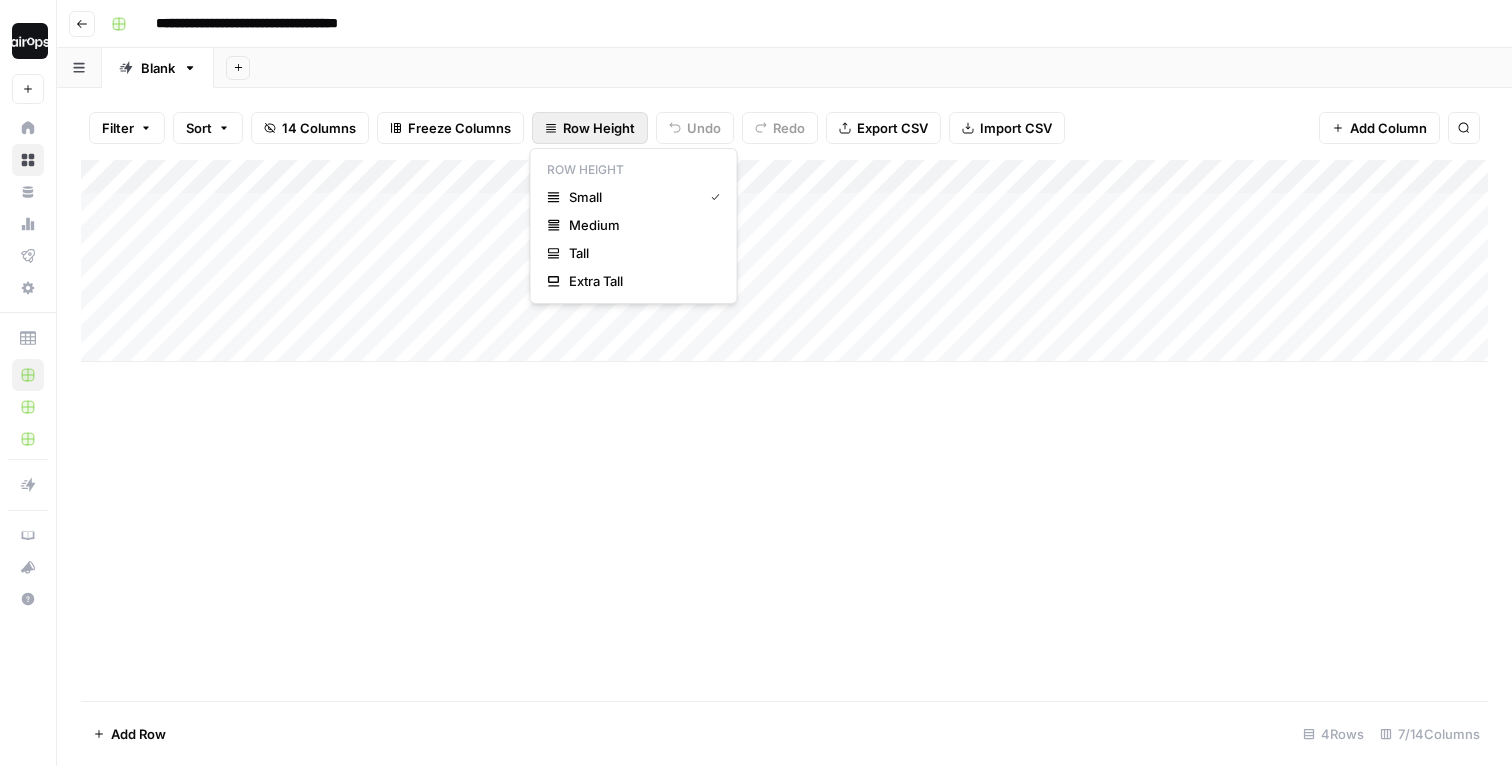 click on "Row Height" at bounding box center [599, 128] 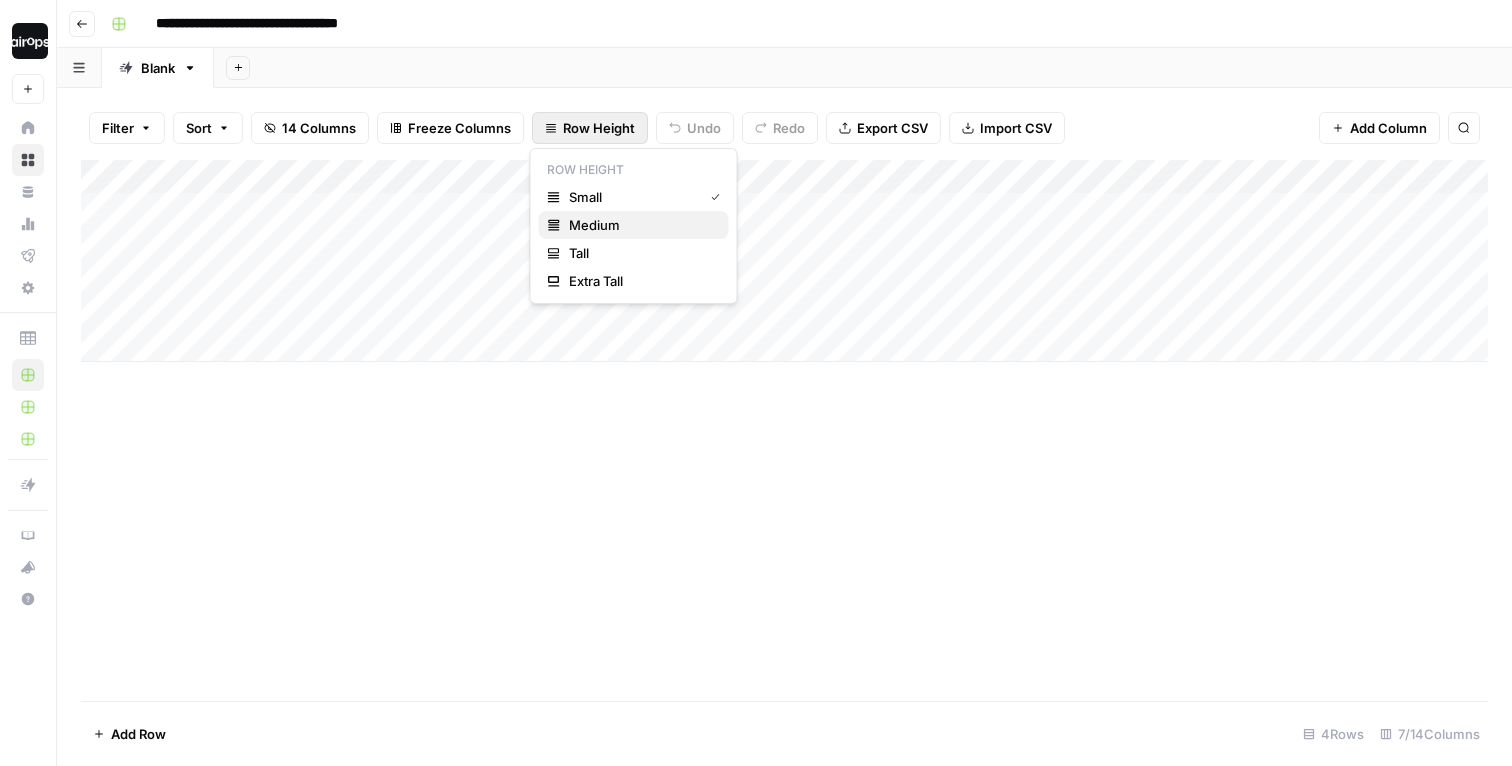 click on "Medium" at bounding box center [641, 225] 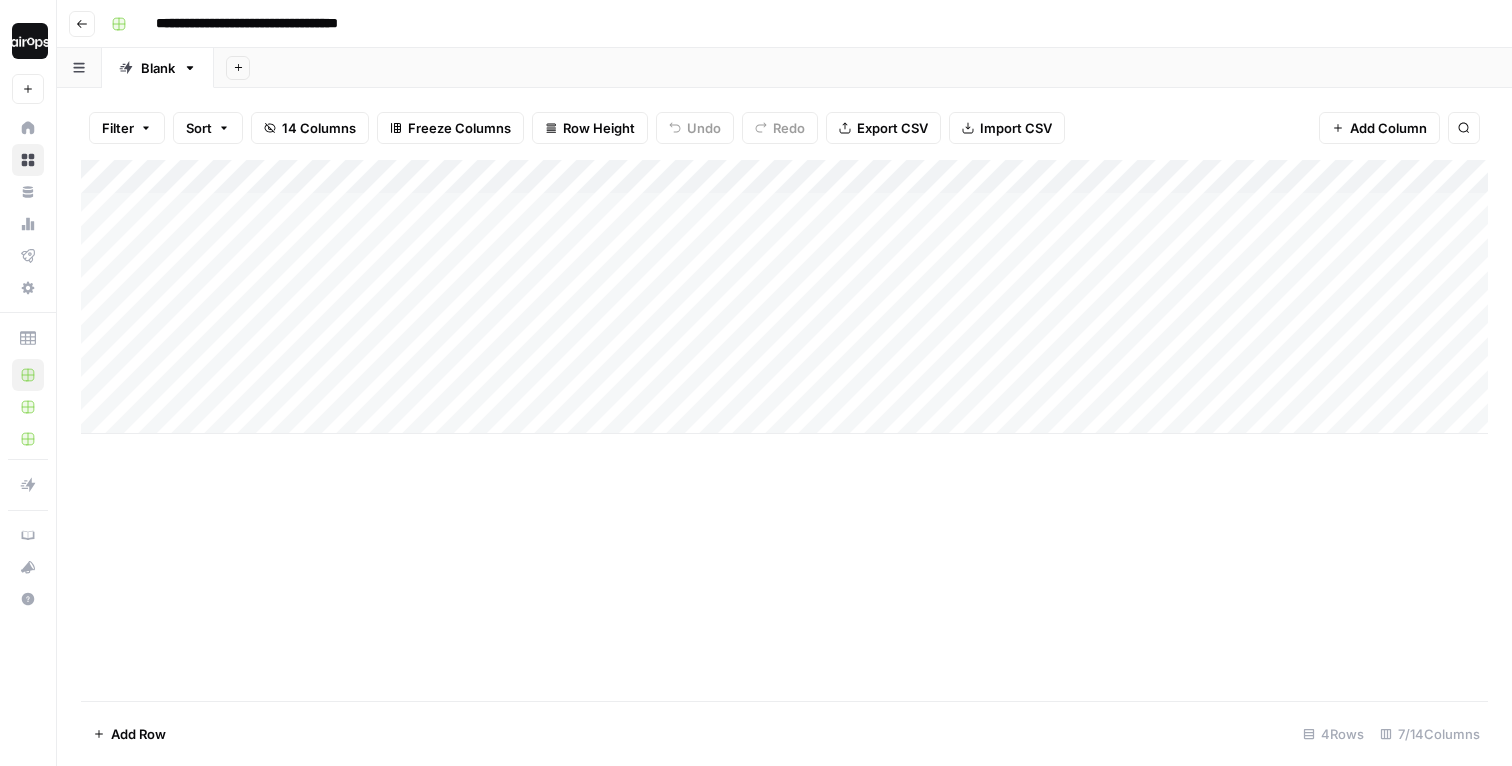 click on "Add Sheet" at bounding box center (863, 68) 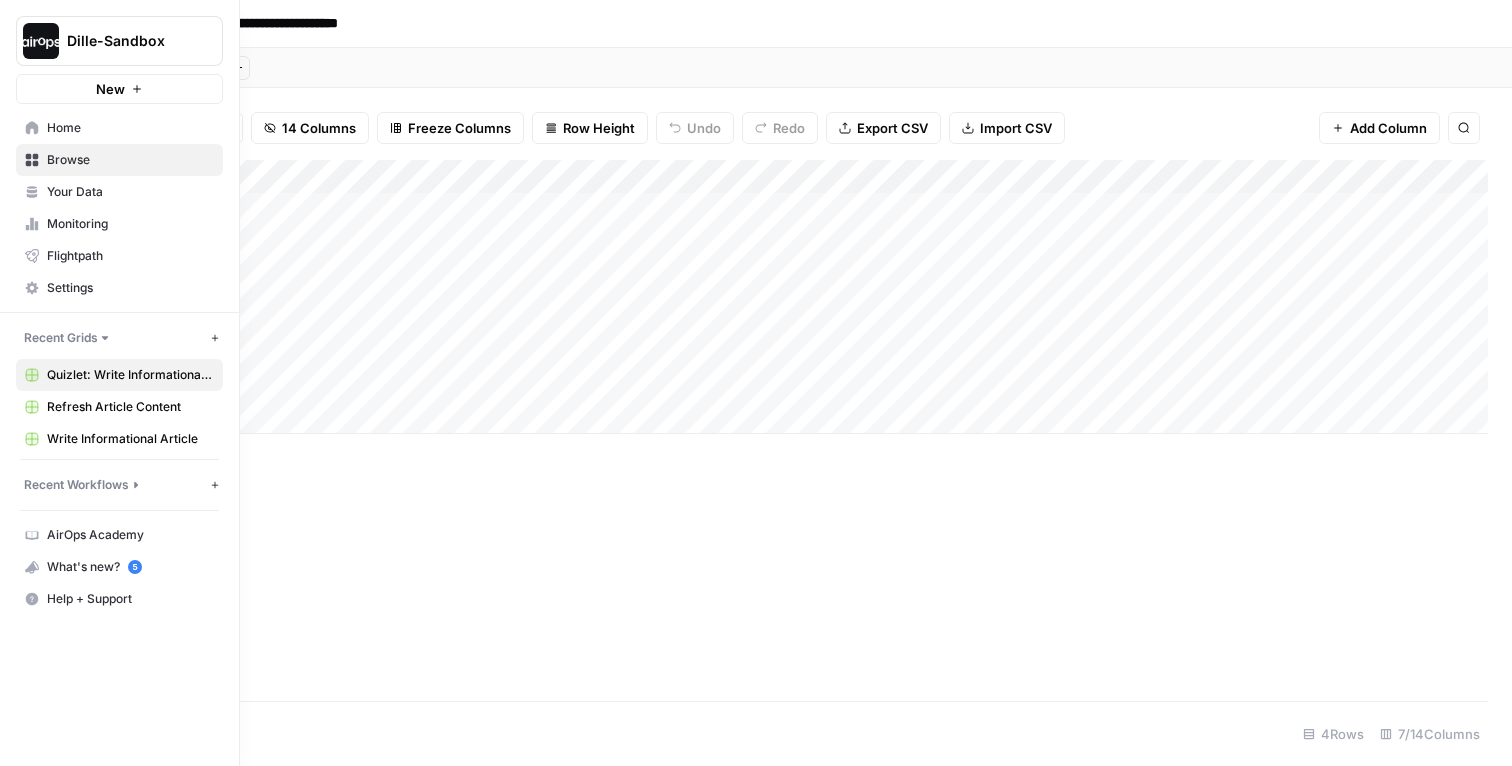 click 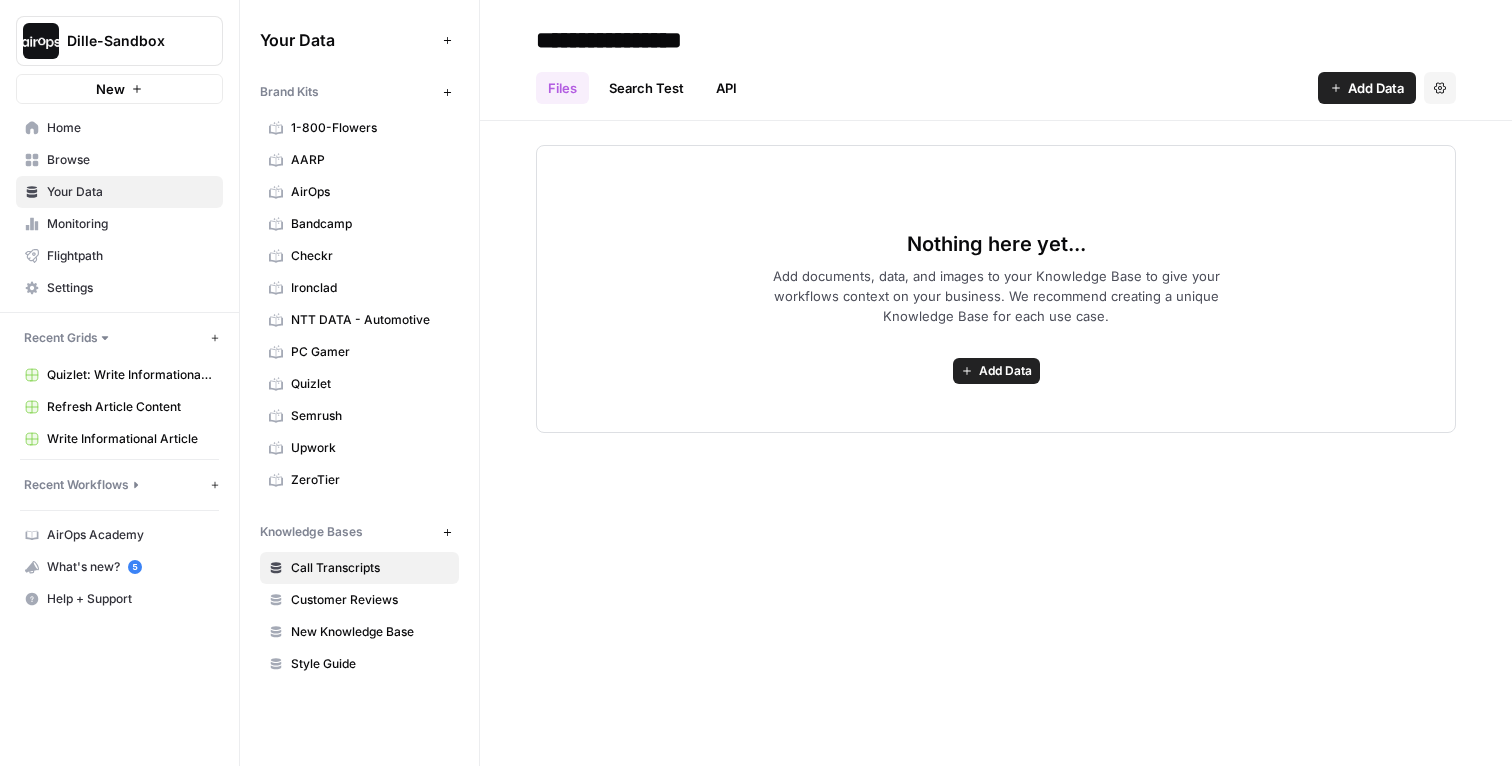 click on "Nothing here yet... Add documents, data, and images to your Knowledge Base to give your workflows context on your business. We recommend creating a unique Knowledge Base for each use case. Add Data" at bounding box center (996, 277) 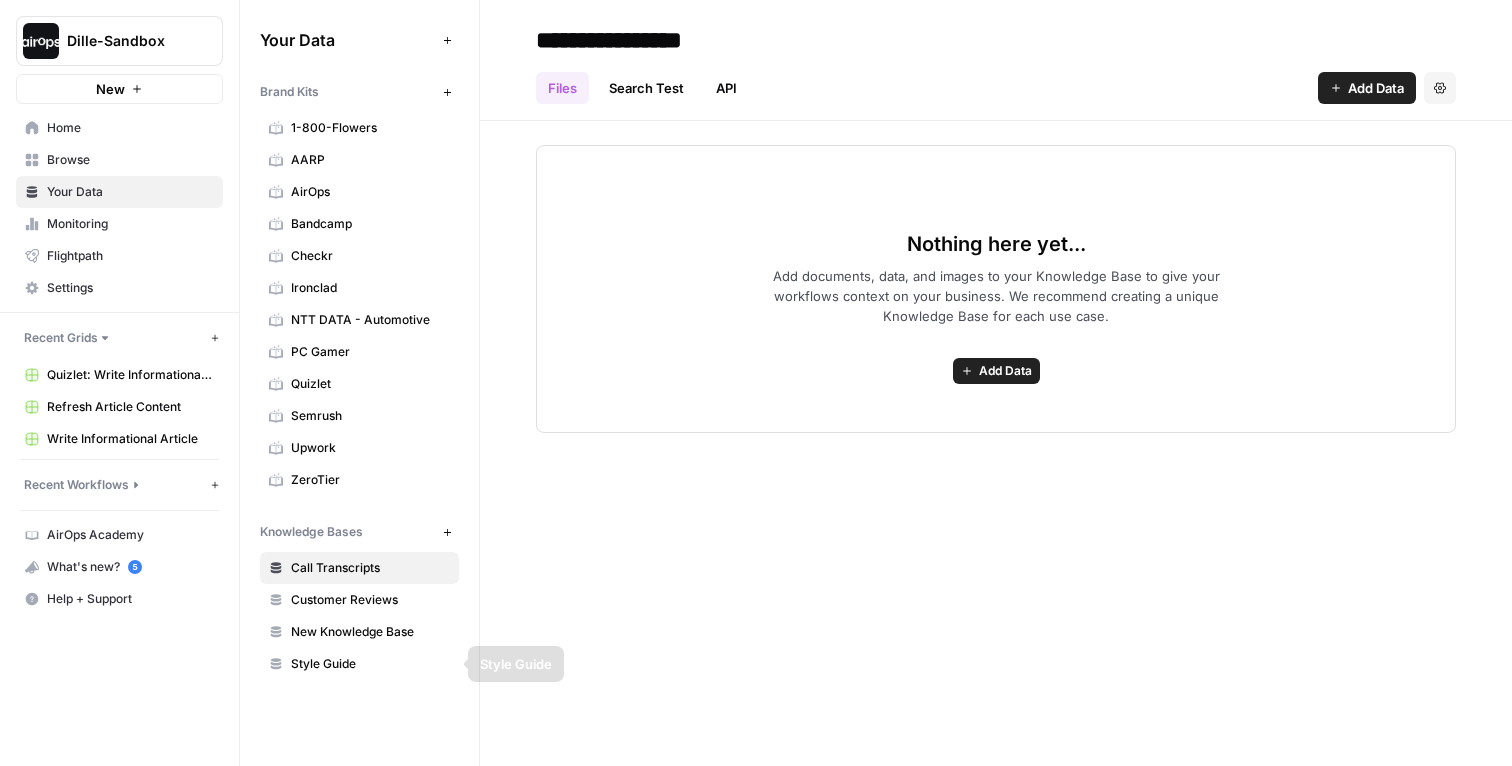 click on "New Knowledge Base" at bounding box center [370, 632] 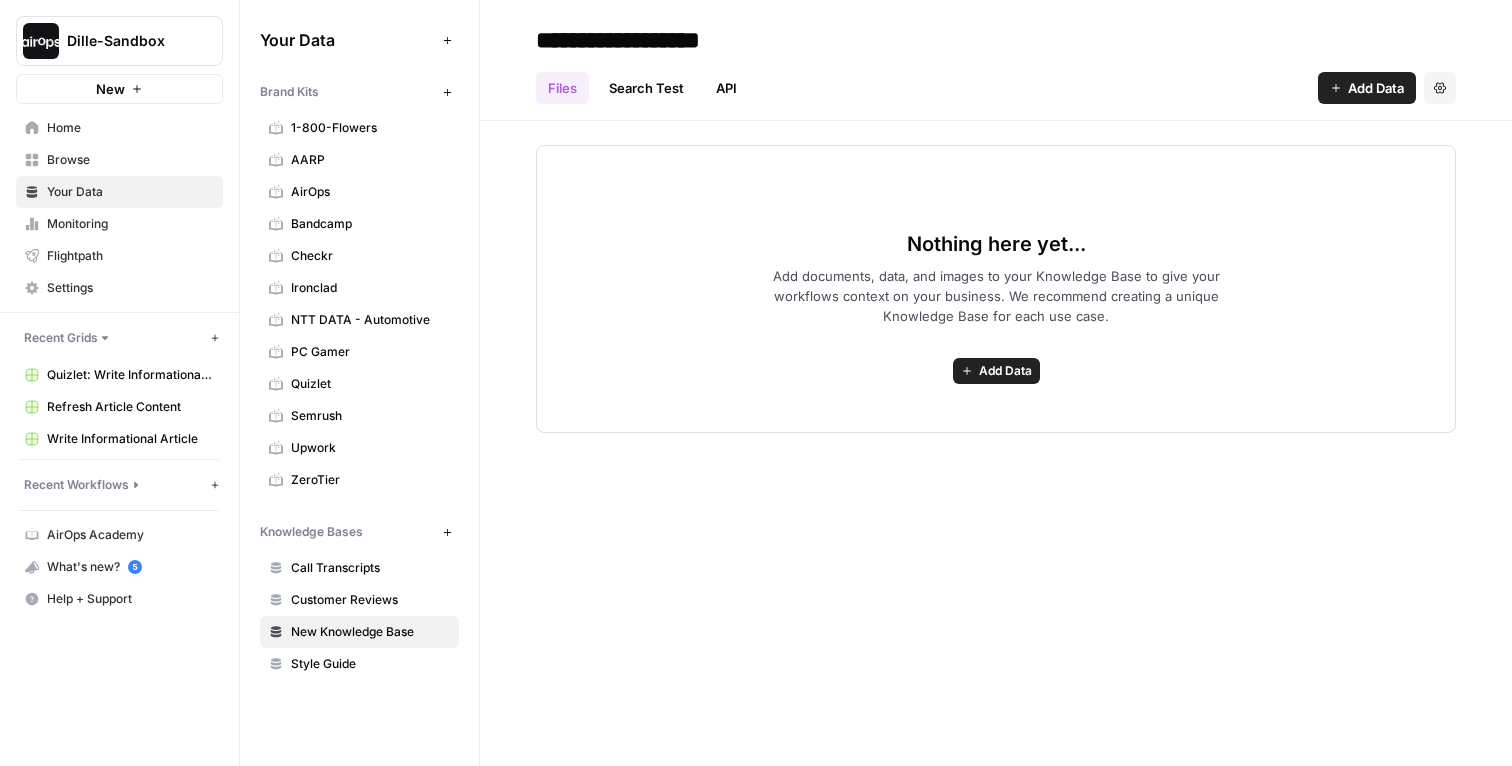 click on "Add Data" at bounding box center (1005, 371) 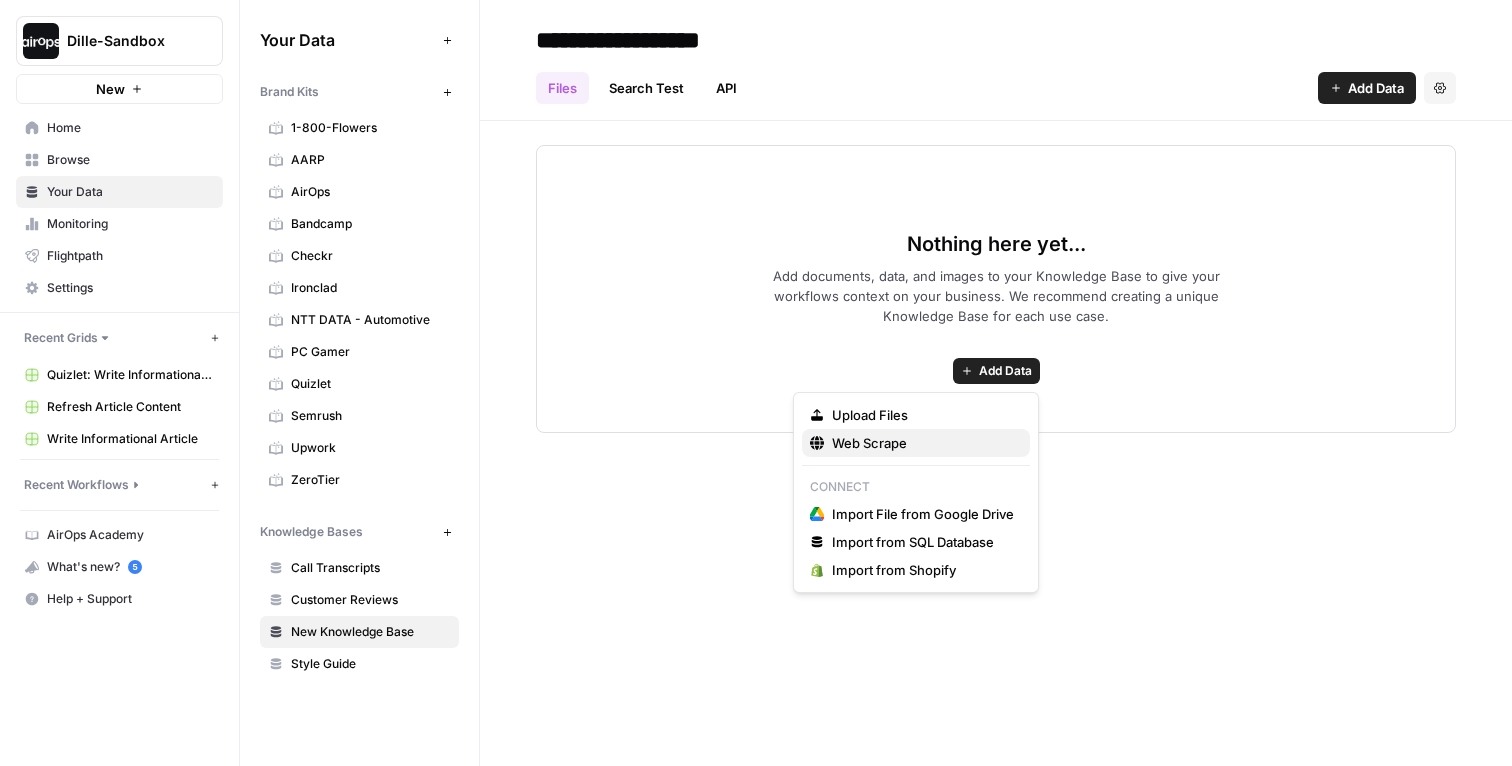 click on "Web Scrape" at bounding box center [923, 443] 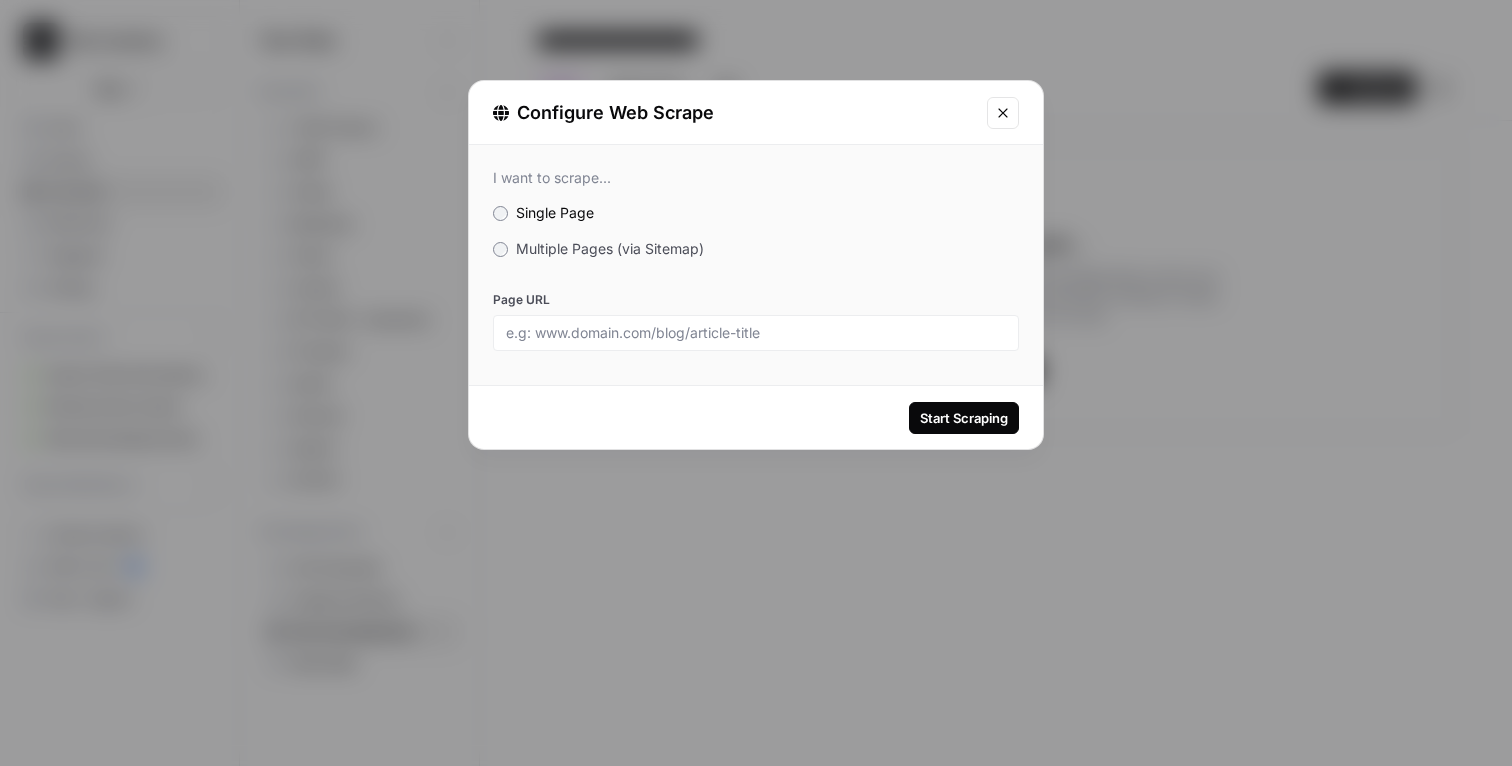 click on "Multiple Pages (via Sitemap)" at bounding box center (610, 248) 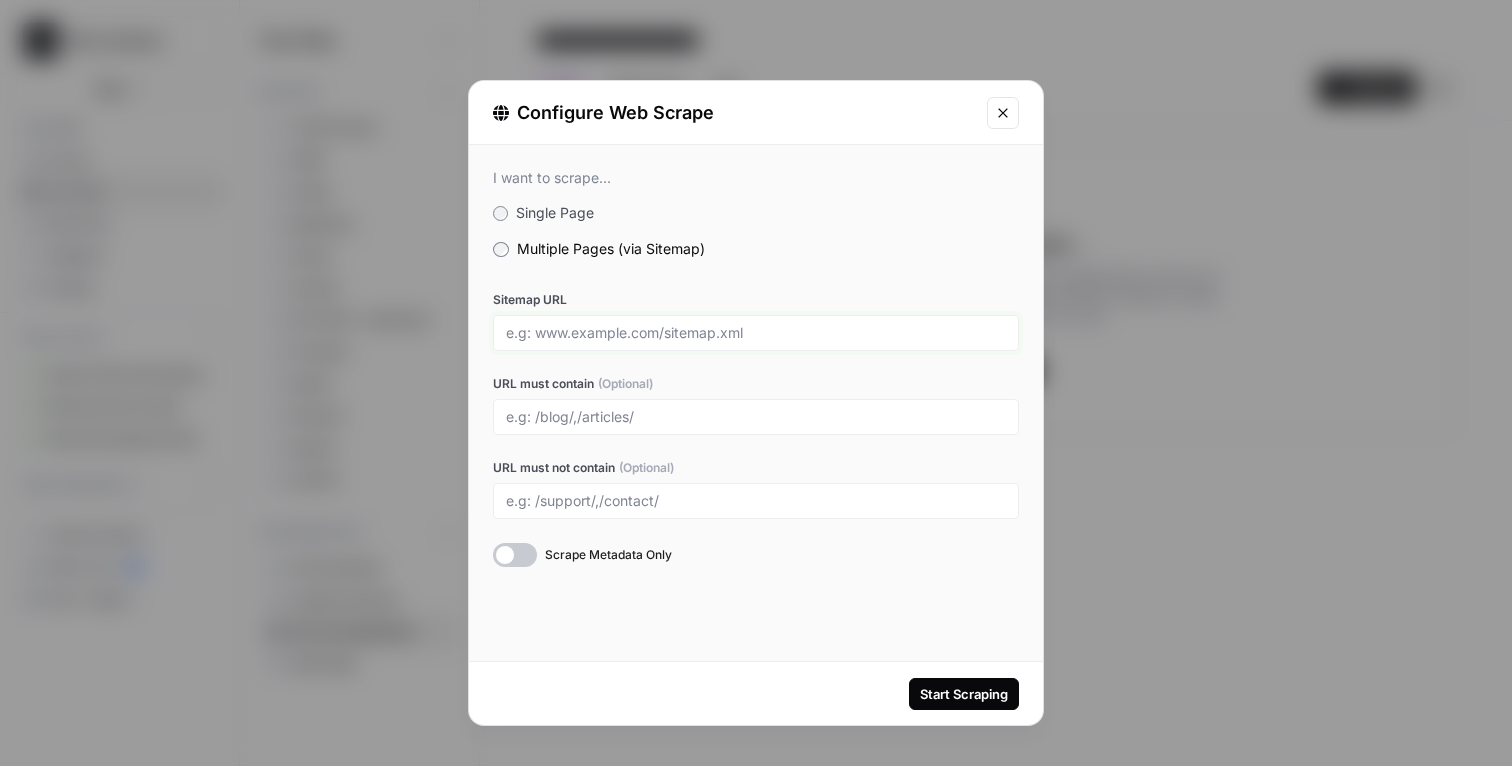 click on "Sitemap URL" at bounding box center [756, 333] 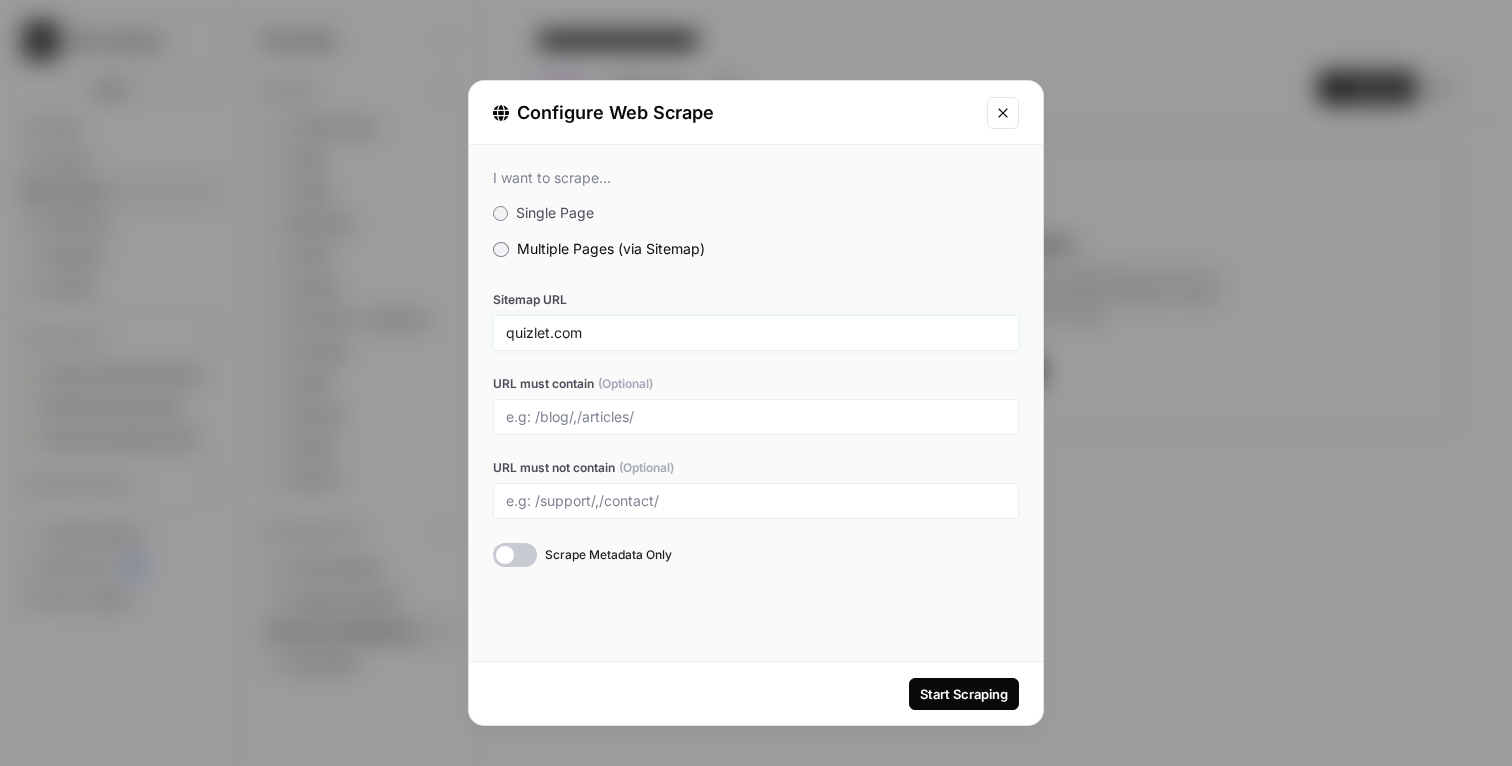 type on "quizlet.com" 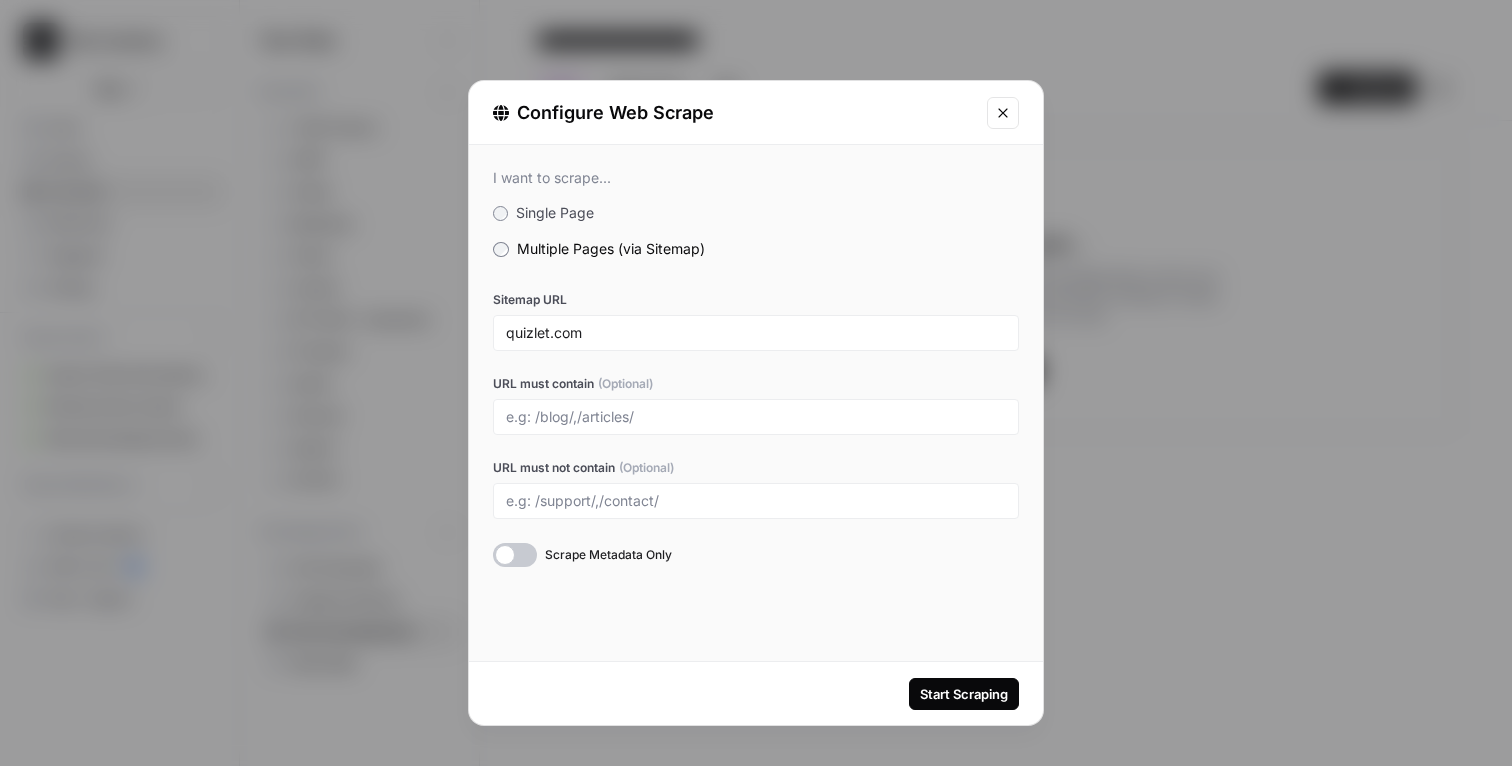 click on "Sitemap URL" at bounding box center [756, 300] 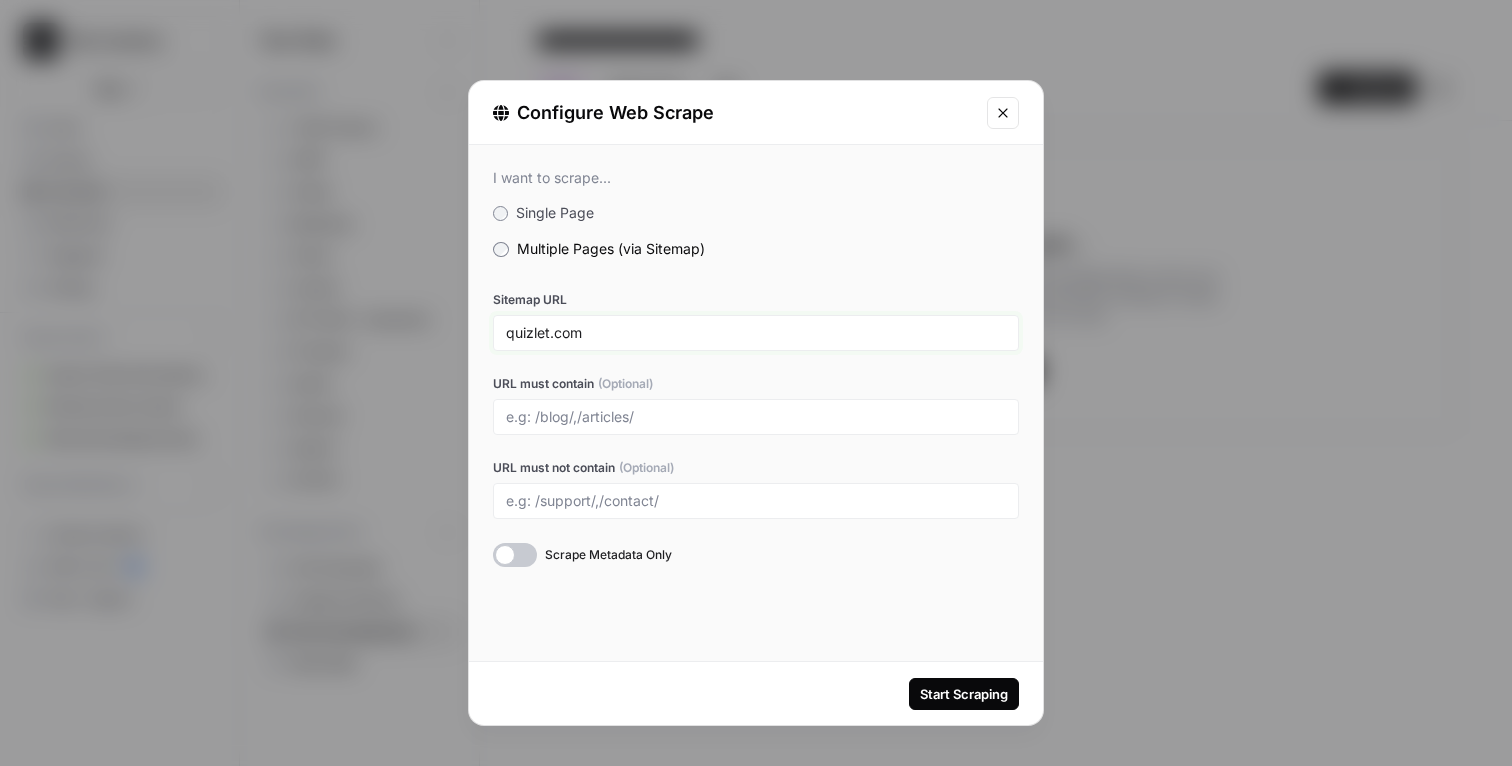 click on "quizlet.com" at bounding box center [756, 333] 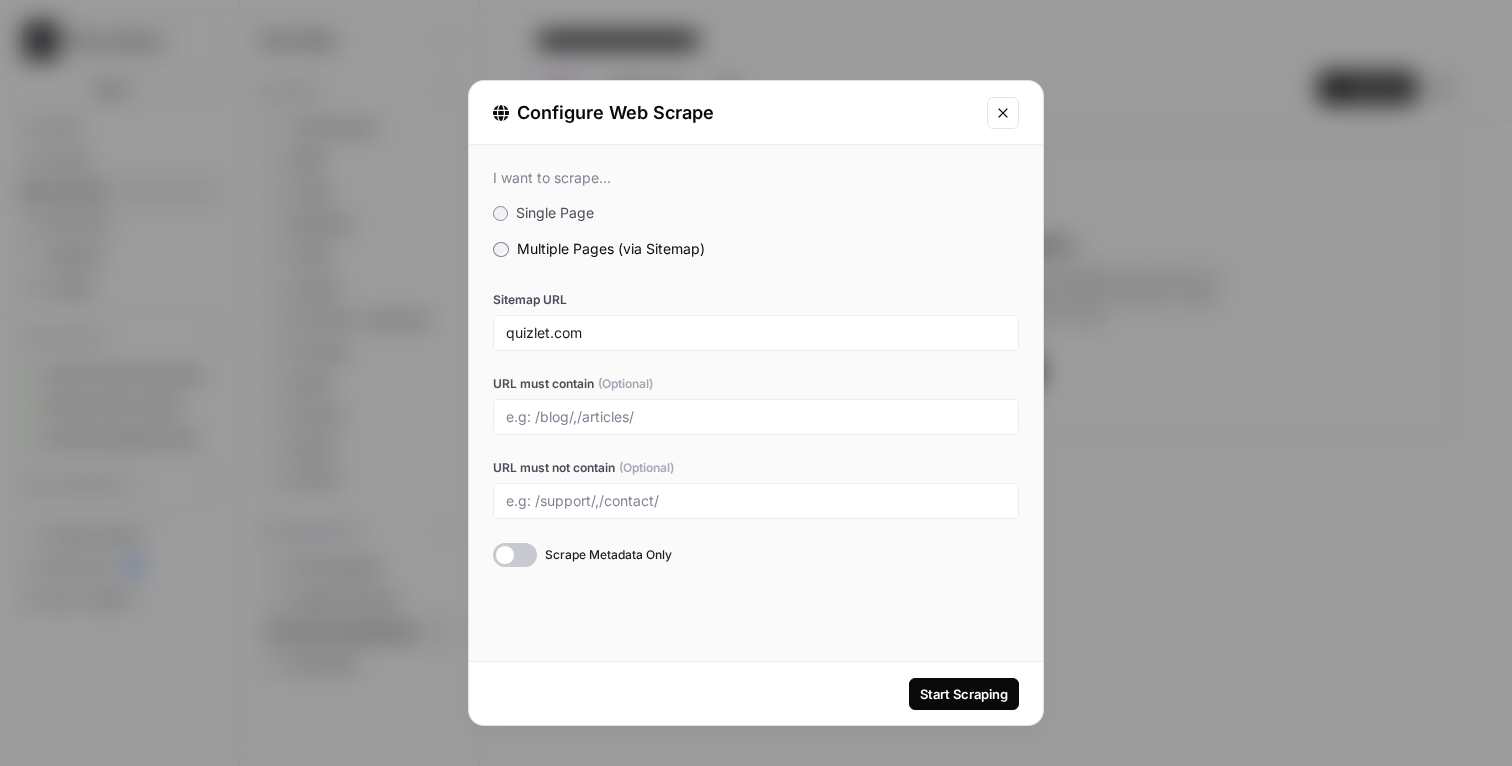 click on "Start Scraping" at bounding box center (964, 694) 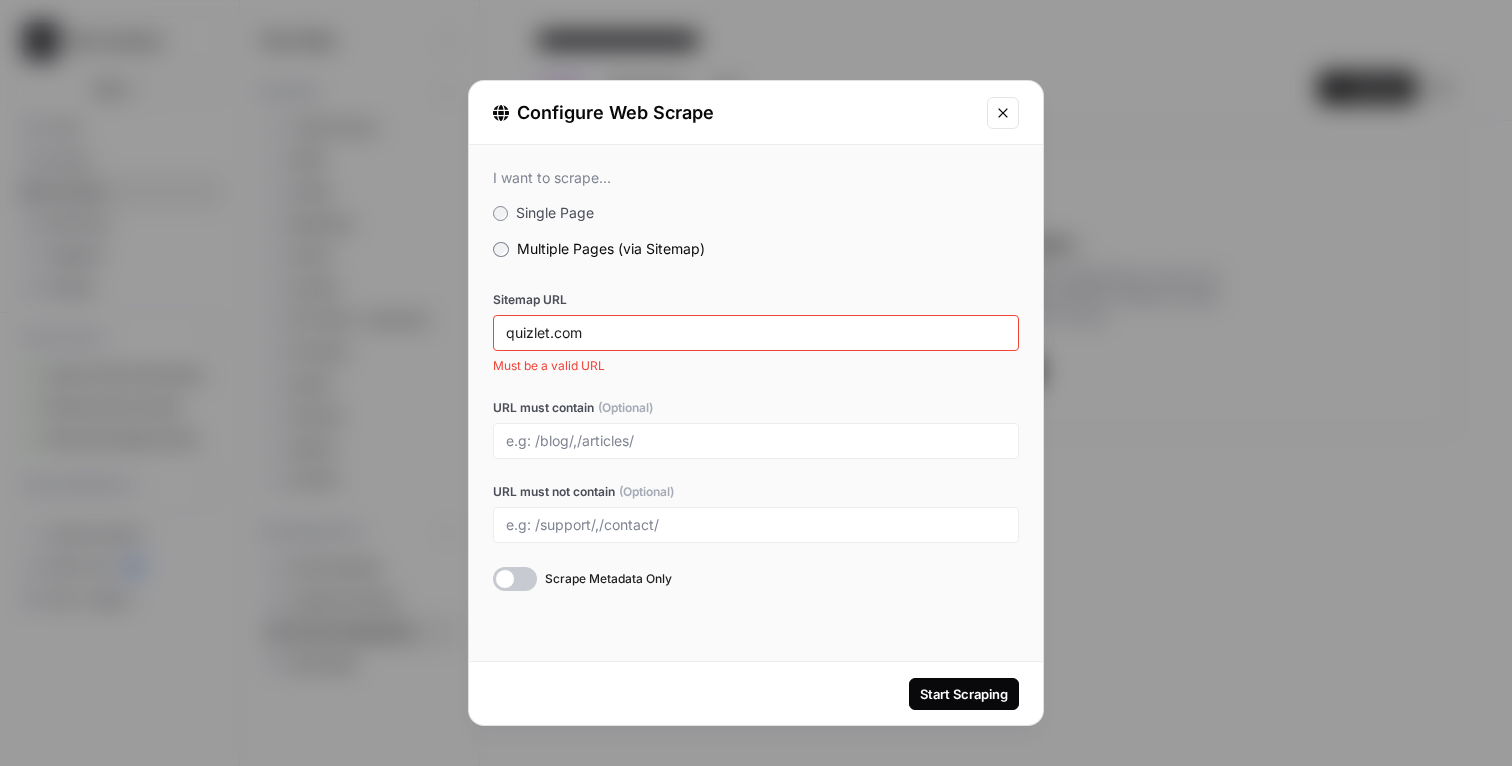 click on "Sitemap URL quizlet.com Must be a valid URL URL must contain (Optional) URL must not contain (Optional) Scrape Metadata Only" at bounding box center (756, 441) 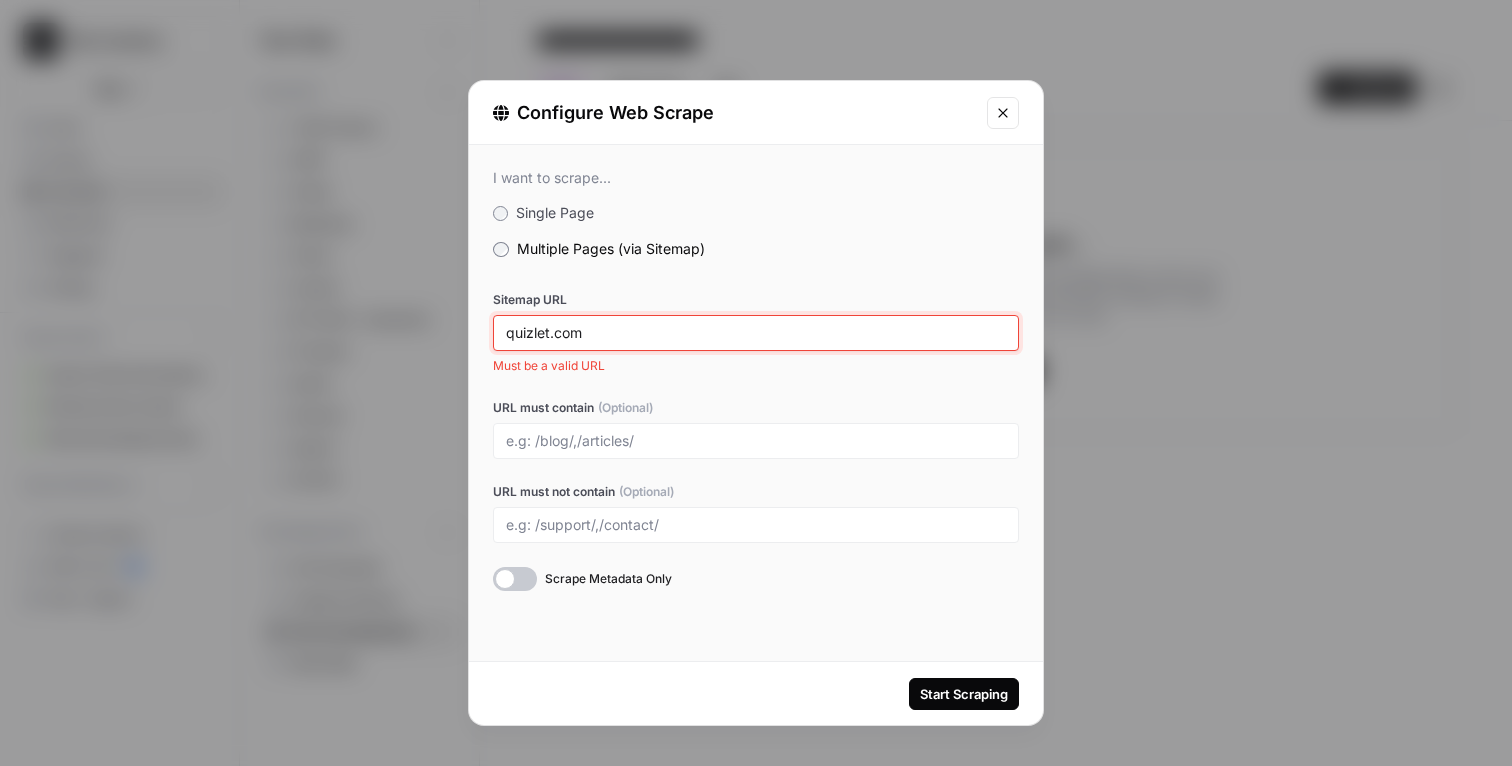 click on "quizlet.com" at bounding box center [756, 333] 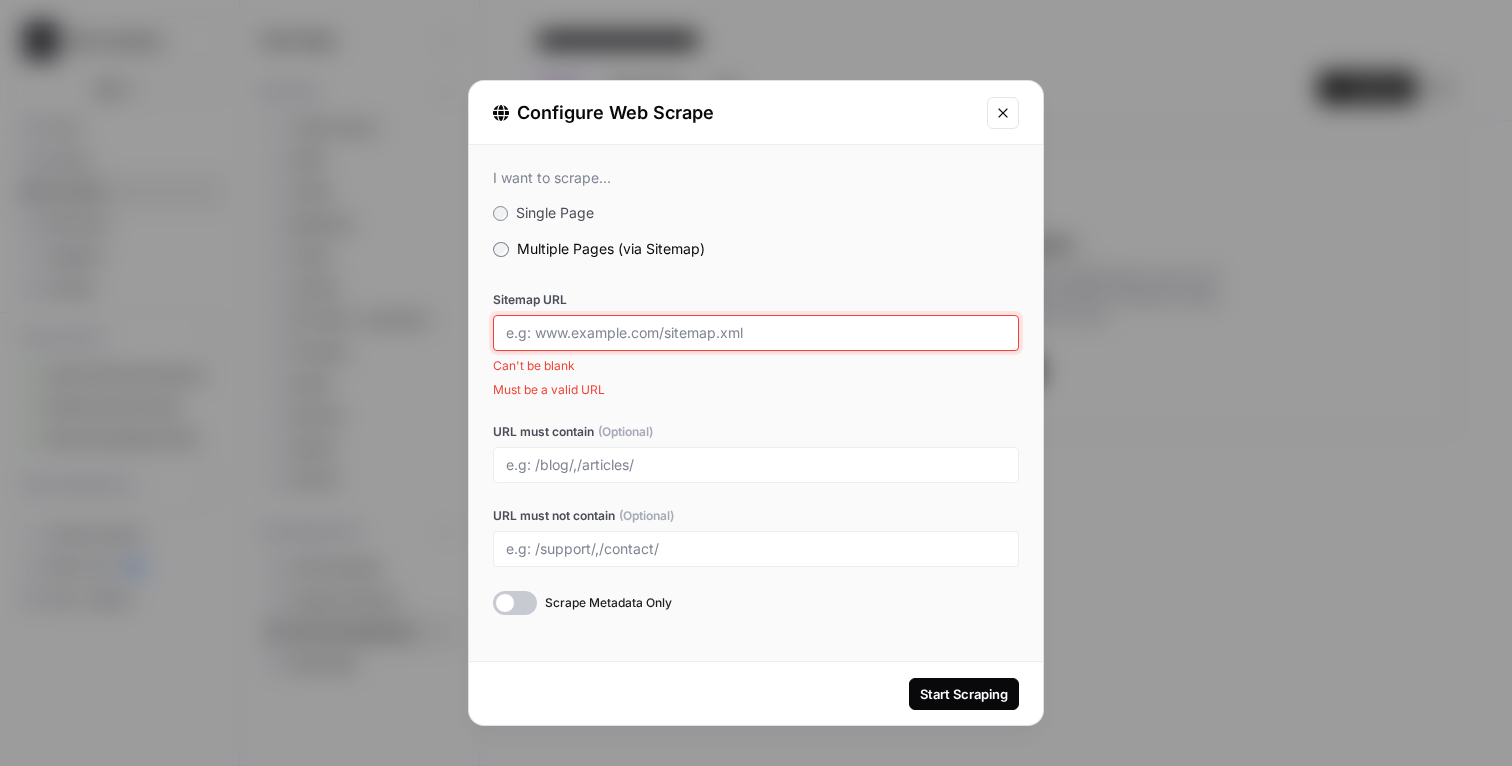 click on "Sitemap URL" at bounding box center [756, 333] 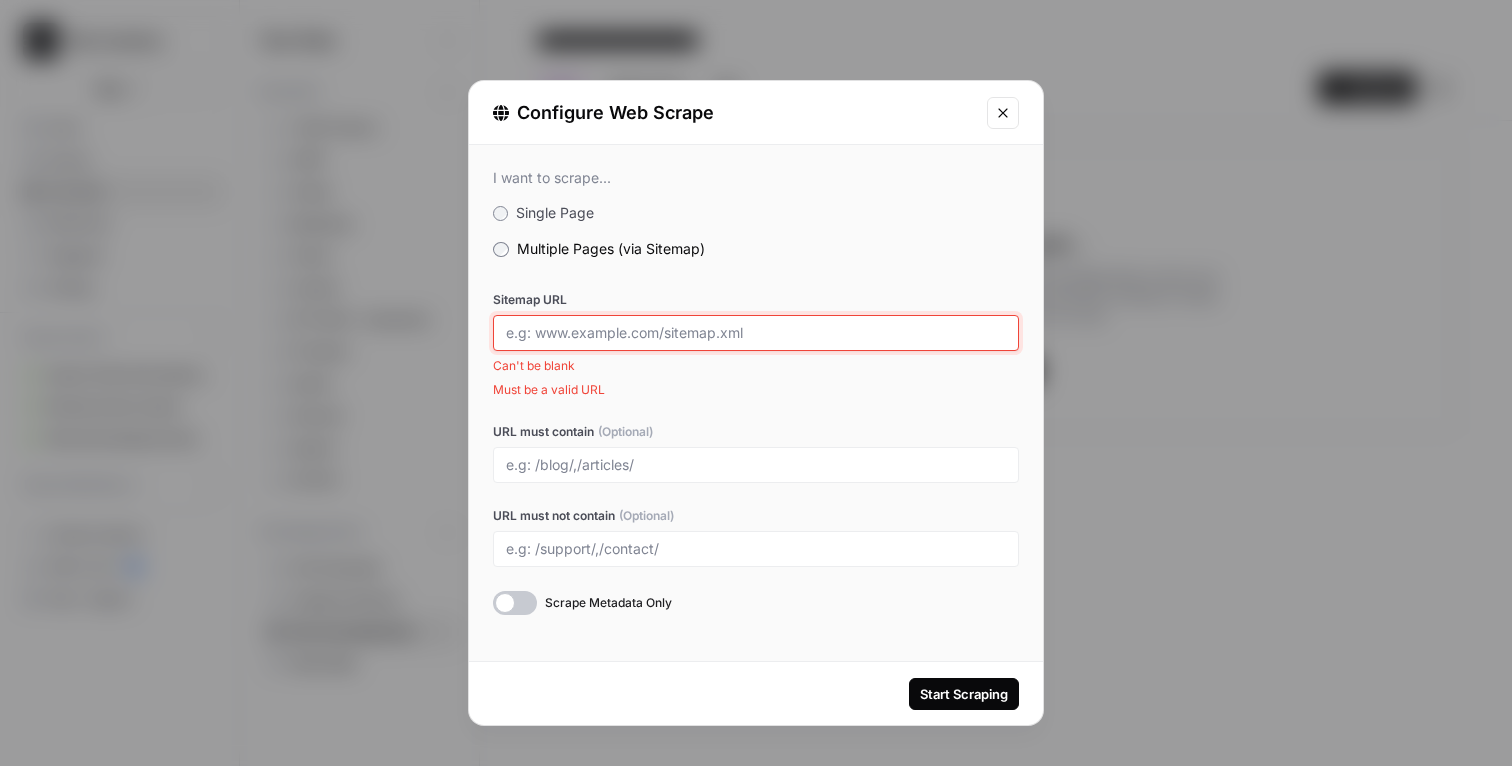 paste on "/sitemap.xml" 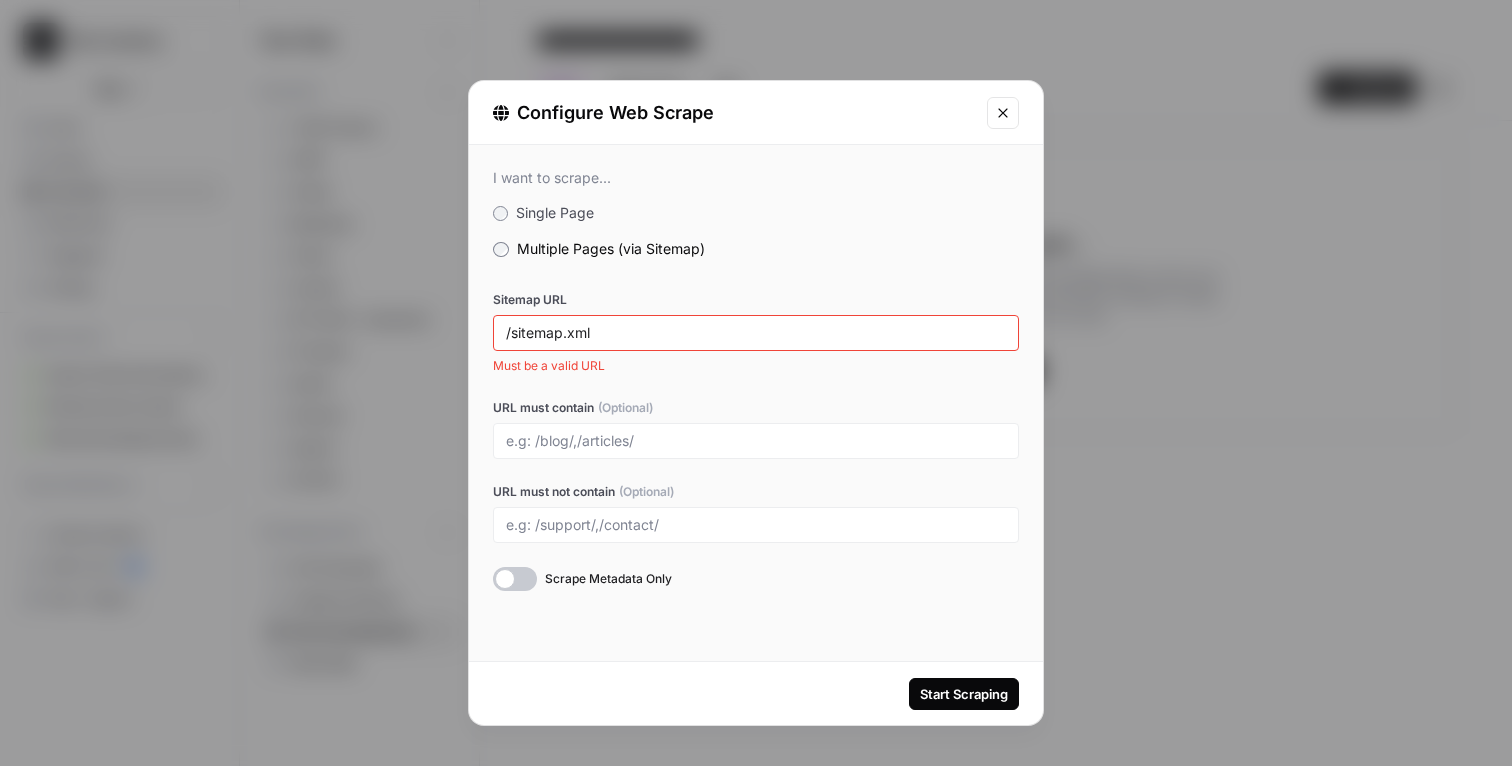 click on "/sitemap.xml" at bounding box center [756, 333] 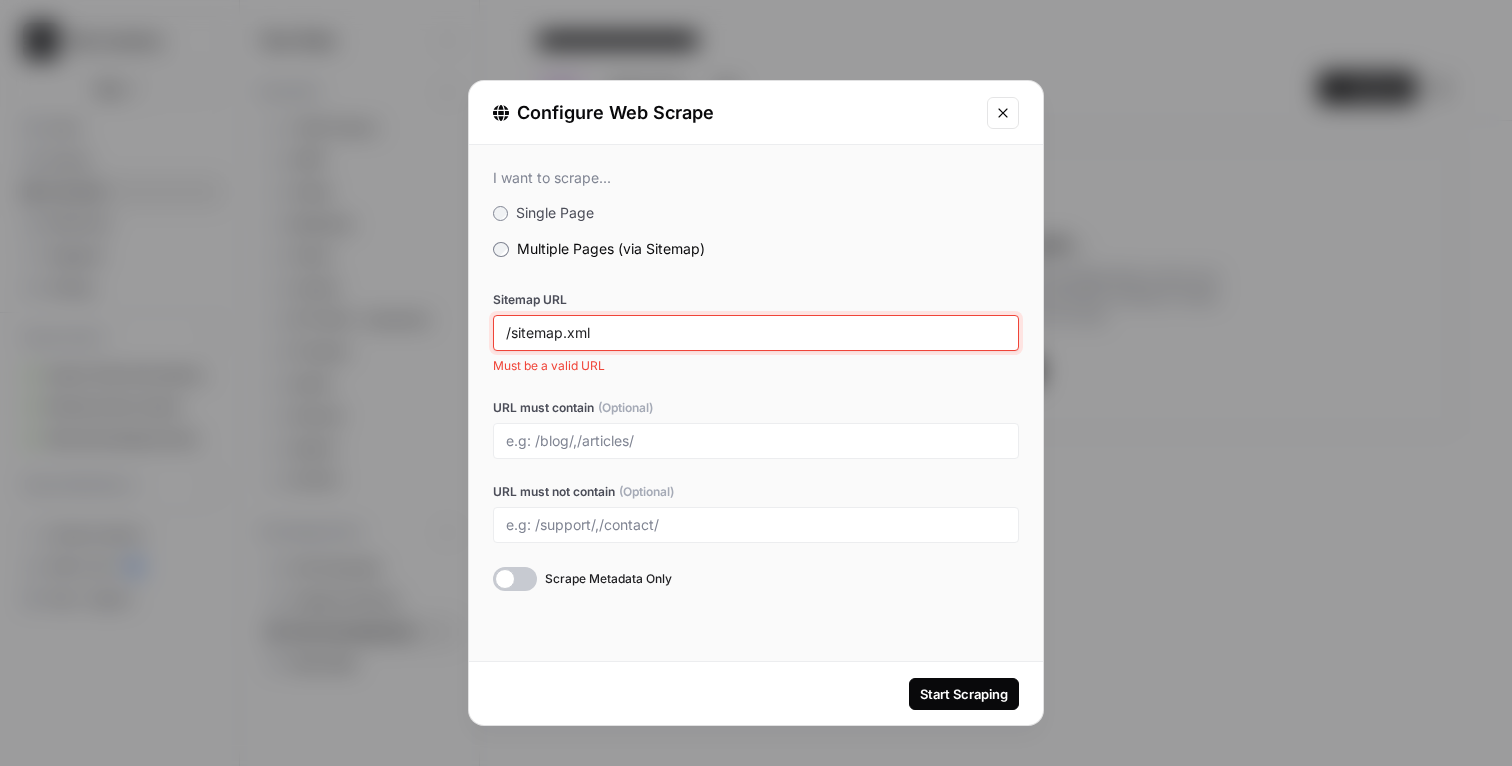 click on "/sitemap.xml" at bounding box center [756, 333] 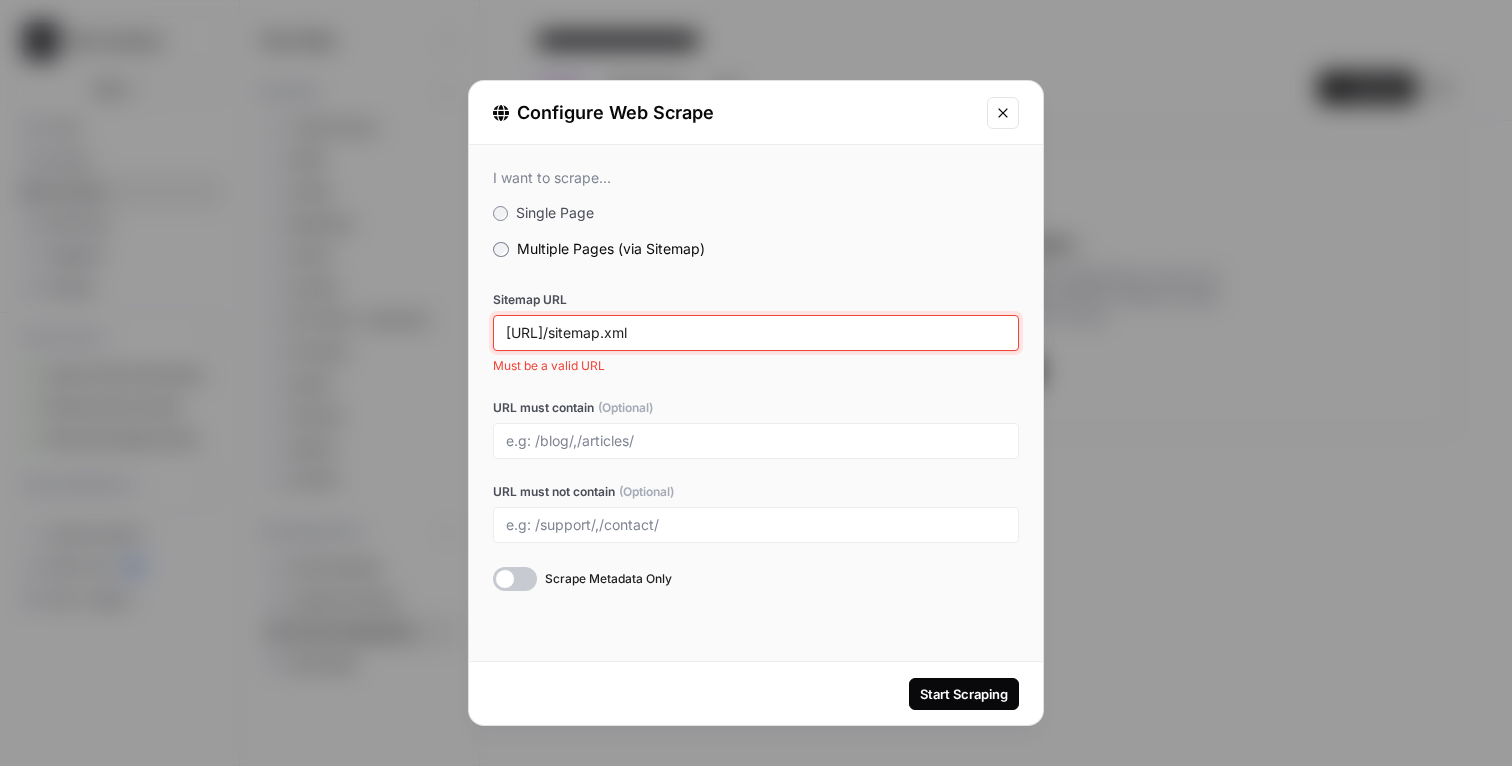 click on "Start Scraping" at bounding box center [964, 694] 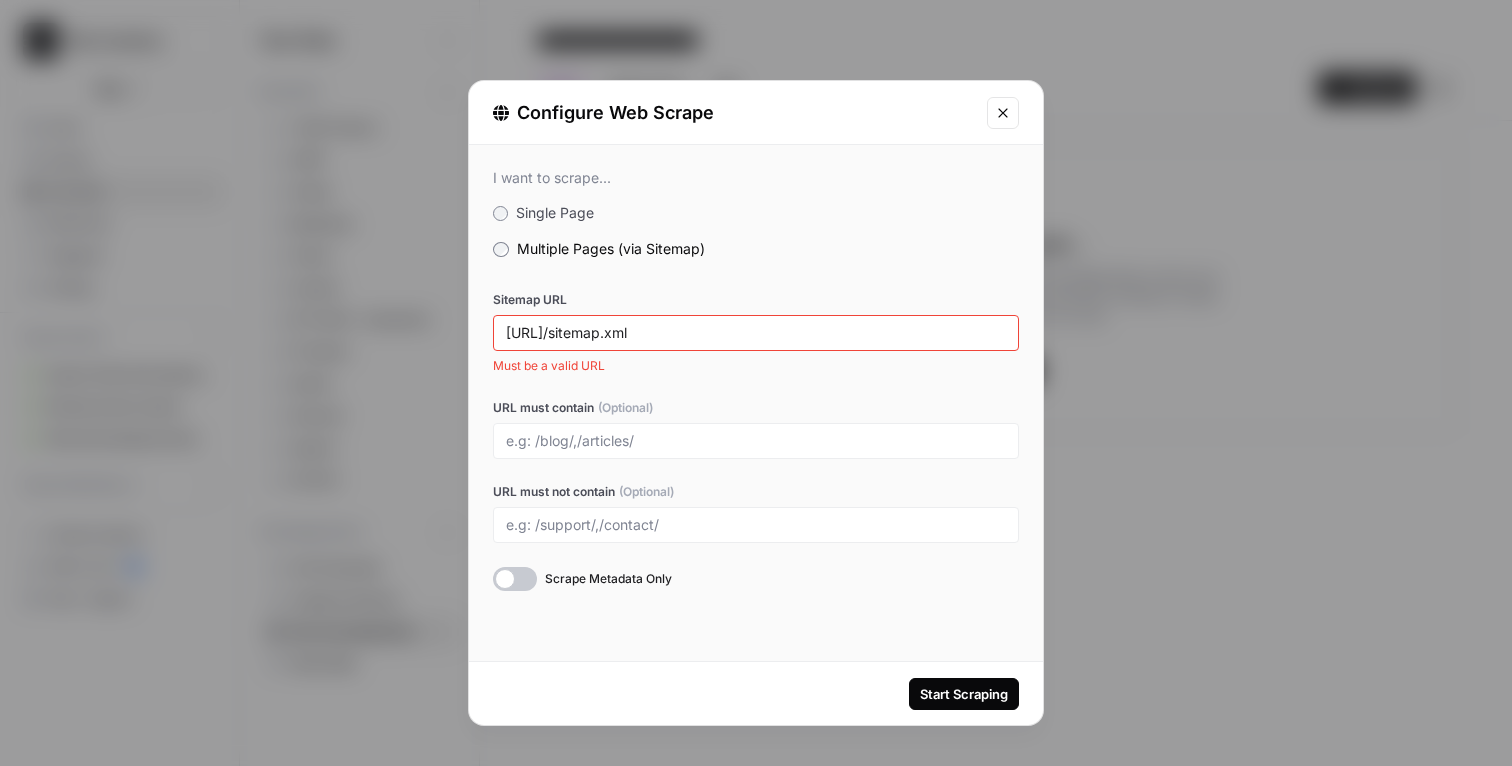 click on "URL must contain (Optional)" at bounding box center [756, 408] 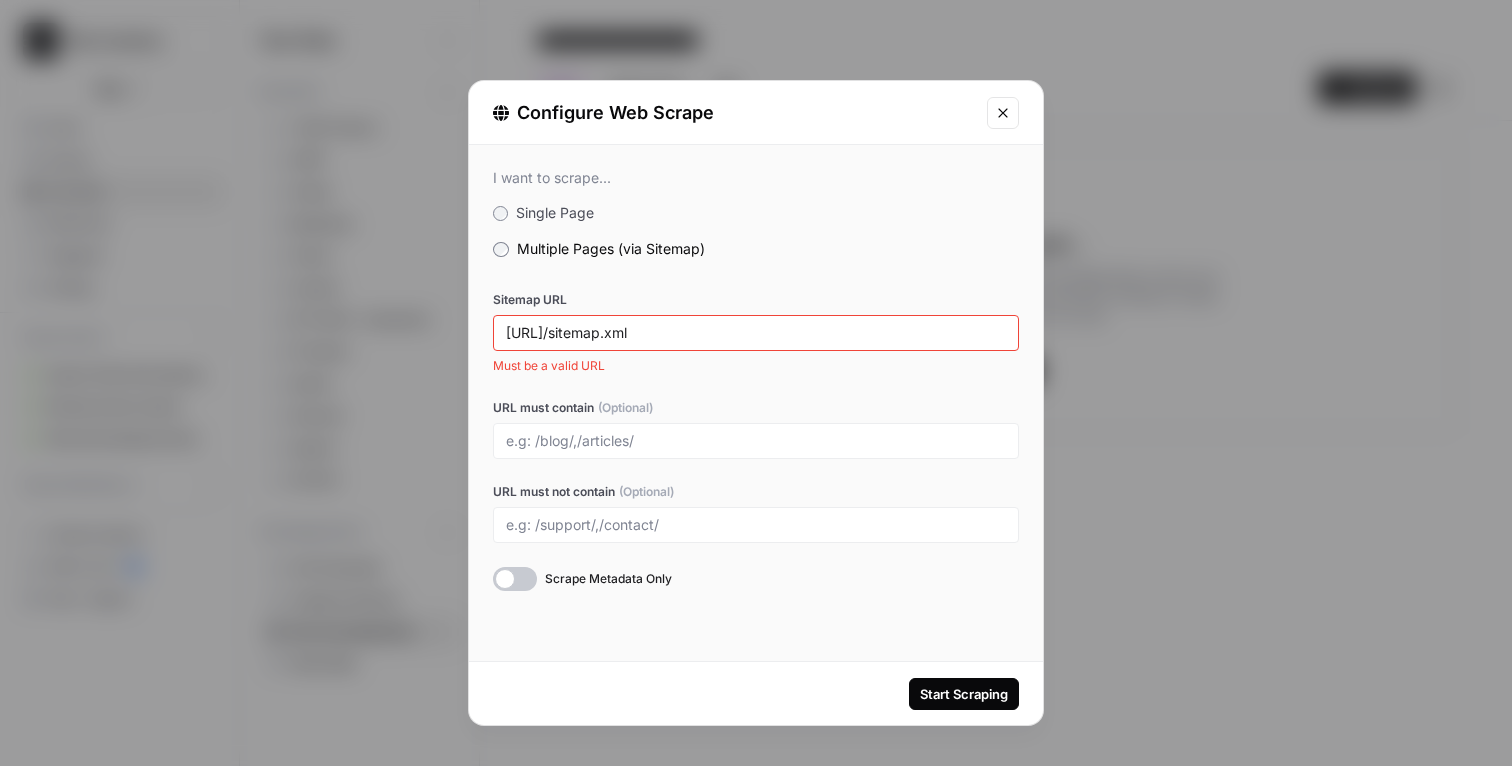 click on "Start Scraping" at bounding box center (964, 694) 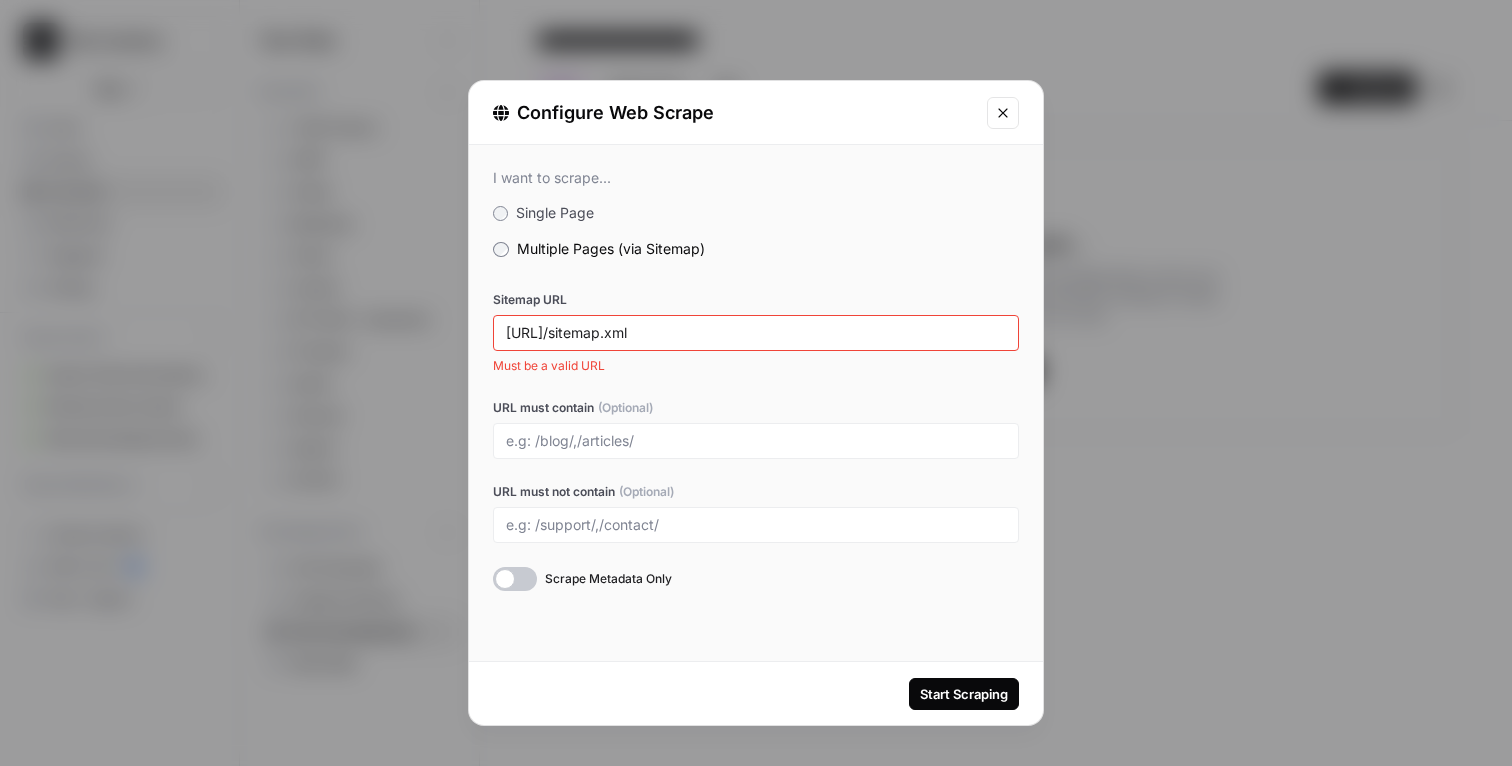 click on "[URL]/sitemap.xml" at bounding box center (756, 333) 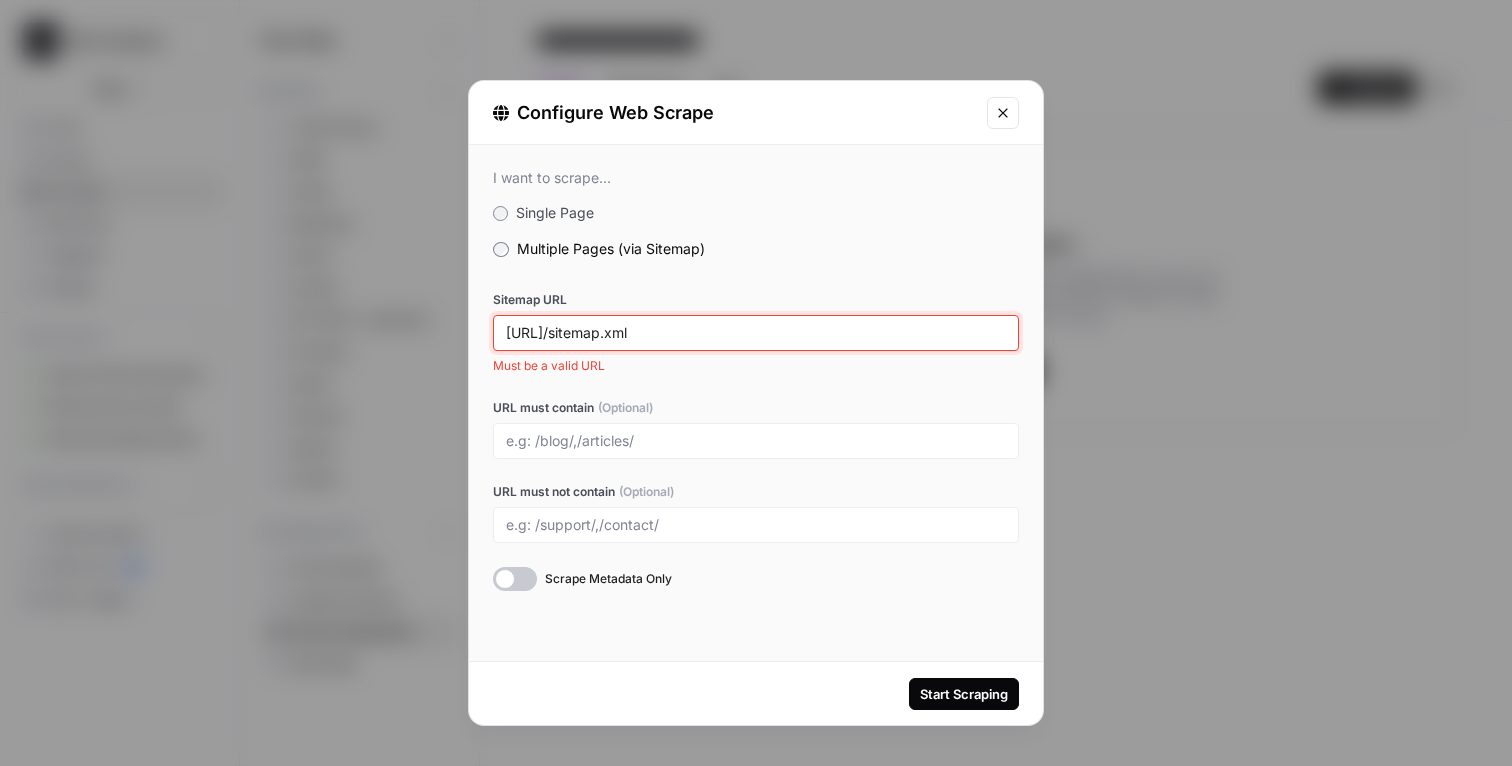 click on "[URL]/sitemap.xml" at bounding box center [756, 333] 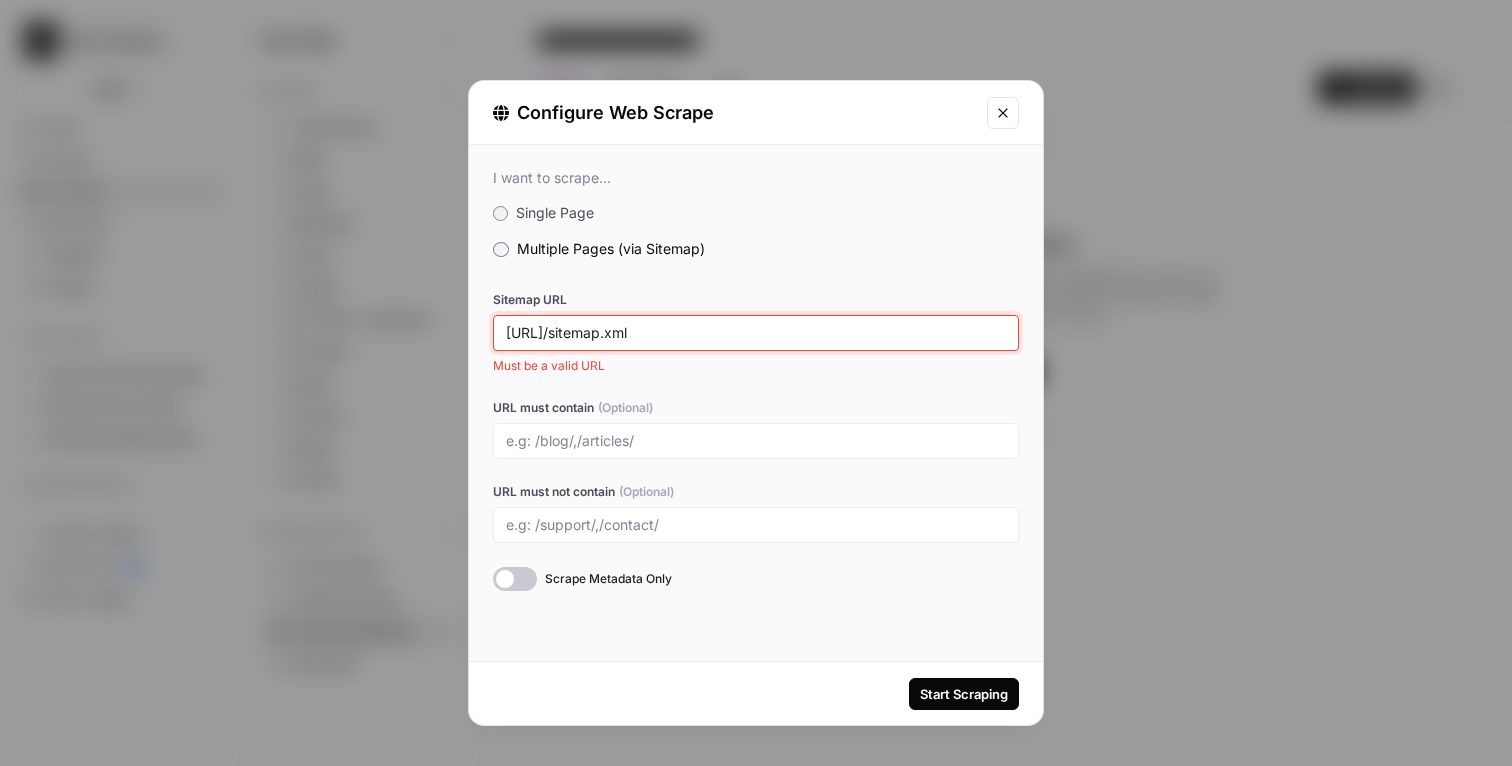 click on "[URL]/sitemap.xml" at bounding box center [756, 333] 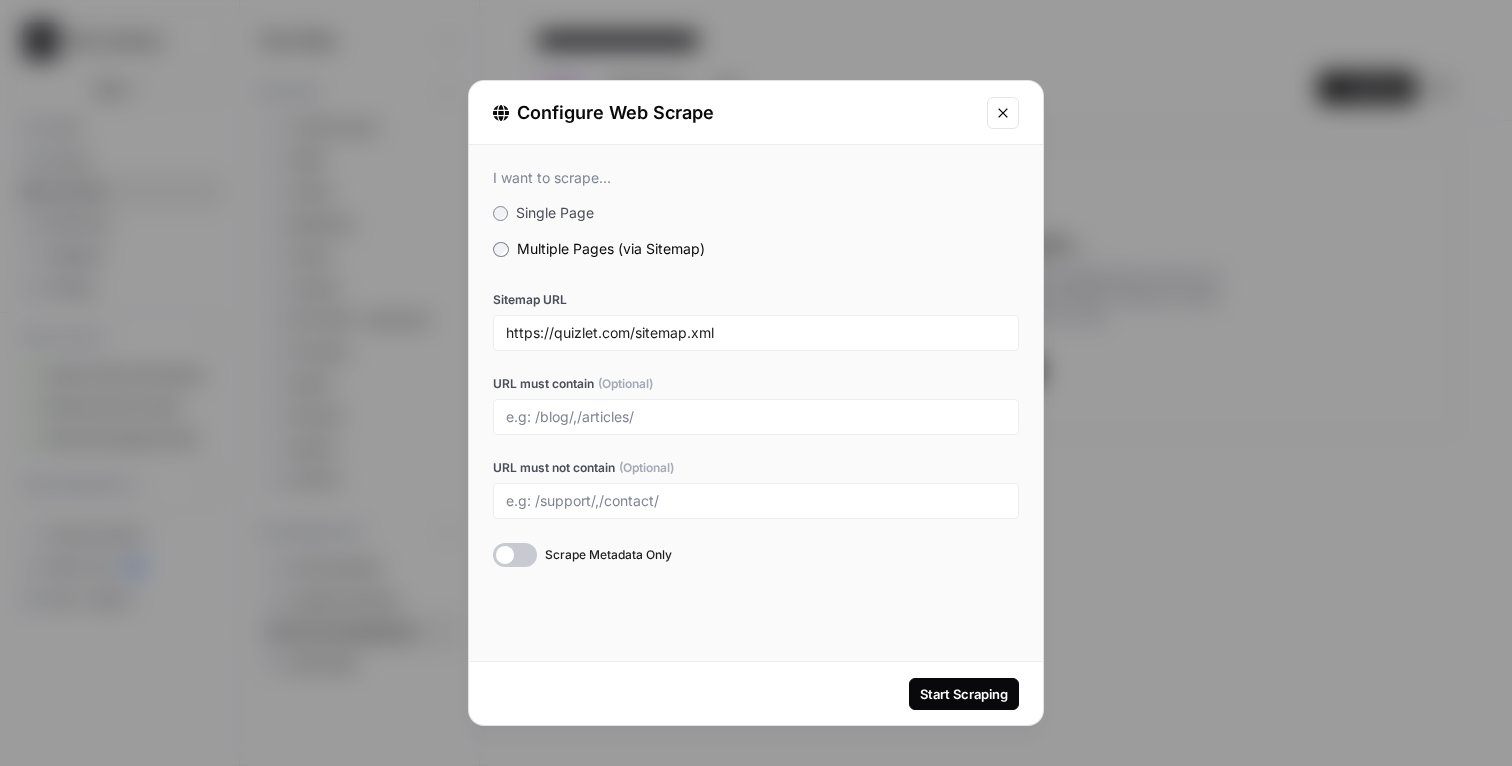 click on "URL must contain (Optional)" at bounding box center (756, 384) 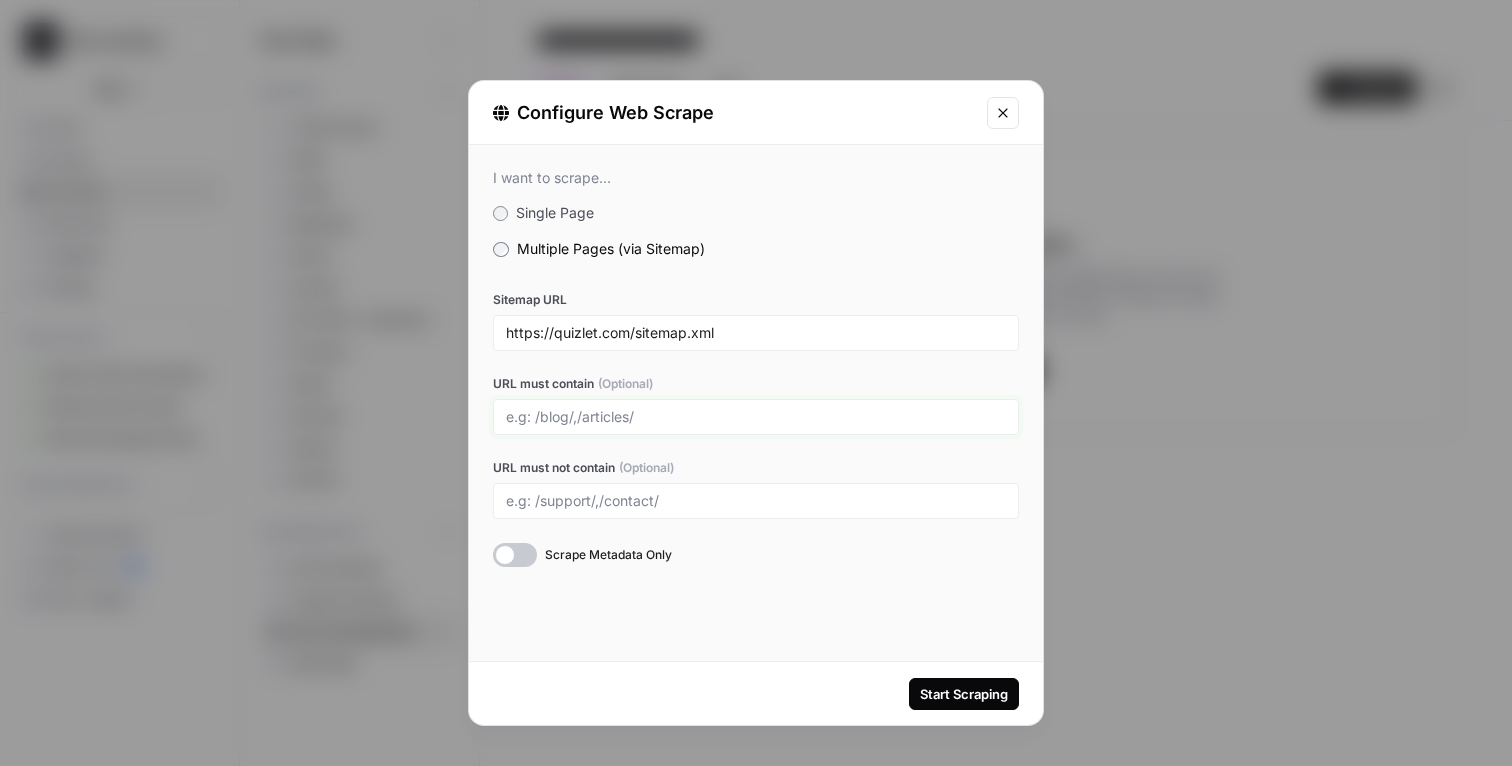 click on "URL must contain (Optional)" at bounding box center (756, 417) 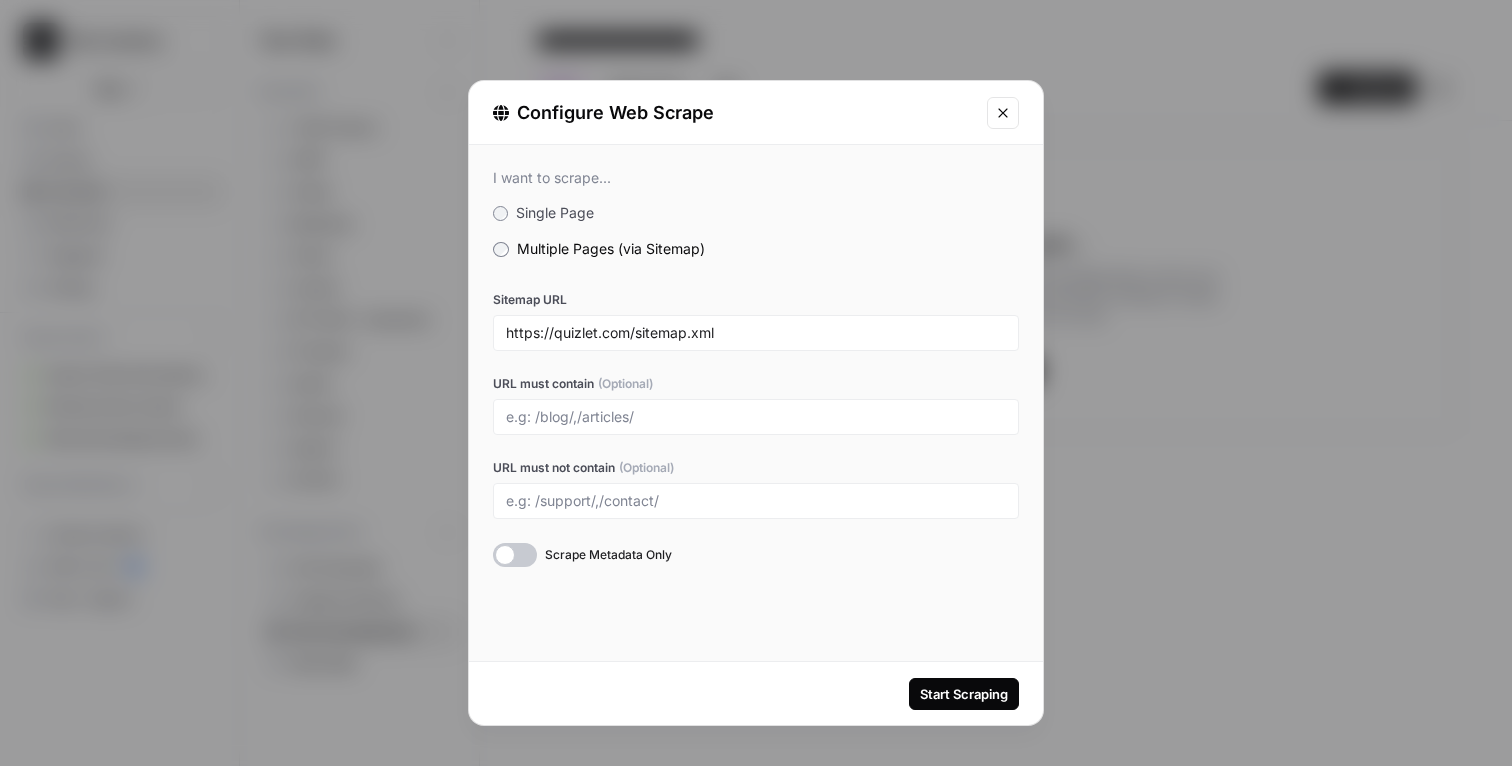 click on "Start Scraping" at bounding box center [964, 694] 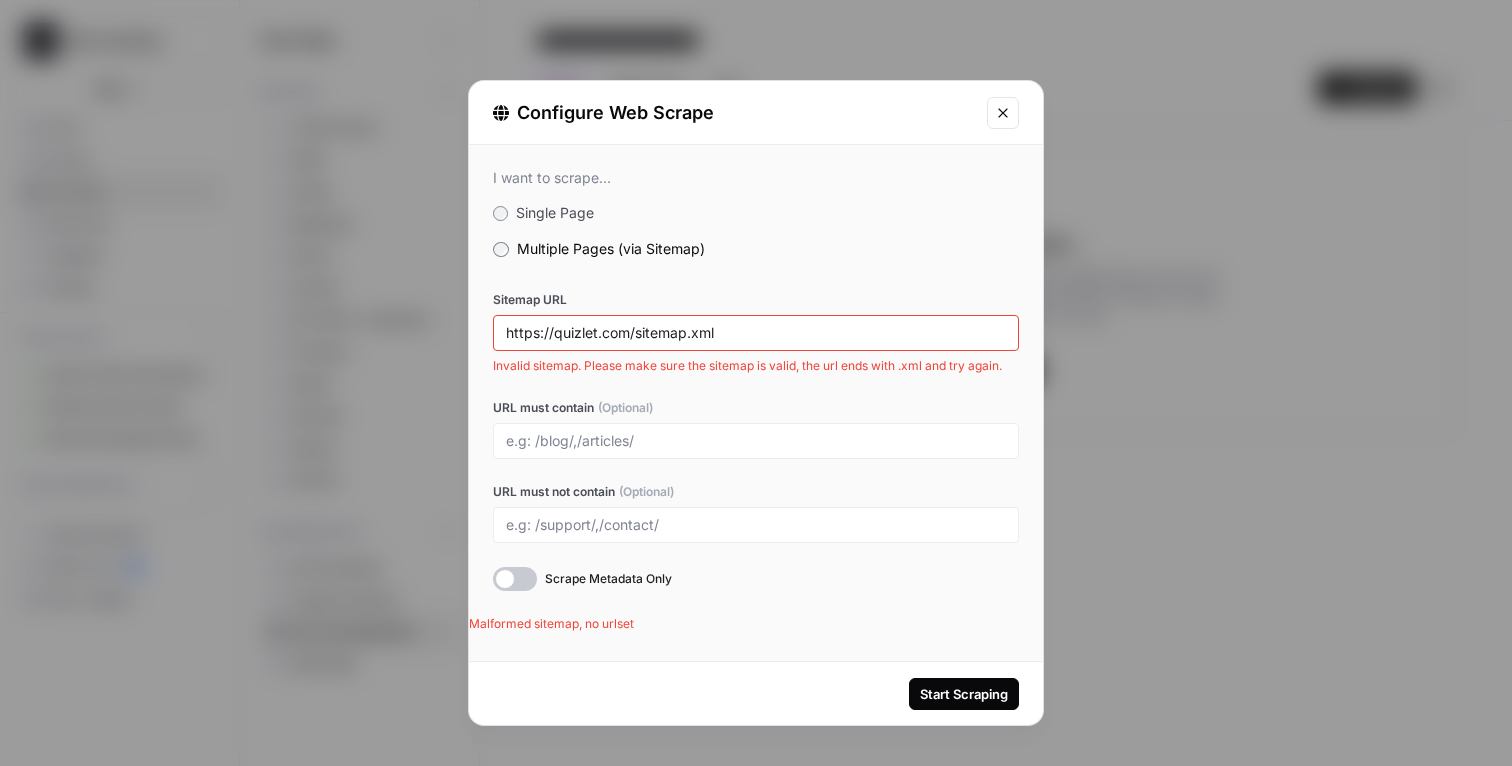 click on "Sitemap URL [URL] Invalid sitemap. Please make sure the sitemap is valid, the url ends with .xml and try again. URL must contain (Optional) URL must not contain (Optional) Scrape Metadata Only" at bounding box center [756, 441] 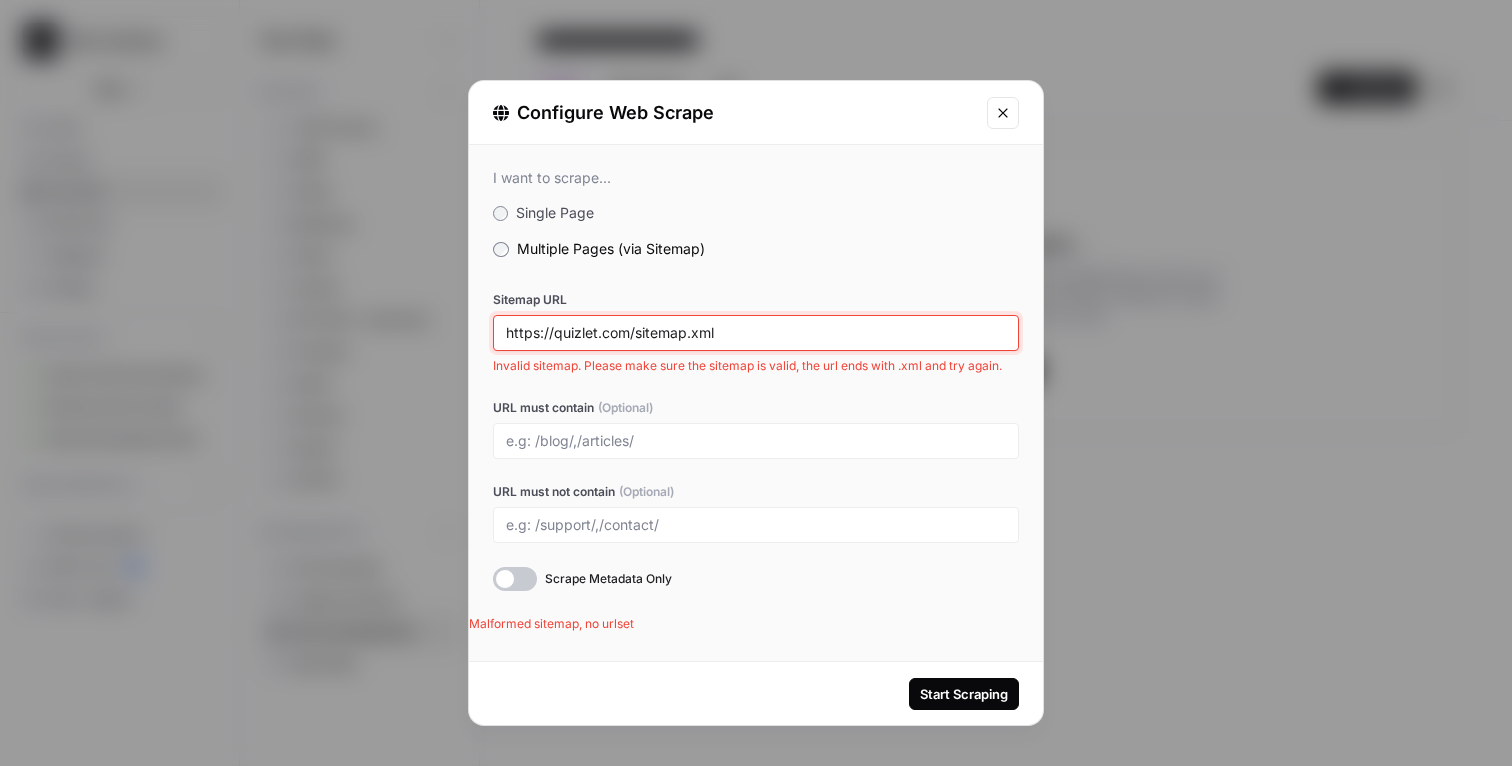 click on "https://quizlet.com/sitemap.xml" at bounding box center (756, 333) 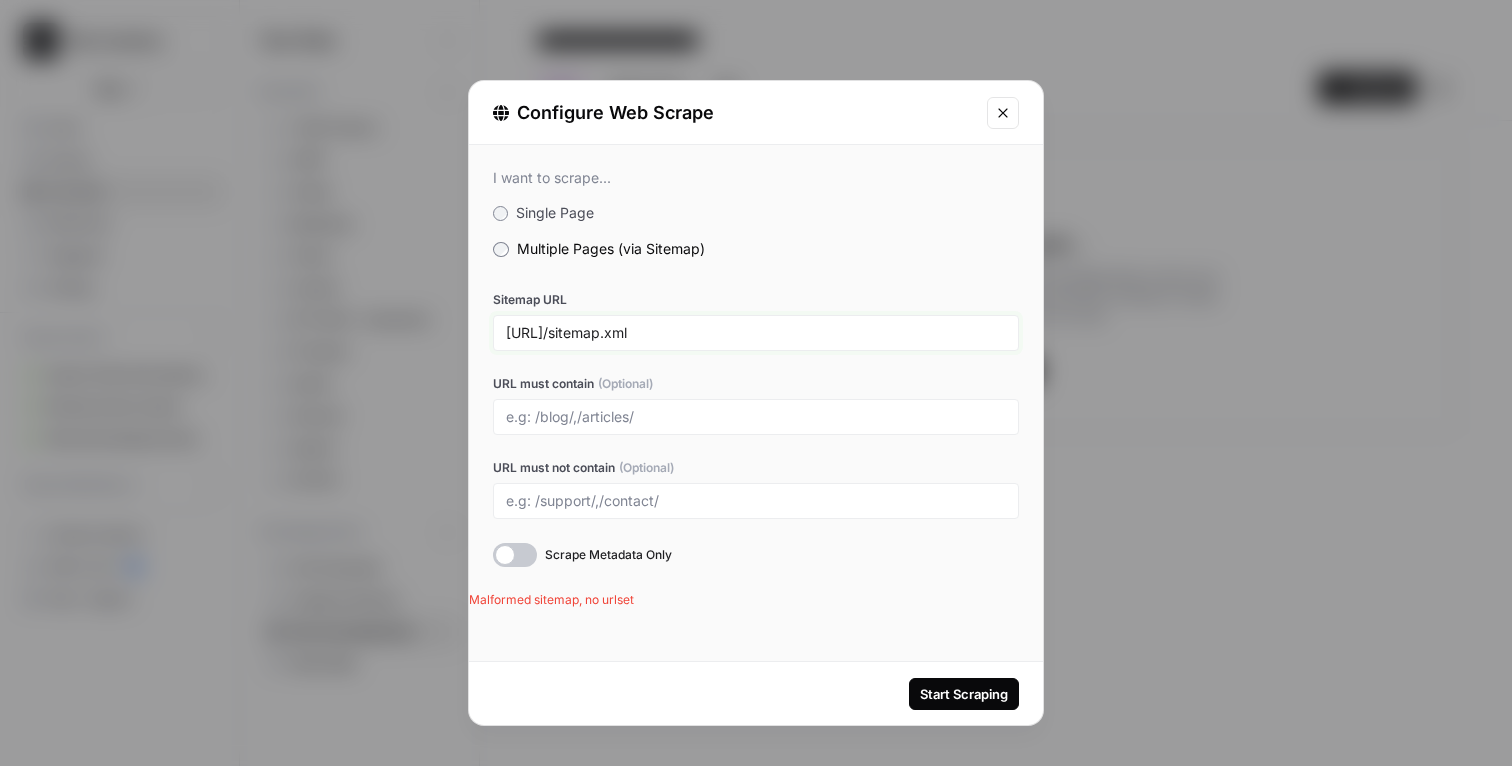 click on "[URL]/sitemap.xml" at bounding box center [756, 333] 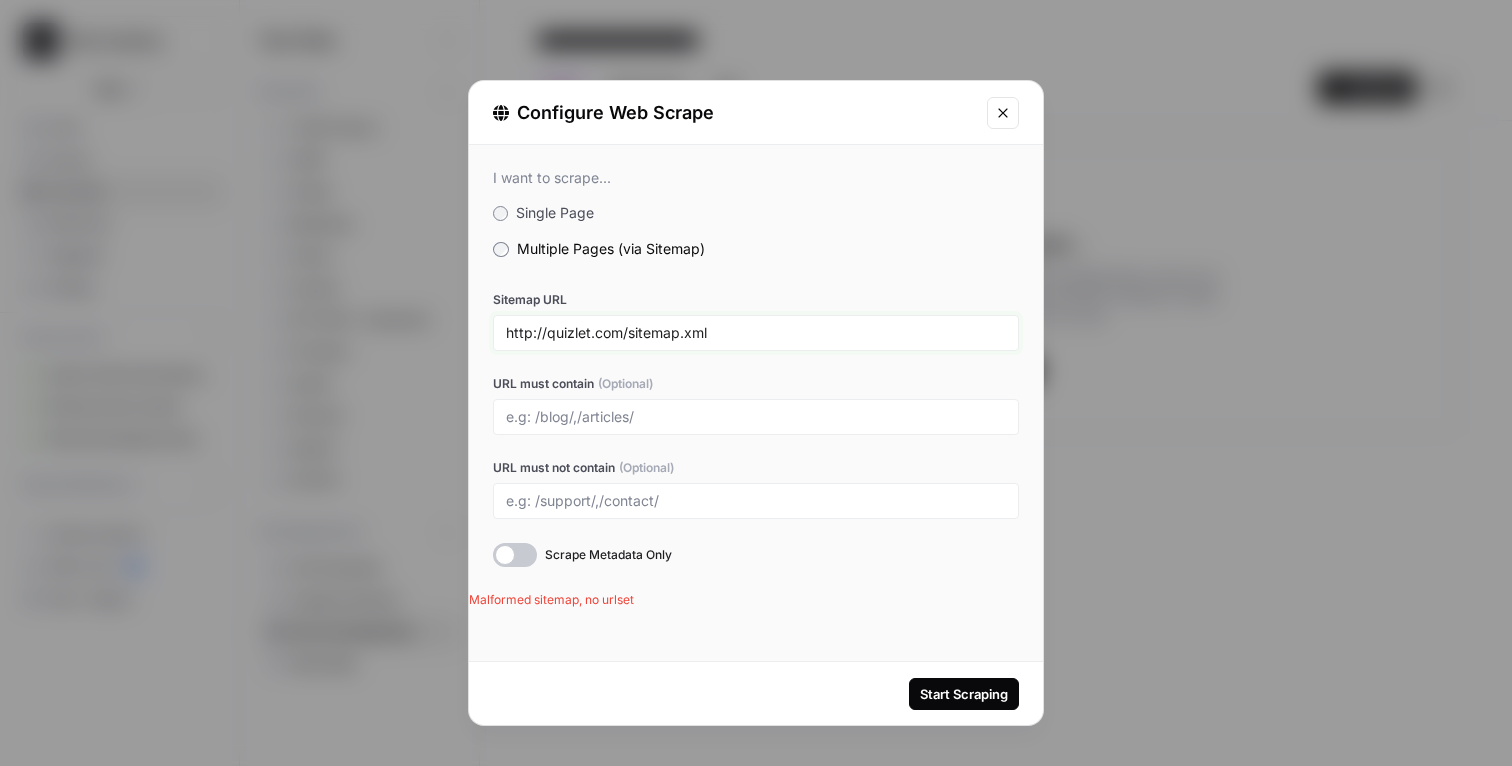 click on "Start Scraping" at bounding box center (964, 694) 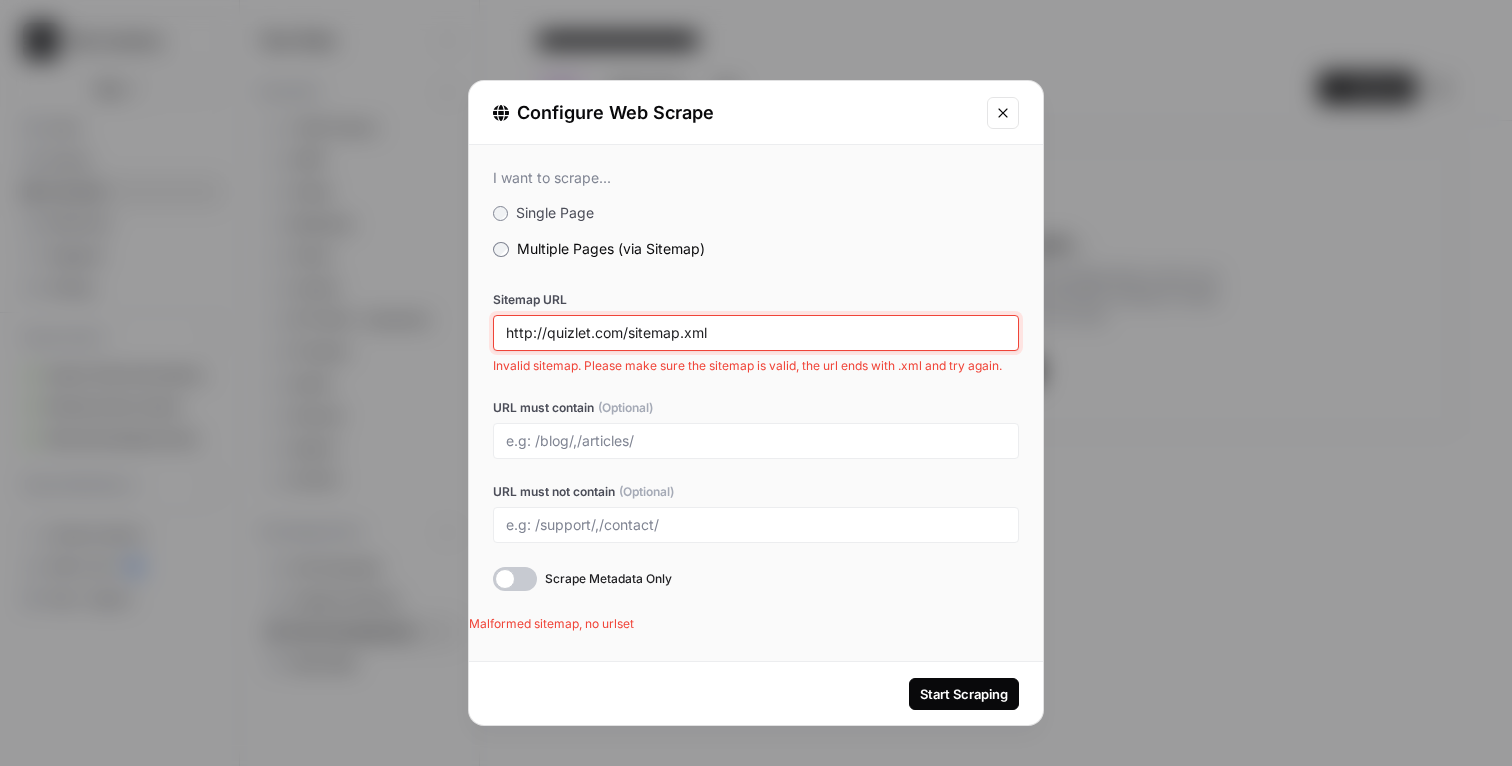 click on "http://quizlet.com/sitemap.xml" at bounding box center (756, 333) 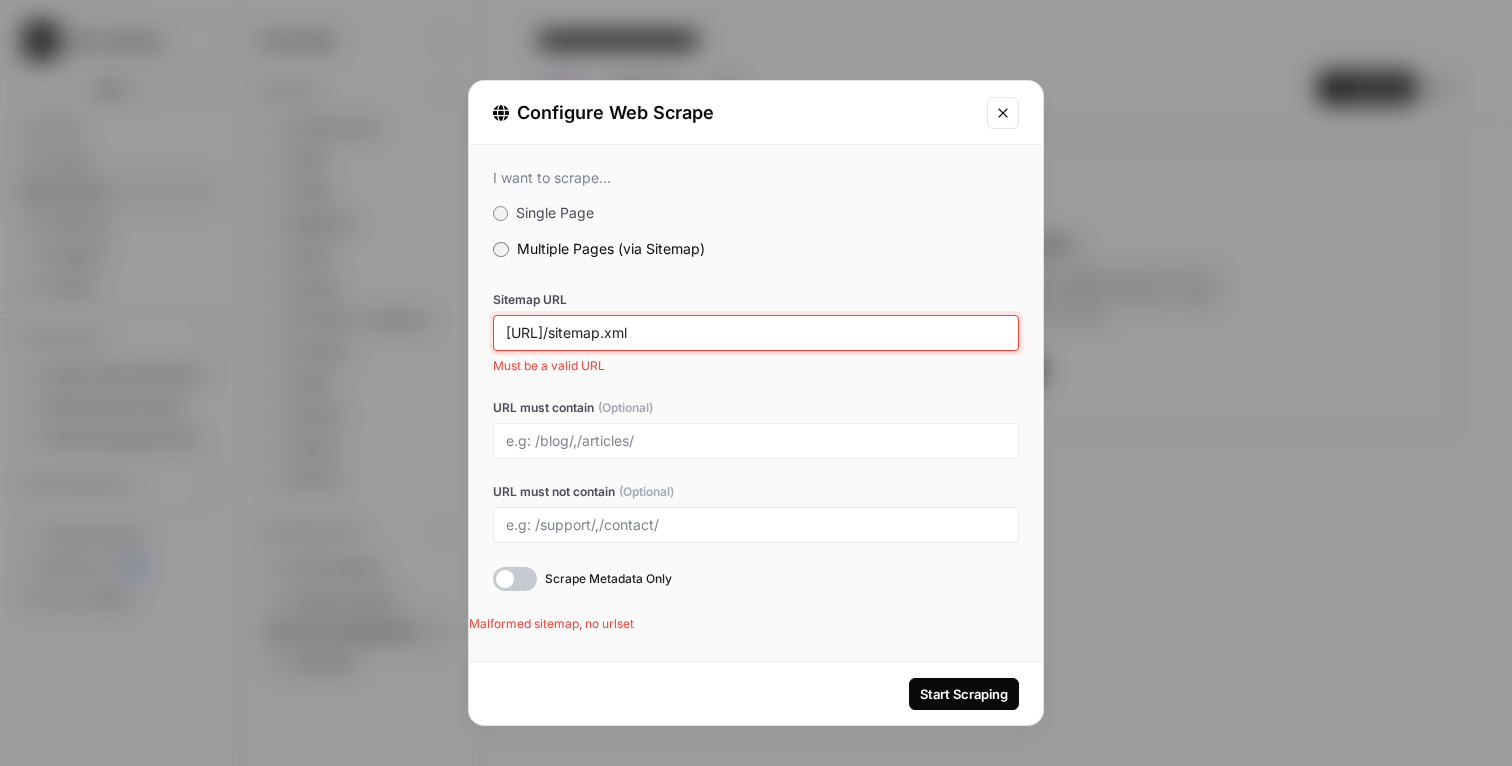 type on "[URL]/sitemap.xml" 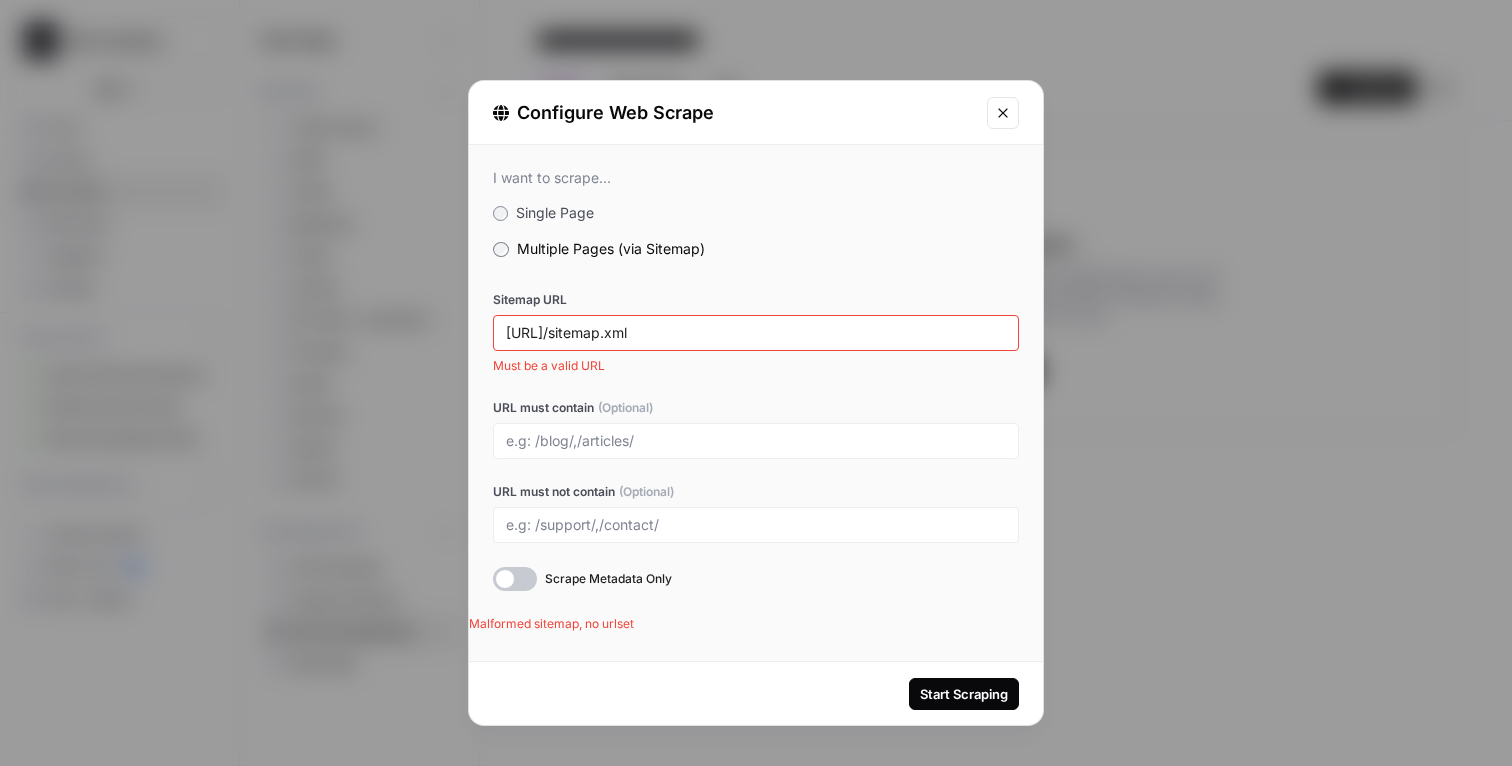 click on "Start Scraping" at bounding box center [964, 694] 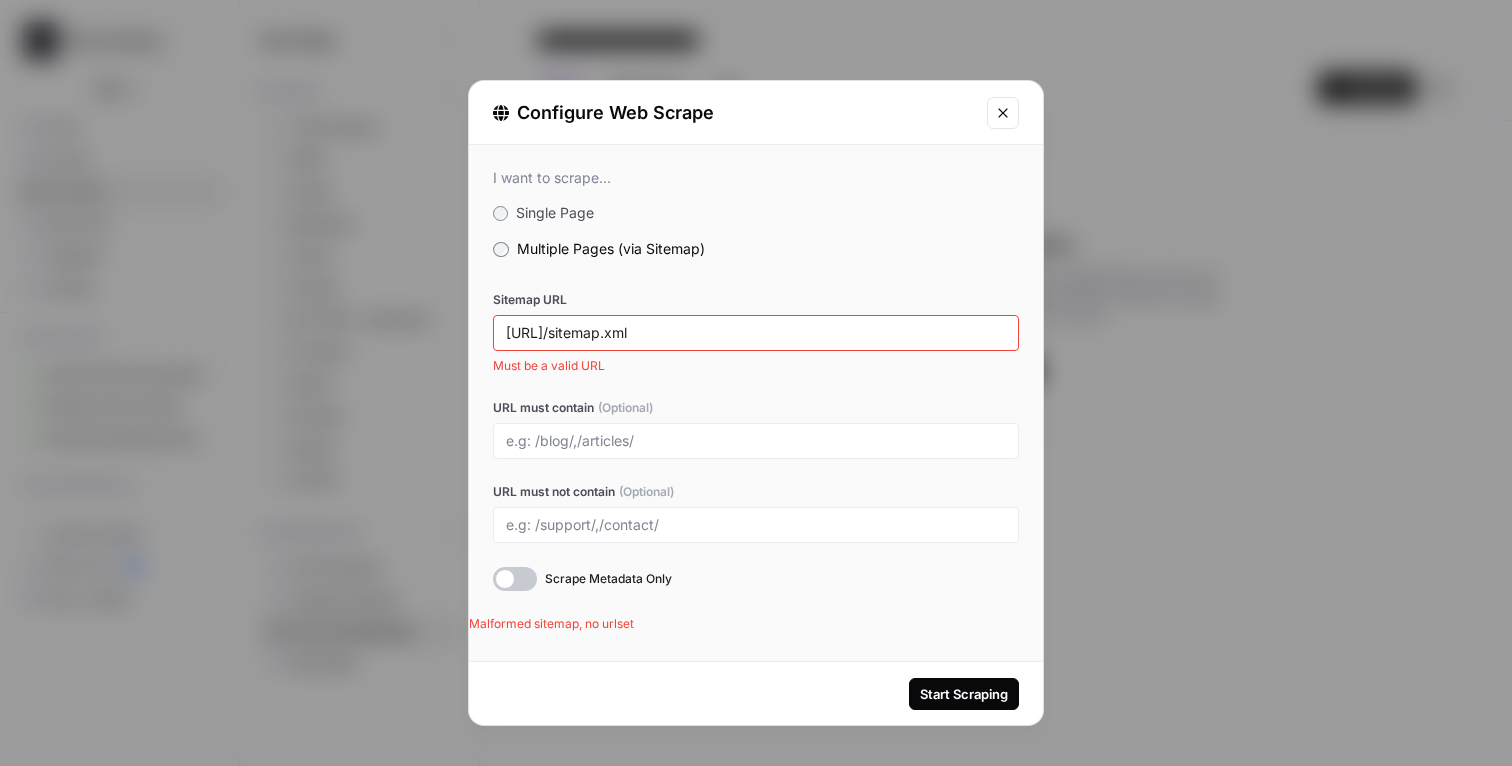 click at bounding box center (1003, 113) 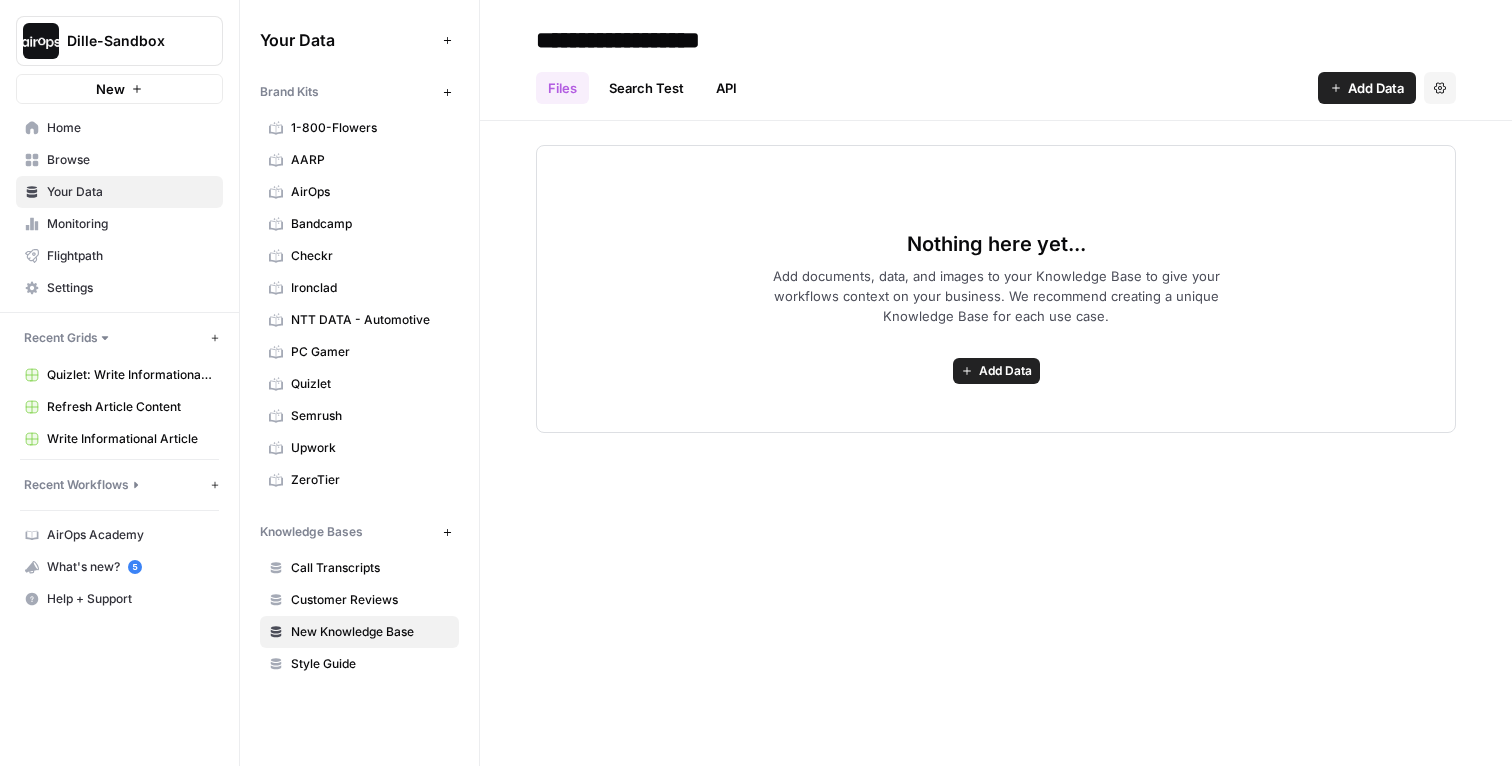 click on "Nothing here yet... Add documents, data, and images to your Knowledge Base to give your workflows context on your business. We recommend creating a unique Knowledge Base for each use case. Add Data" at bounding box center (996, 277) 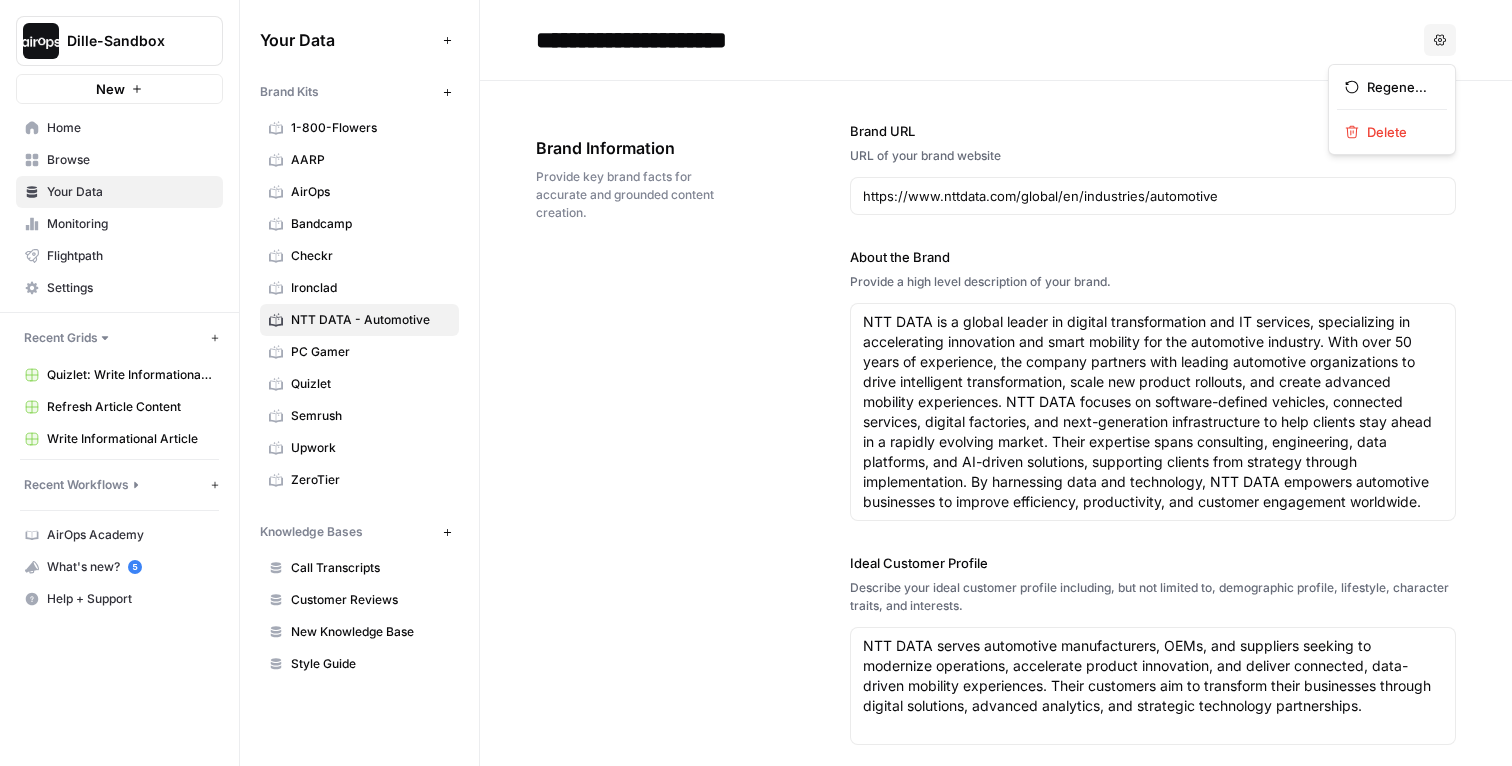 click on "Options" at bounding box center [1440, 40] 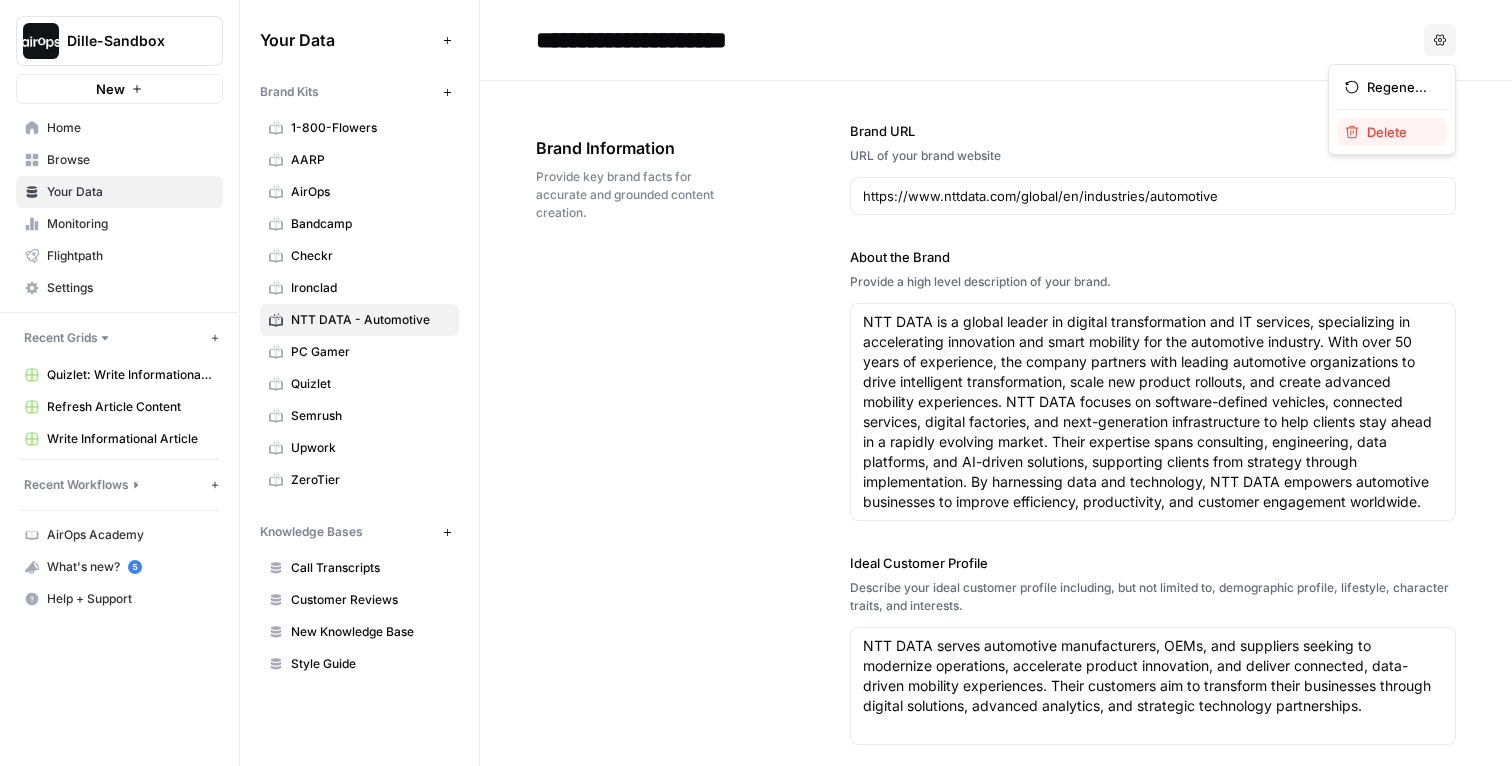 click on "Delete" at bounding box center [1399, 132] 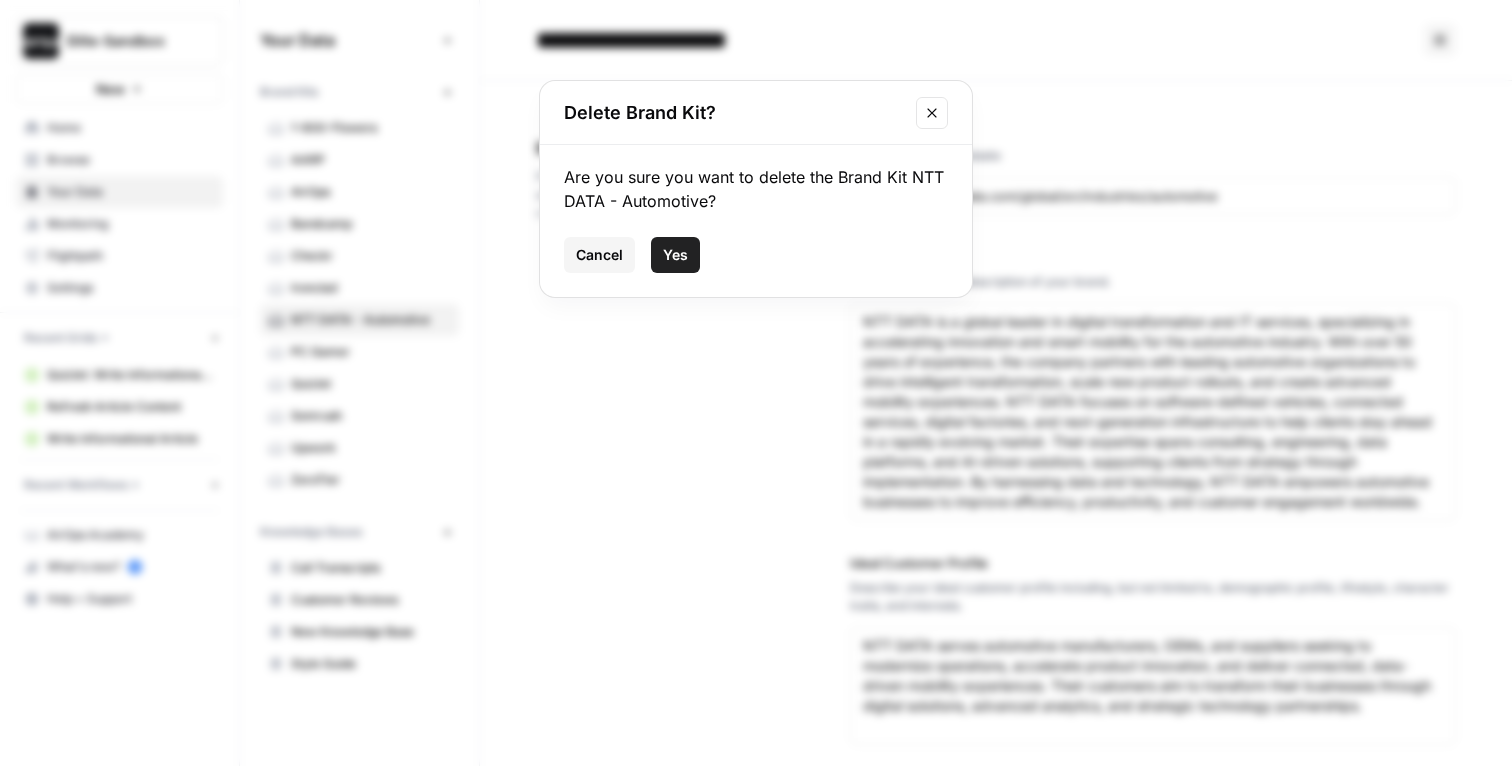 click on "Yes" at bounding box center [675, 255] 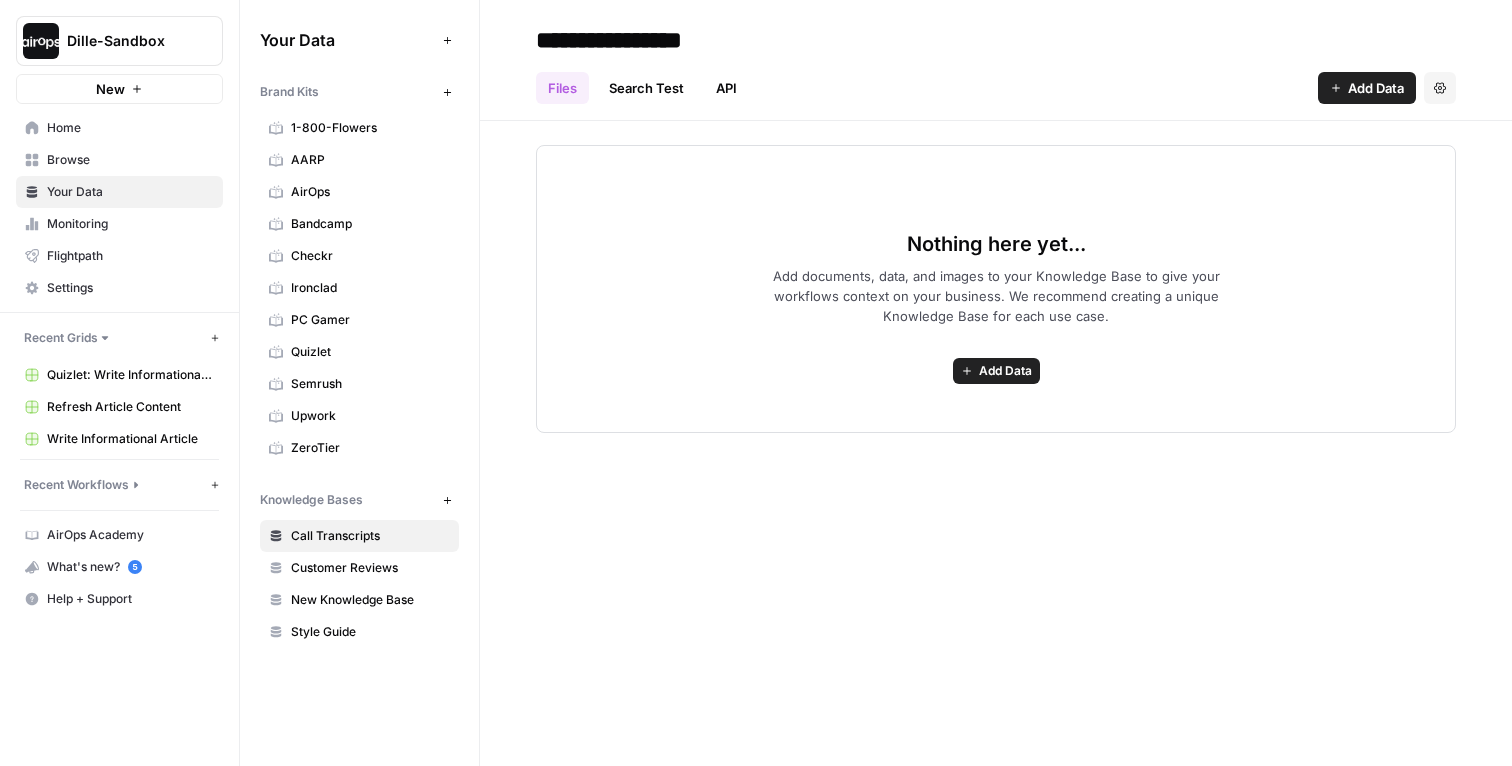 click on "Nothing here yet... Add documents, data, and images to your Knowledge Base to give your workflows context on your business. We recommend creating a unique Knowledge Base for each use case. Add Data" at bounding box center [996, 277] 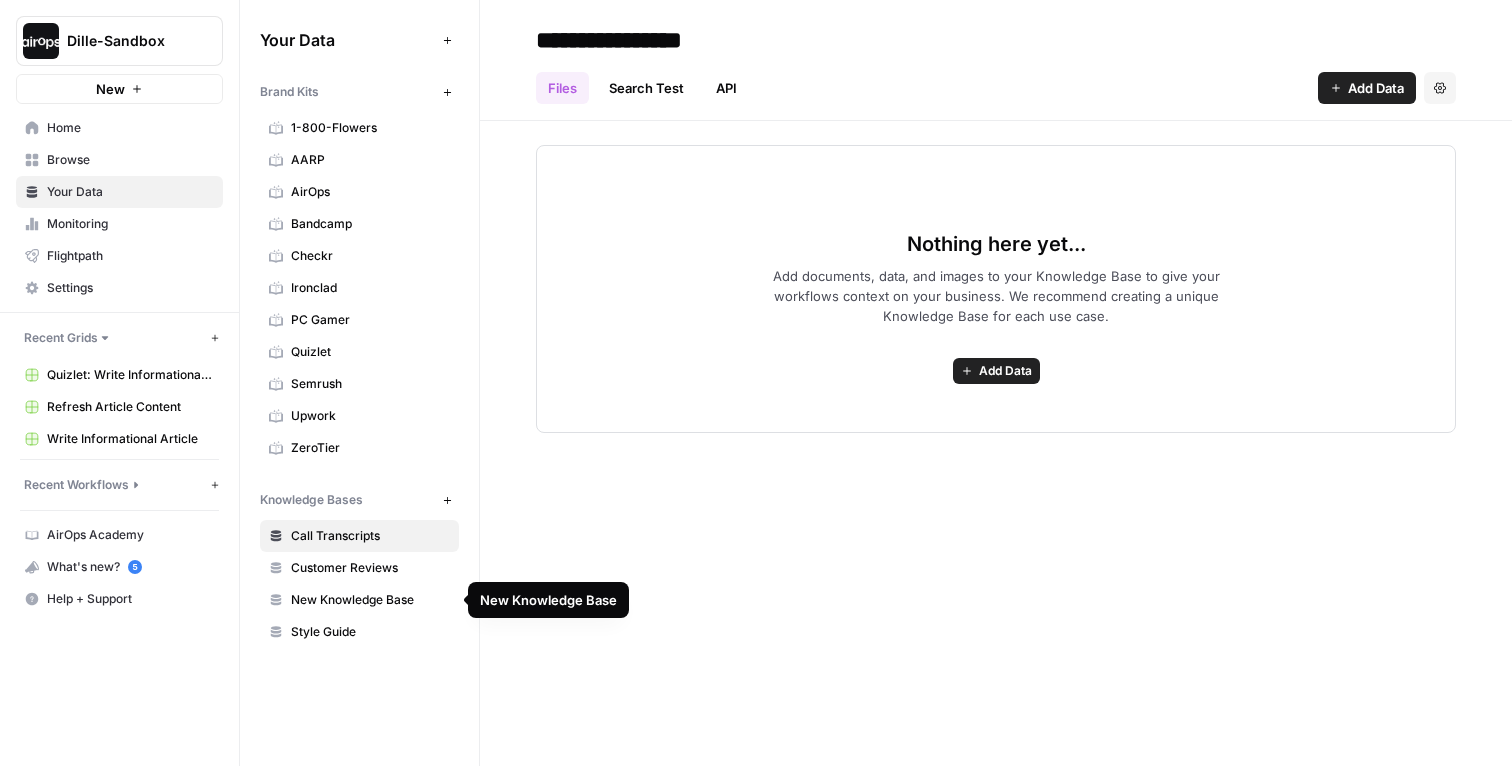 click on "New Knowledge Base" at bounding box center [370, 600] 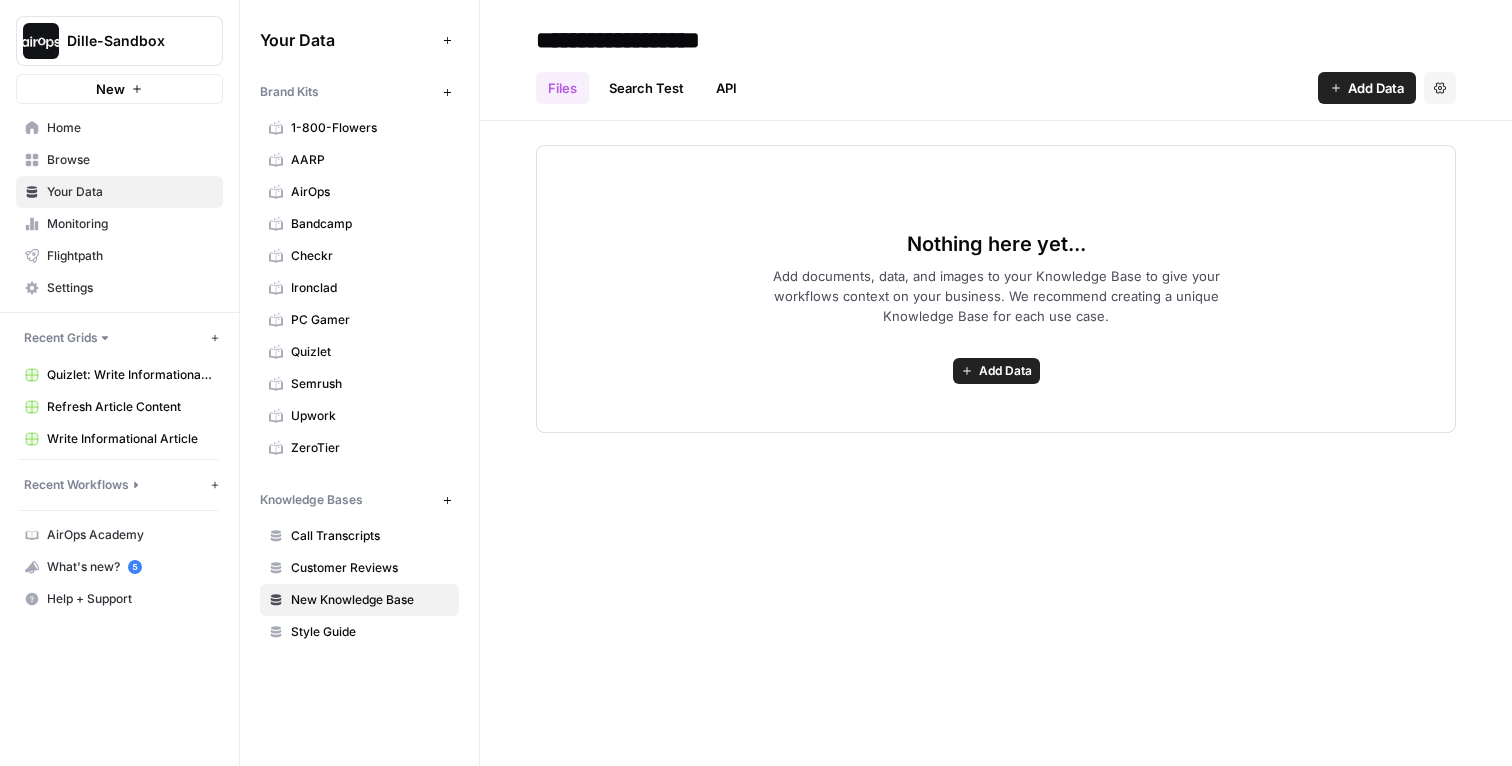 click on "**********" at bounding box center [688, 40] 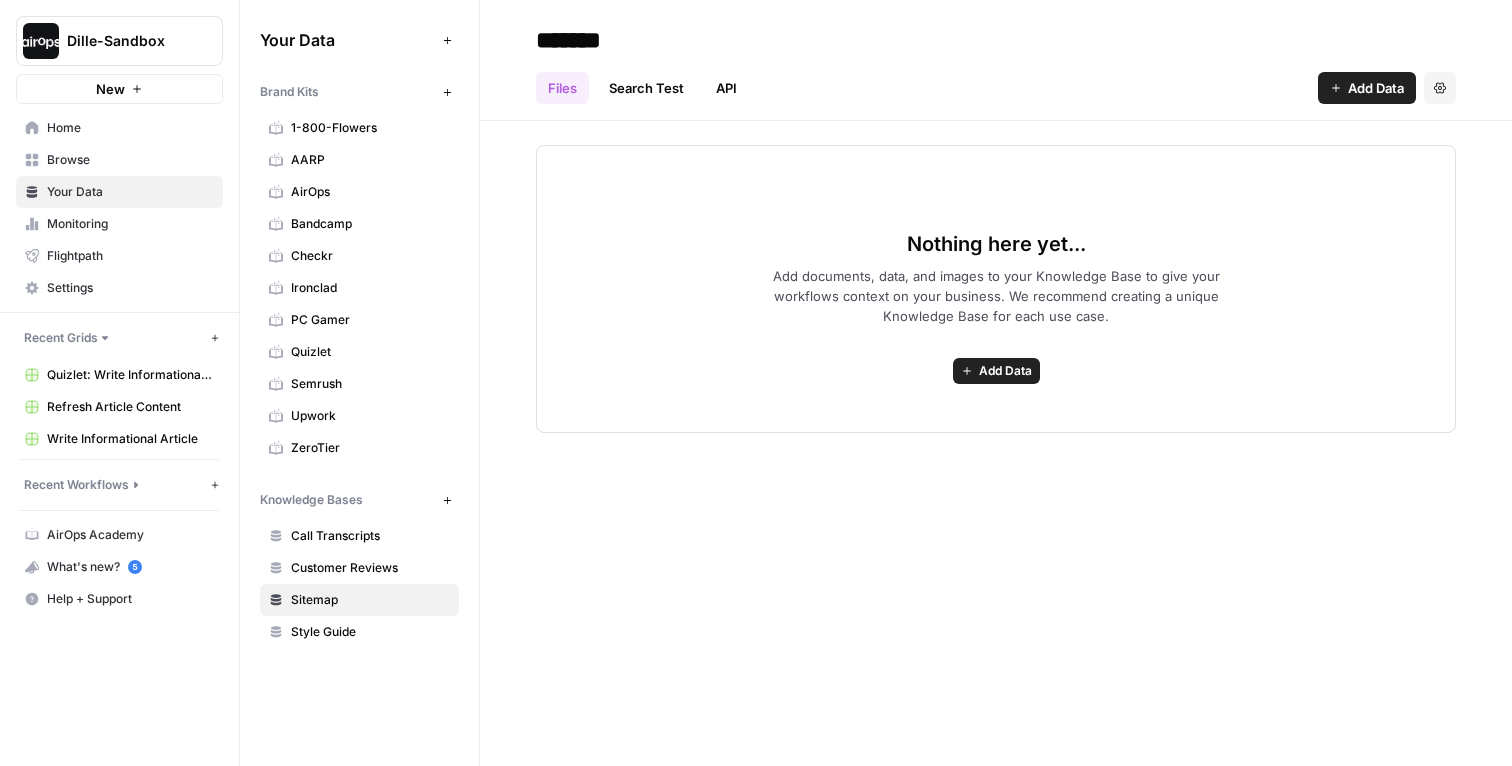 type on "*******" 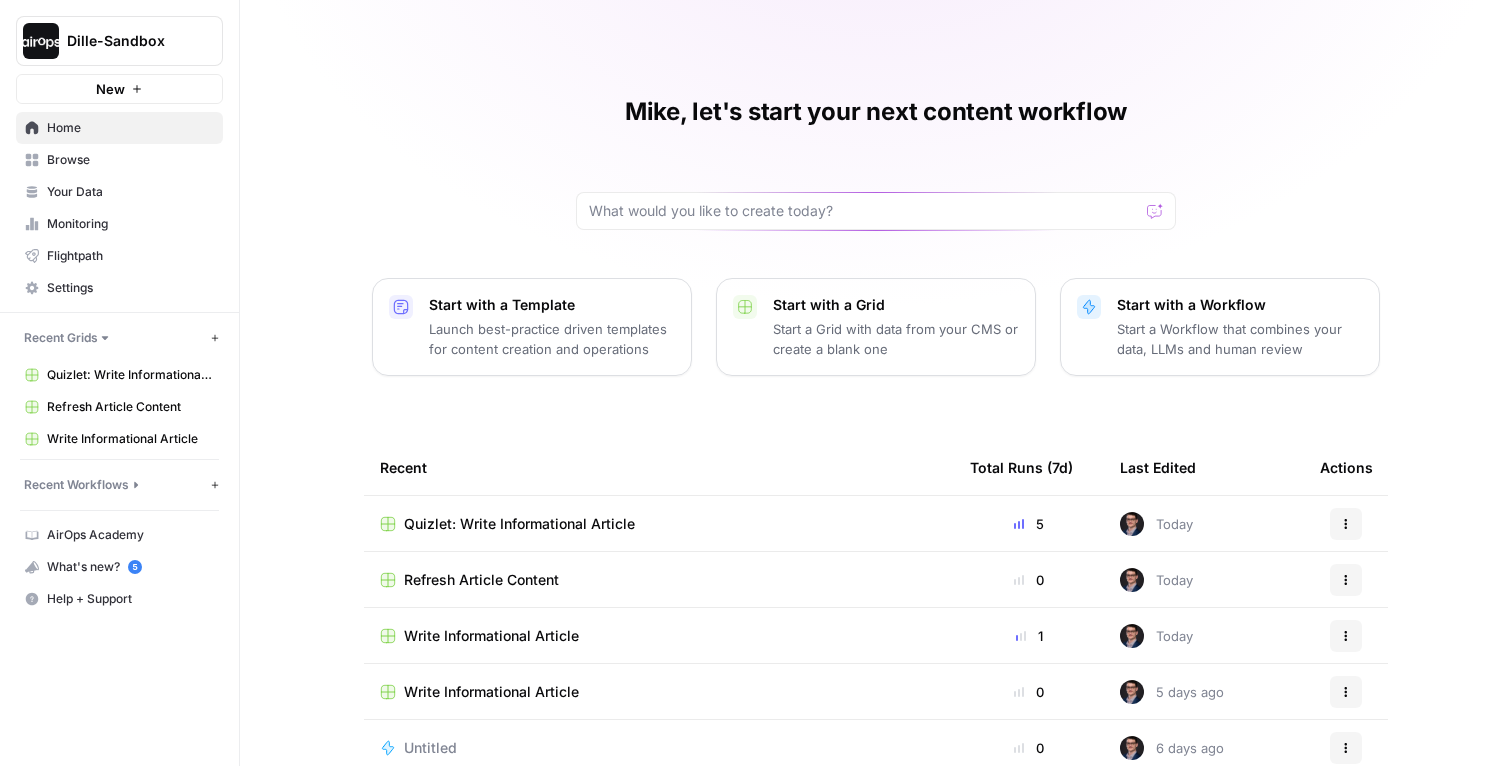 click on "Start with a Template Launch best-practice driven templates for content creation and operations" at bounding box center (532, 327) 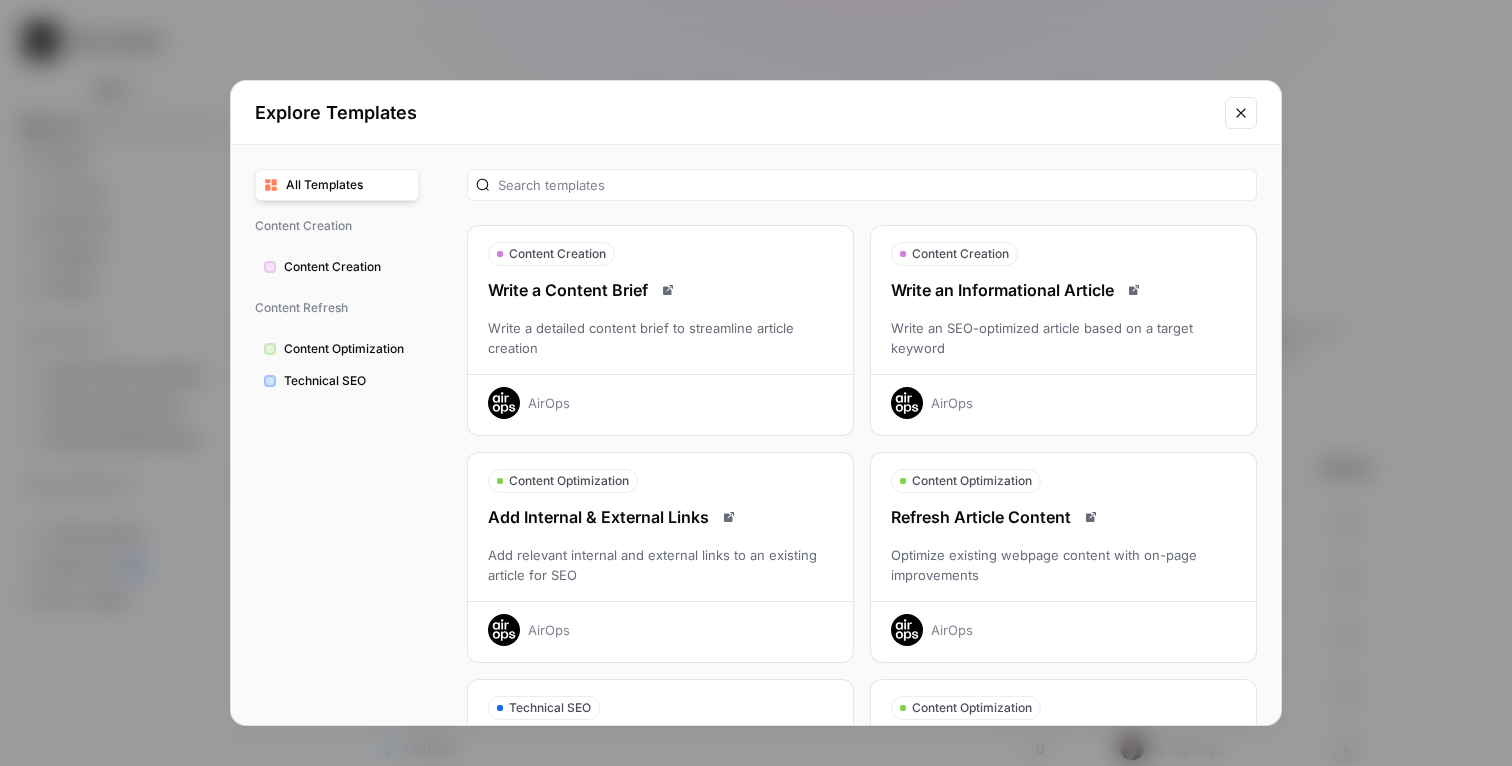 click on "Refresh Article Content Optimize existing webpage content with on-page improvements AirOps" at bounding box center [1063, 575] 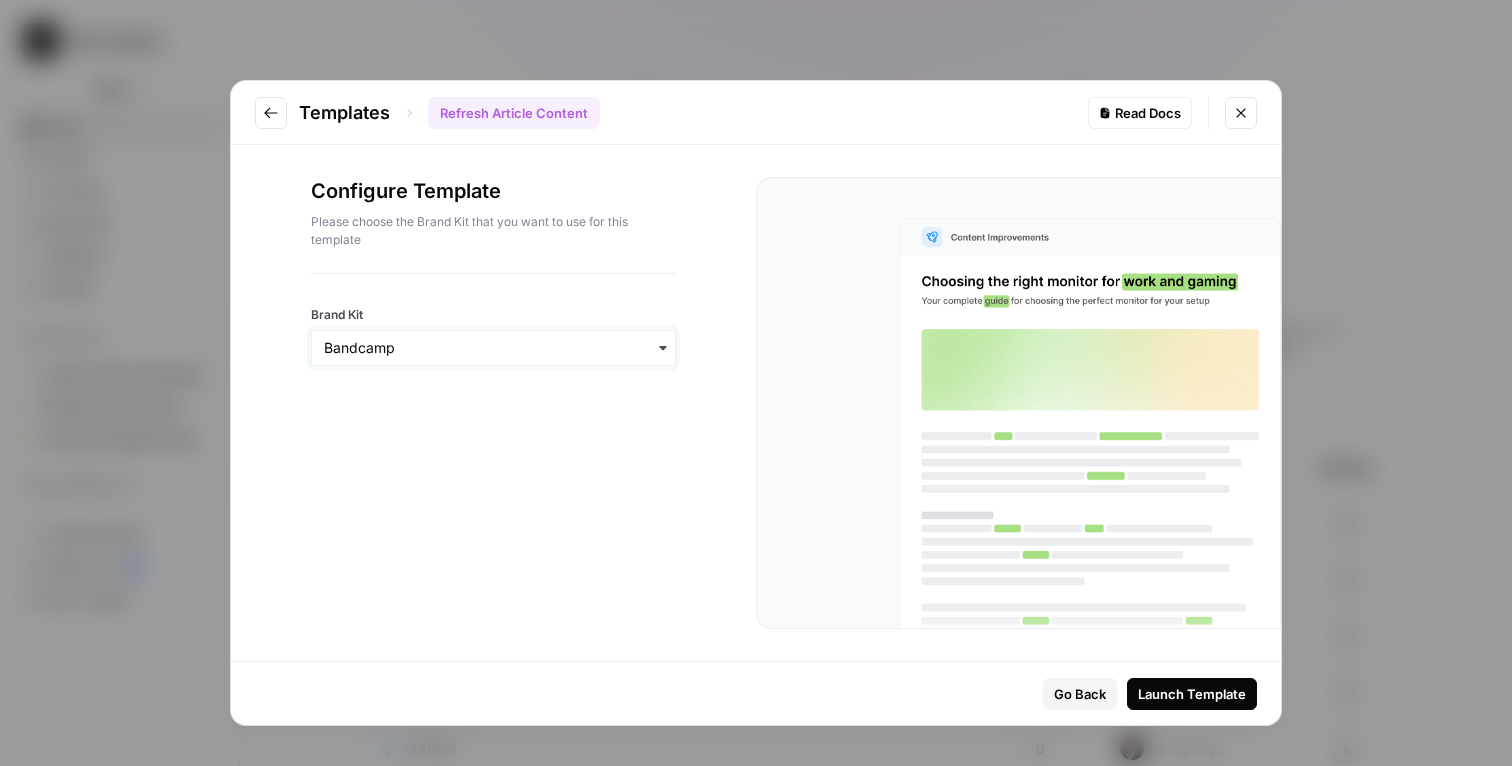 click on "Brand Kit" at bounding box center [493, 348] 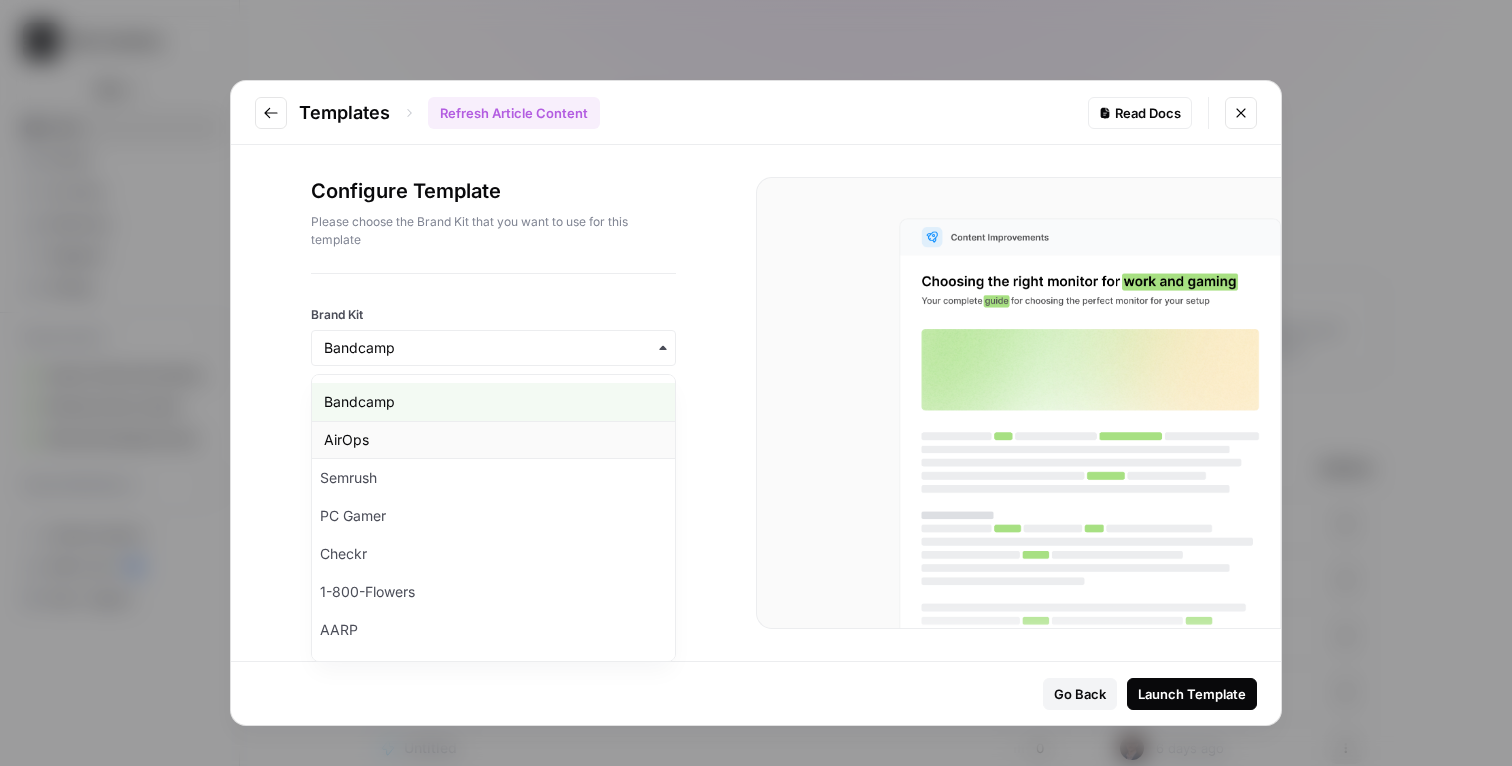scroll, scrollTop: 148, scrollLeft: 0, axis: vertical 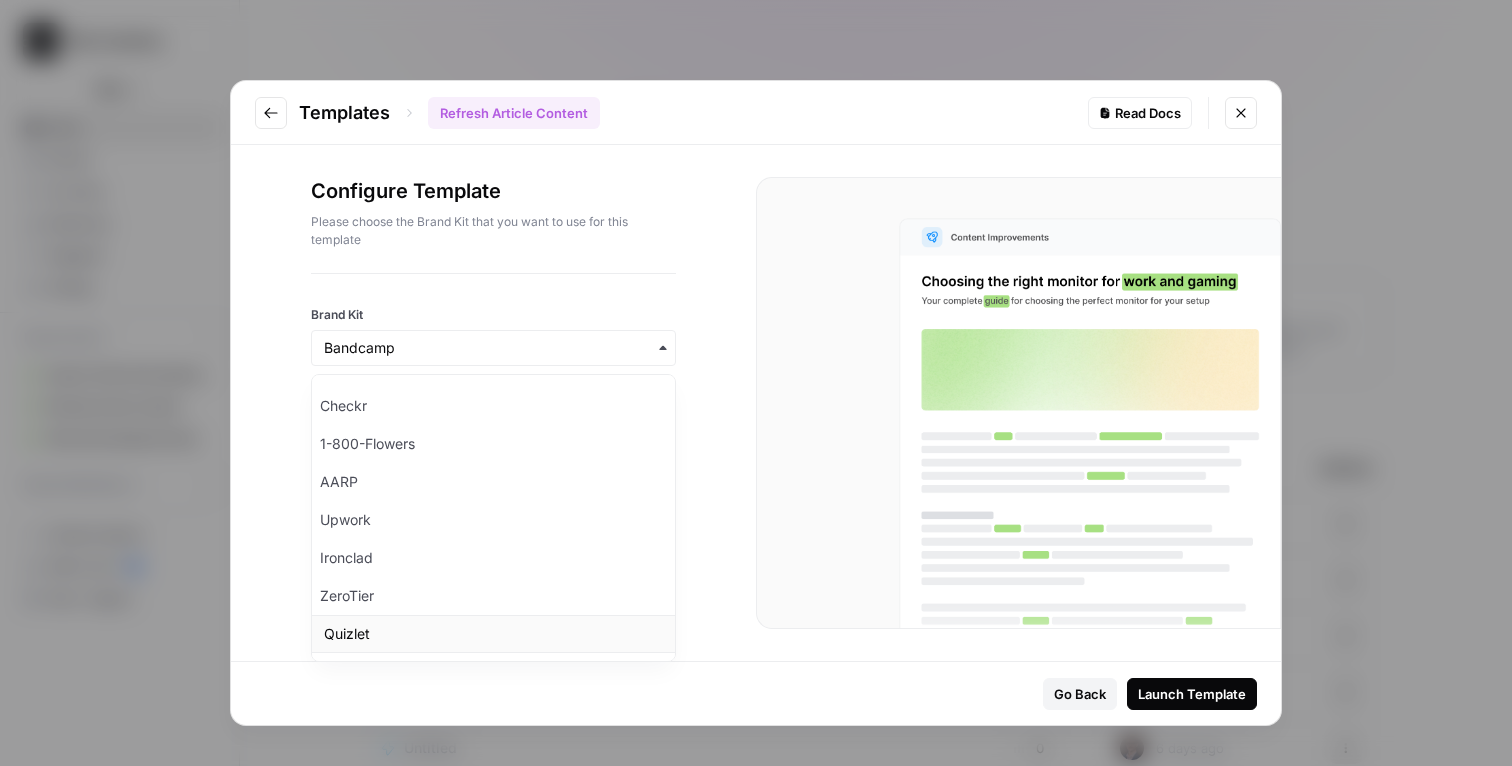 click on "Quizlet" at bounding box center [493, 634] 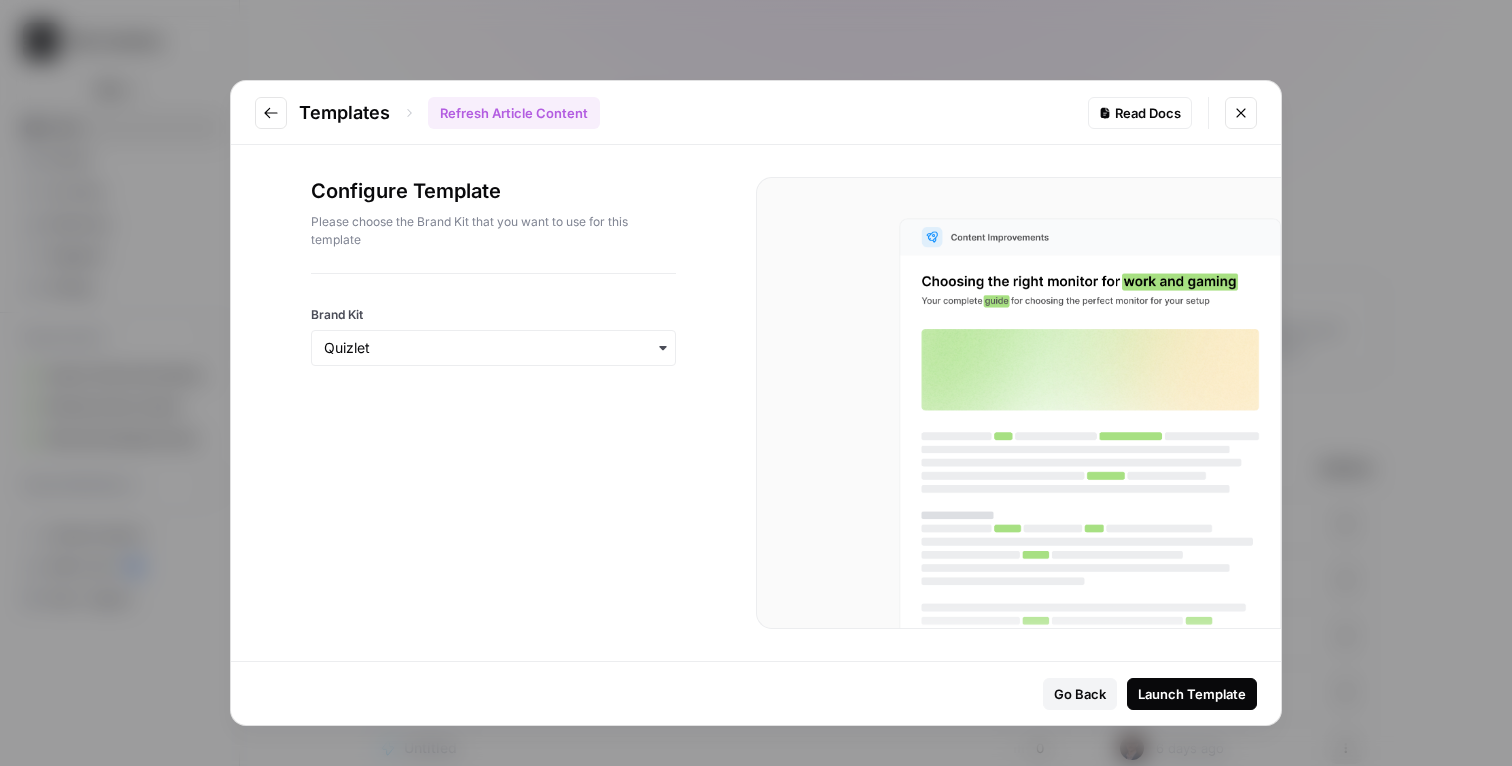 click on "Launch Template" at bounding box center [1192, 694] 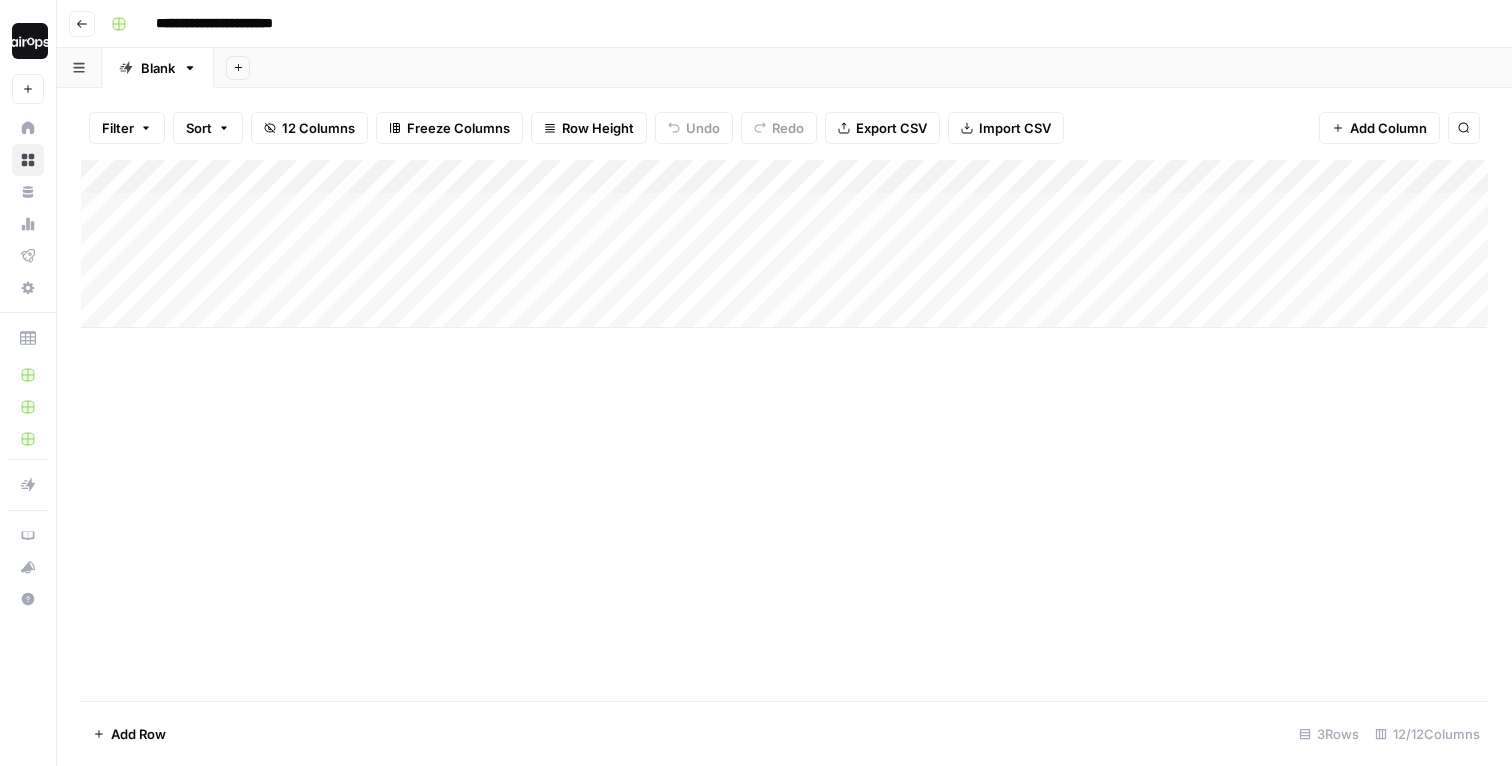 click on "Row Height" at bounding box center (598, 128) 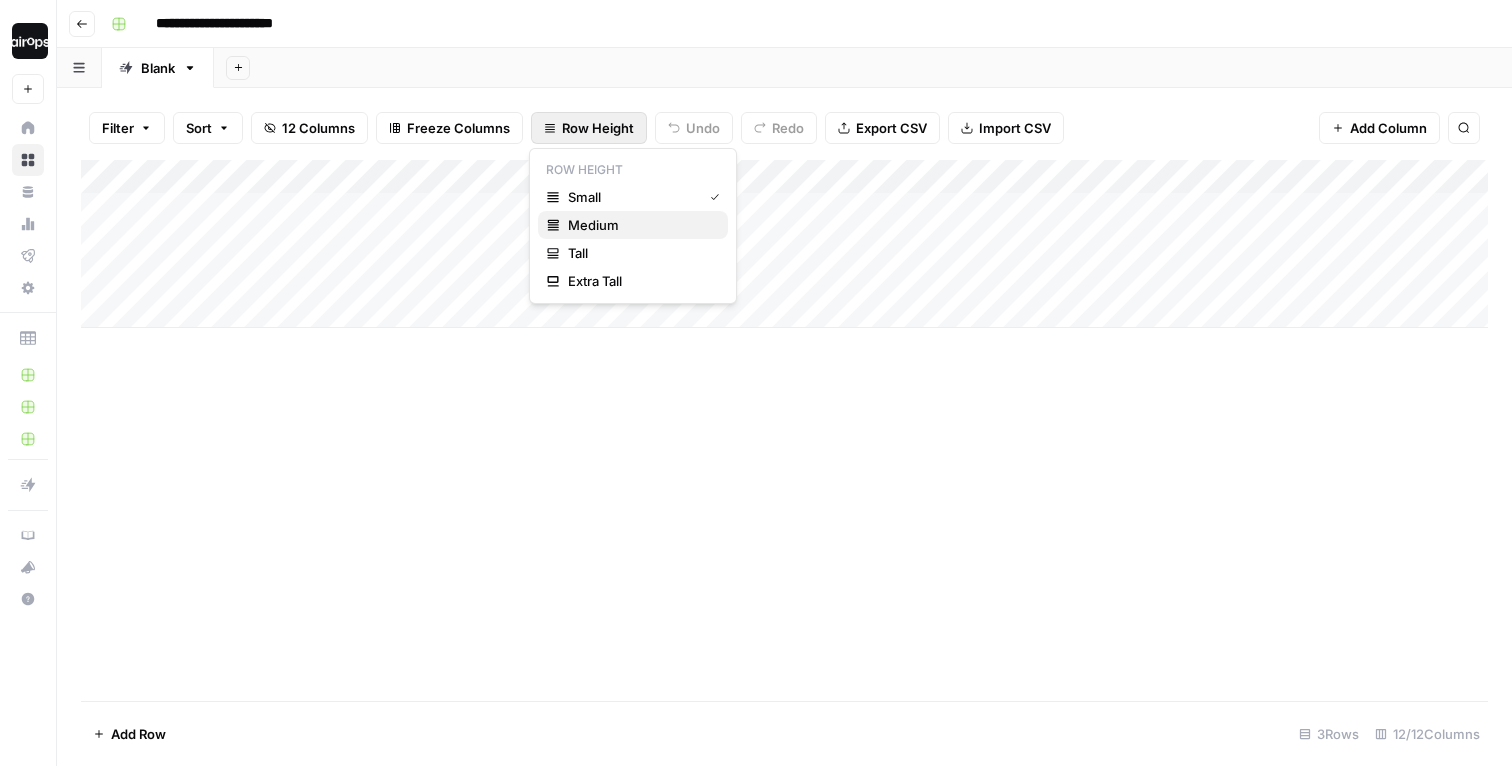 click on "Medium" at bounding box center [633, 225] 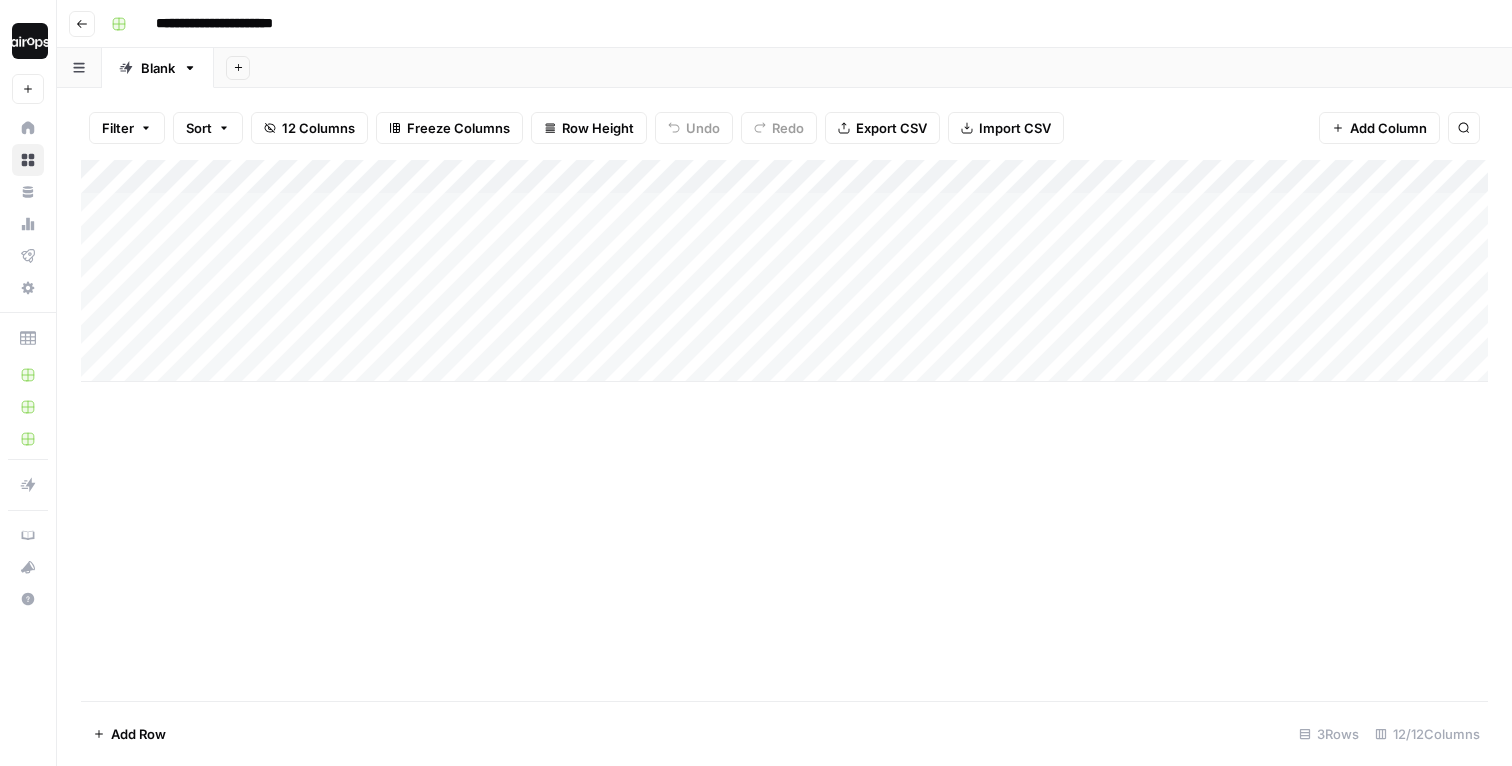 click on "Add Column" at bounding box center [784, 271] 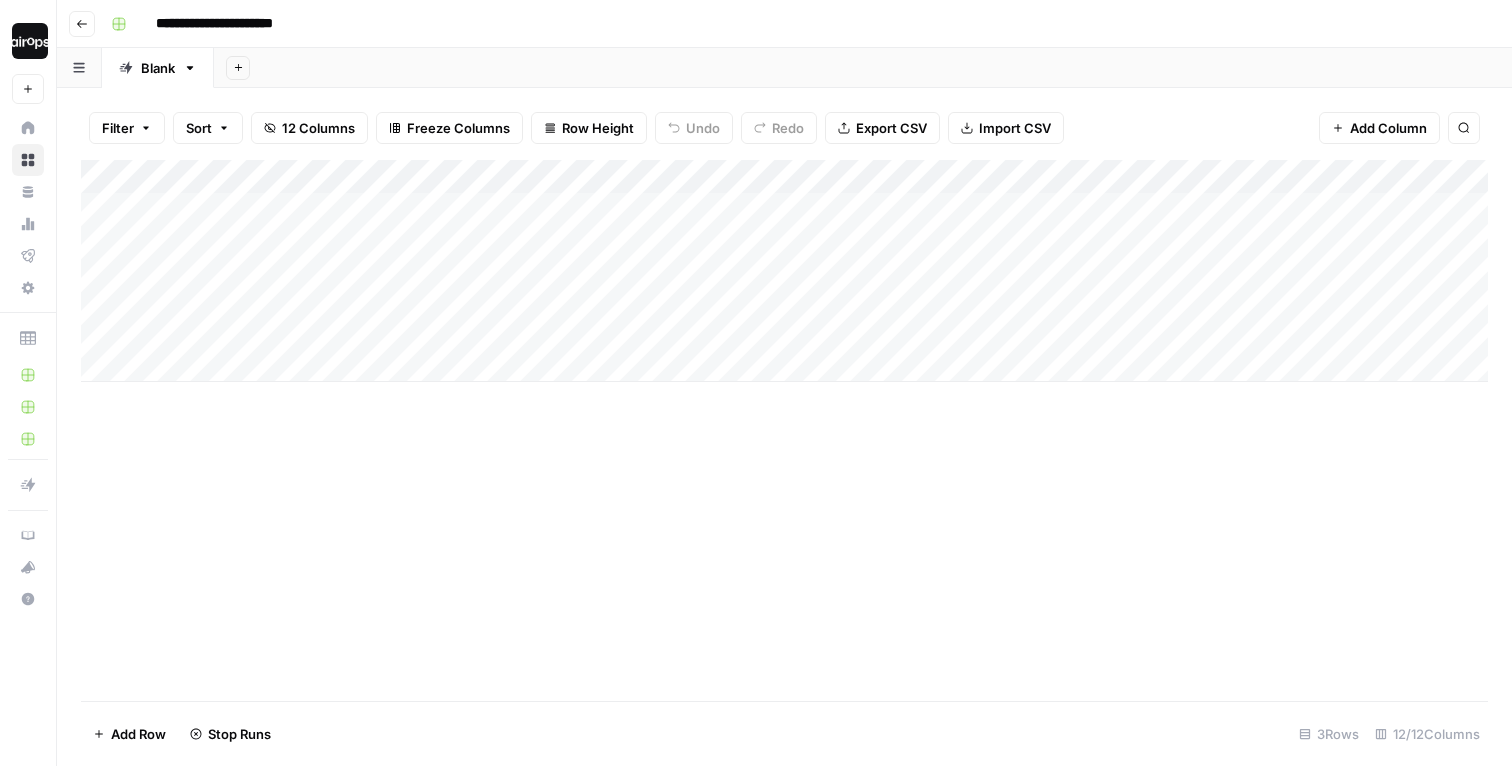 click on "Add Column" at bounding box center [784, 271] 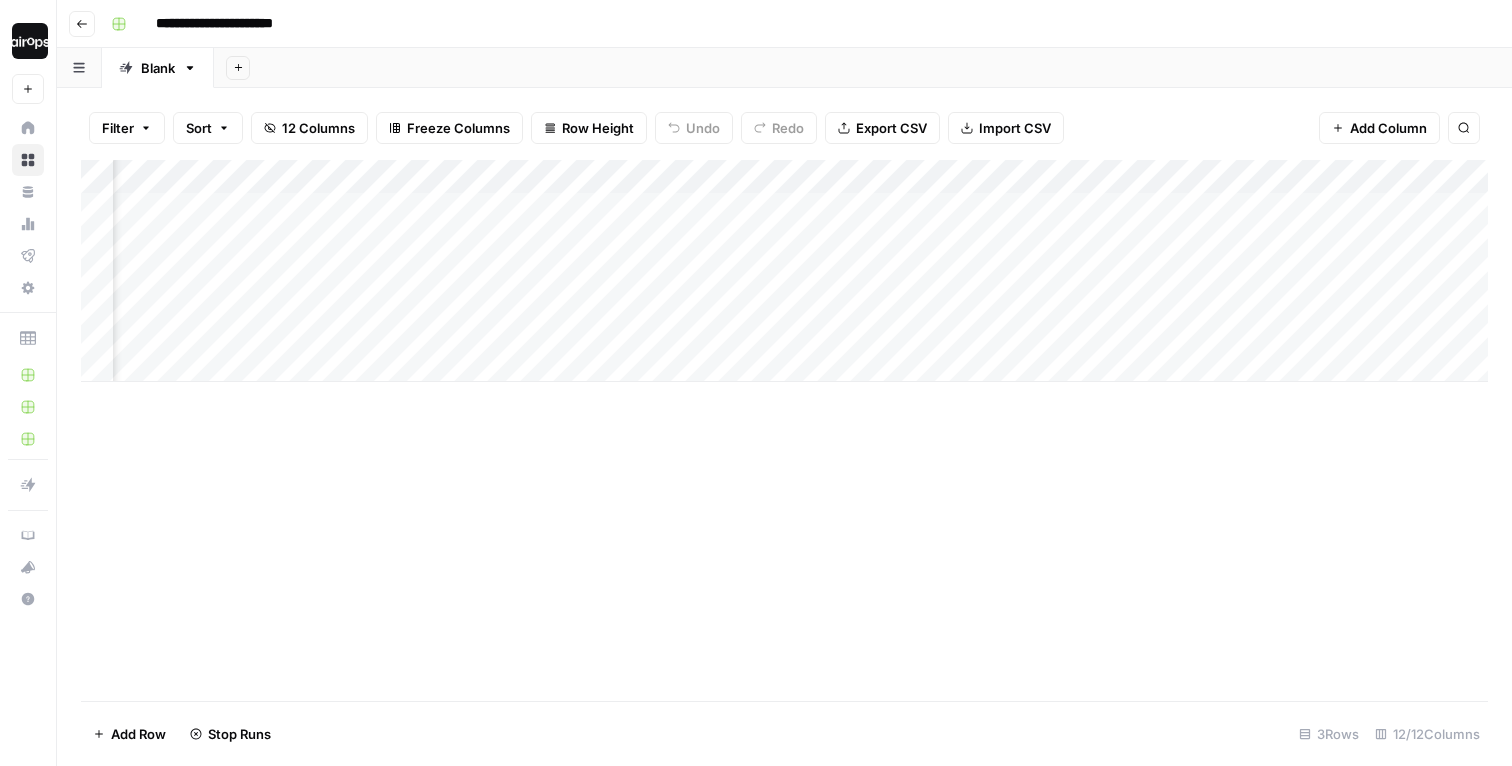 scroll, scrollTop: 0, scrollLeft: 470, axis: horizontal 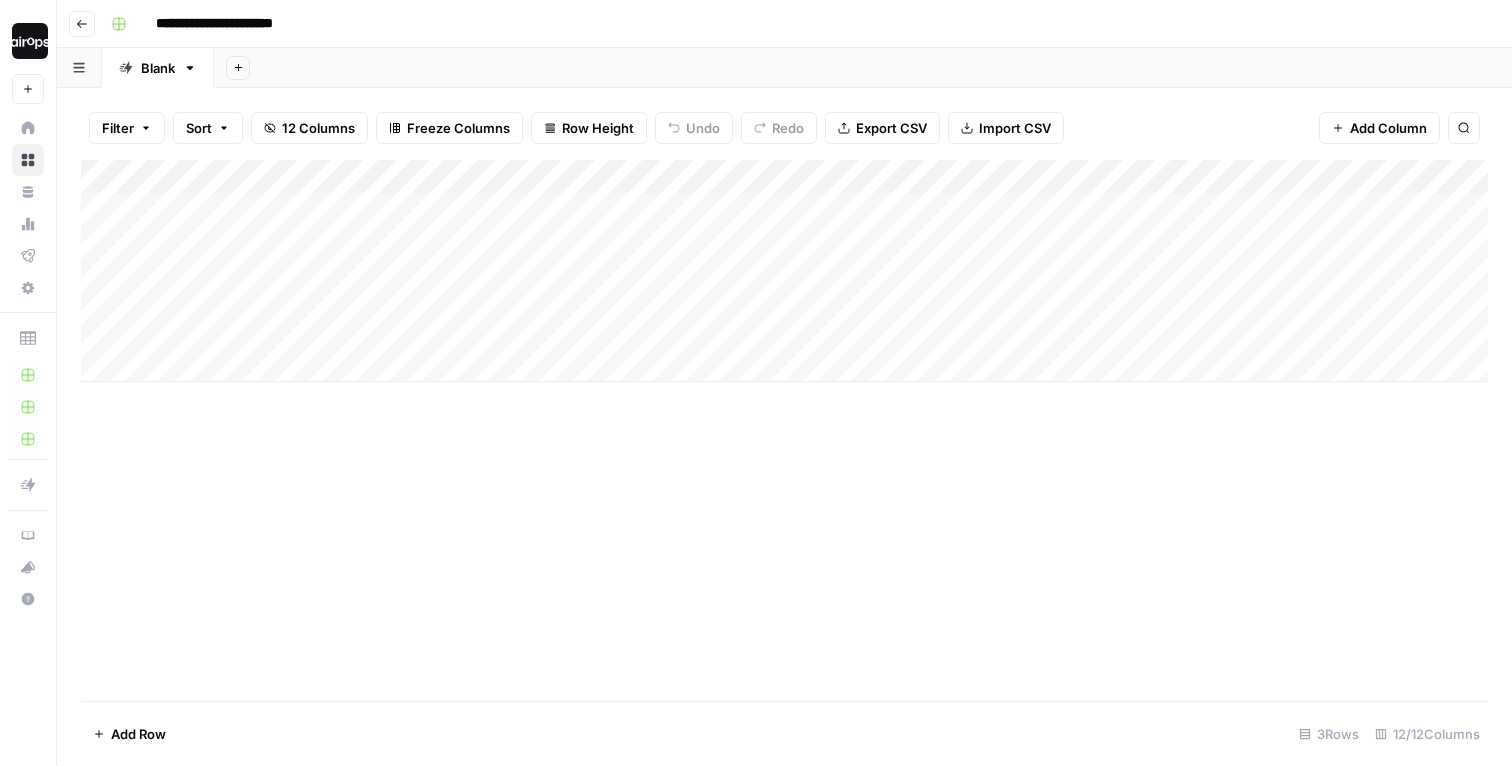 click on "Add Column" at bounding box center (784, 271) 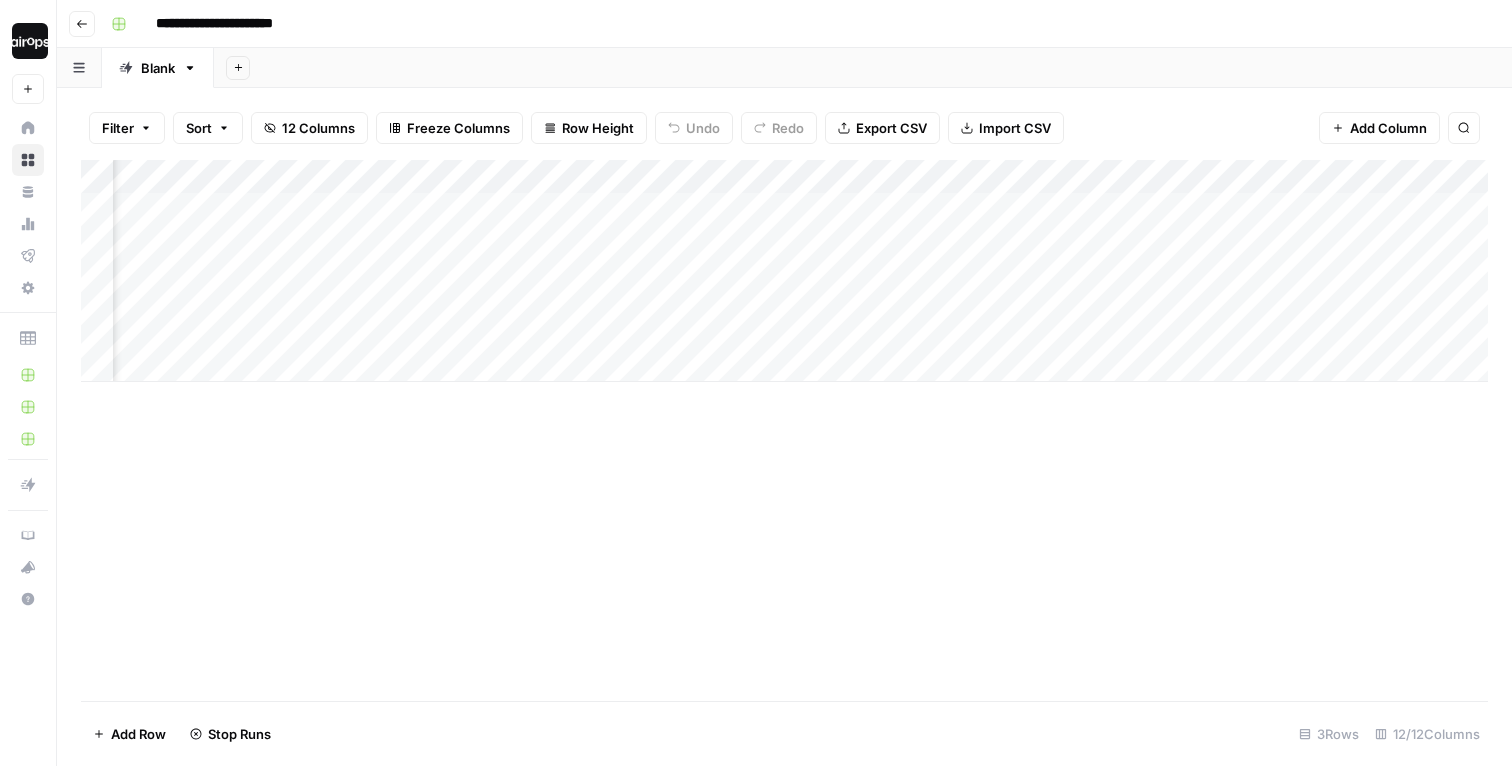 scroll, scrollTop: 0, scrollLeft: 610, axis: horizontal 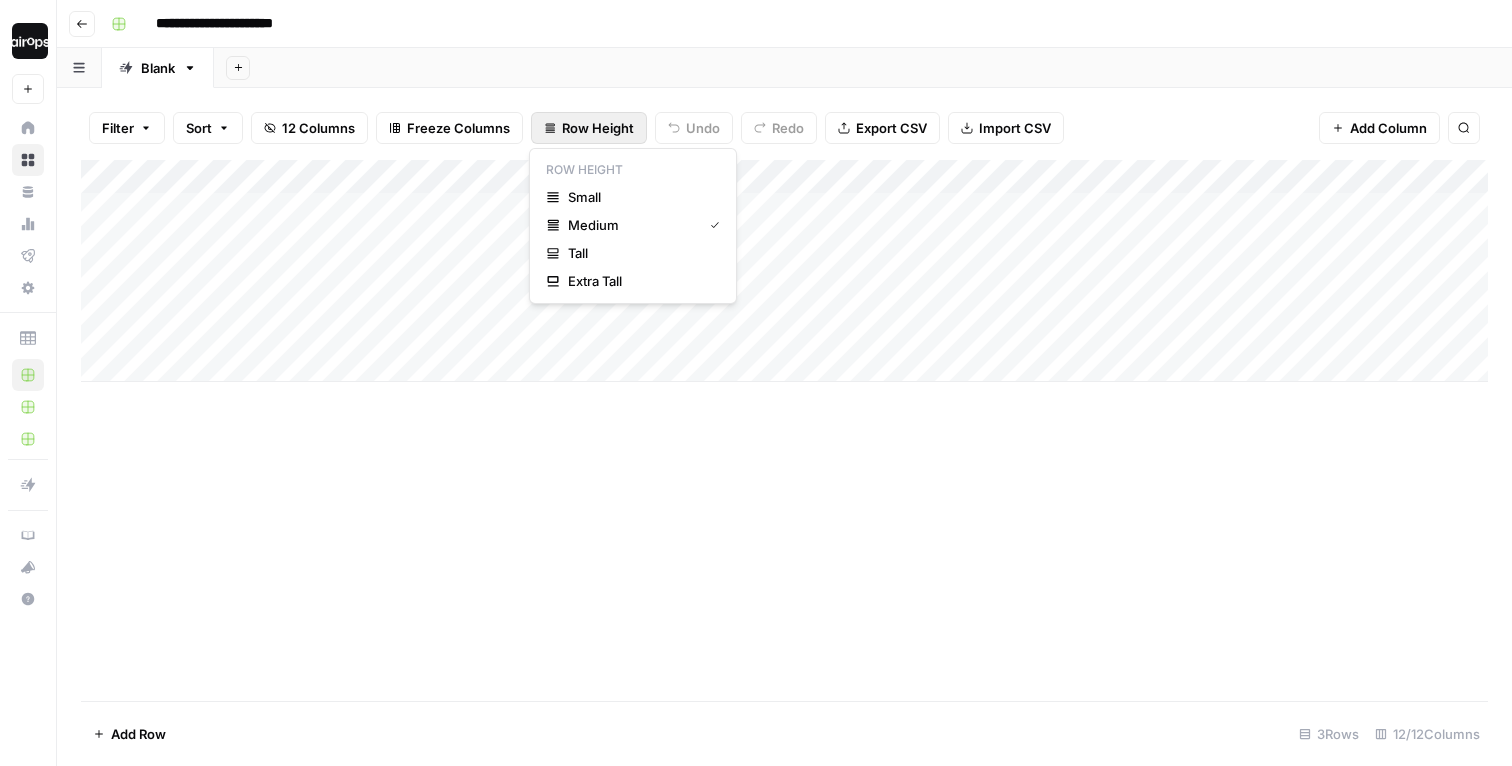 click on "Row Height" at bounding box center (589, 128) 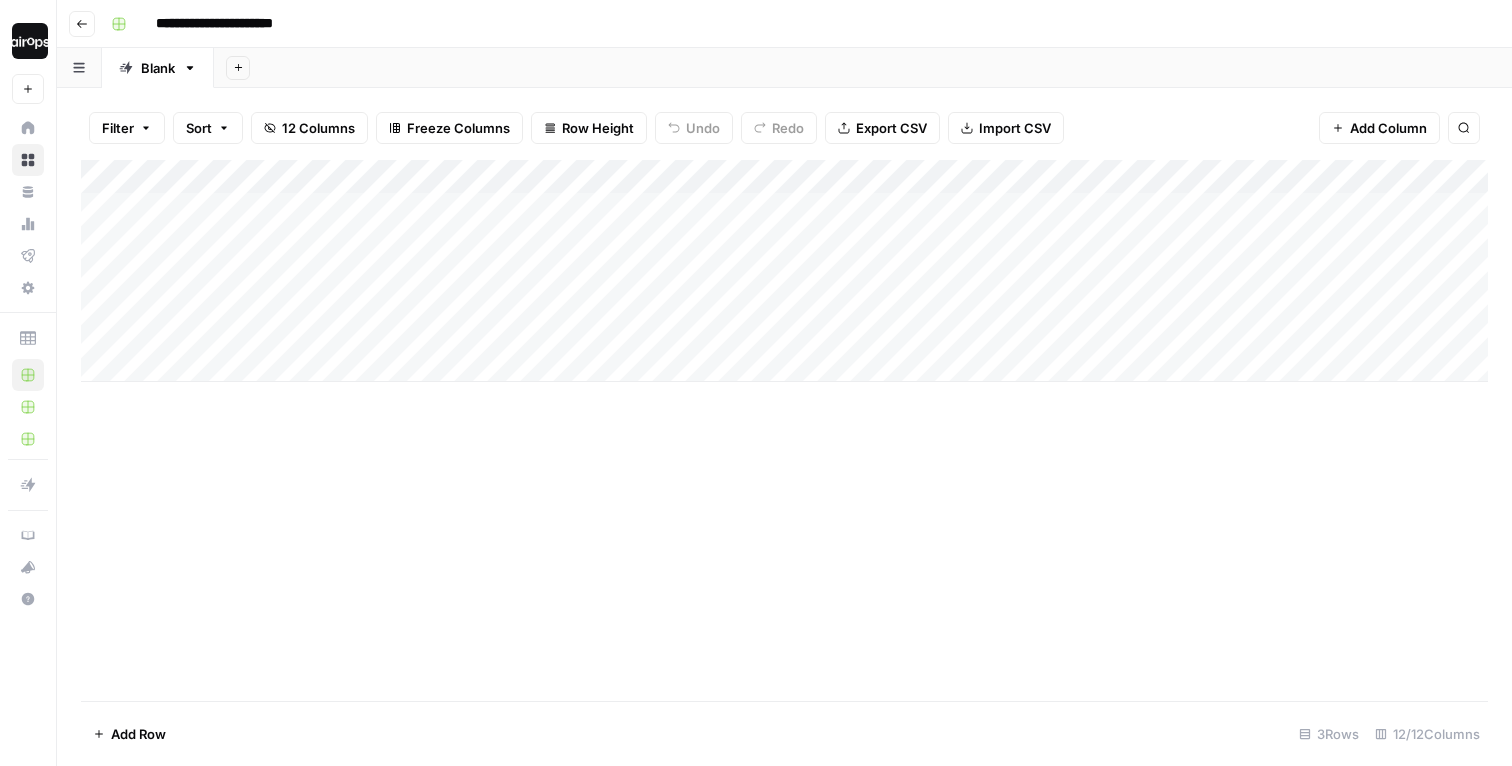 click on "Add Sheet" at bounding box center [863, 68] 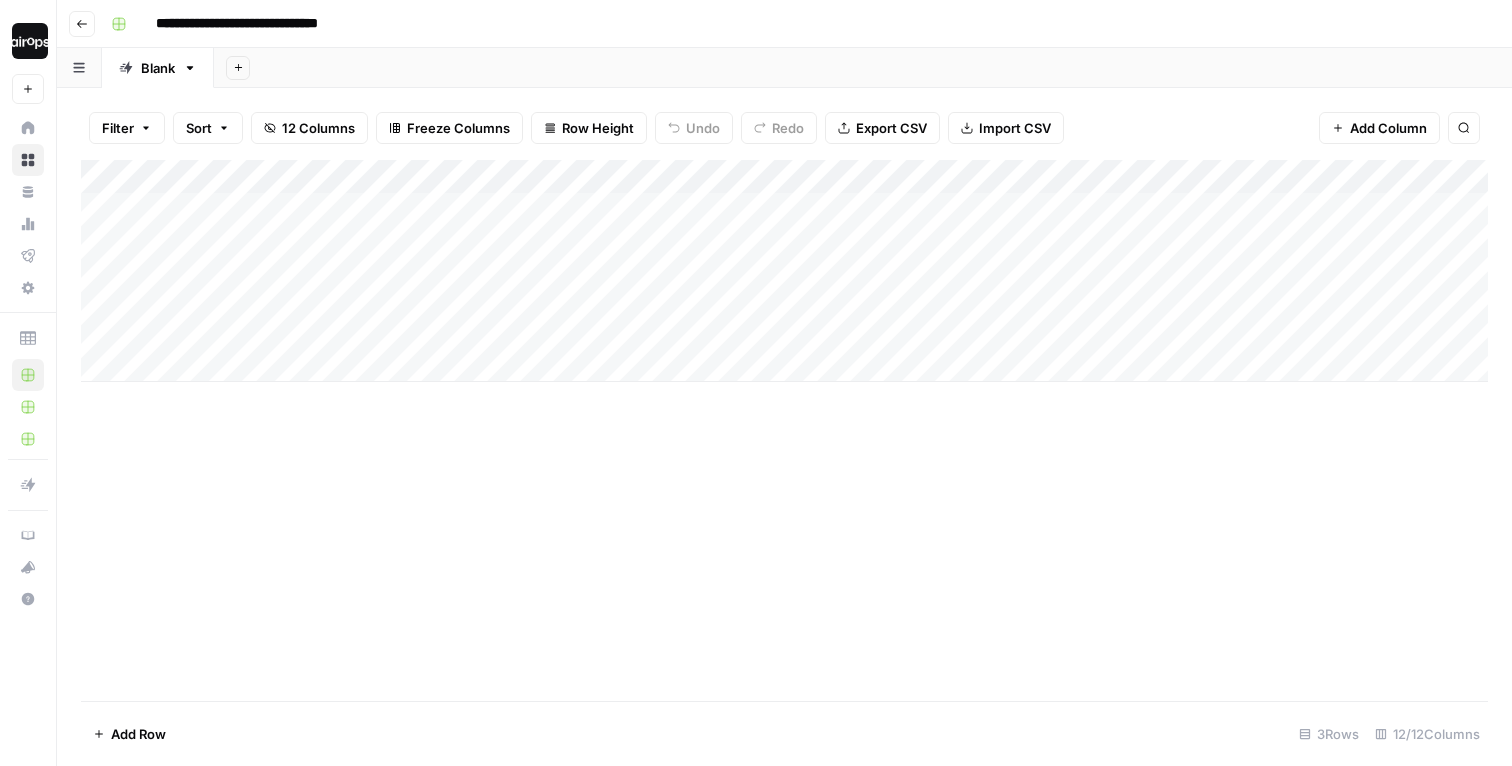 type on "**********" 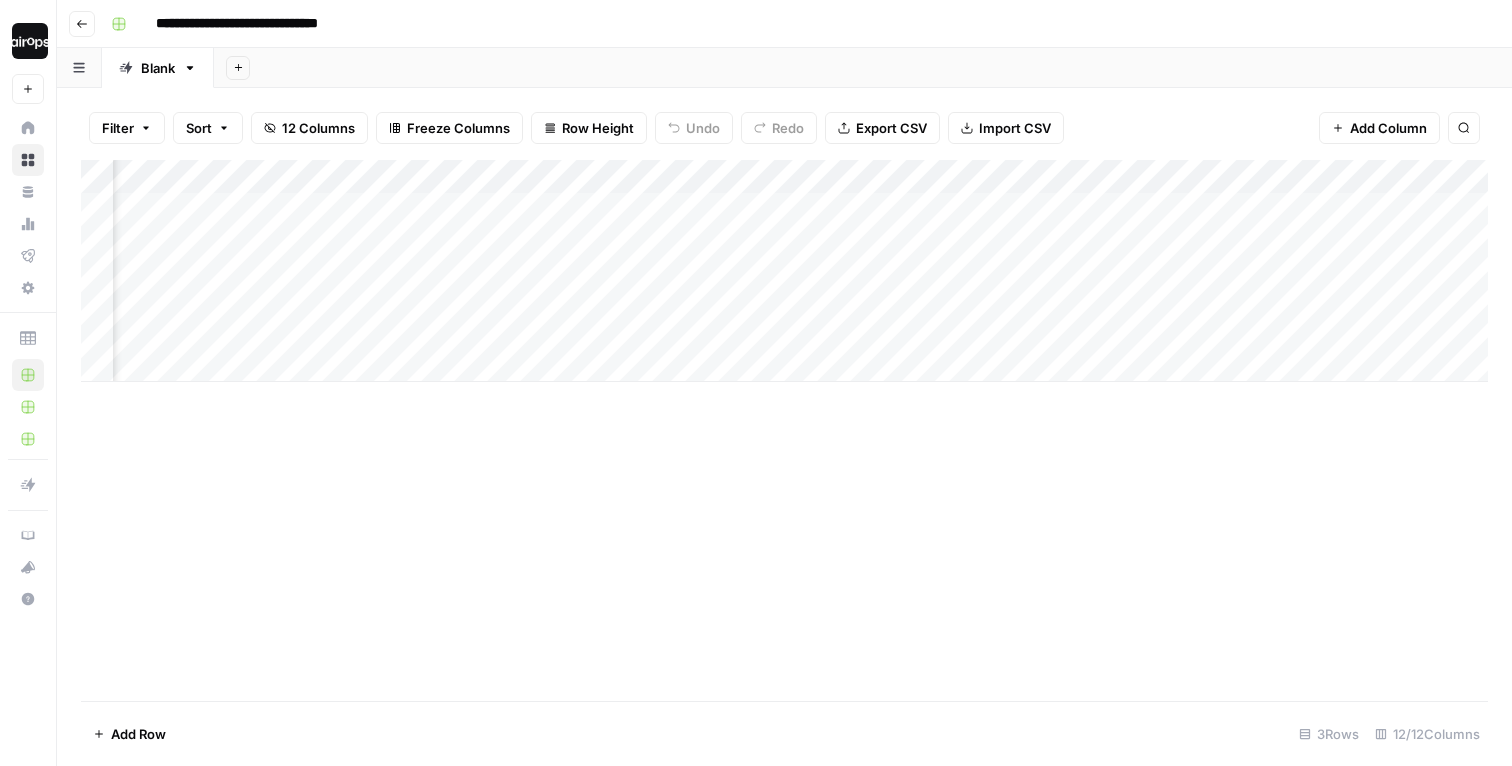 scroll, scrollTop: 0, scrollLeft: 1105, axis: horizontal 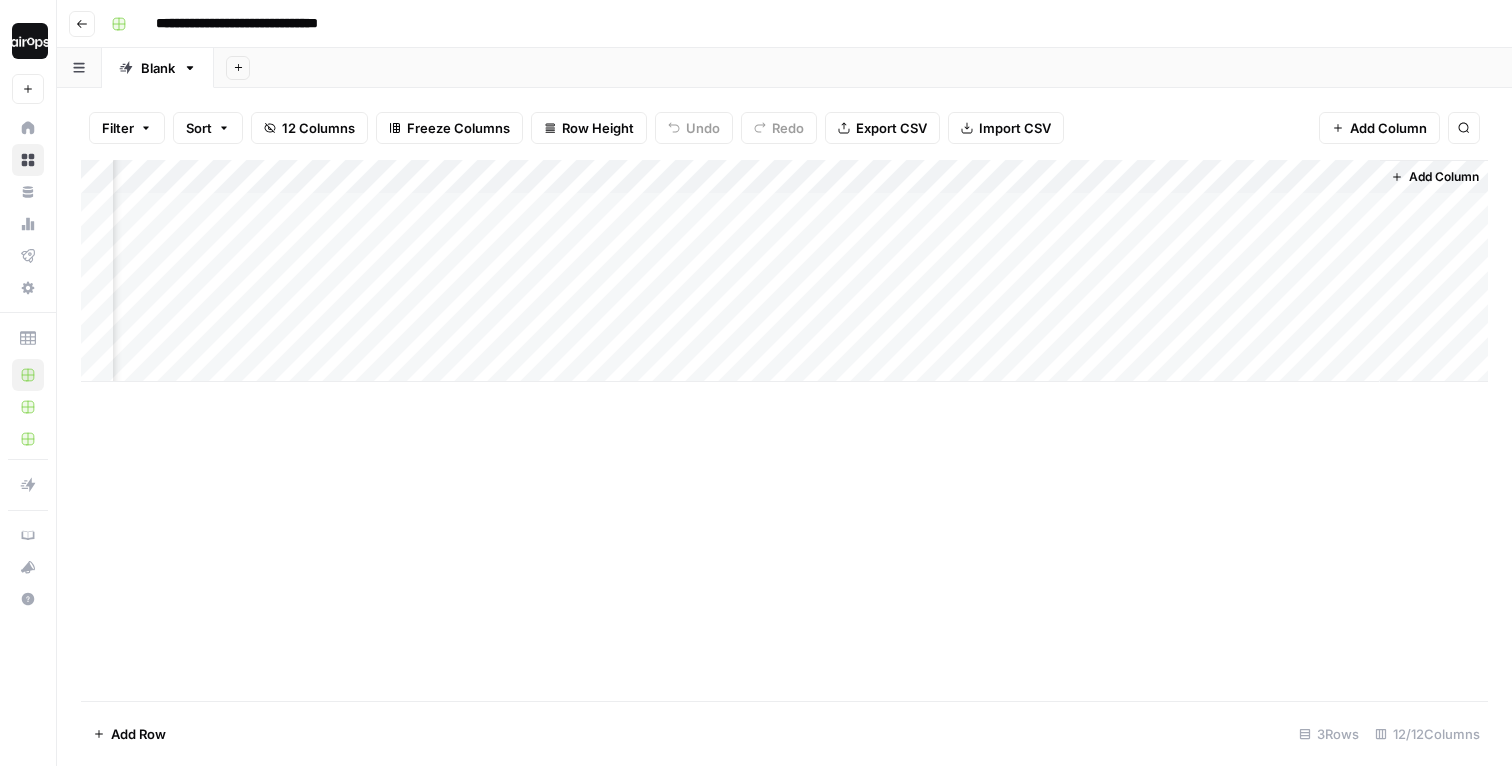 click on "Add Column" at bounding box center (784, 271) 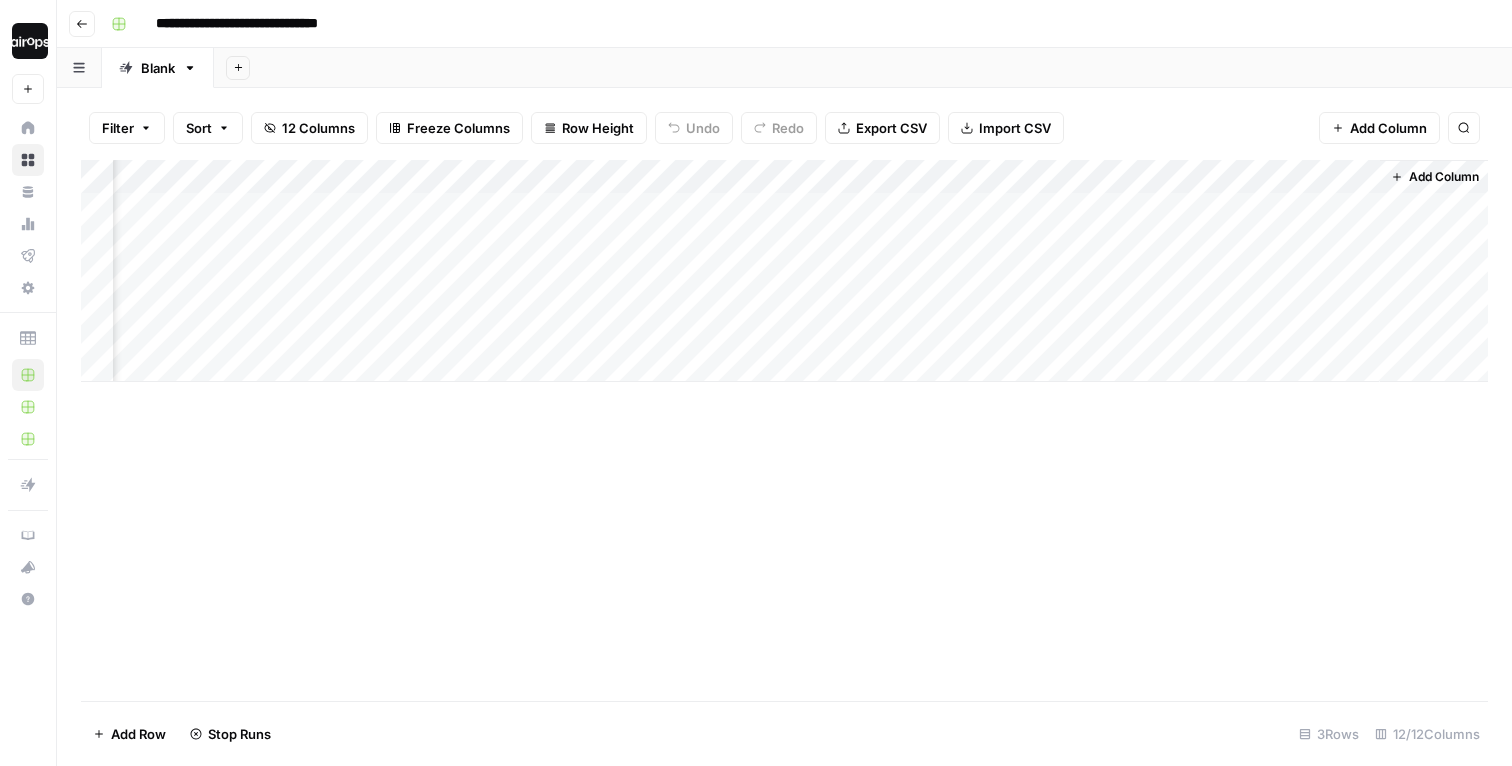 click on "Add Column" at bounding box center [784, 271] 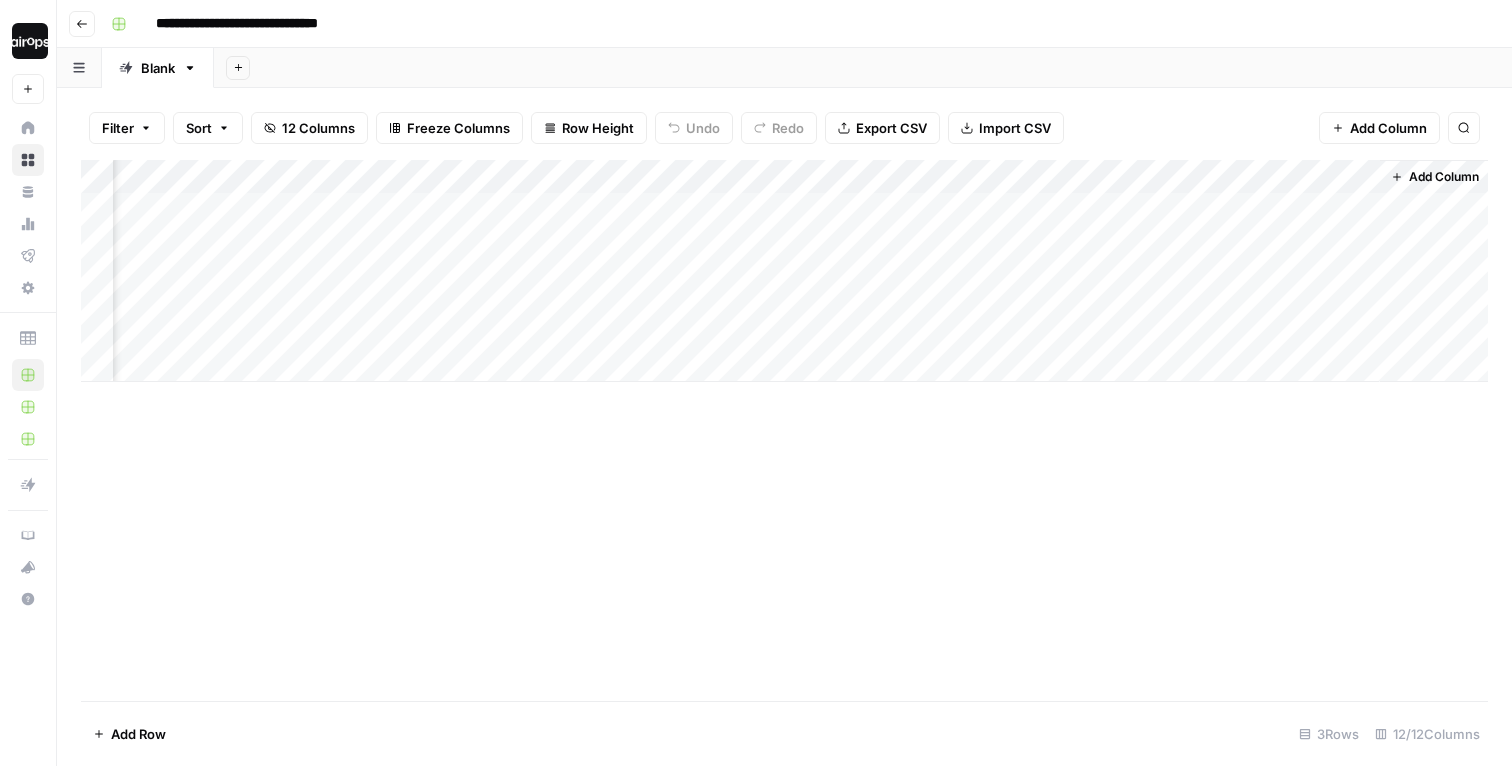 click on "Add Sheet" at bounding box center [863, 68] 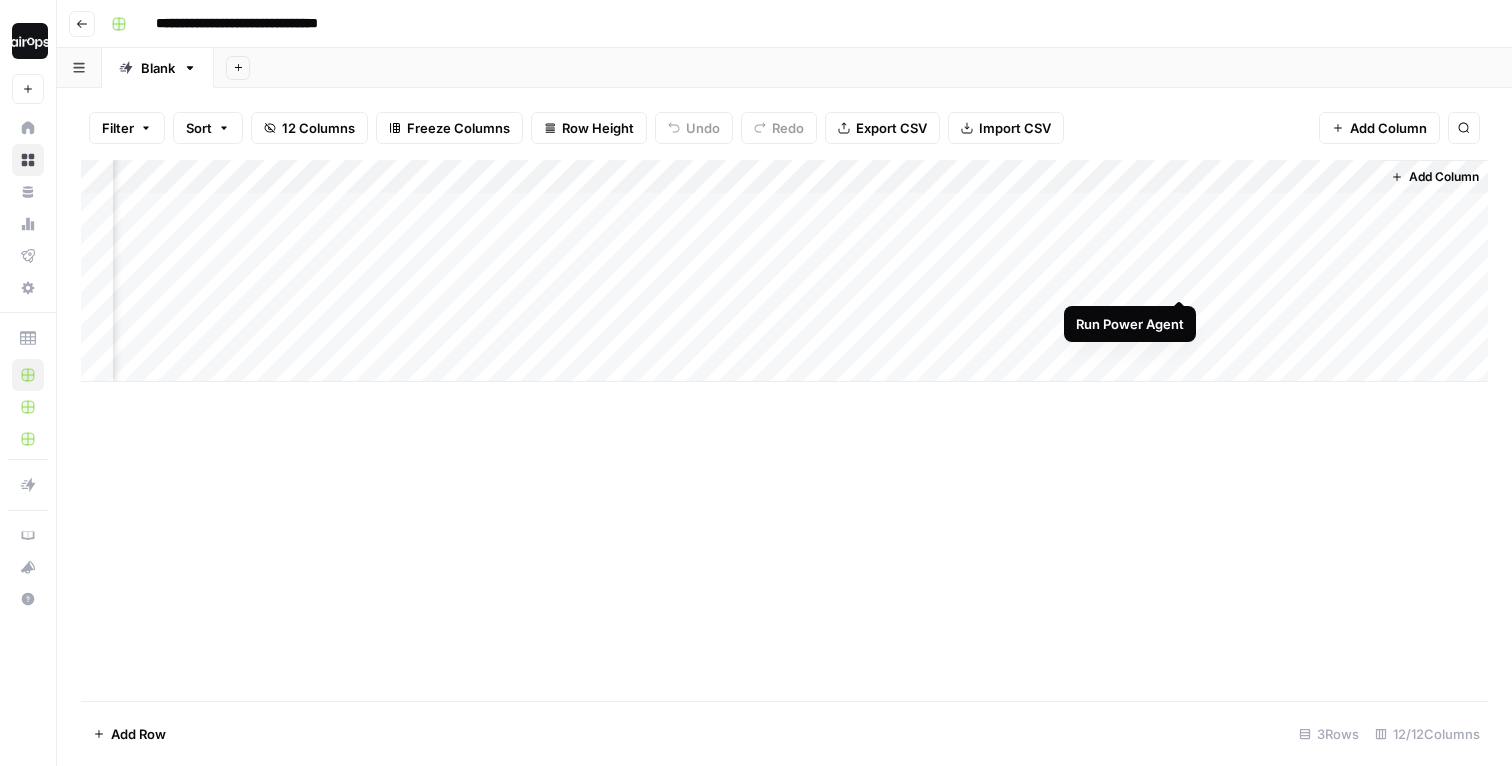 click on "Add Column" at bounding box center [784, 271] 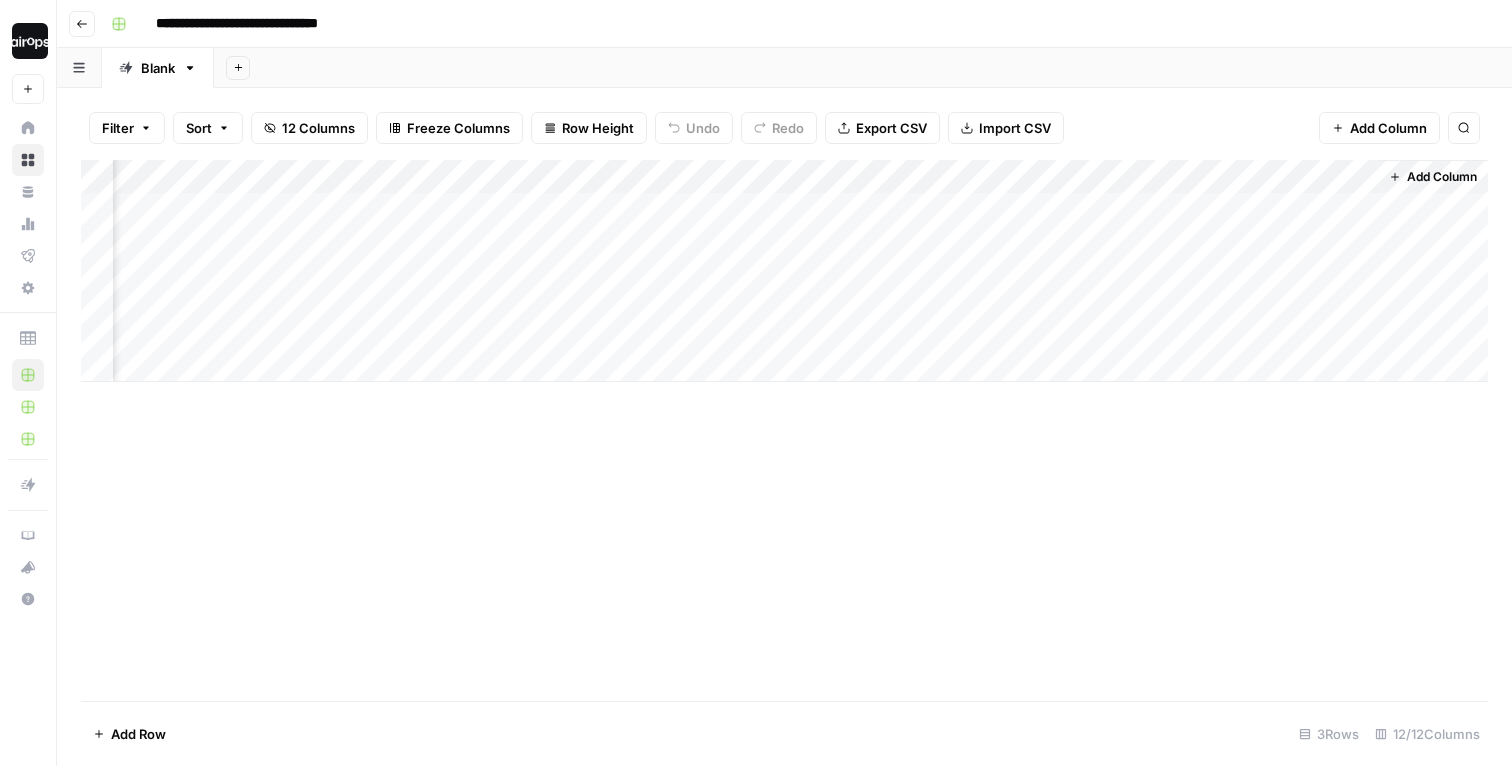 scroll, scrollTop: 0, scrollLeft: 1605, axis: horizontal 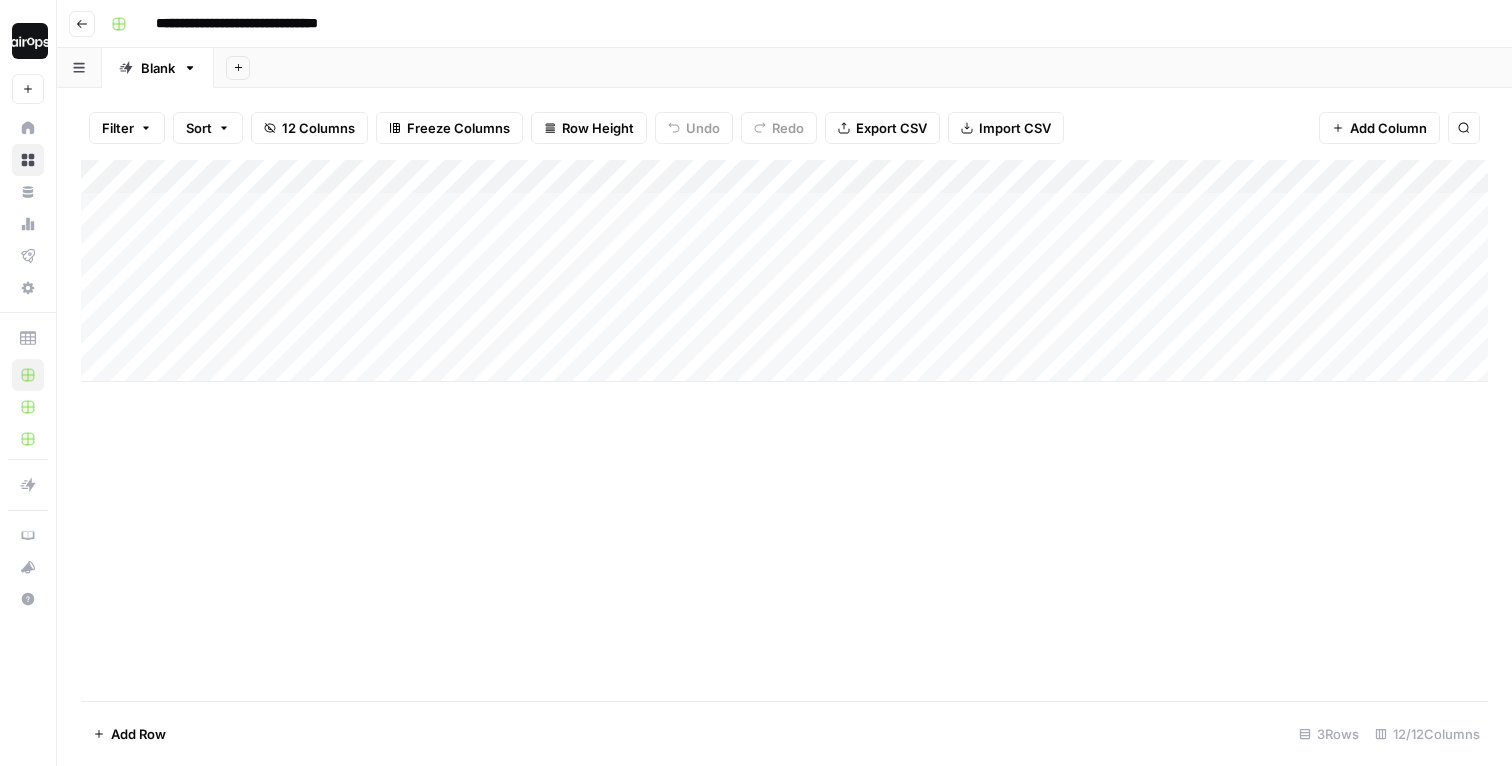 click on "Add Column" at bounding box center [784, 271] 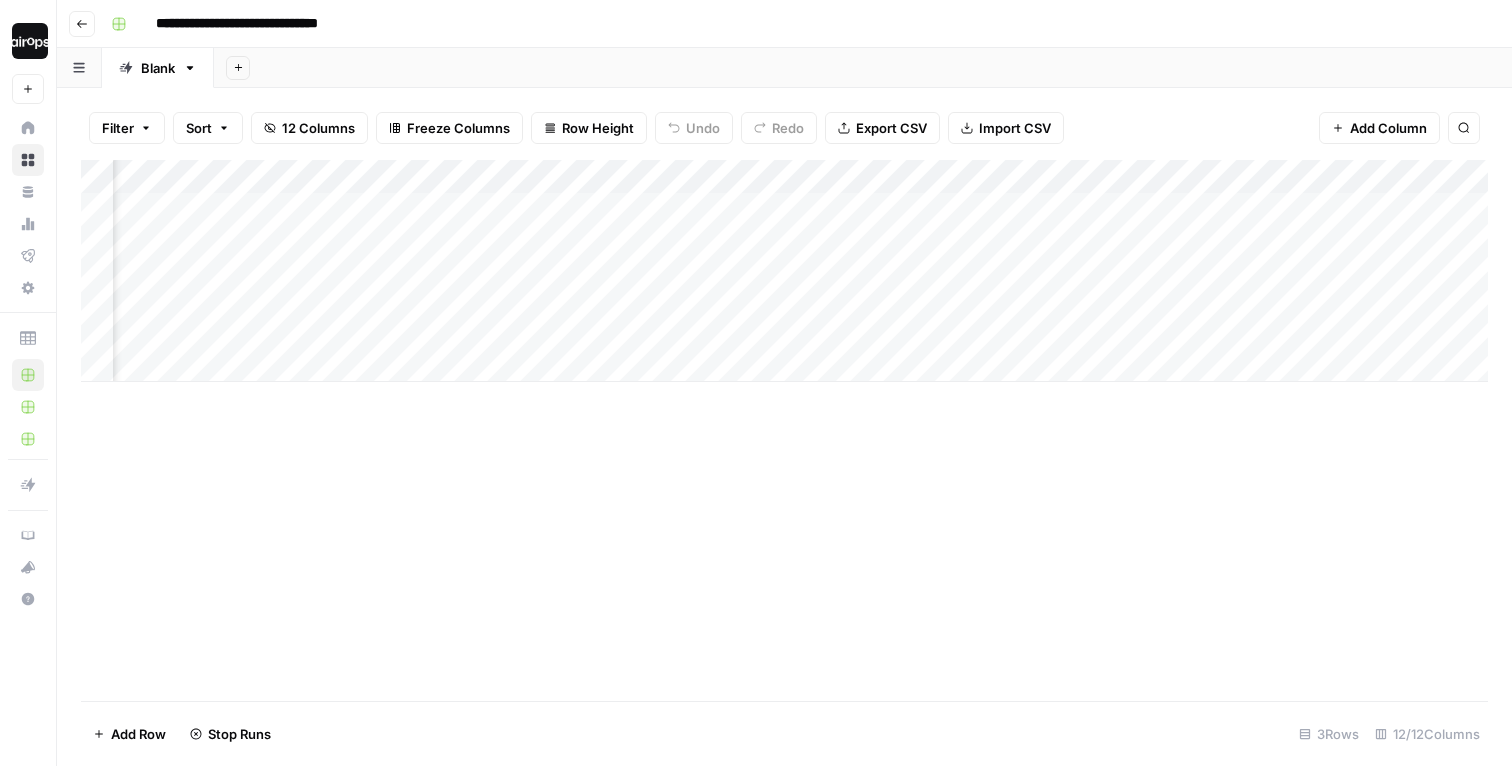 scroll, scrollTop: 0, scrollLeft: 384, axis: horizontal 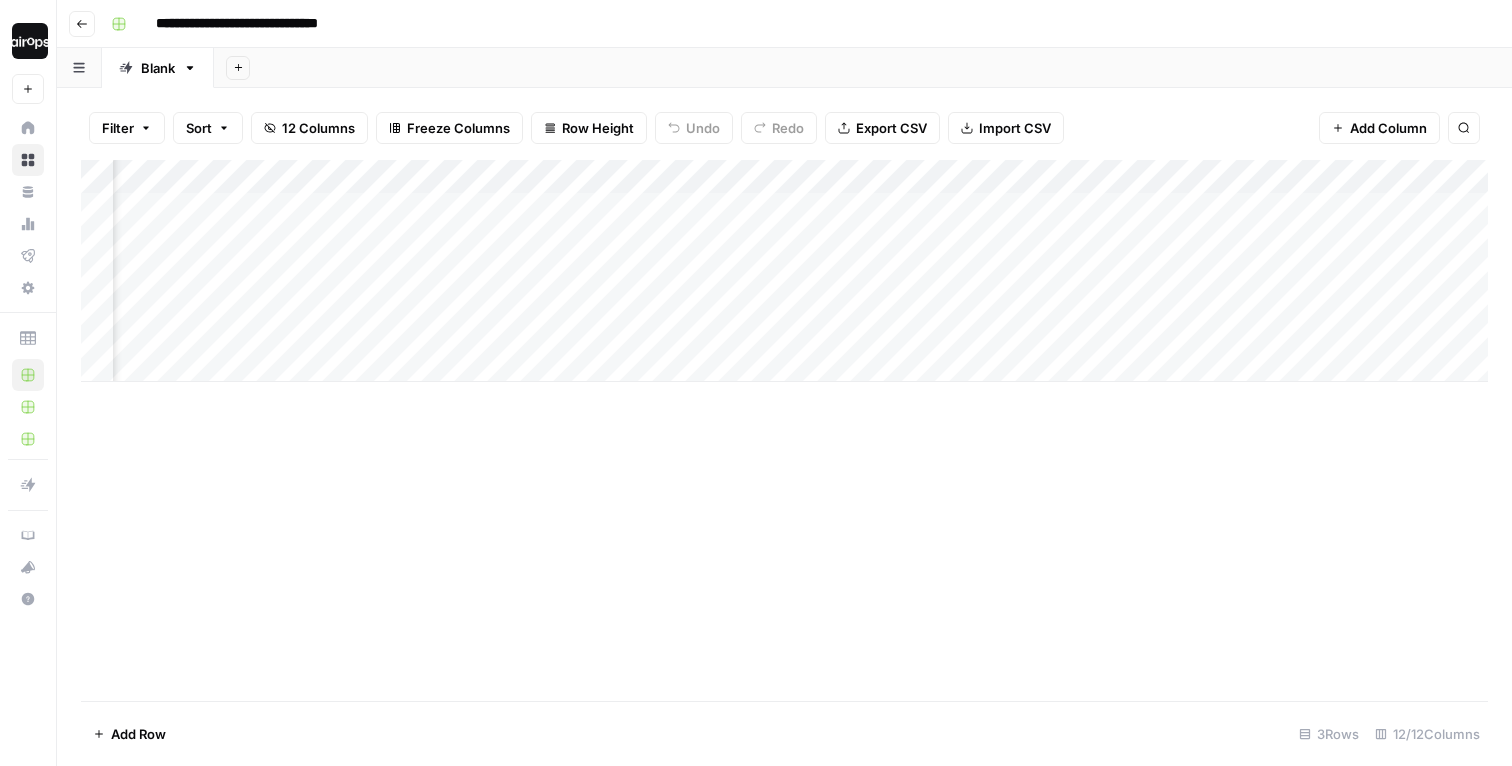 click on "Add Column" at bounding box center (784, 271) 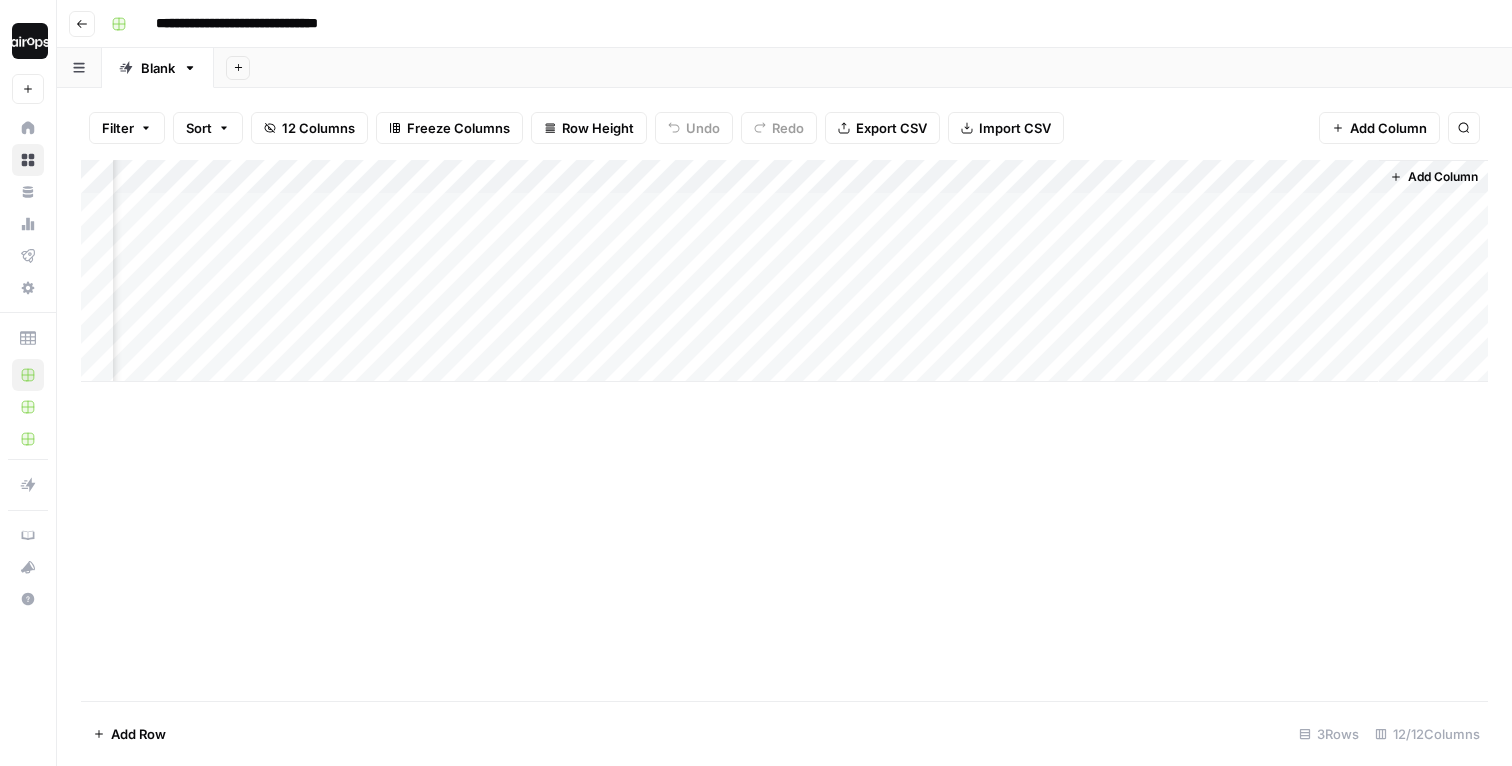 scroll, scrollTop: 0, scrollLeft: 1605, axis: horizontal 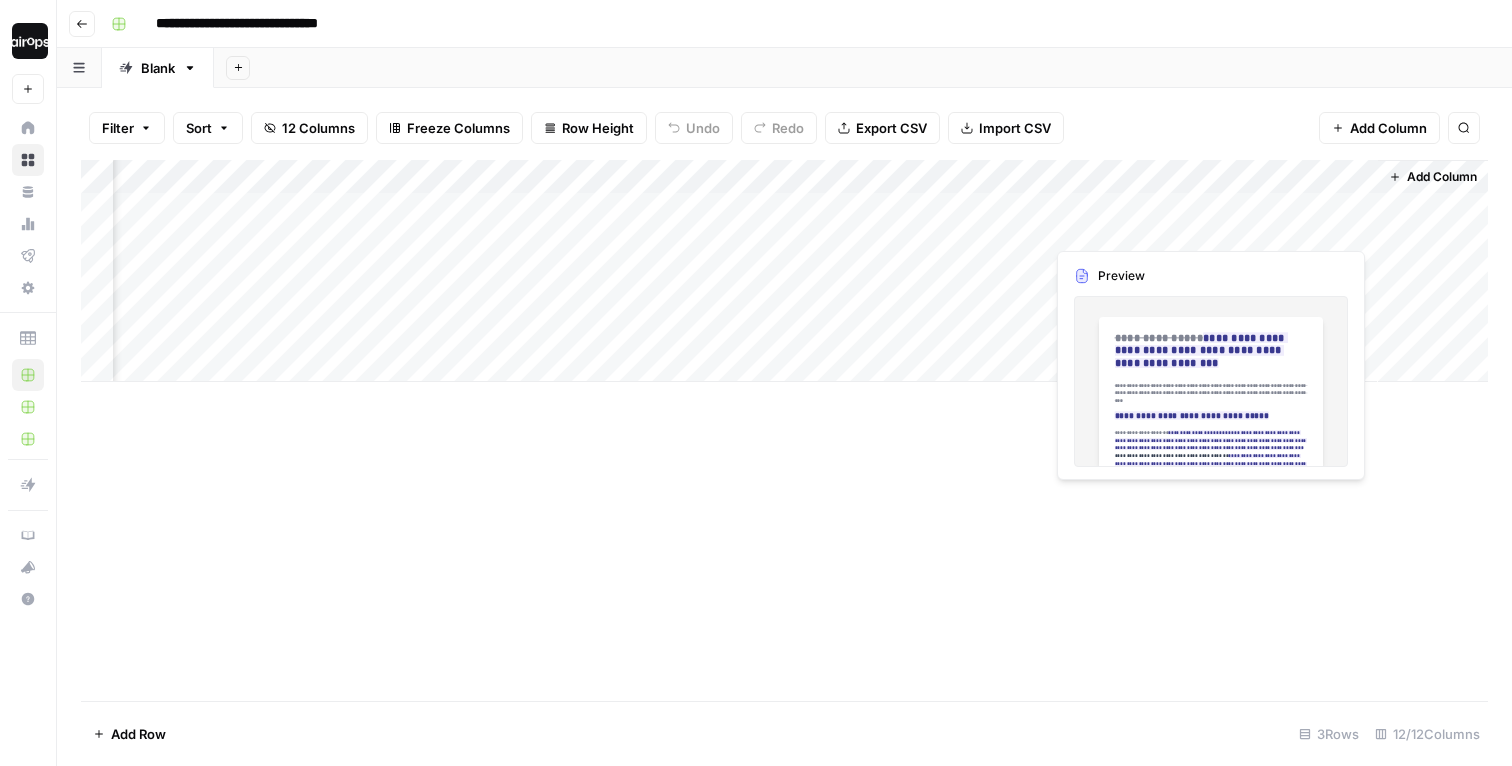 click on "Add Column" at bounding box center (784, 271) 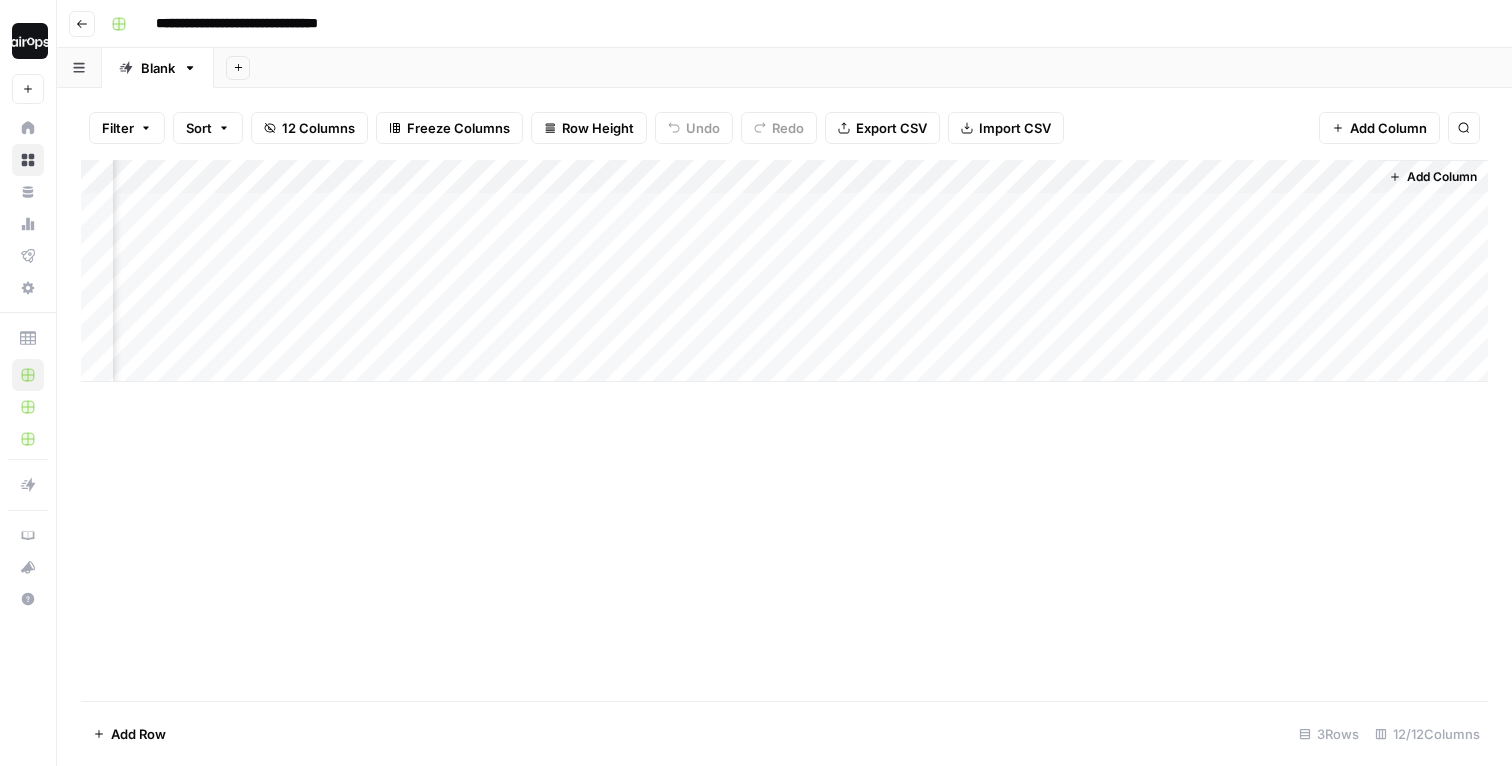 scroll, scrollTop: 0, scrollLeft: 1592, axis: horizontal 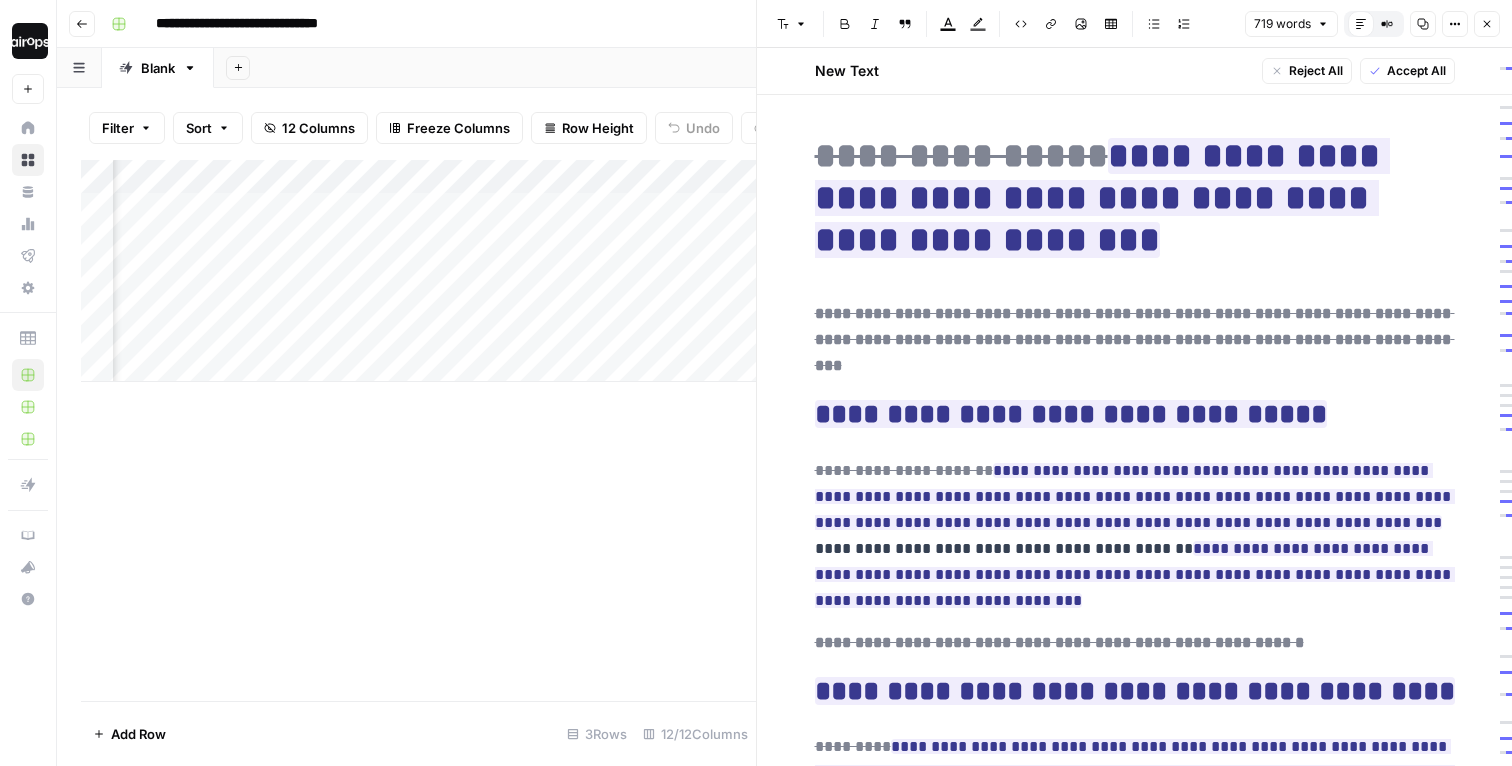 click 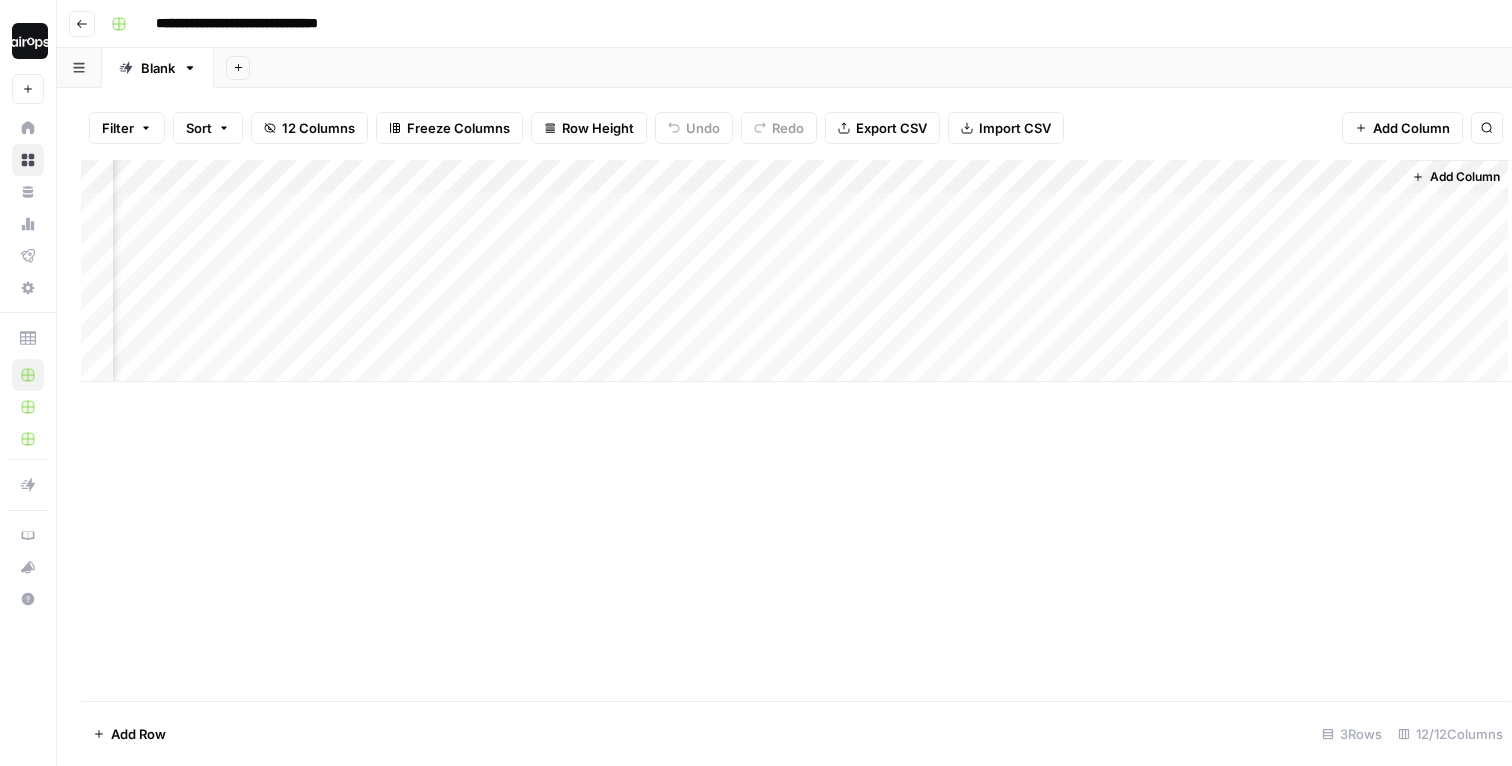 scroll, scrollTop: 0, scrollLeft: 1581, axis: horizontal 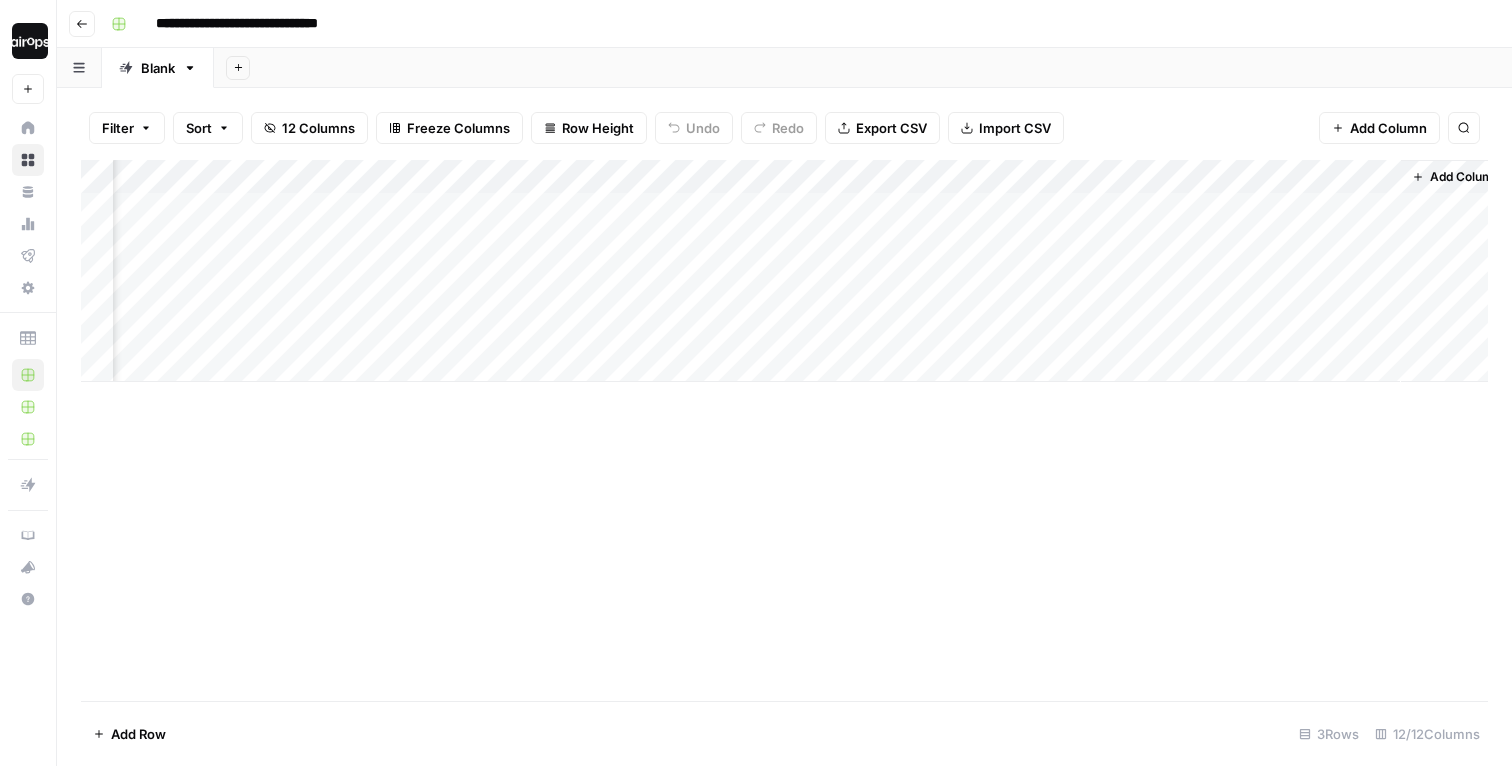 click on "Add Column" at bounding box center (784, 271) 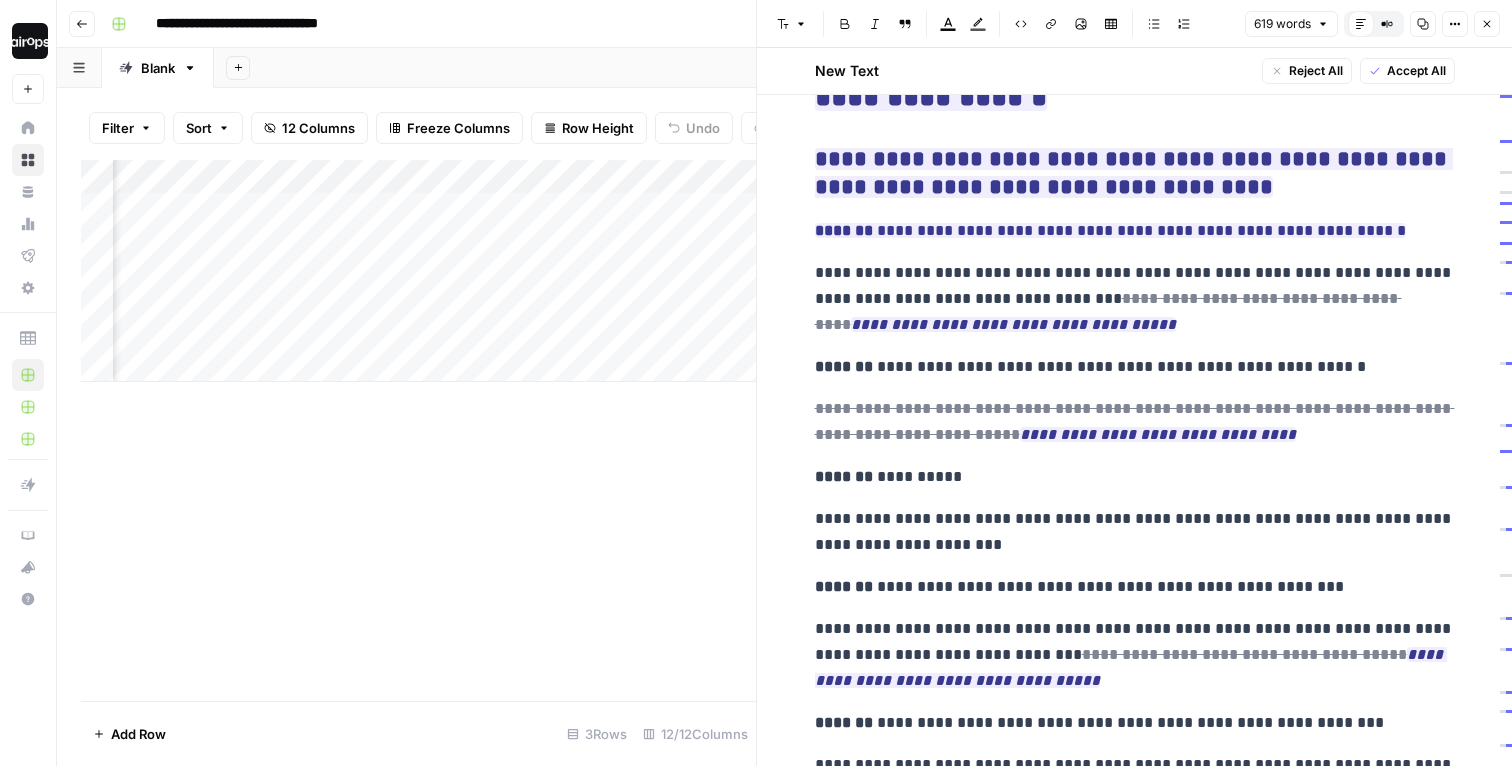 scroll, scrollTop: 523, scrollLeft: 0, axis: vertical 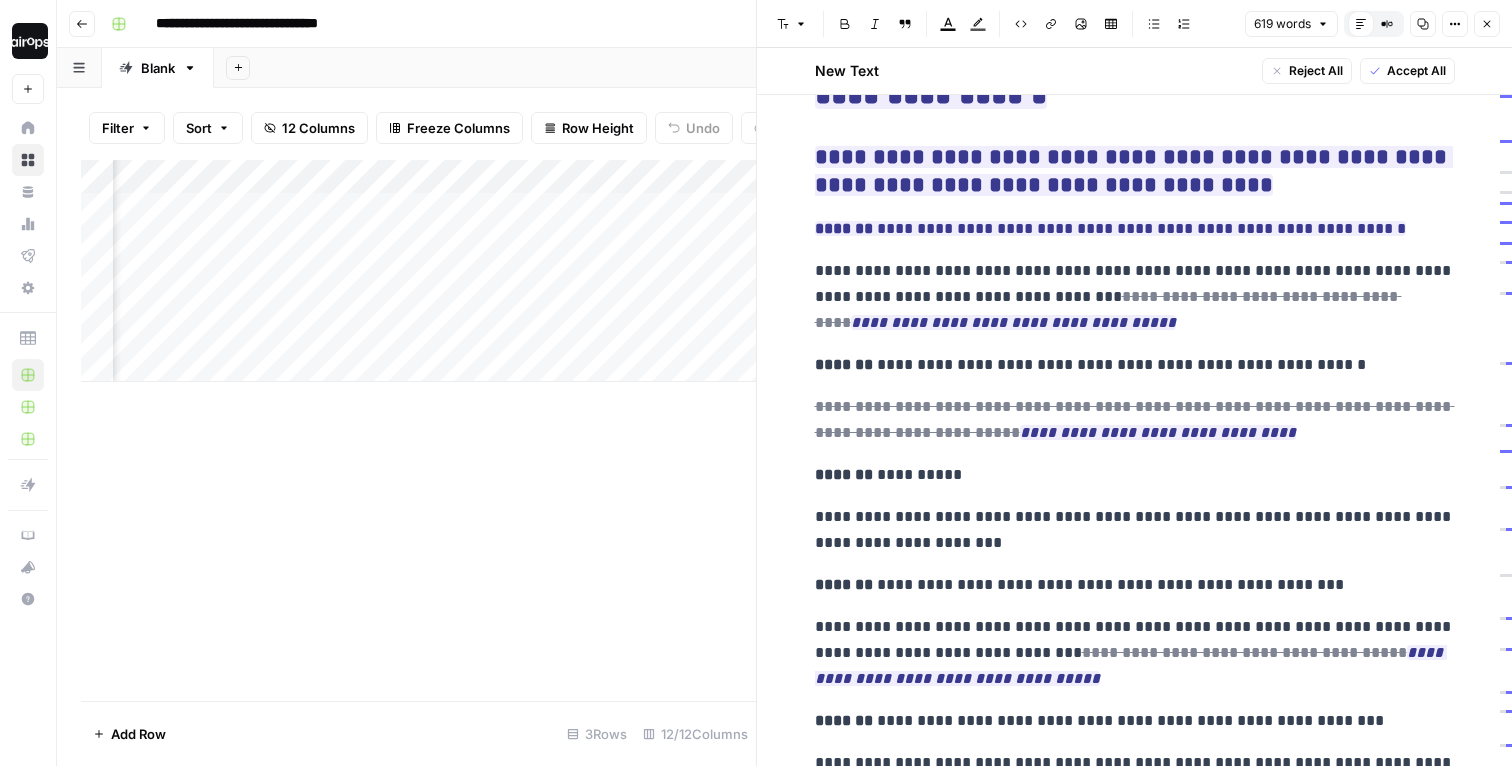 click on "Add Column" at bounding box center (418, 430) 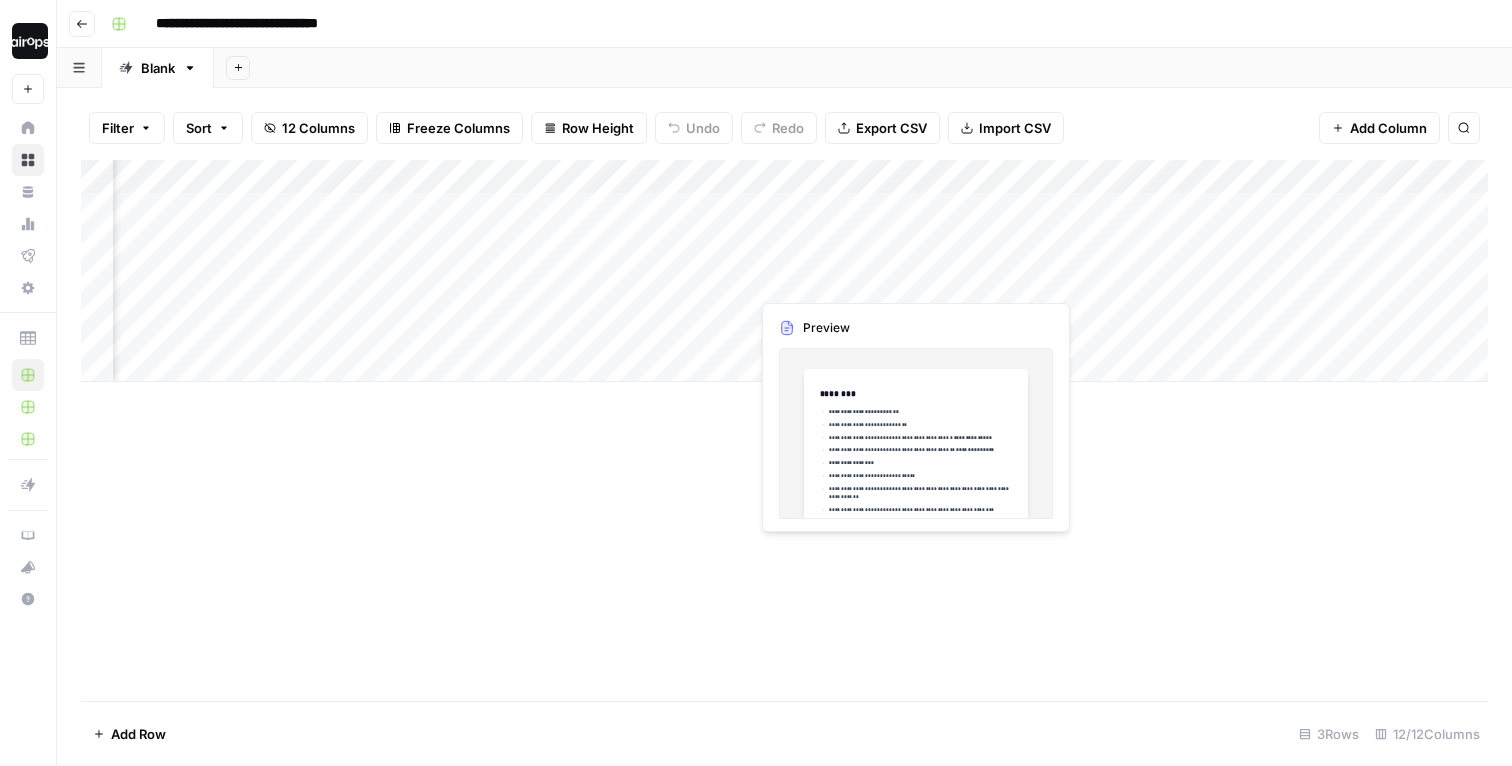 scroll, scrollTop: 0, scrollLeft: 0, axis: both 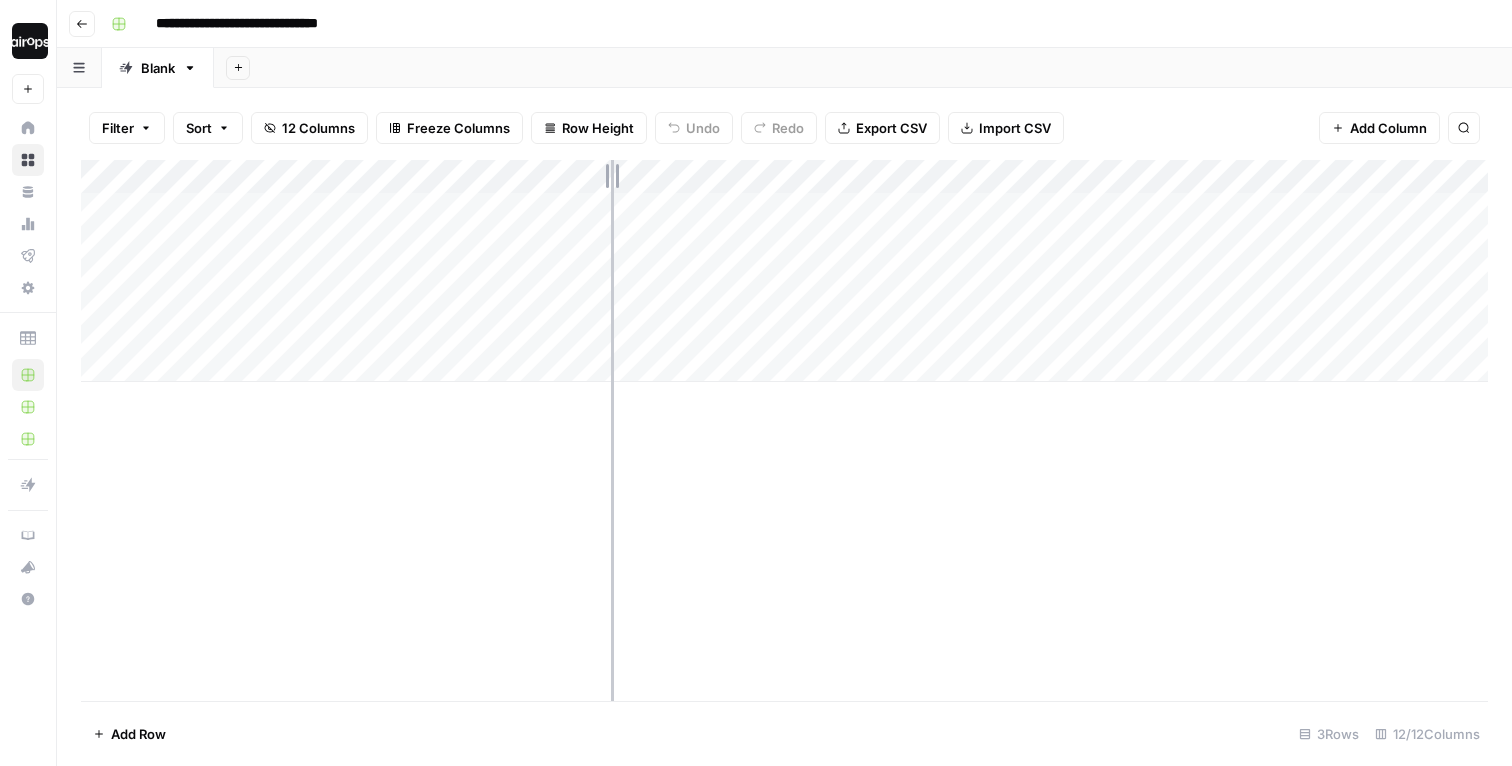 drag, startPoint x: 539, startPoint y: 175, endPoint x: 613, endPoint y: 174, distance: 74.00676 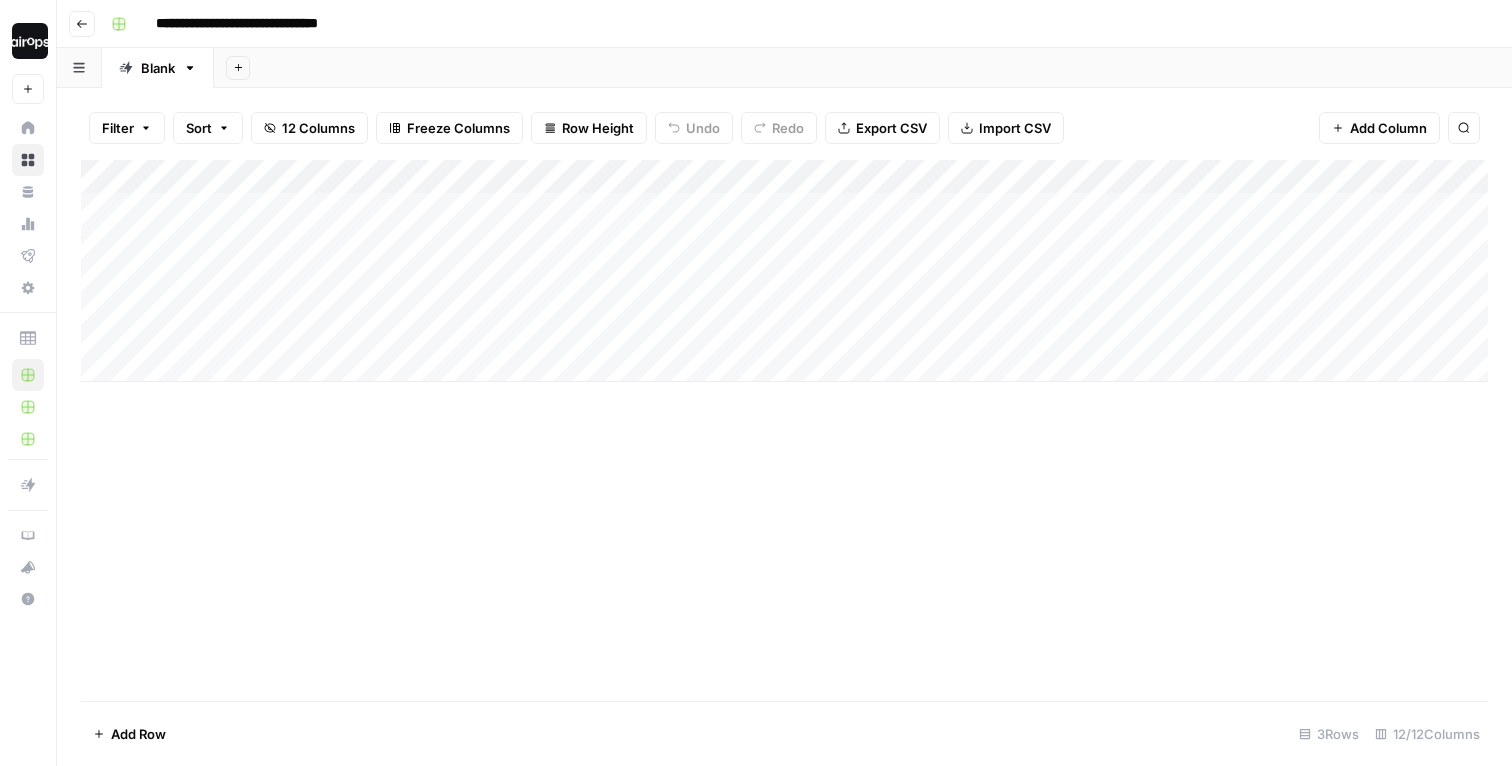 click on "Add Column" at bounding box center [784, 271] 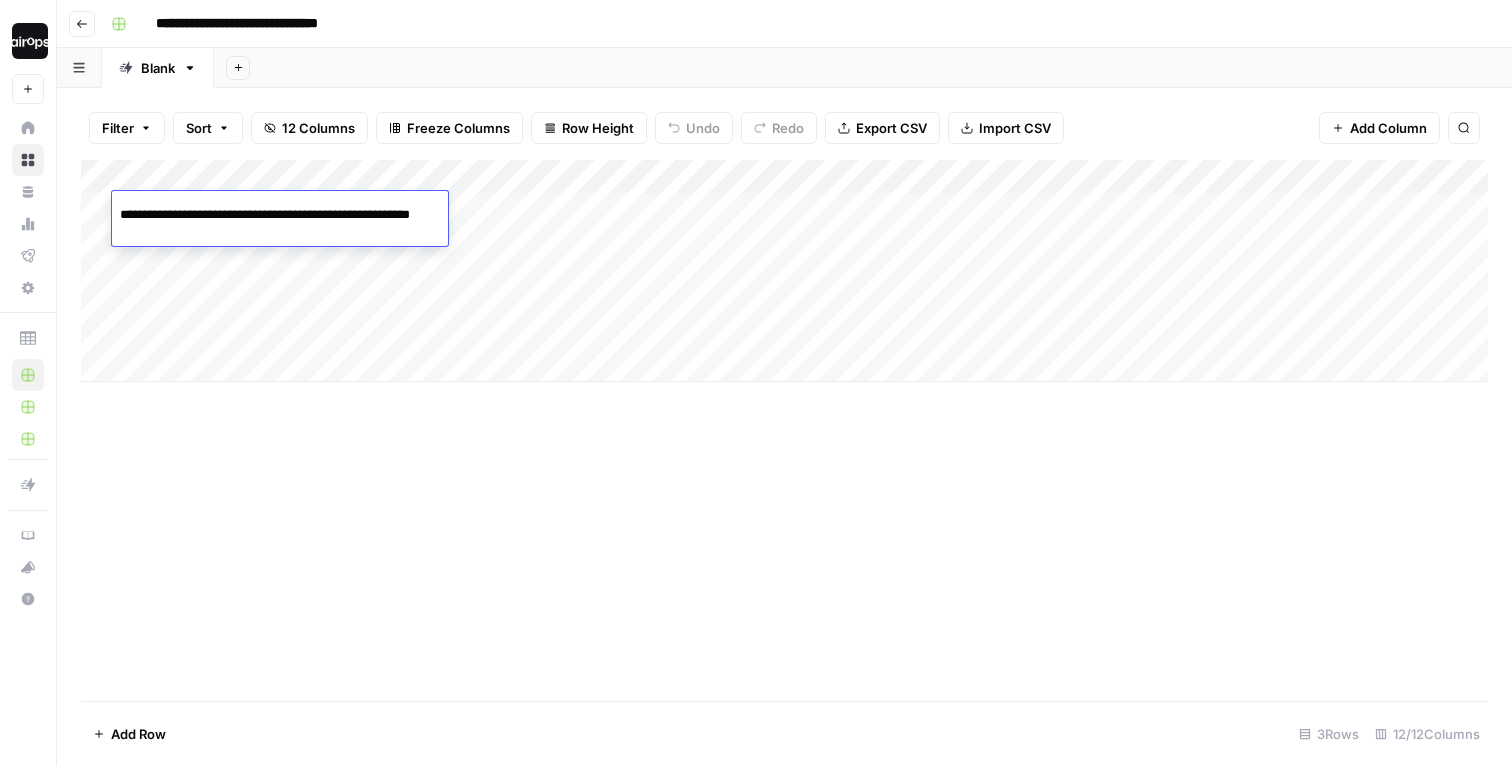 scroll, scrollTop: 0, scrollLeft: 52, axis: horizontal 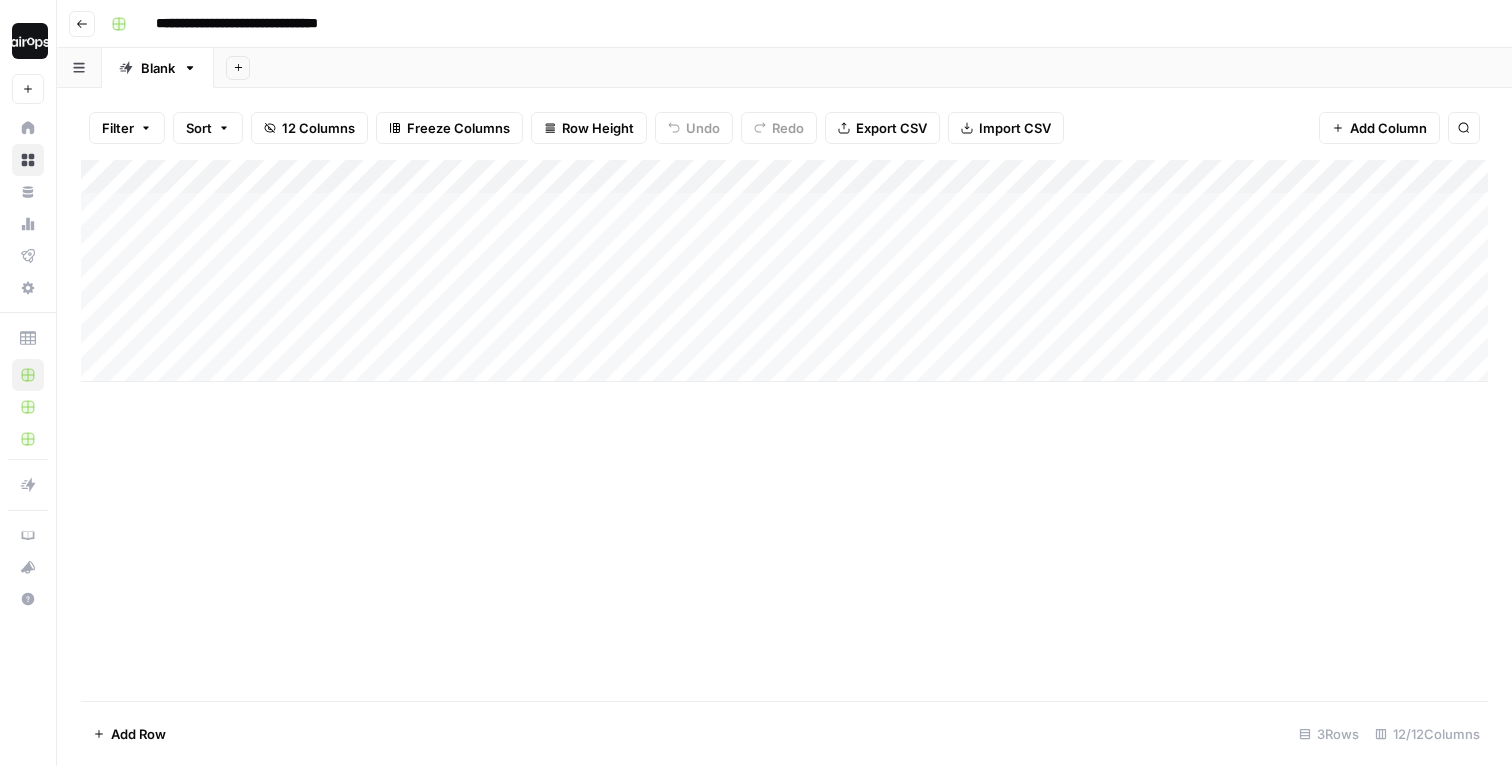 click on "Add Column" at bounding box center (784, 271) 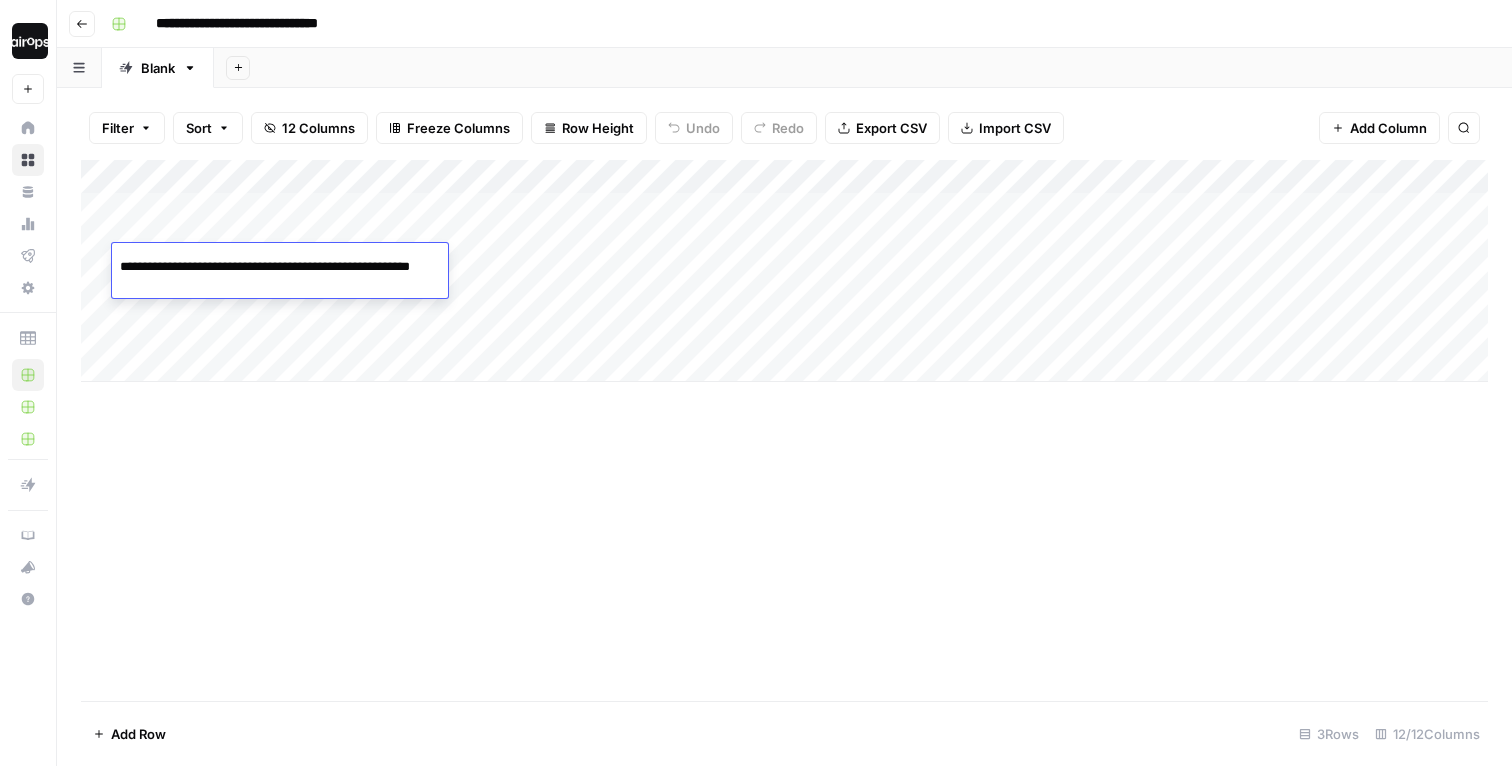 scroll, scrollTop: 0, scrollLeft: 45, axis: horizontal 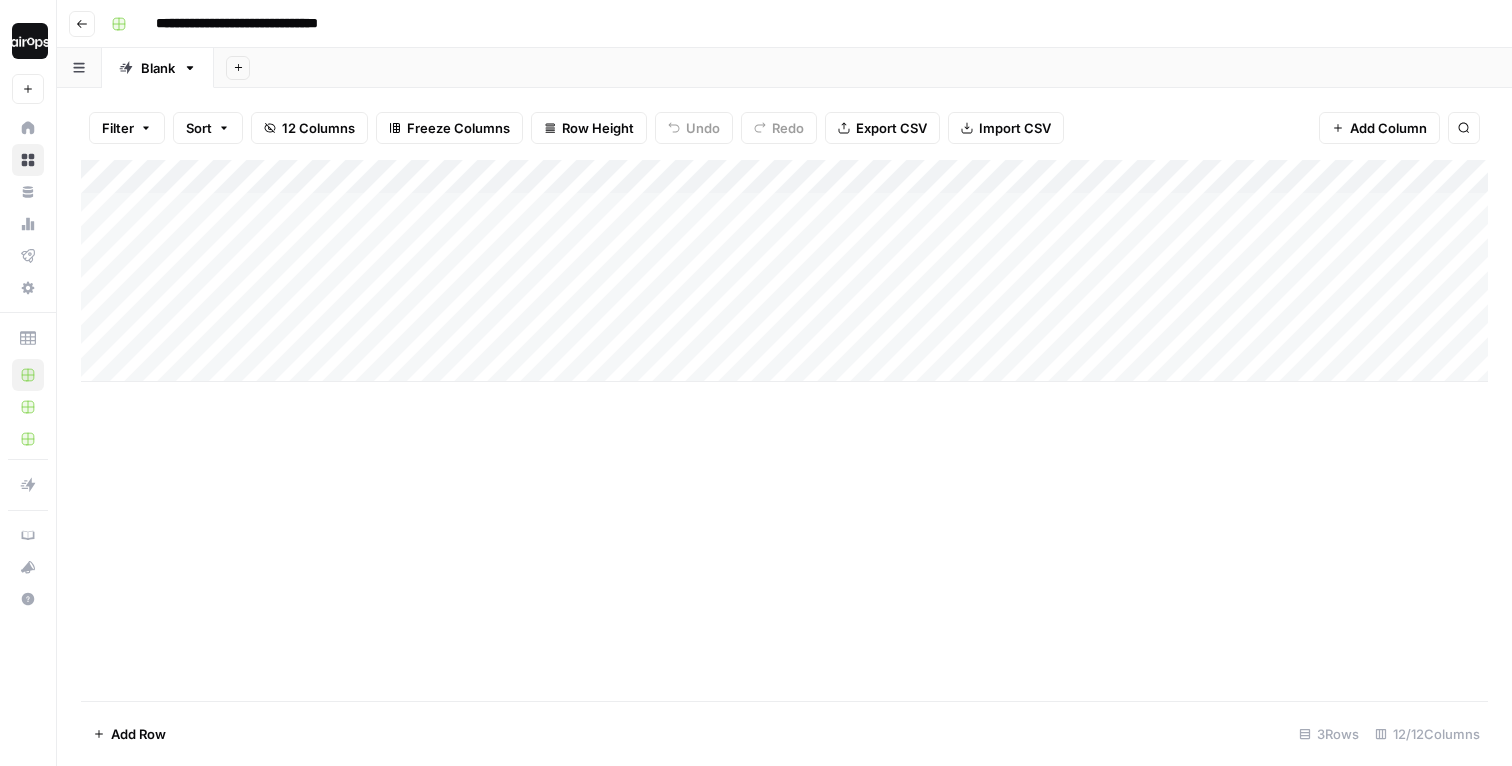 click on "Add Column" at bounding box center (784, 430) 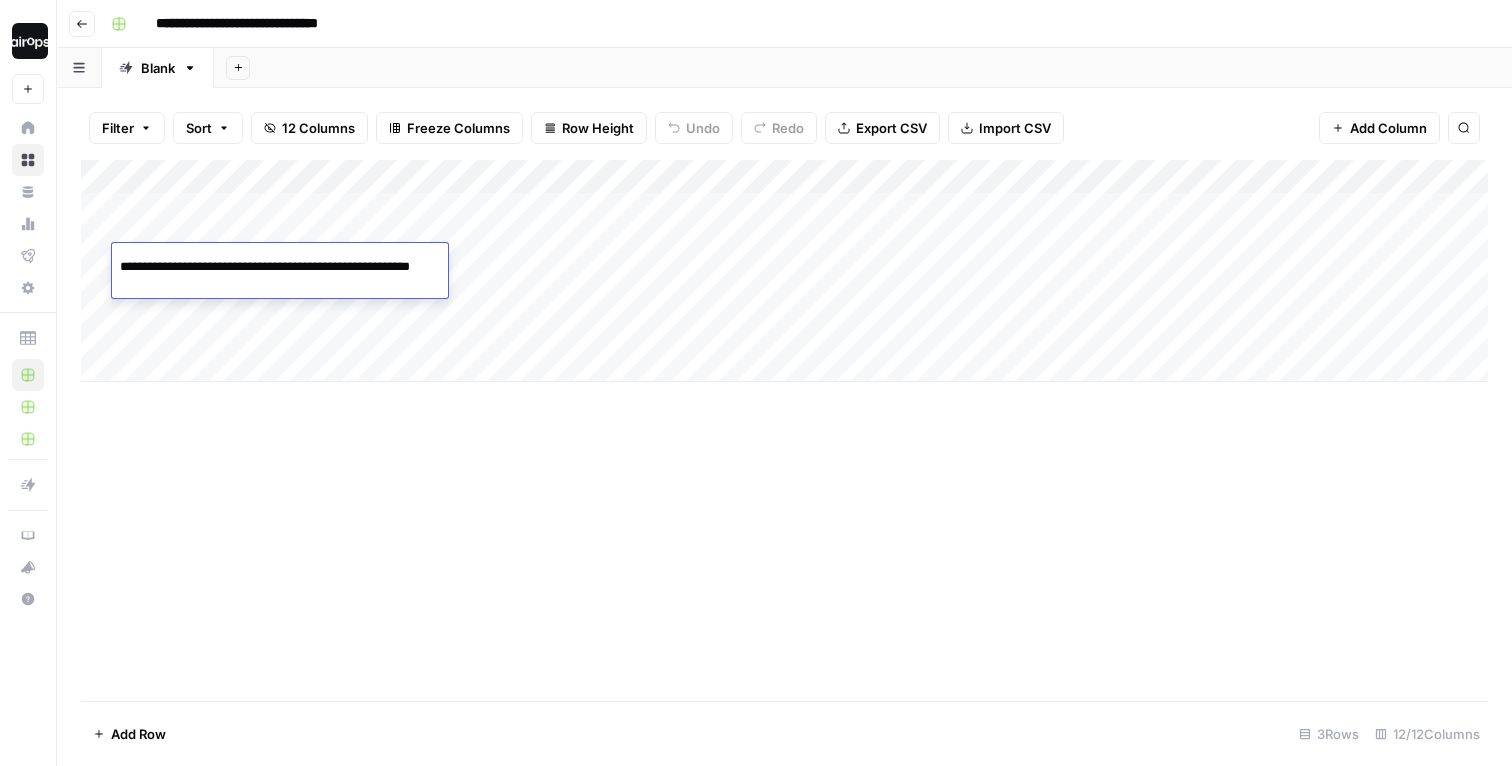 click on "**********" at bounding box center (280, 270) 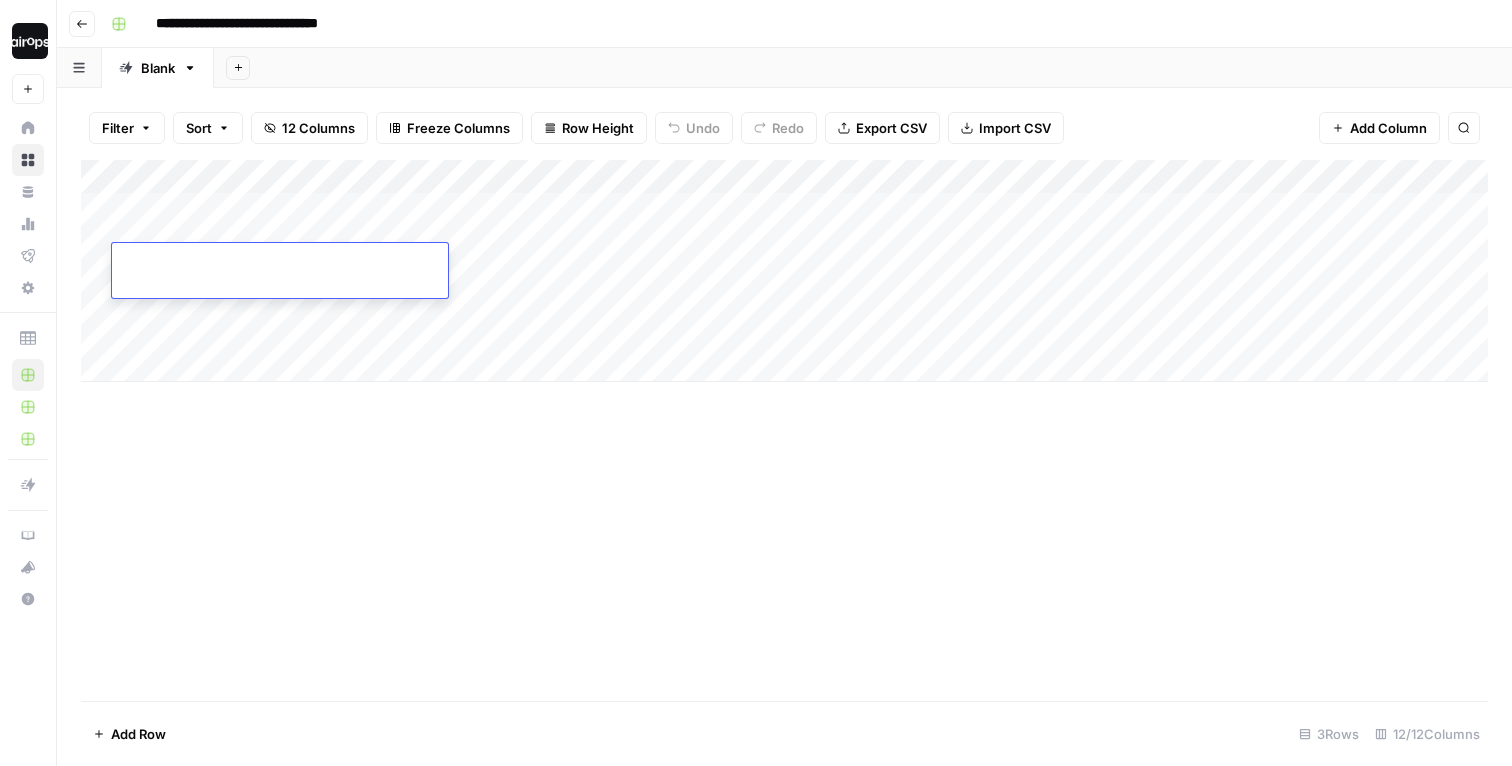 paste on "**********" 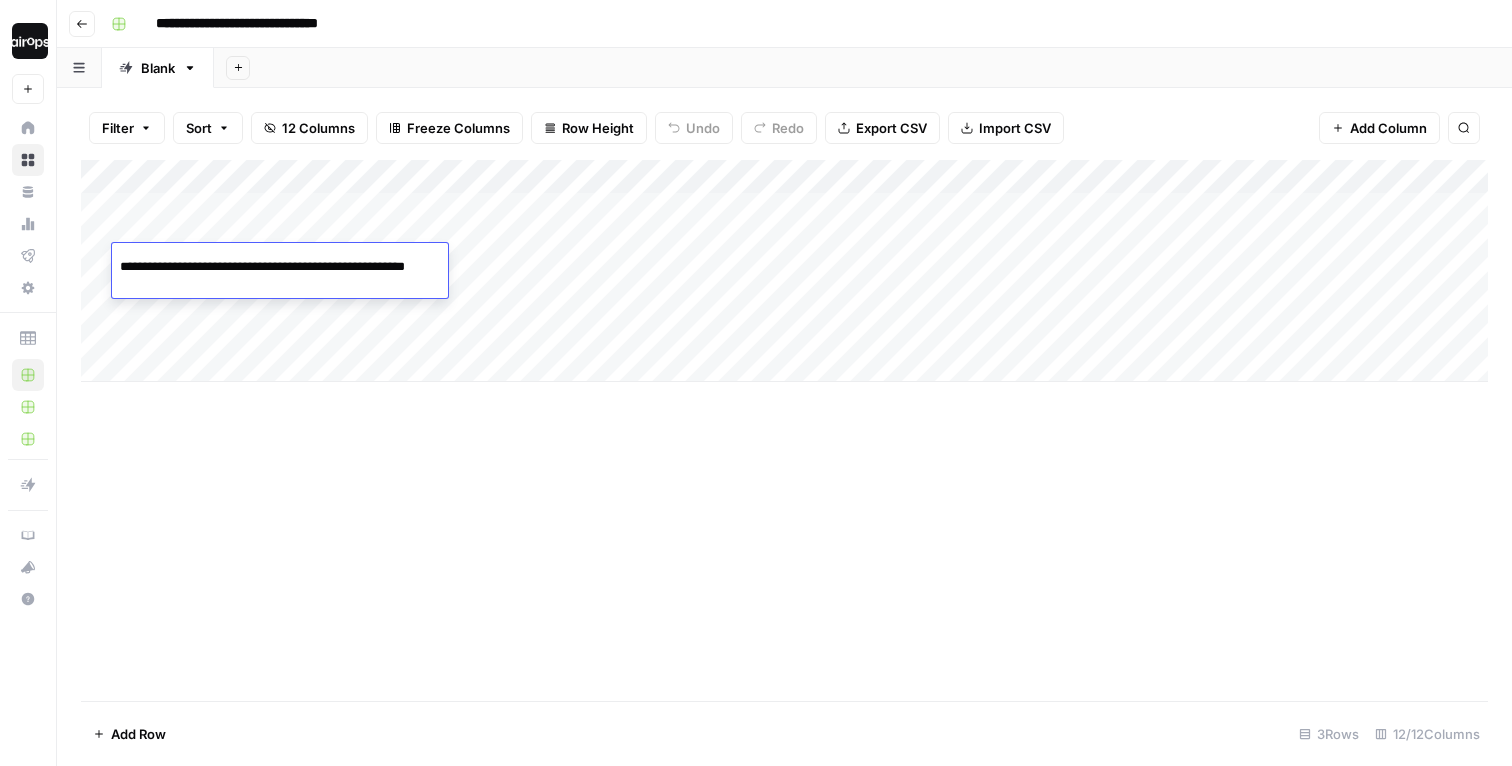scroll, scrollTop: 0, scrollLeft: 41, axis: horizontal 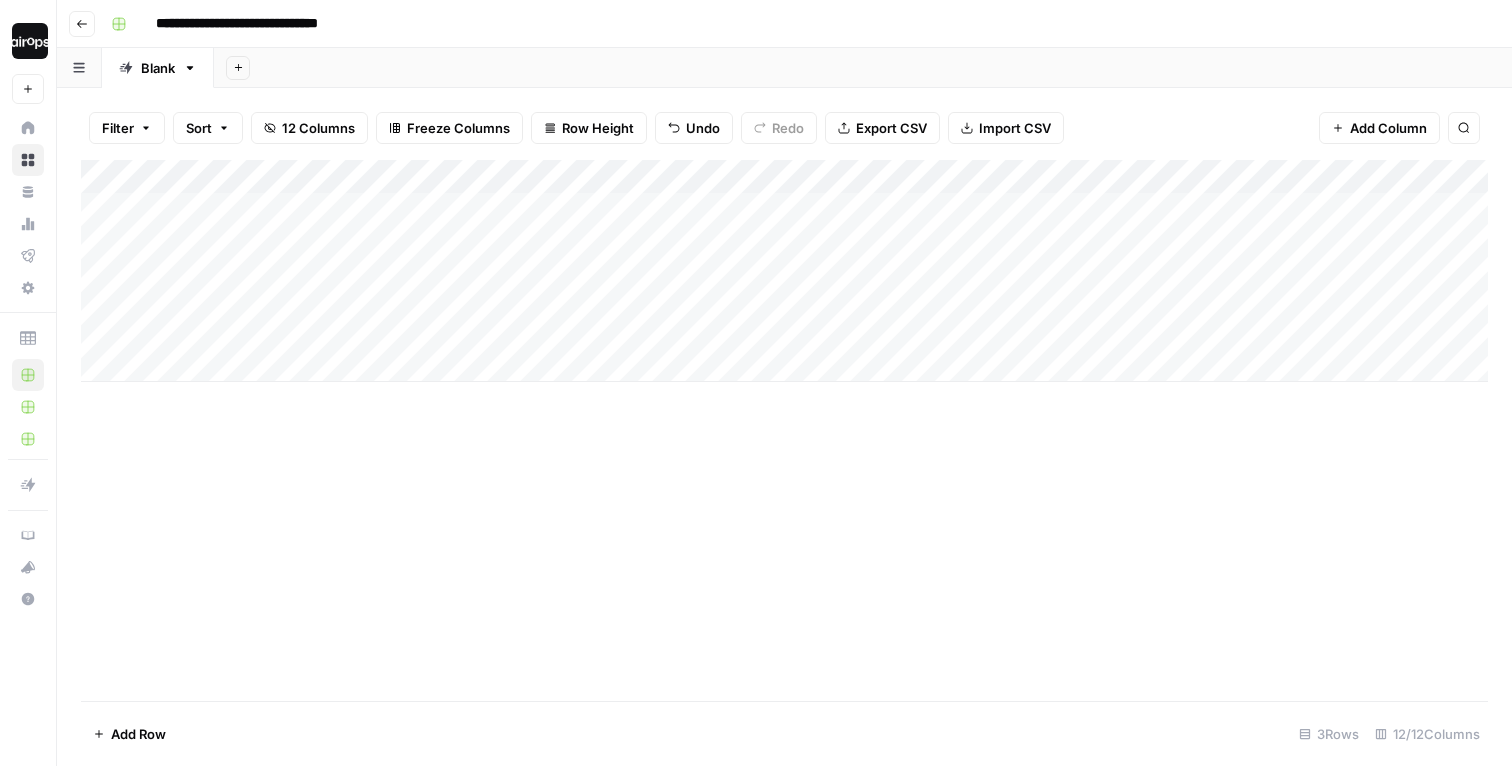 click on "Add Column" at bounding box center (784, 430) 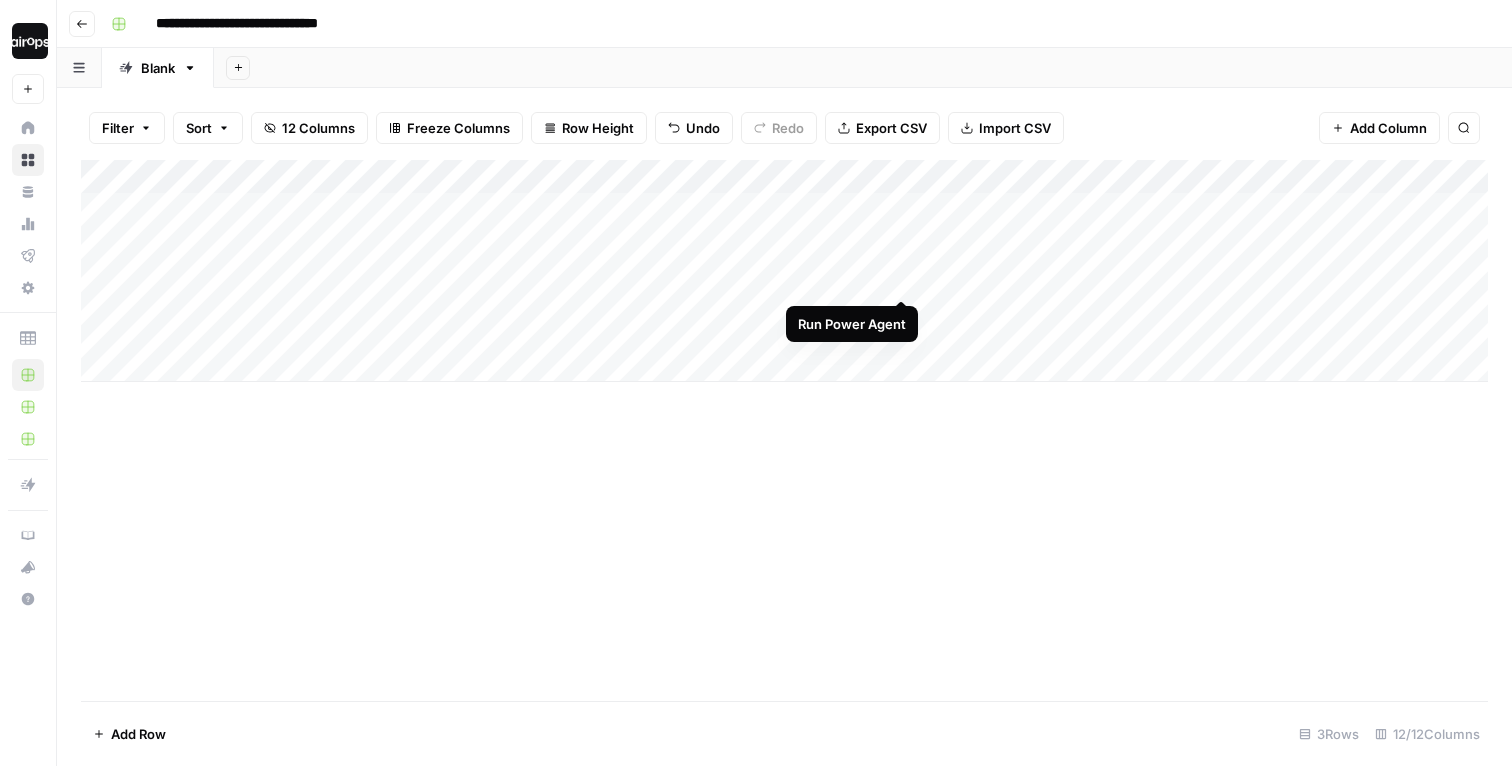 click on "Add Column" at bounding box center [784, 271] 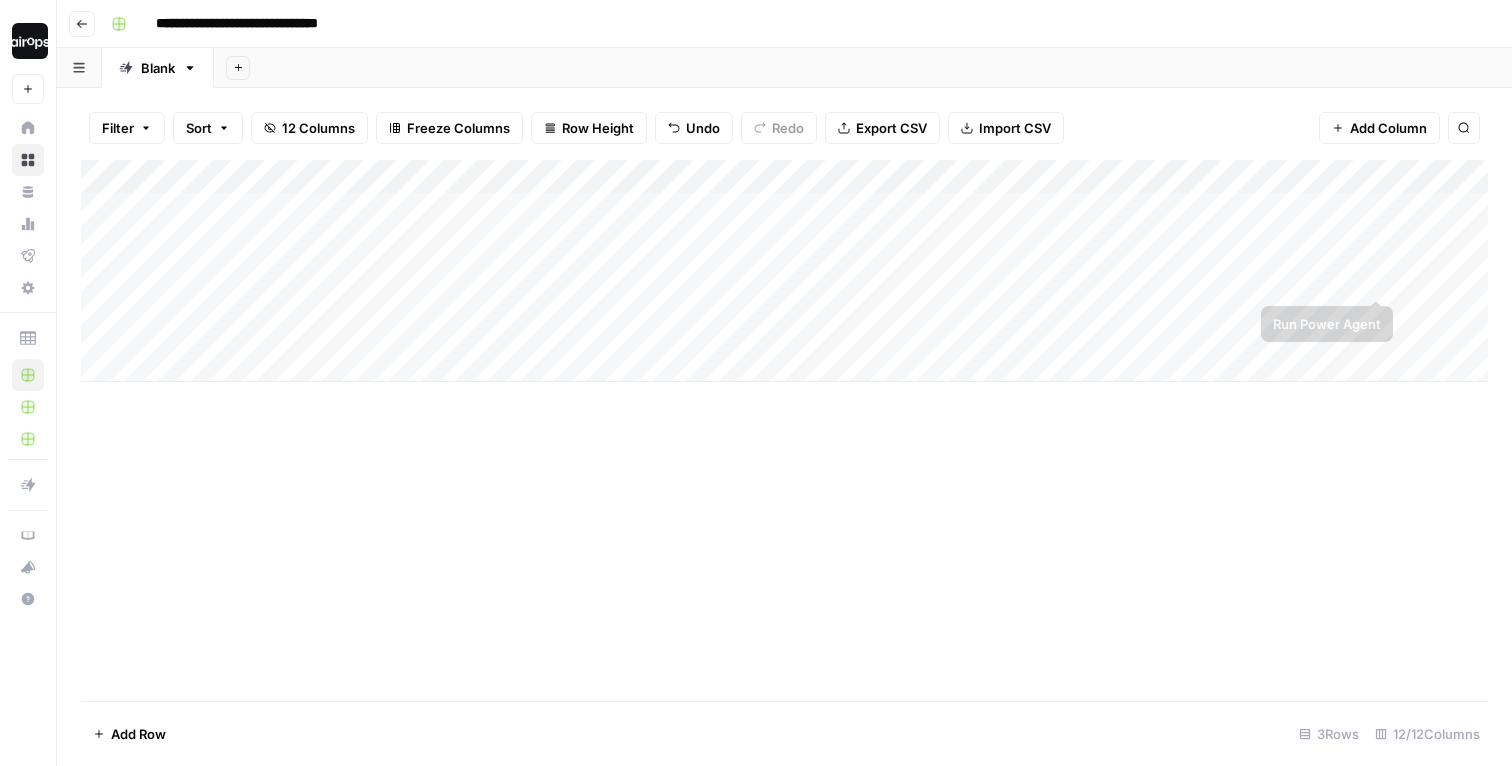 click on "Add Column" at bounding box center [784, 271] 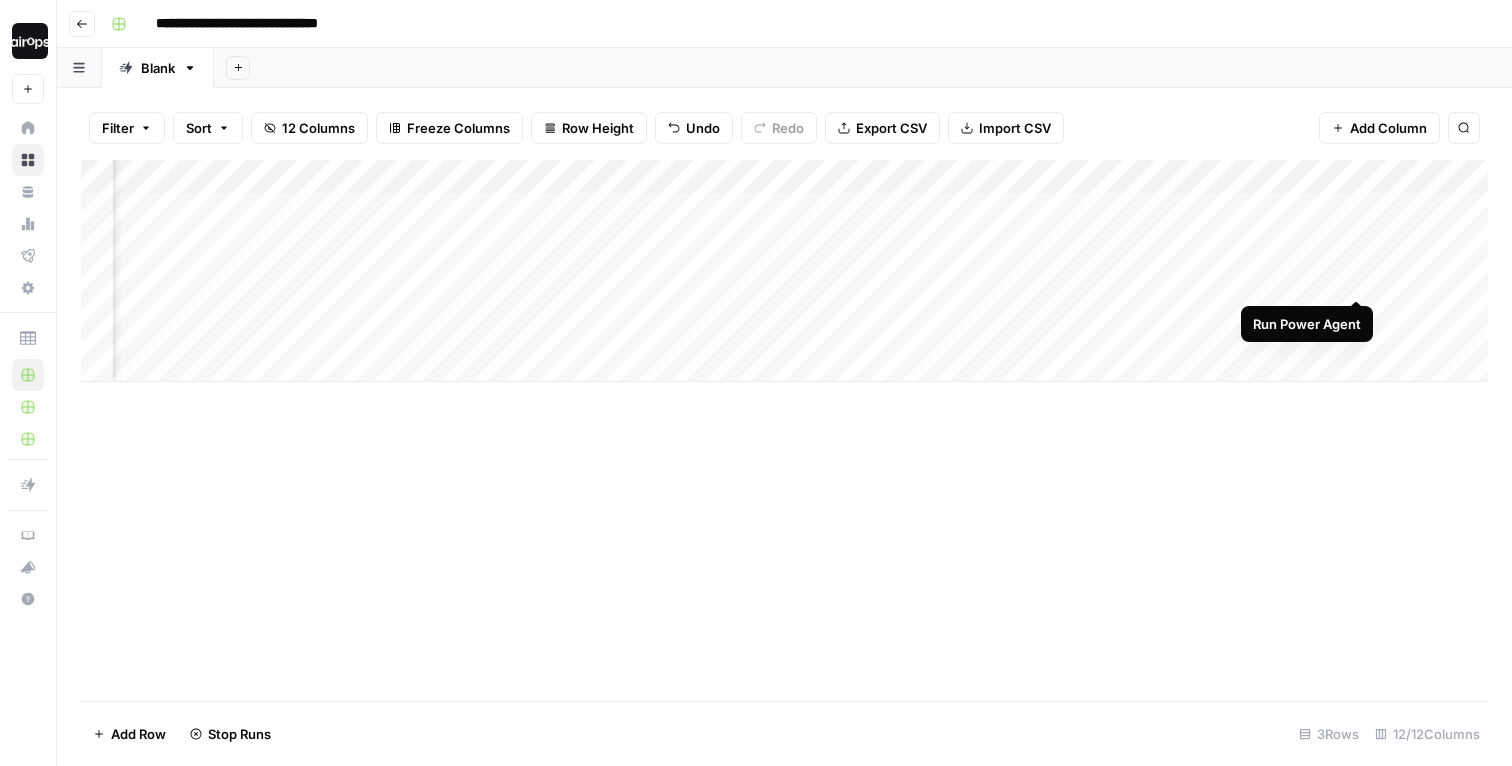 click on "Add Column" at bounding box center (784, 271) 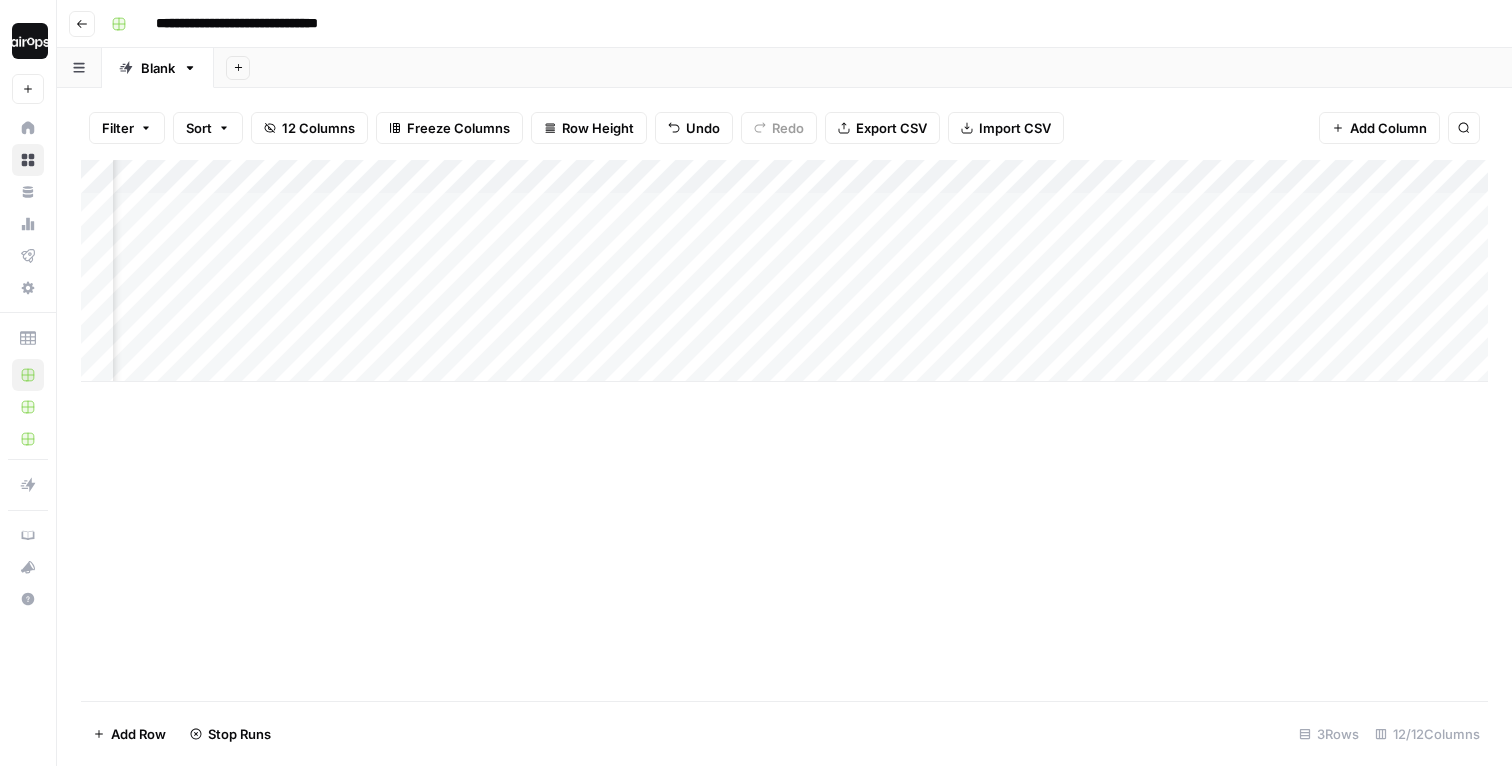 scroll, scrollTop: 0, scrollLeft: 1127, axis: horizontal 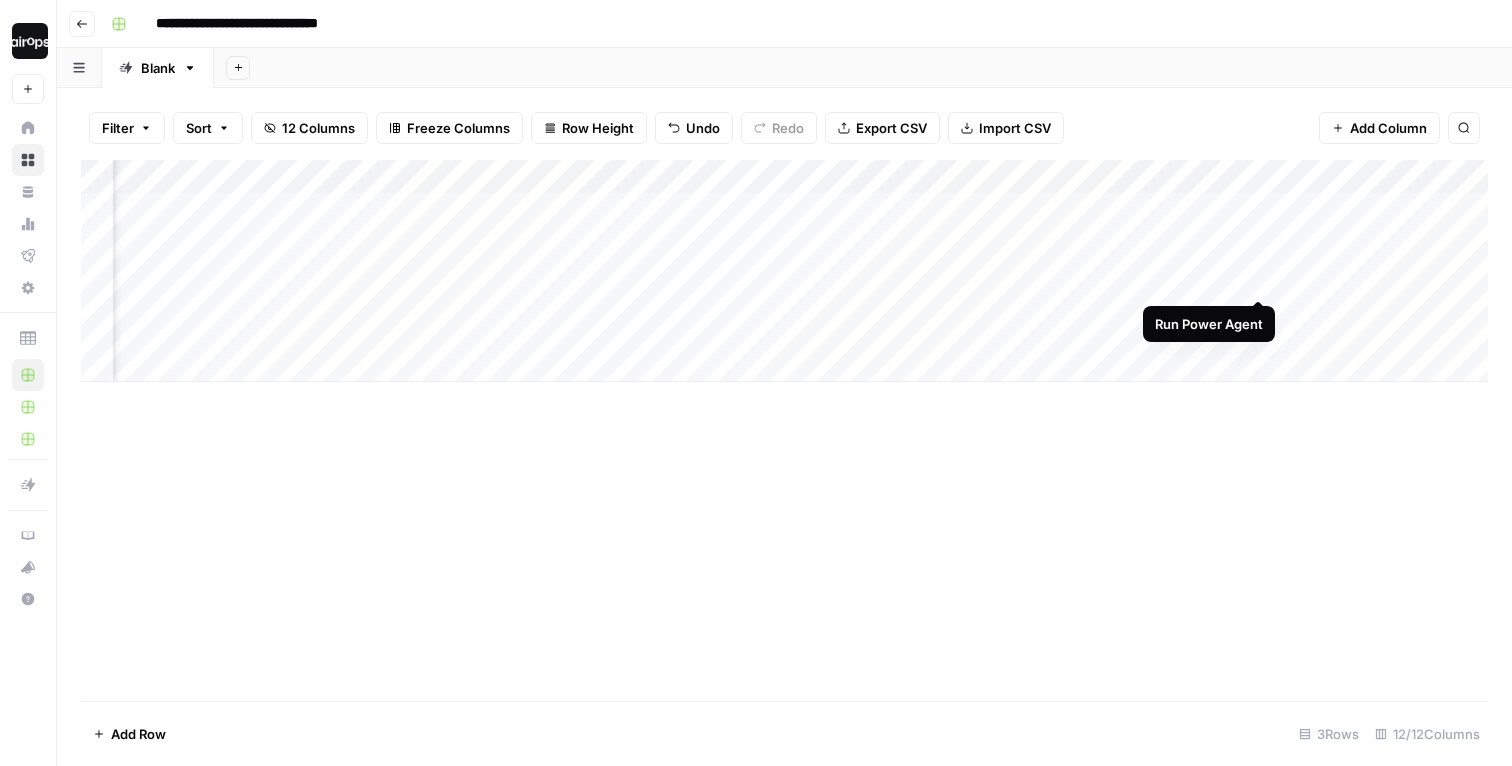 click on "Add Column" at bounding box center (784, 271) 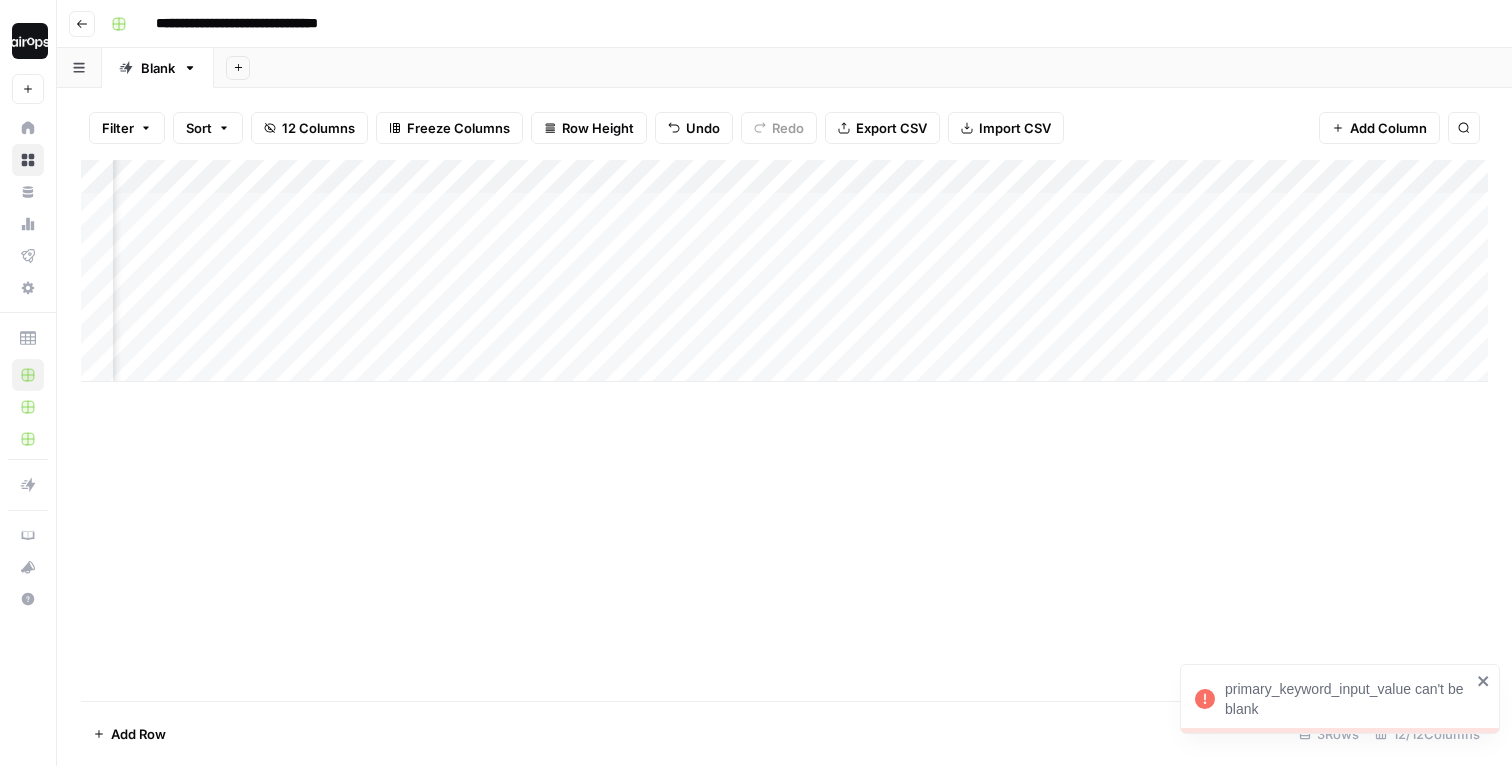 scroll, scrollTop: 0, scrollLeft: 0, axis: both 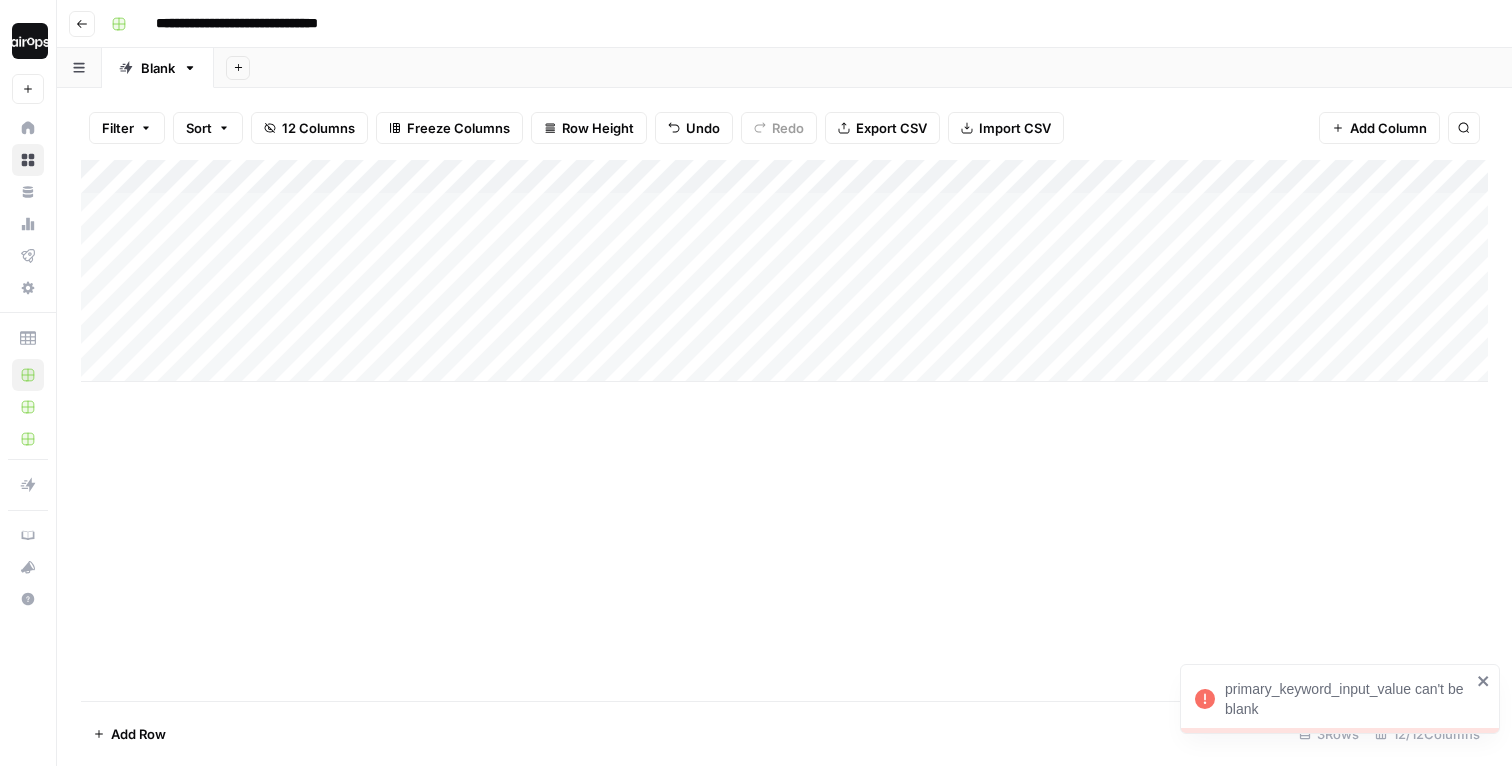 click on "Add Column" at bounding box center [784, 271] 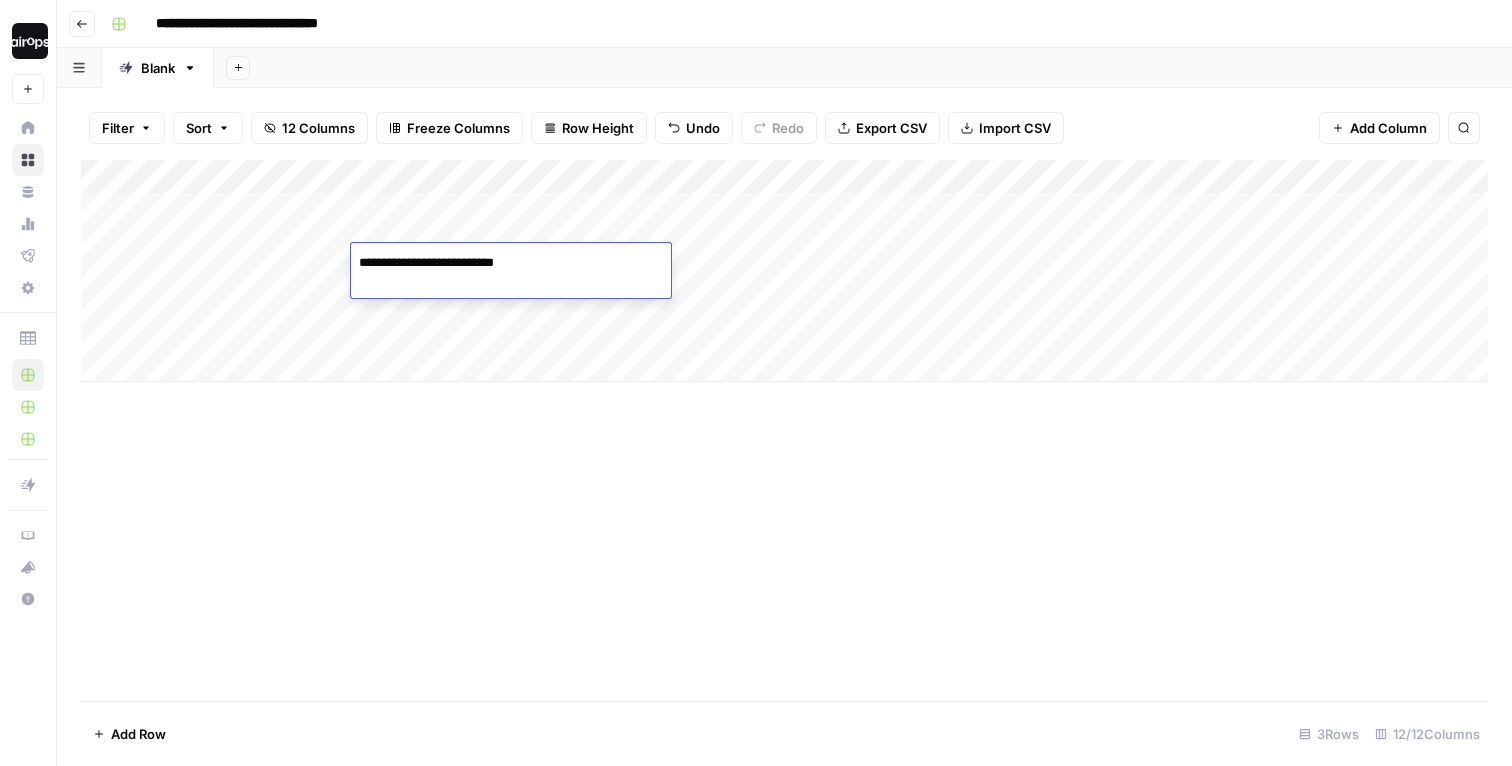 click on "Add Column" at bounding box center (784, 271) 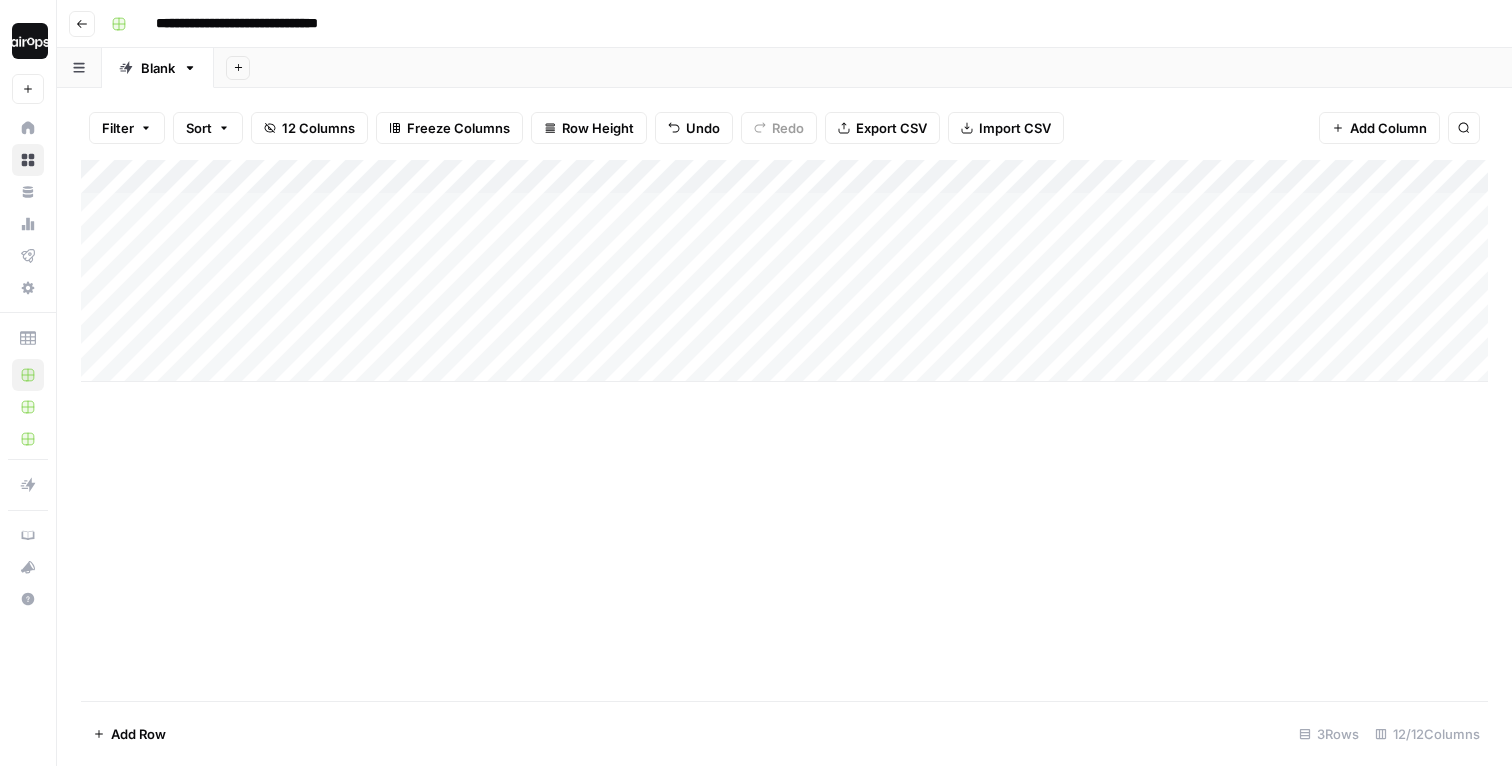click on "Add Column" at bounding box center [784, 271] 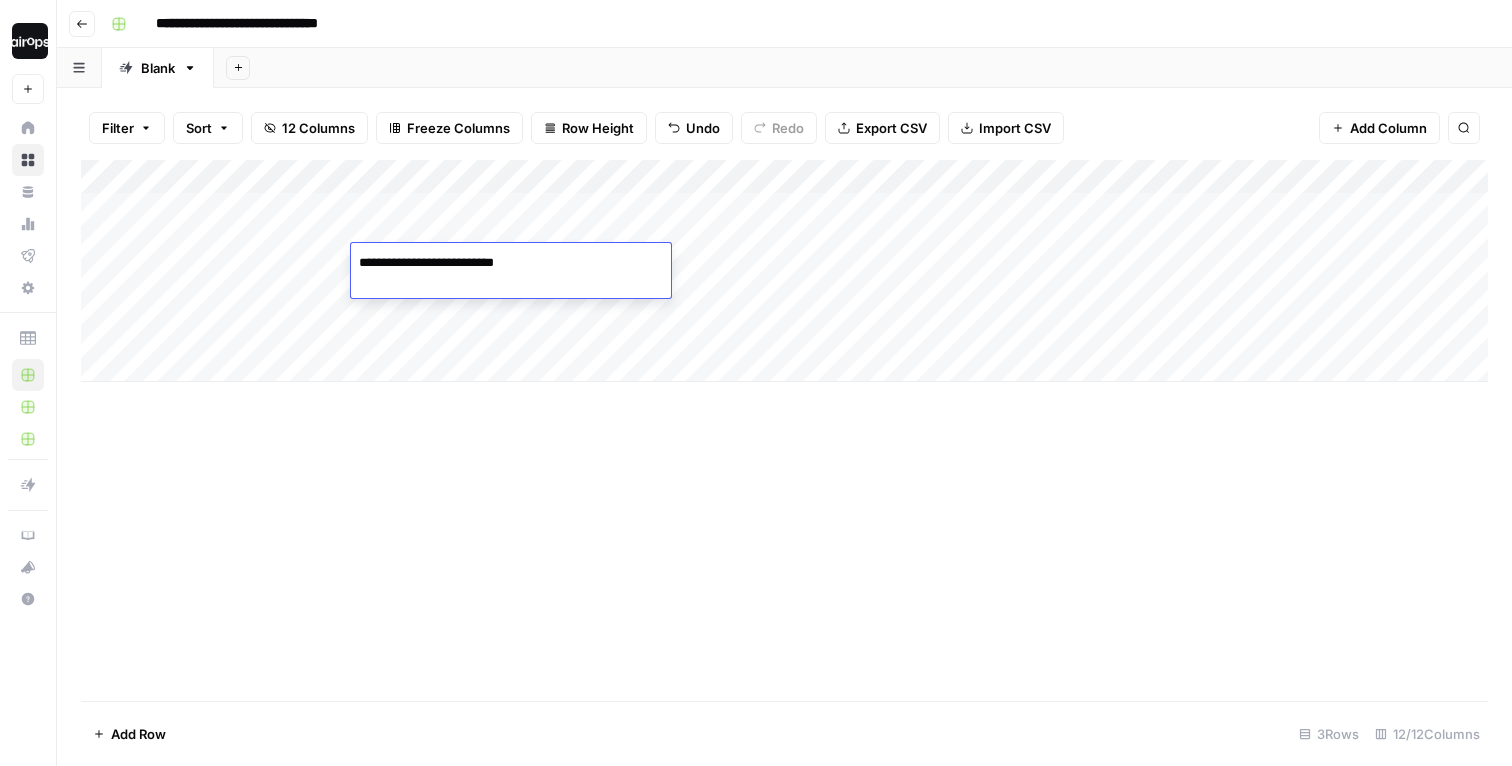 click on "**********" at bounding box center [511, 263] 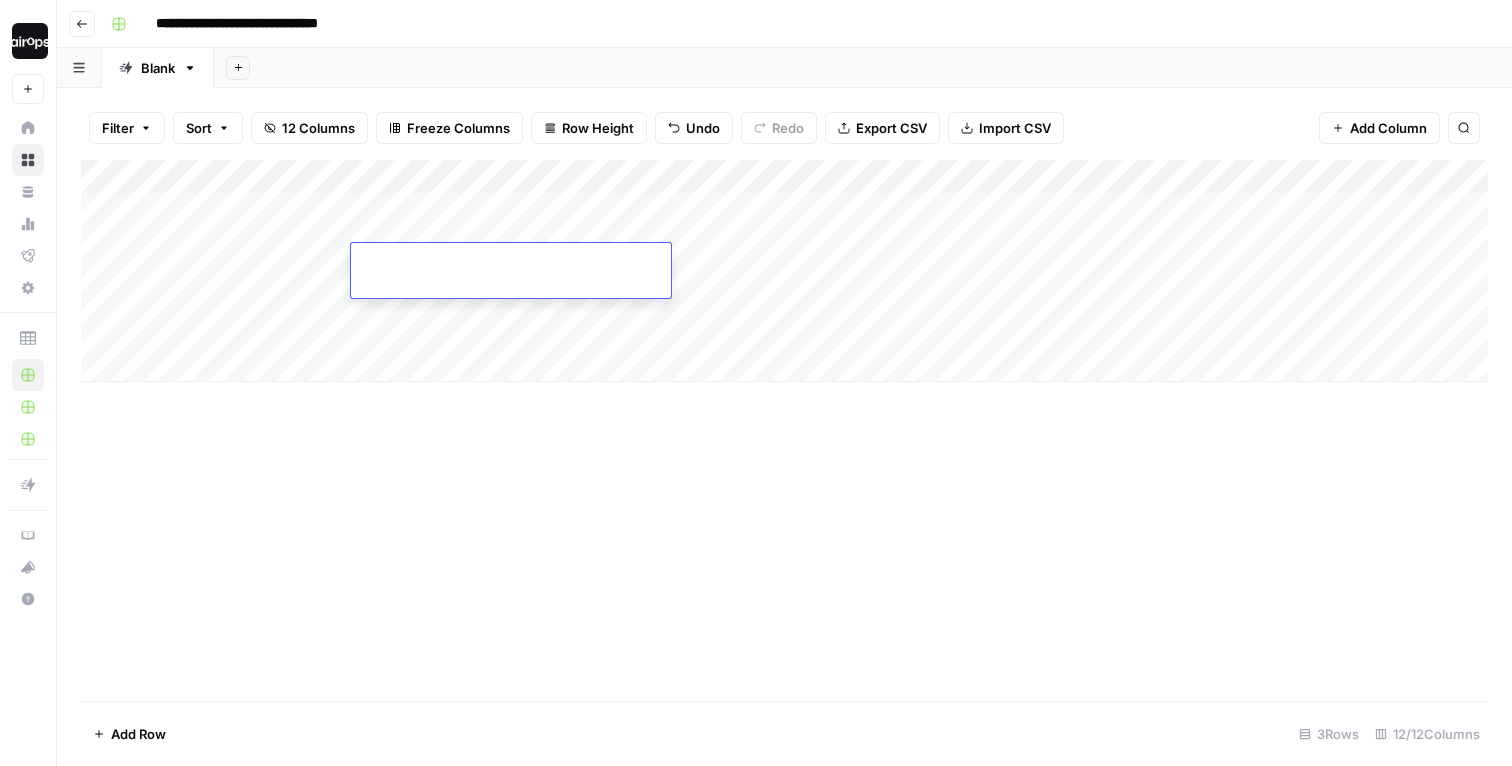 type on "**********" 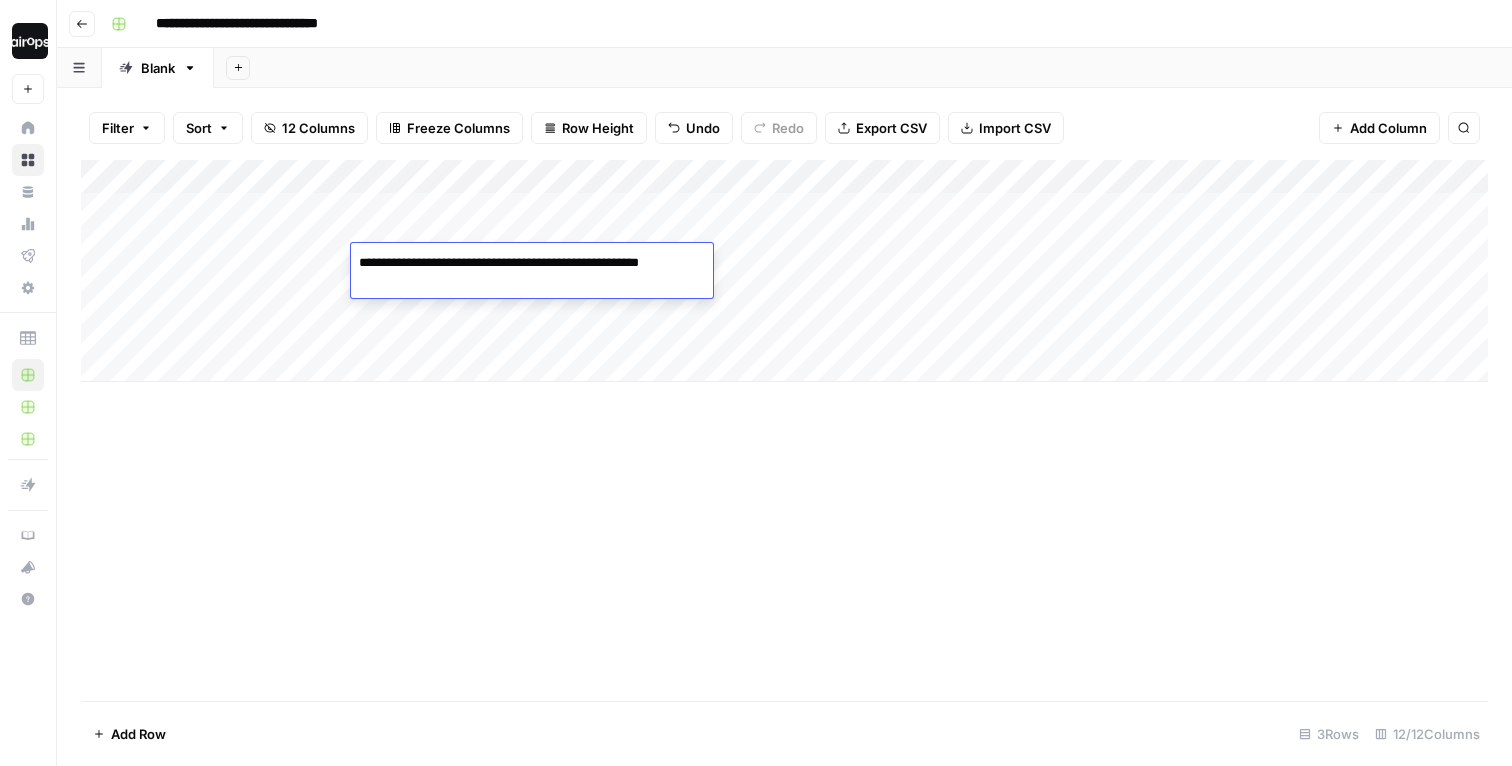 click on "Add Column" at bounding box center [784, 430] 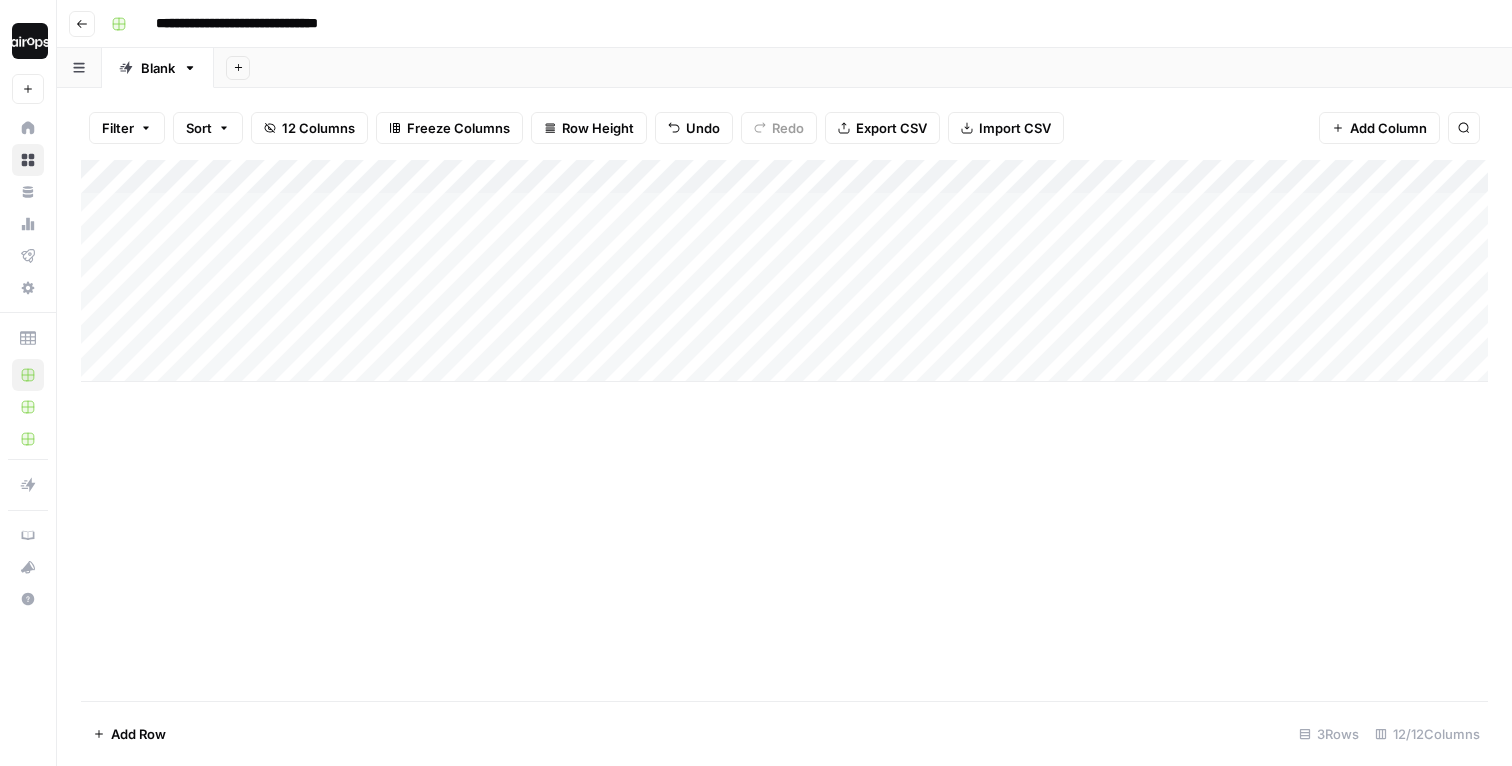 click on "Add Column" at bounding box center (784, 271) 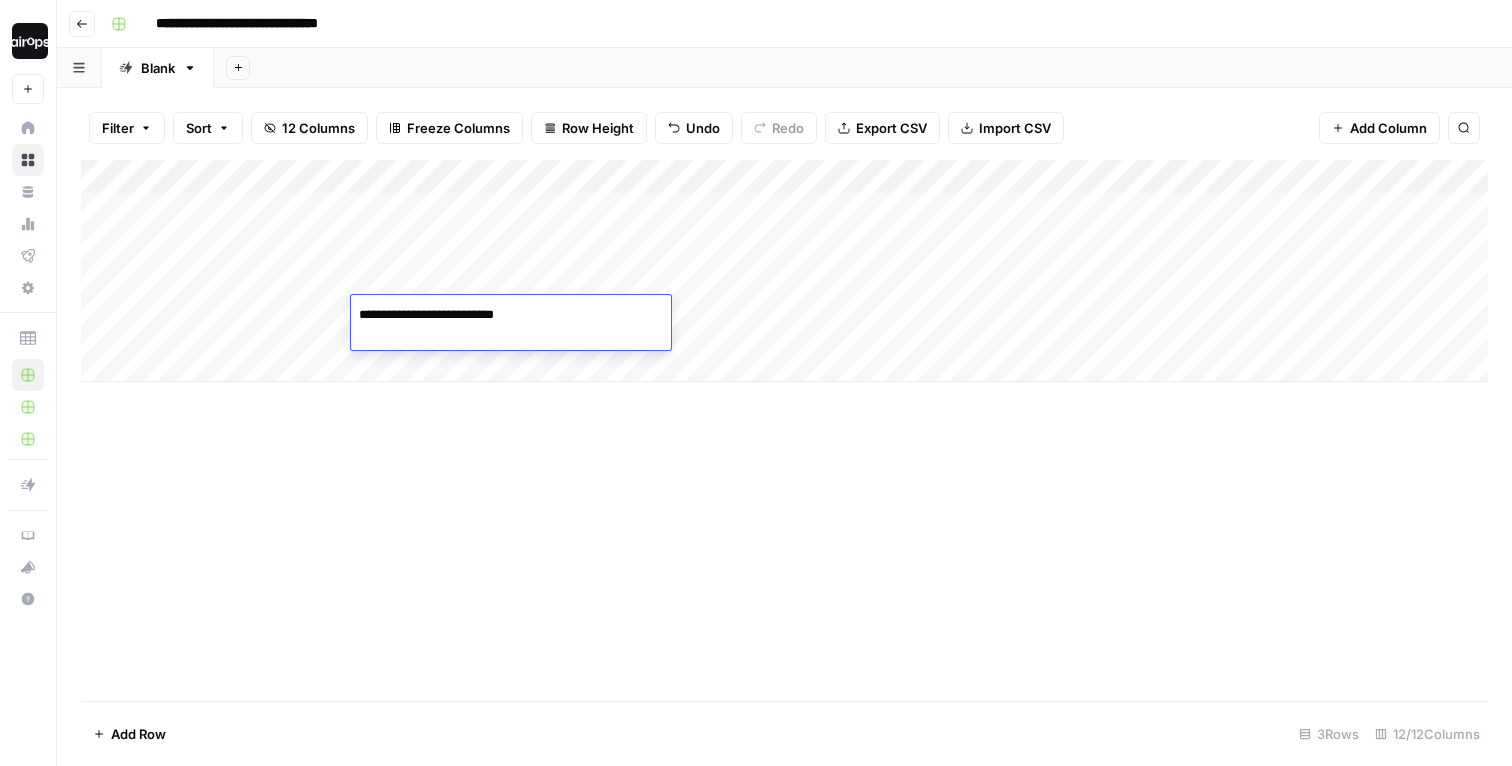 click on "**********" at bounding box center [511, 315] 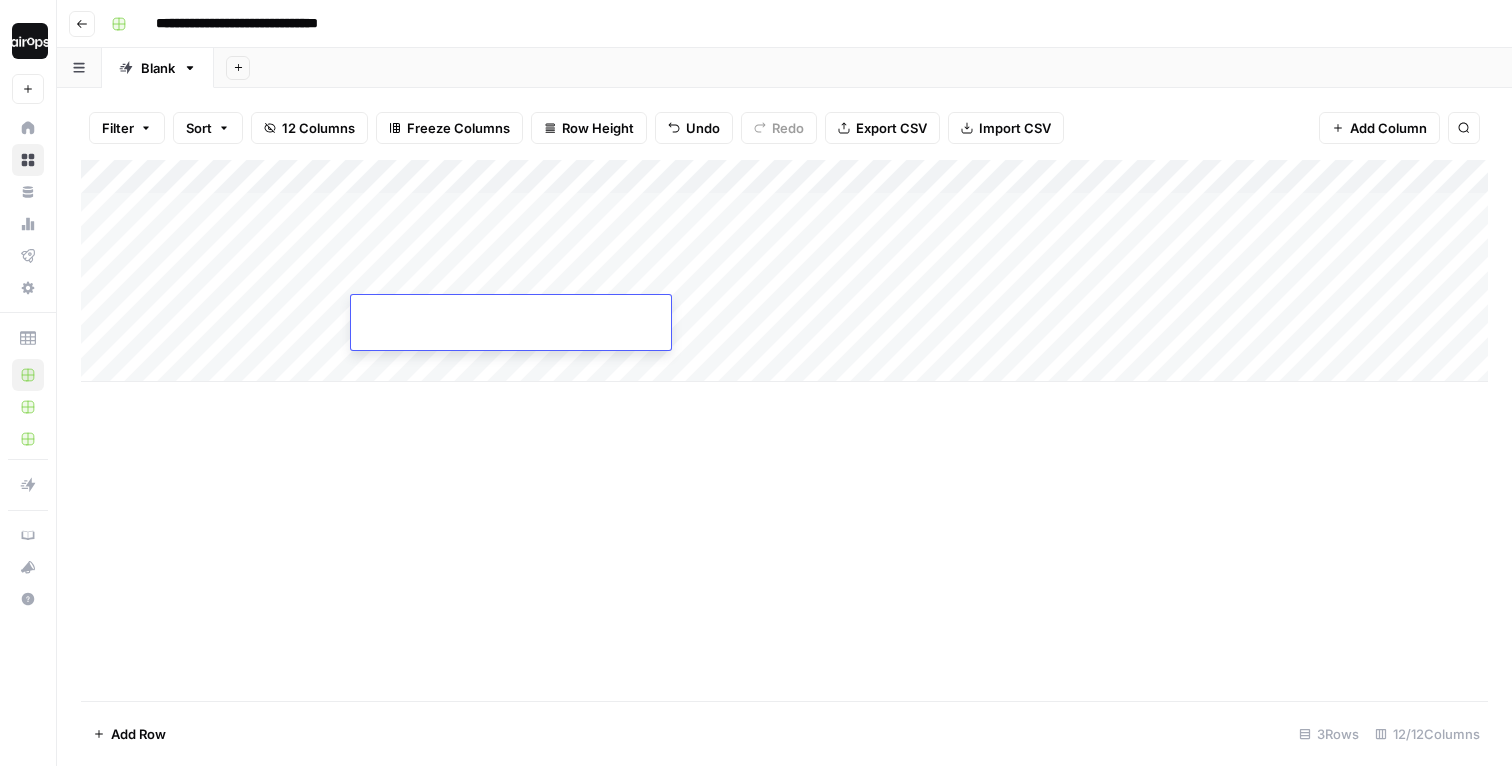 click on "Add Column" at bounding box center [784, 271] 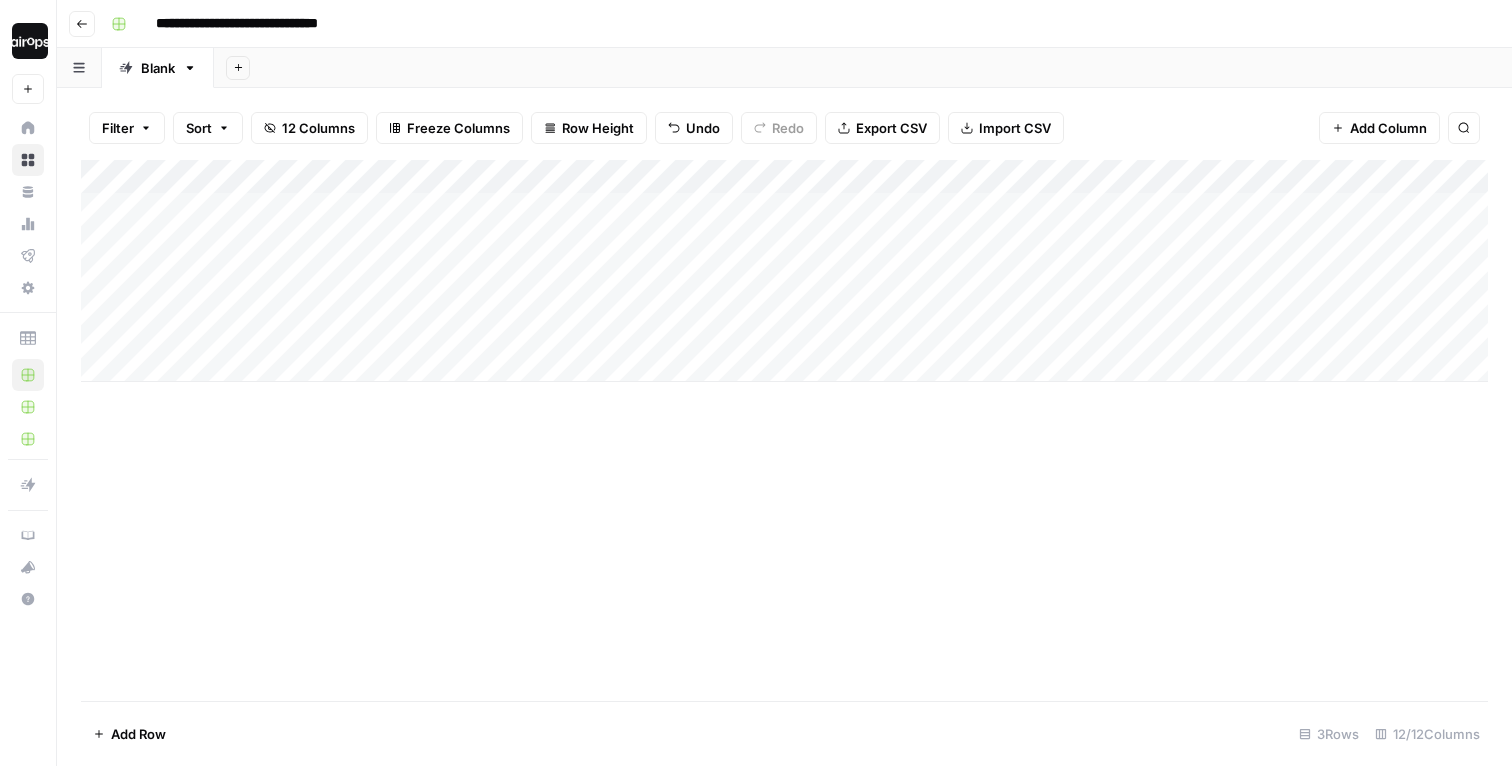 click on "Add Column" at bounding box center [784, 271] 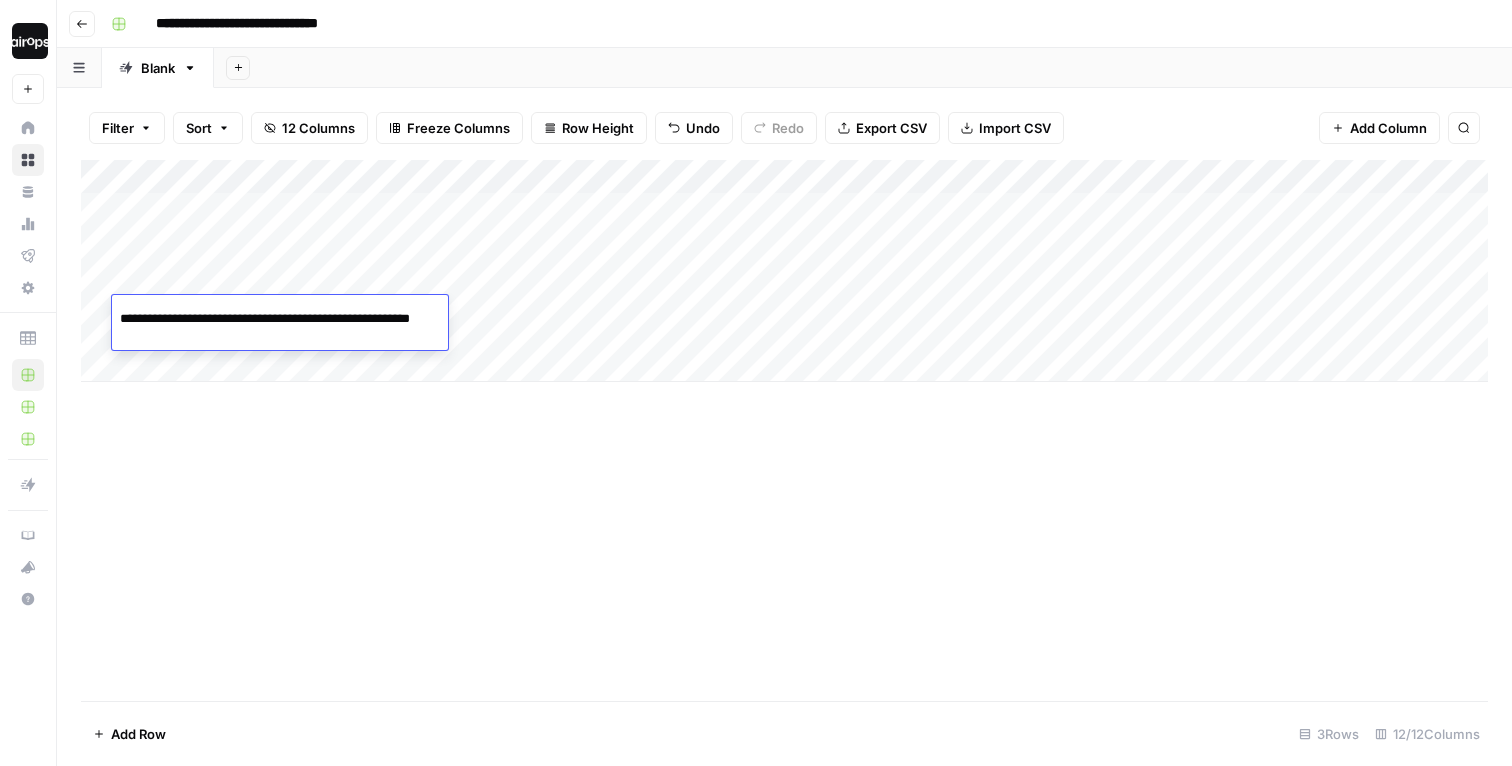 click on "**********" at bounding box center [280, 319] 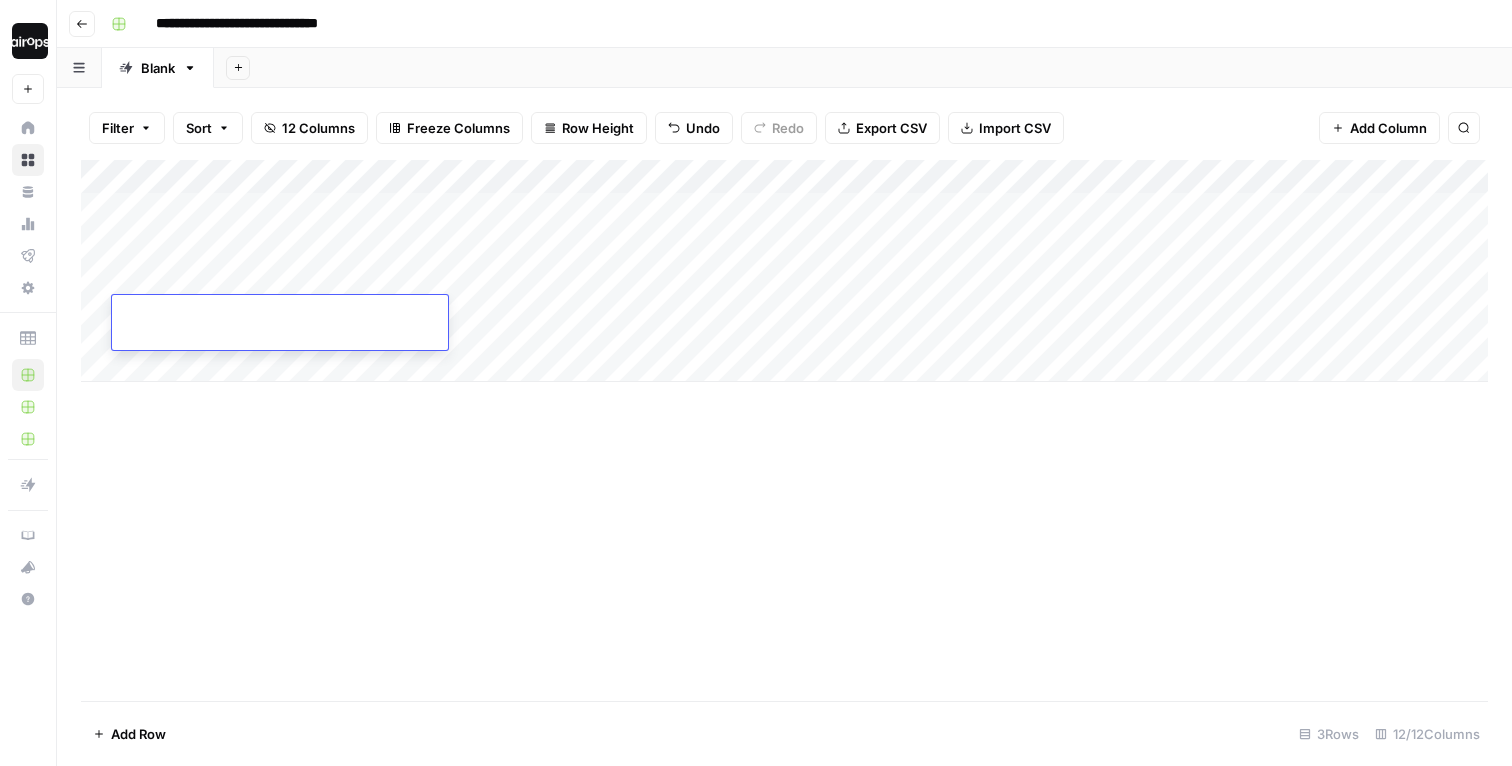 scroll, scrollTop: 0, scrollLeft: 0, axis: both 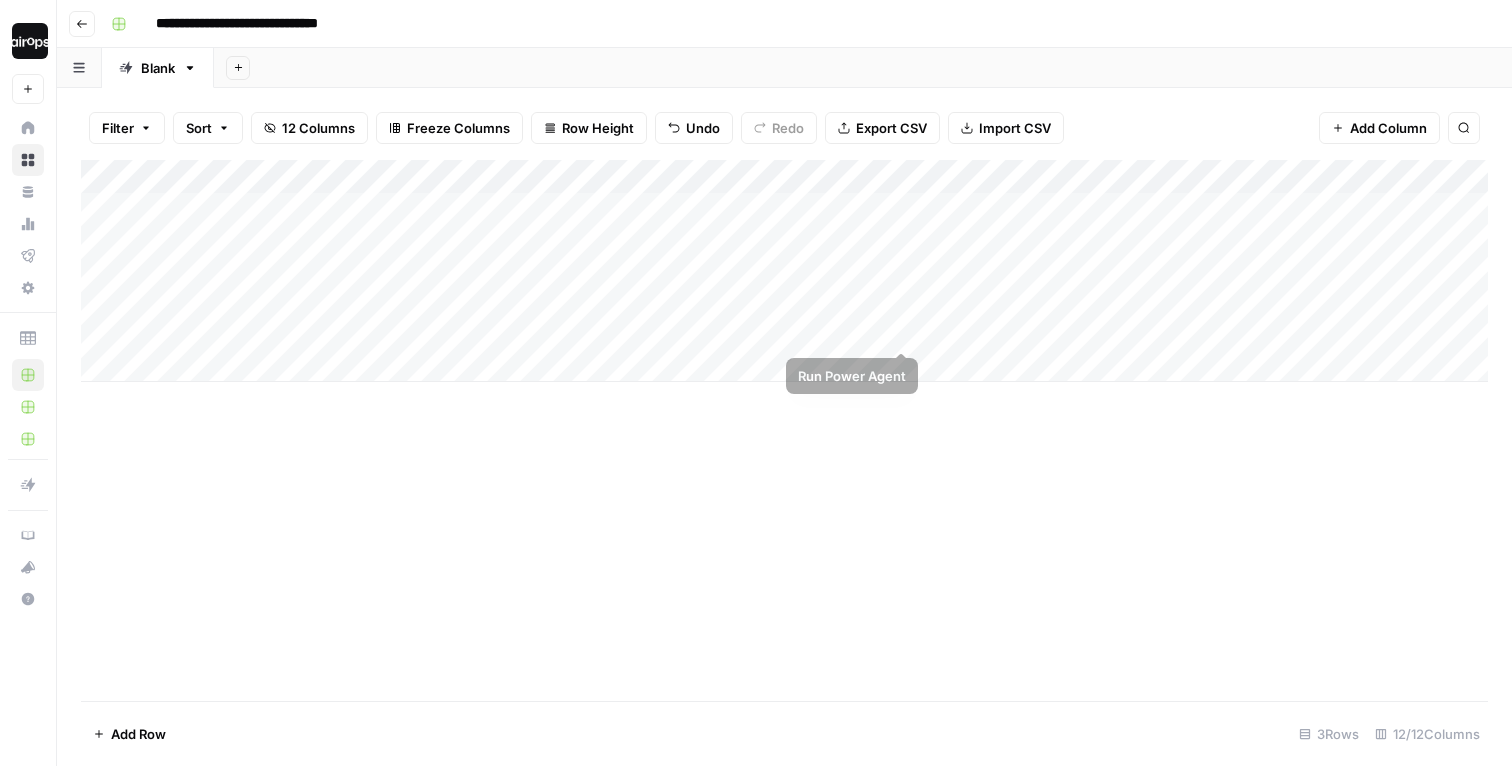 click on "Add Column" at bounding box center (784, 271) 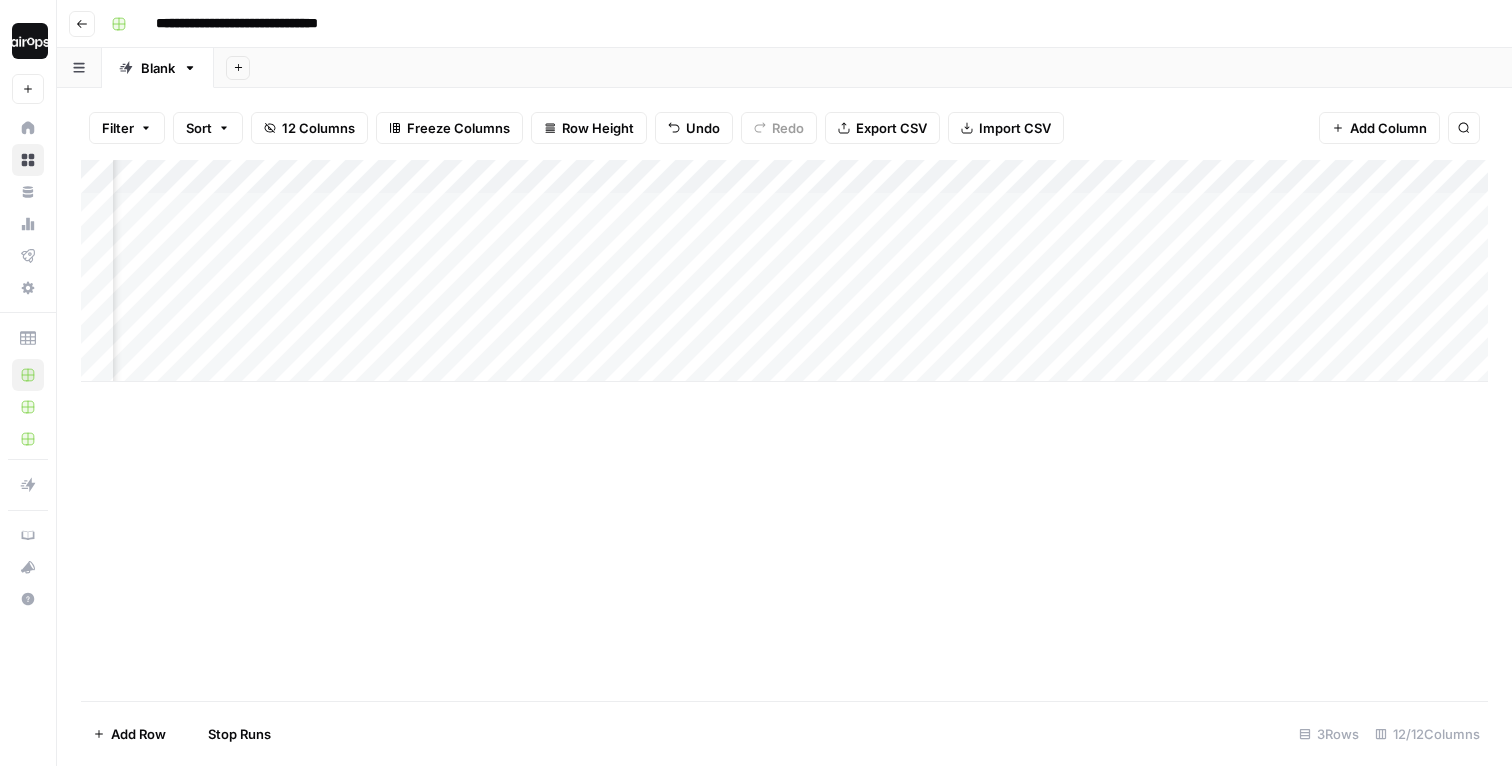 scroll, scrollTop: 0, scrollLeft: 190, axis: horizontal 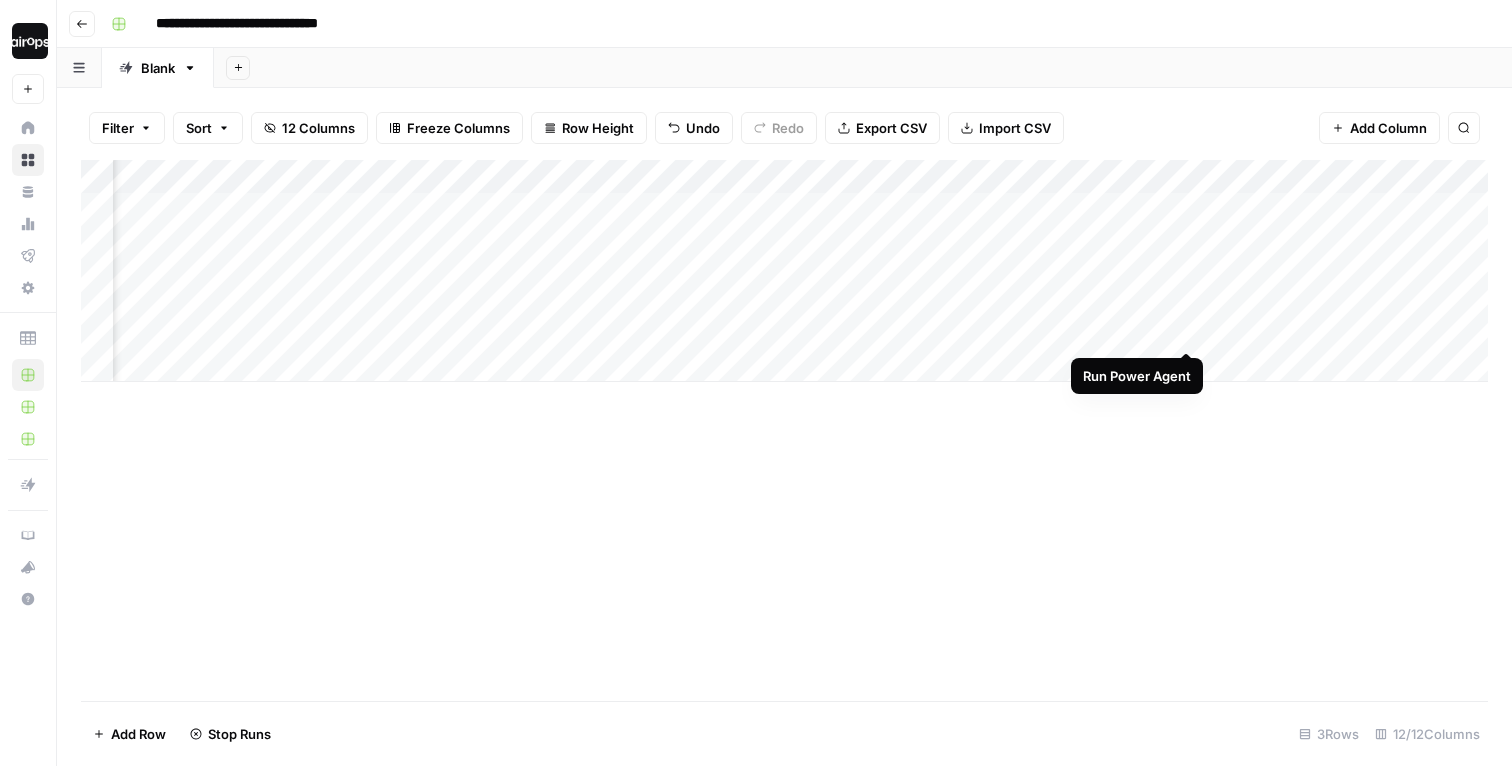 click on "Add Column" at bounding box center [784, 271] 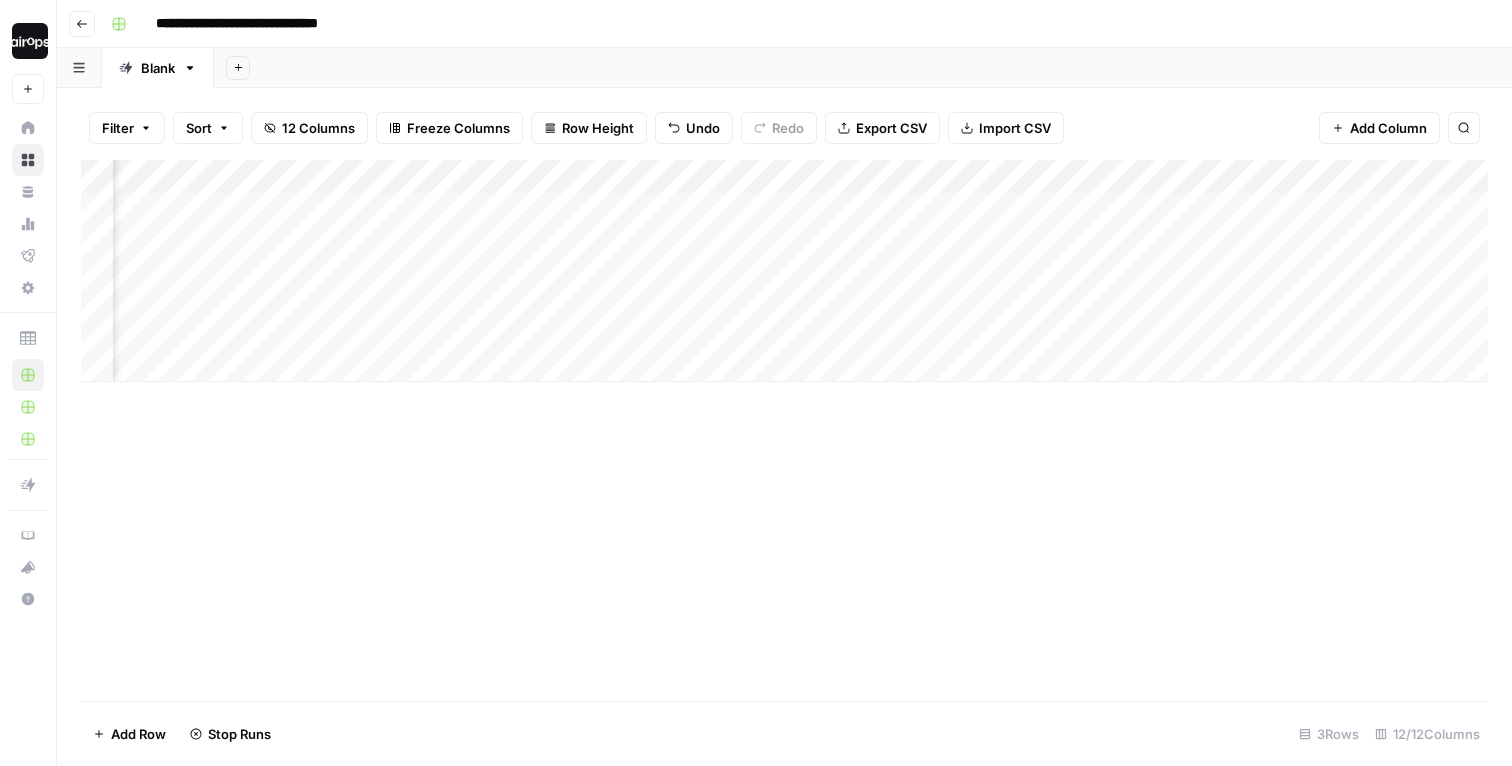 scroll, scrollTop: 0, scrollLeft: 557, axis: horizontal 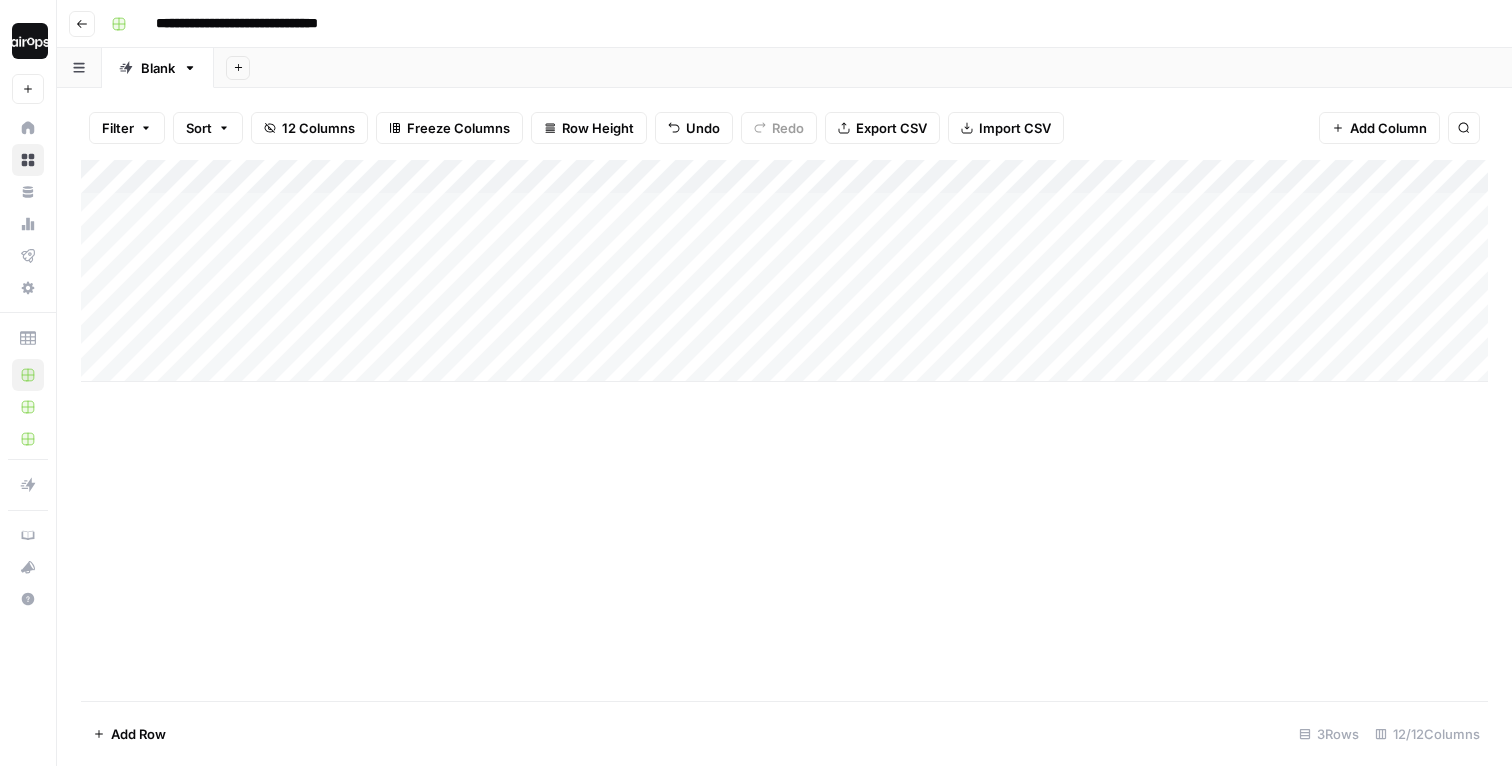 click on "Add Column" at bounding box center [784, 271] 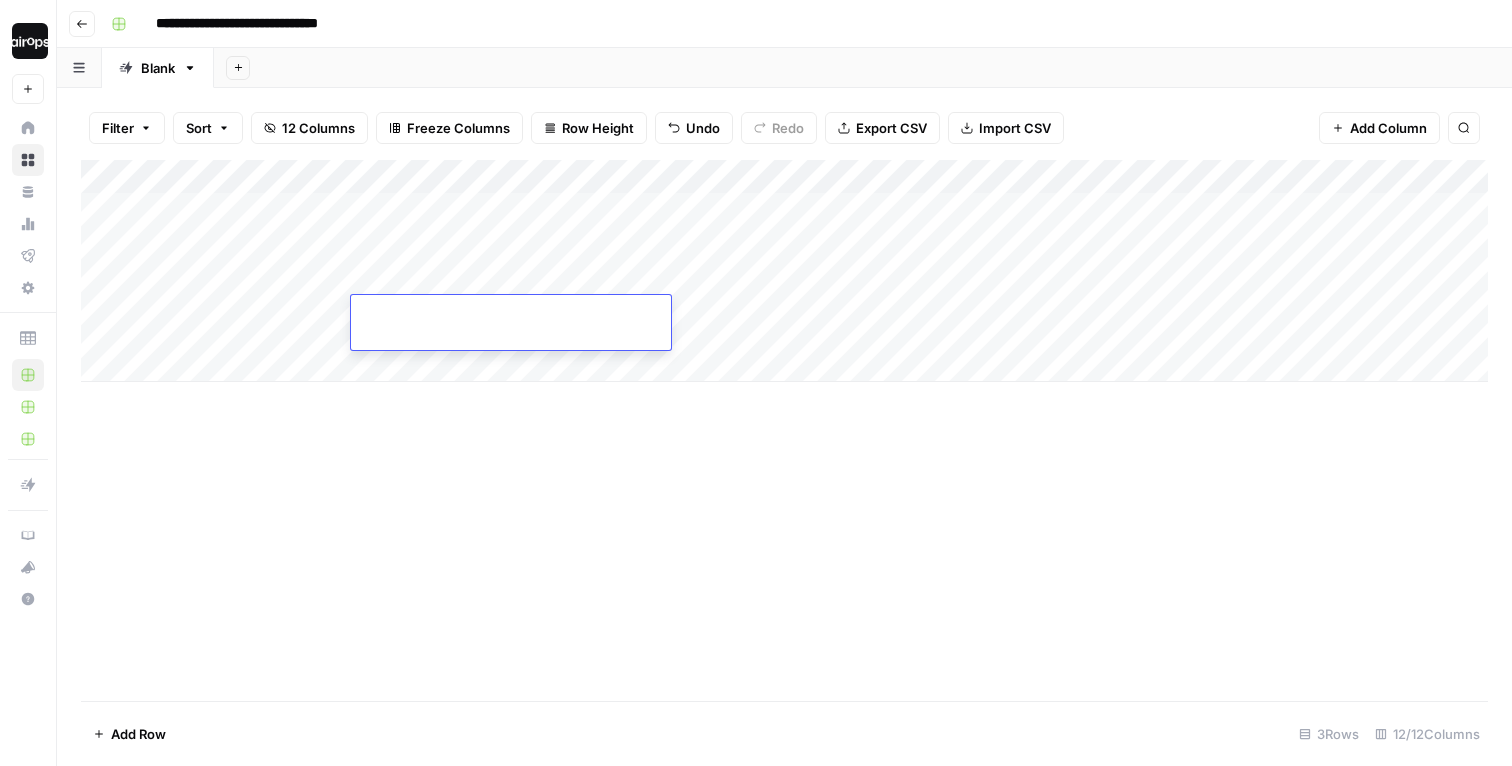 type on "**********" 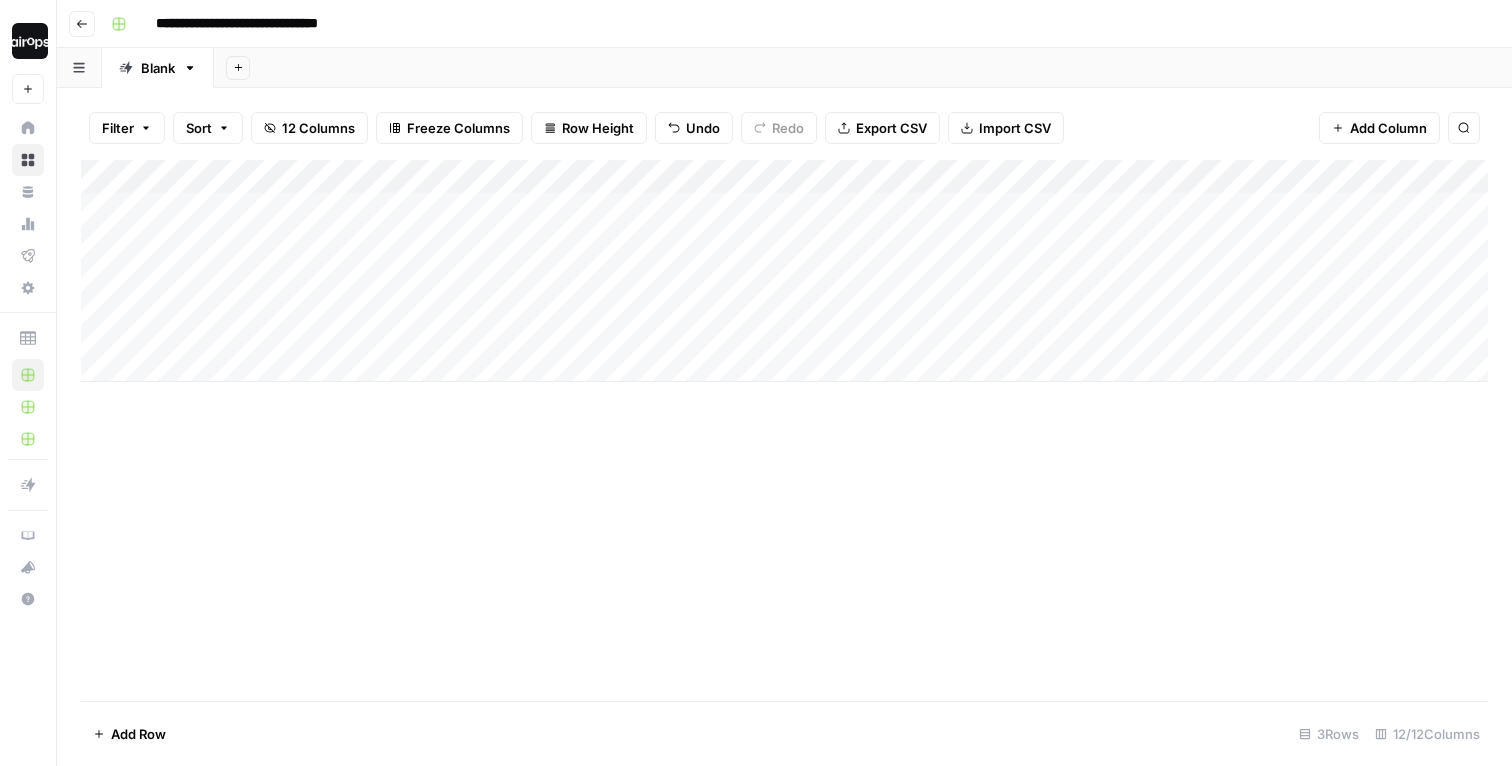 click on "Add Column" at bounding box center [784, 430] 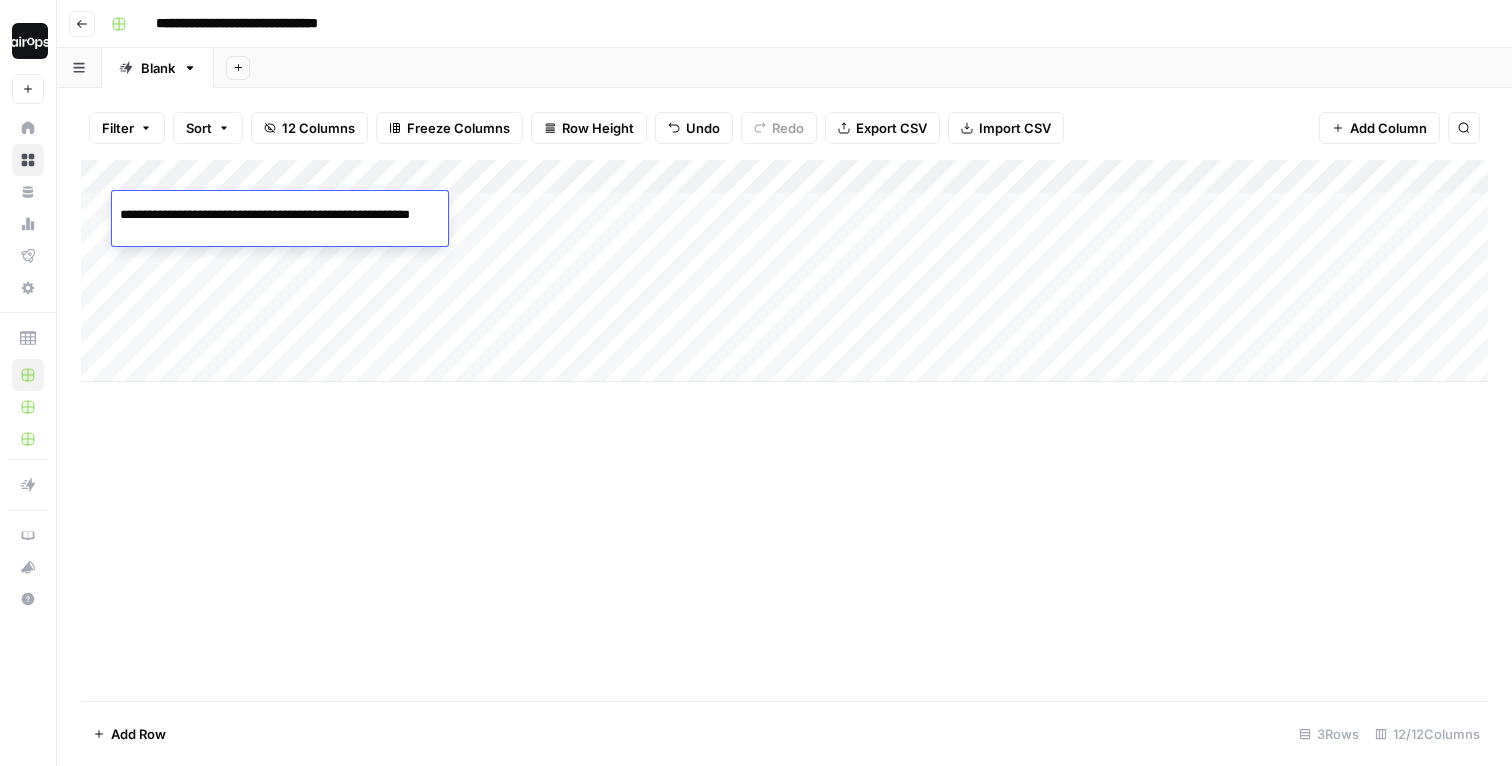 click on "**********" at bounding box center (280, 215) 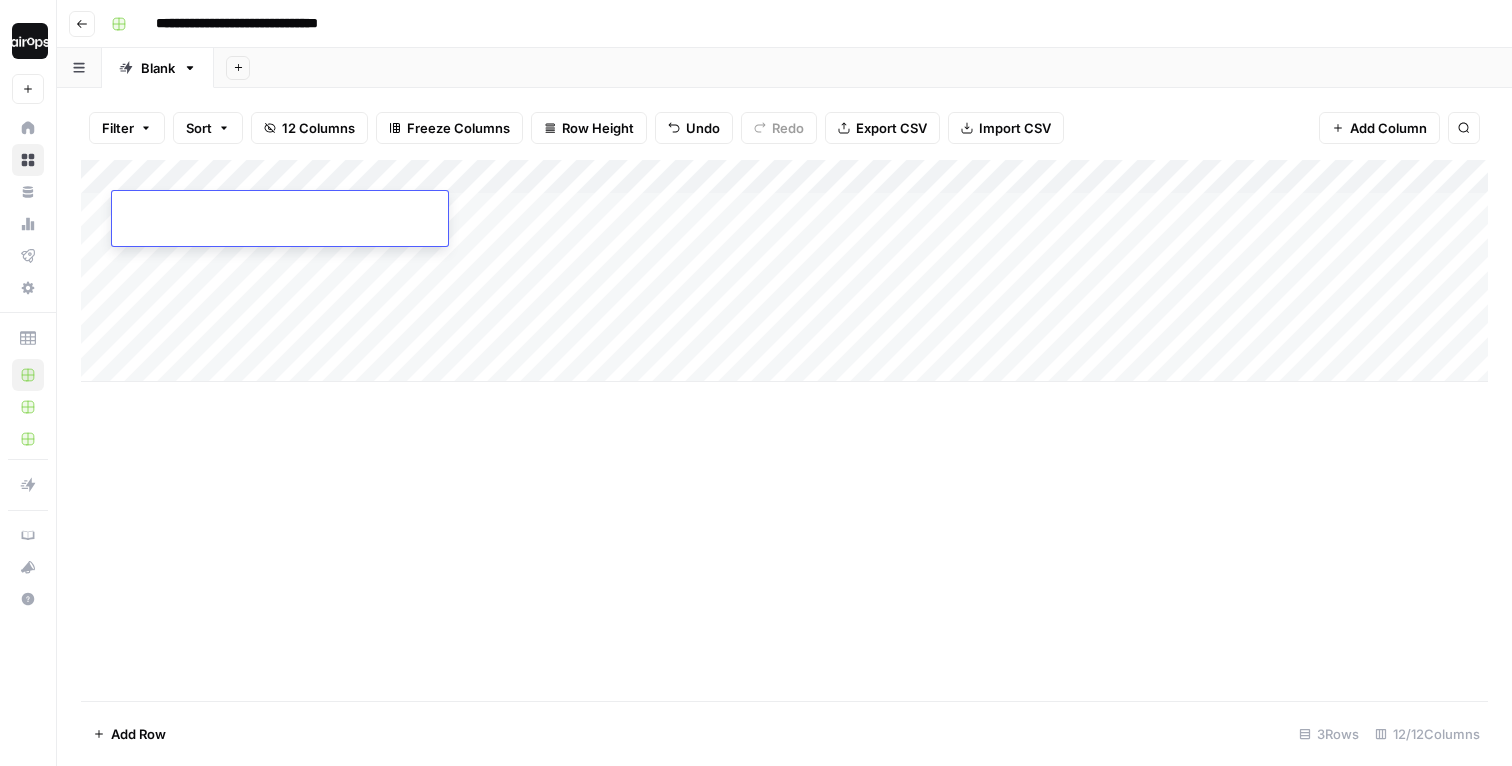paste on "**********" 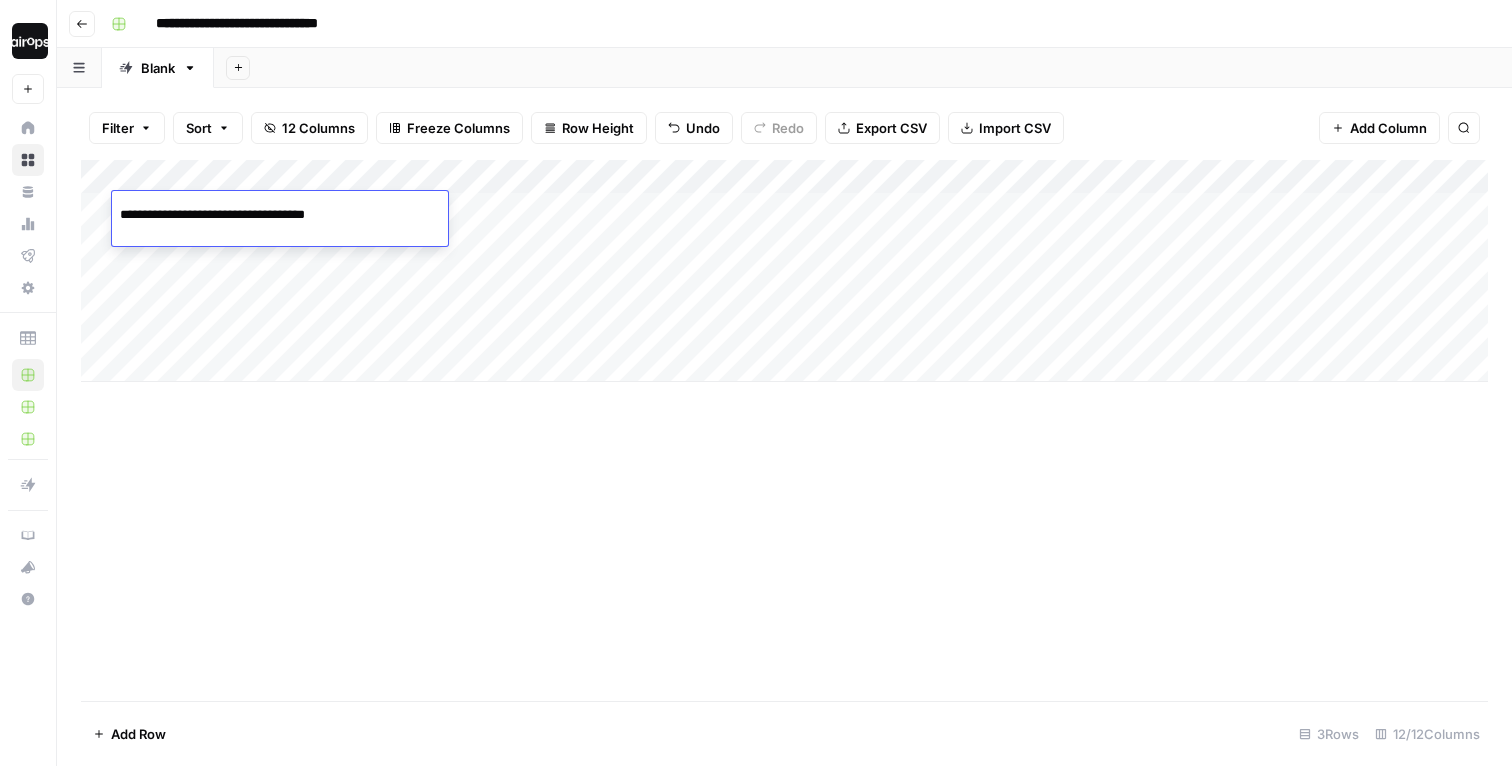 click on "Add Column" at bounding box center (784, 271) 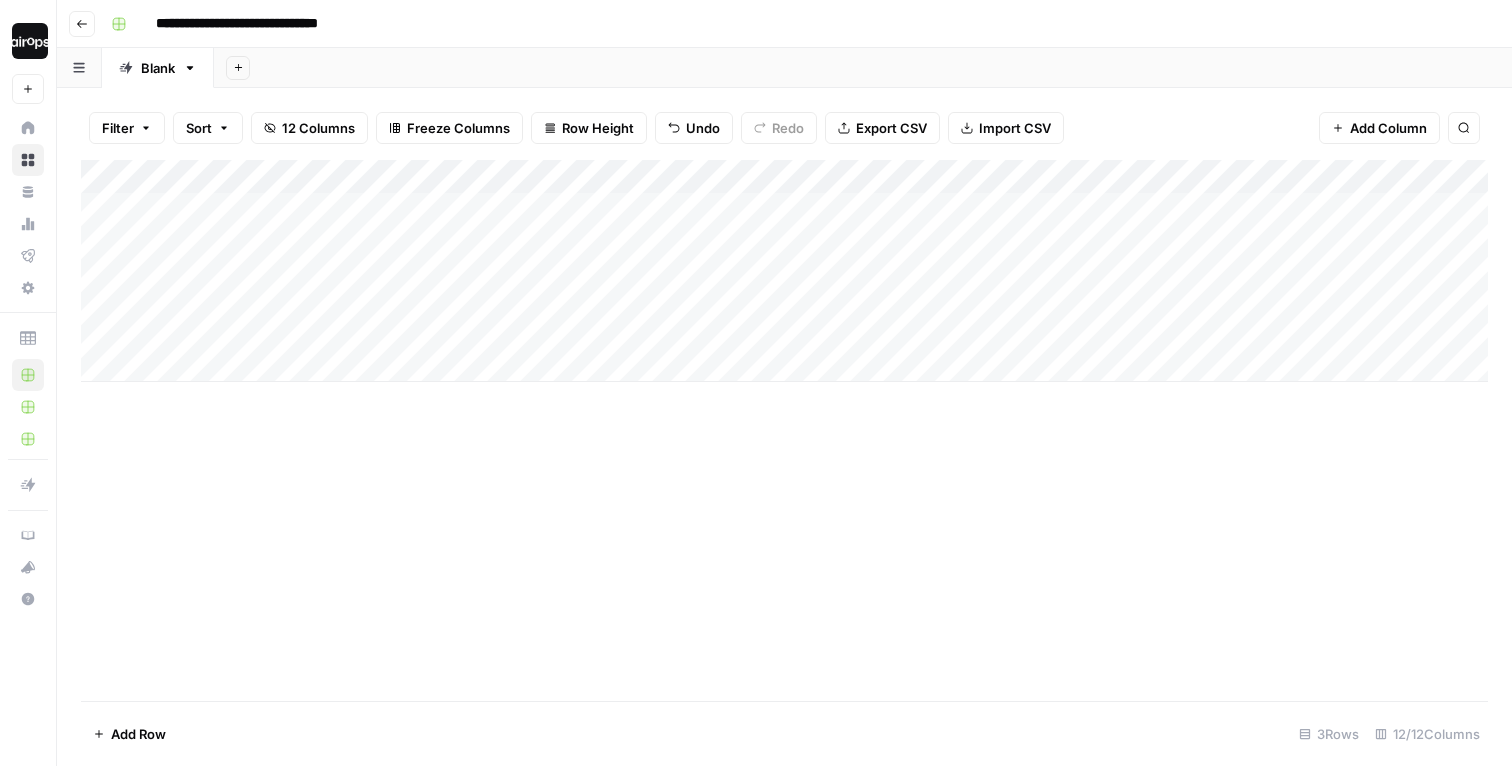 click on "Add Column" at bounding box center [784, 271] 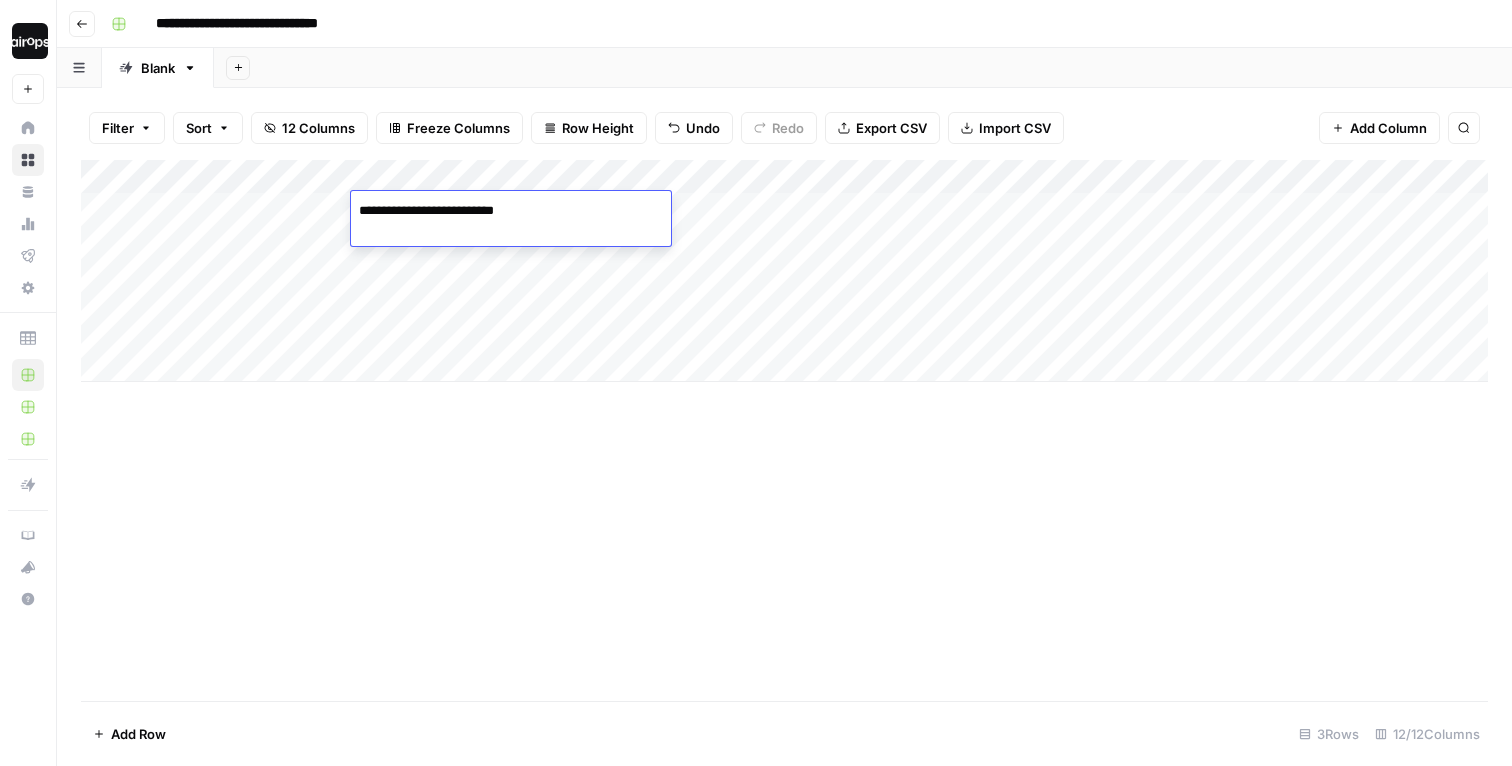 paste on "**********" 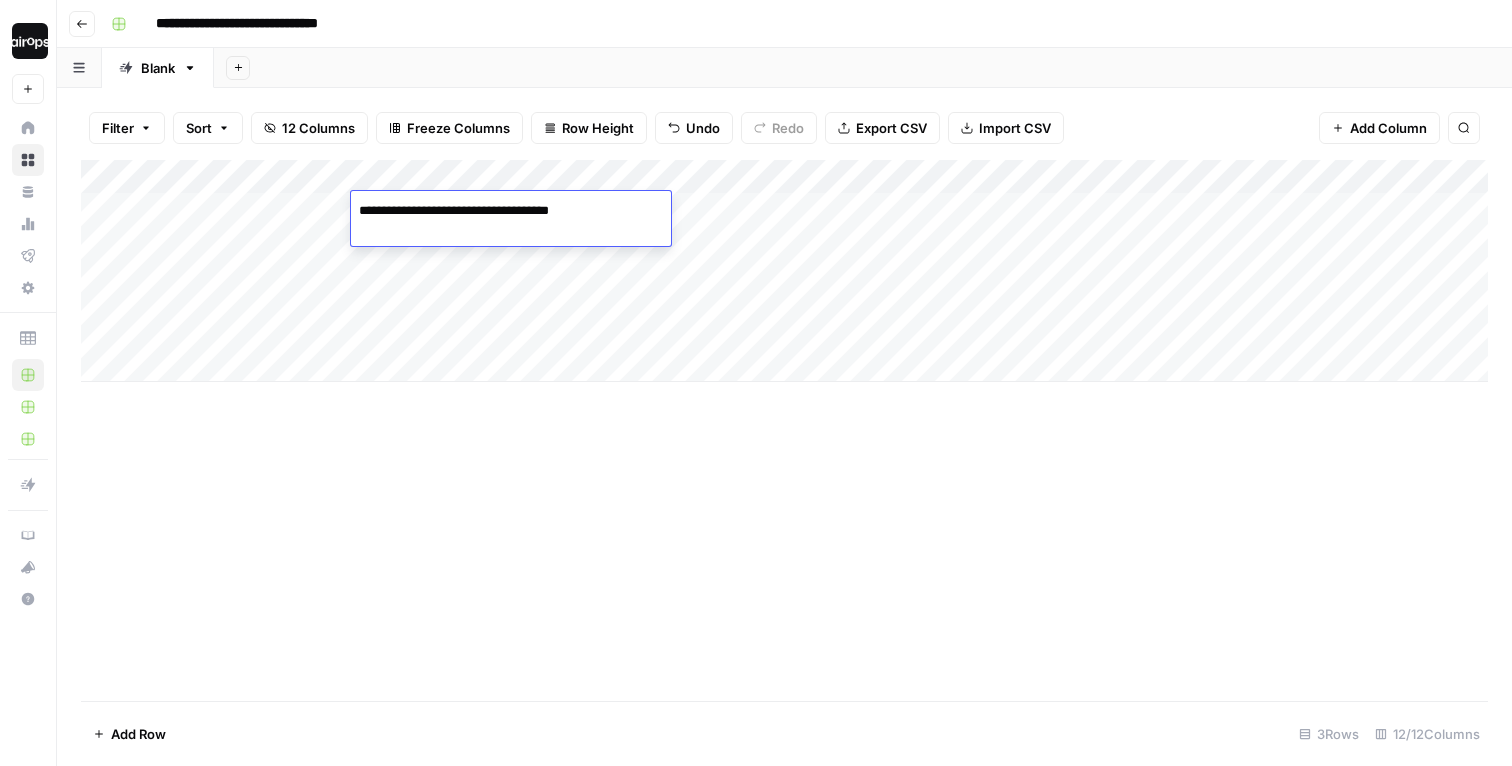 click on "Add Sheet" at bounding box center [863, 68] 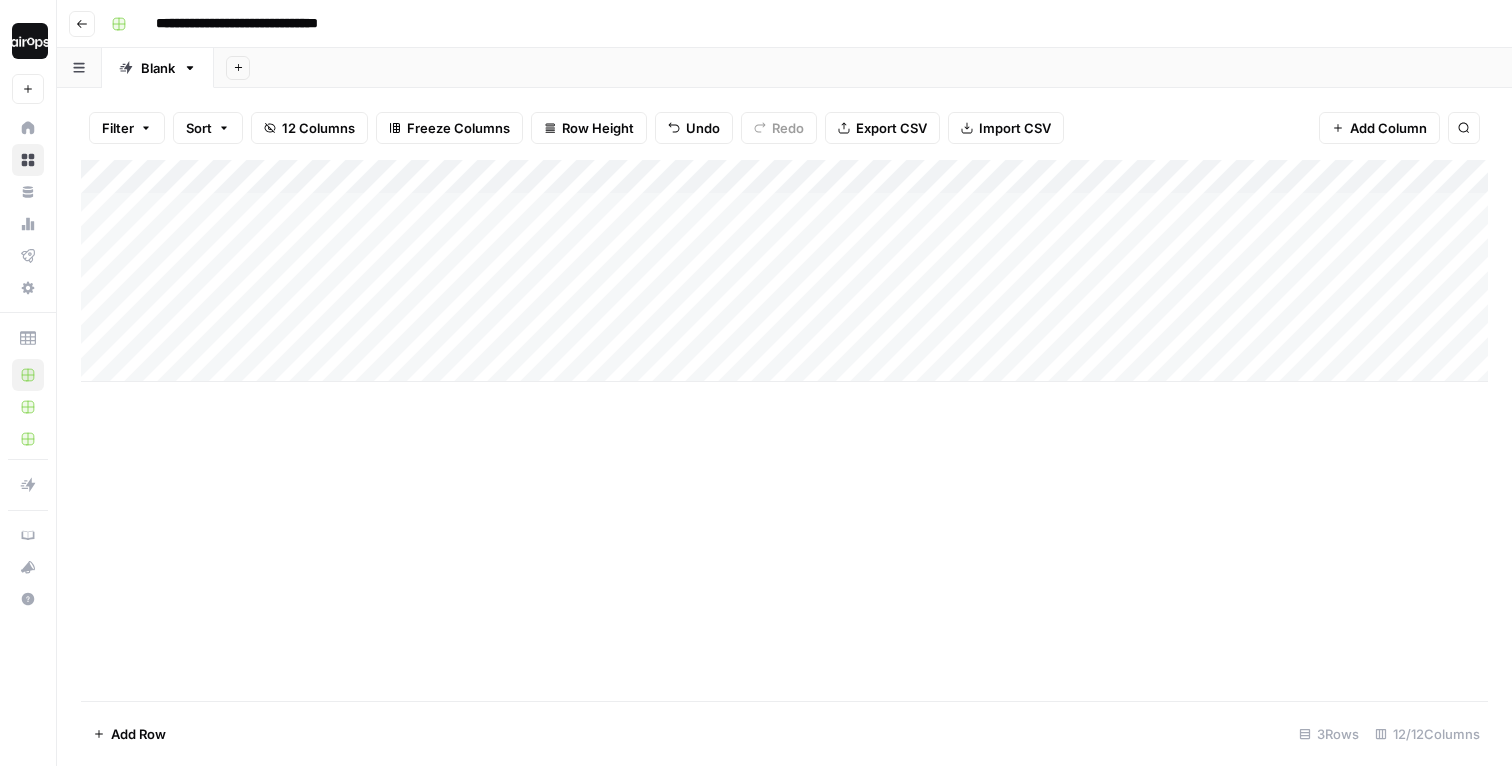 click on "Add Column" at bounding box center (784, 271) 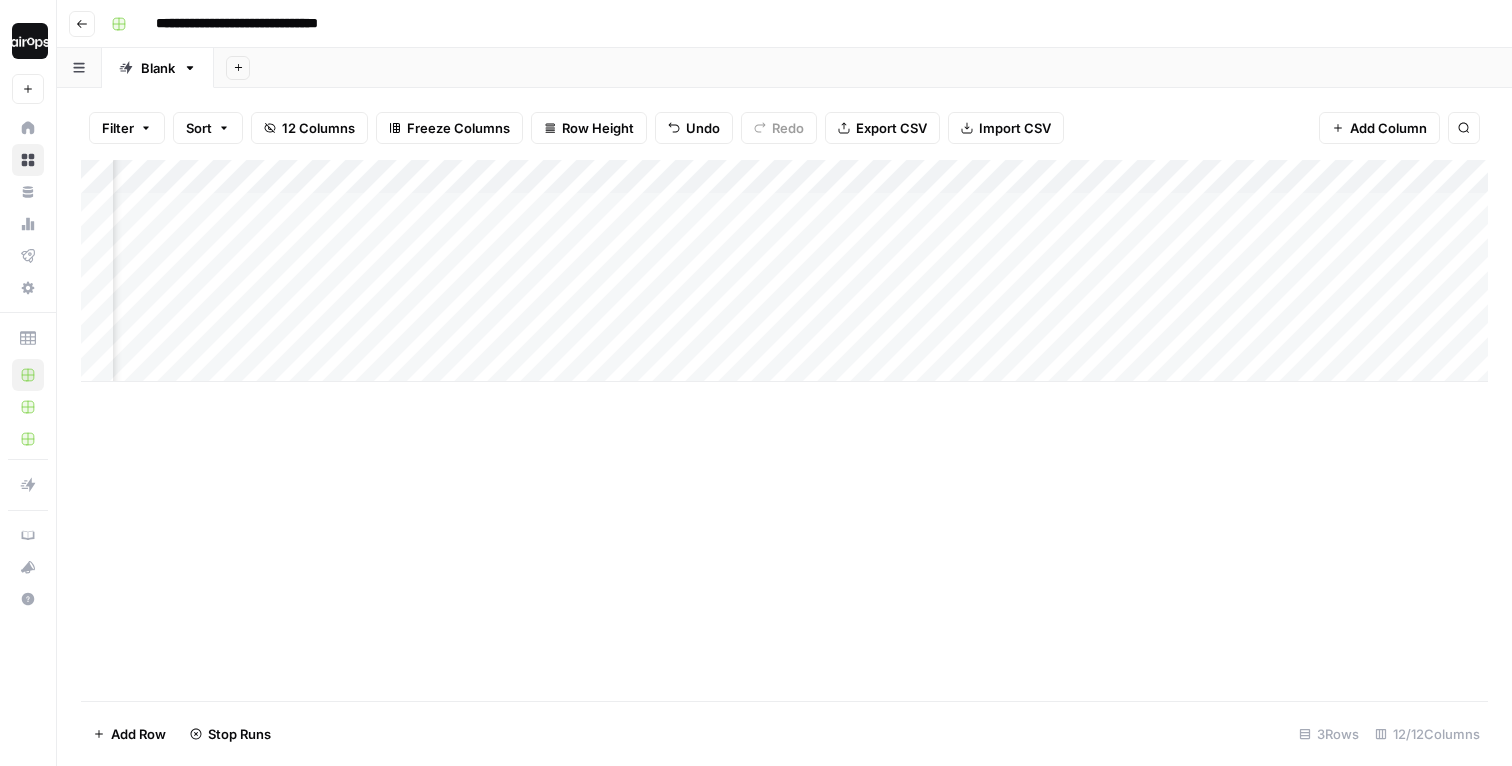 scroll, scrollTop: 0, scrollLeft: 321, axis: horizontal 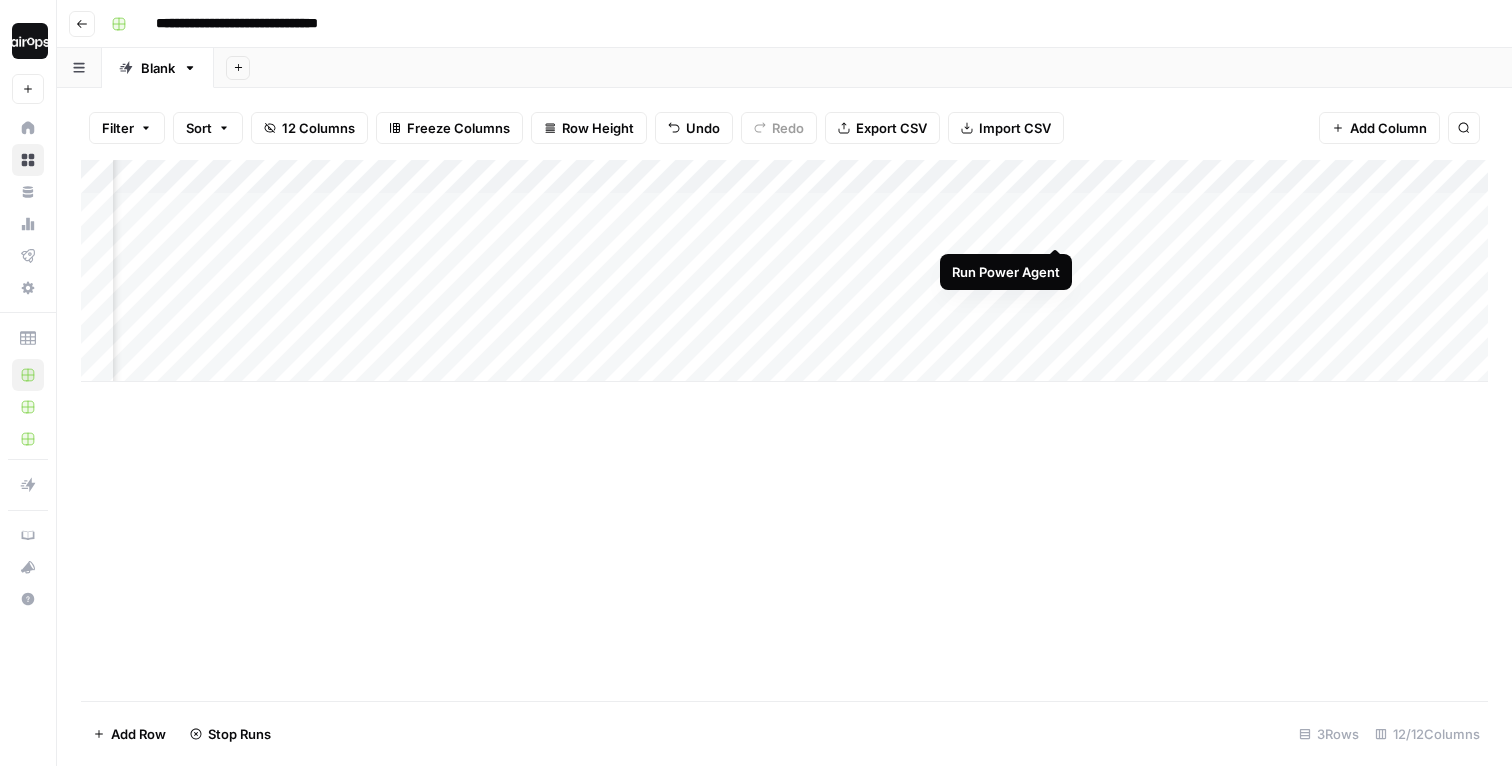 click on "Add Column" at bounding box center (784, 271) 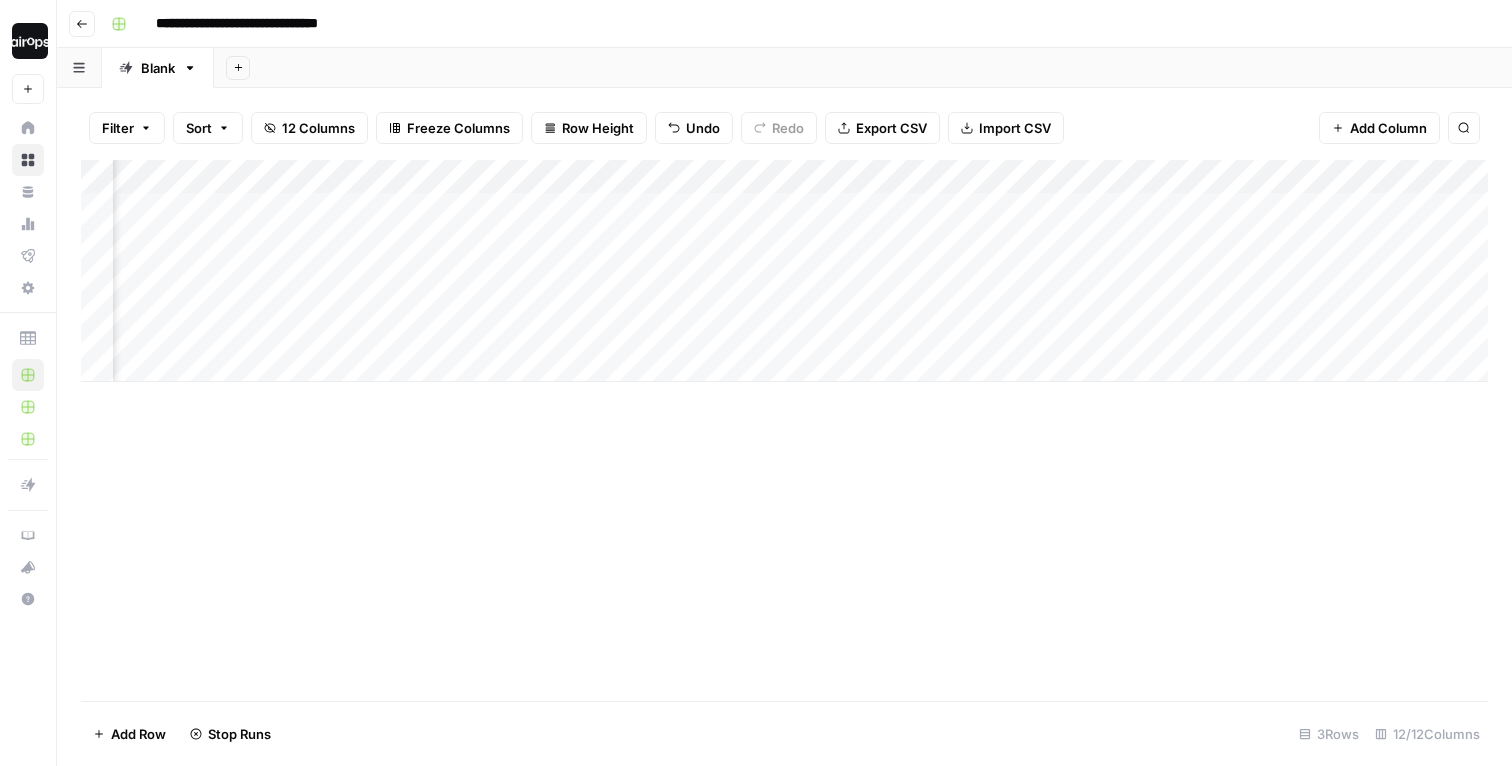 scroll, scrollTop: 0, scrollLeft: 660, axis: horizontal 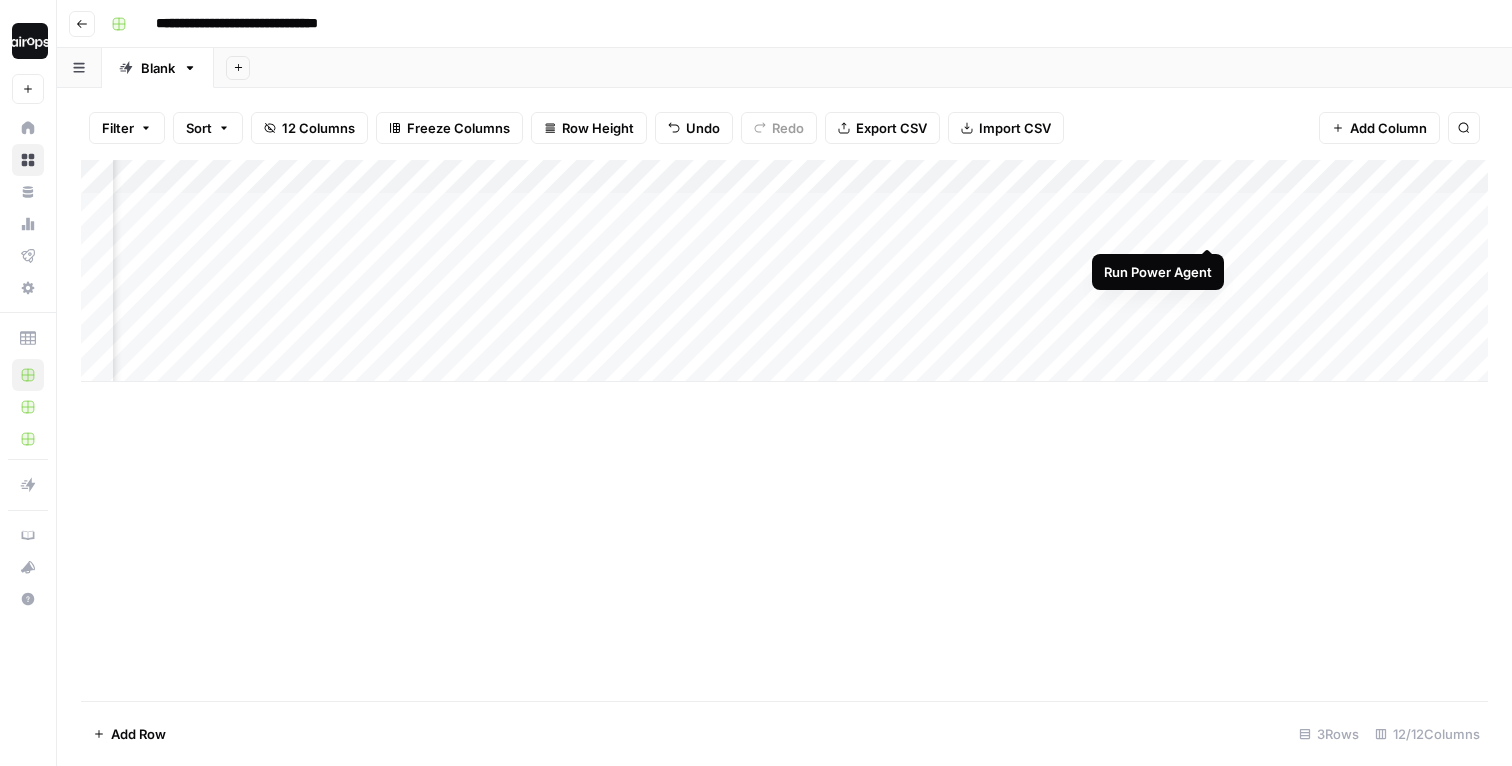click on "Add Column" at bounding box center [784, 271] 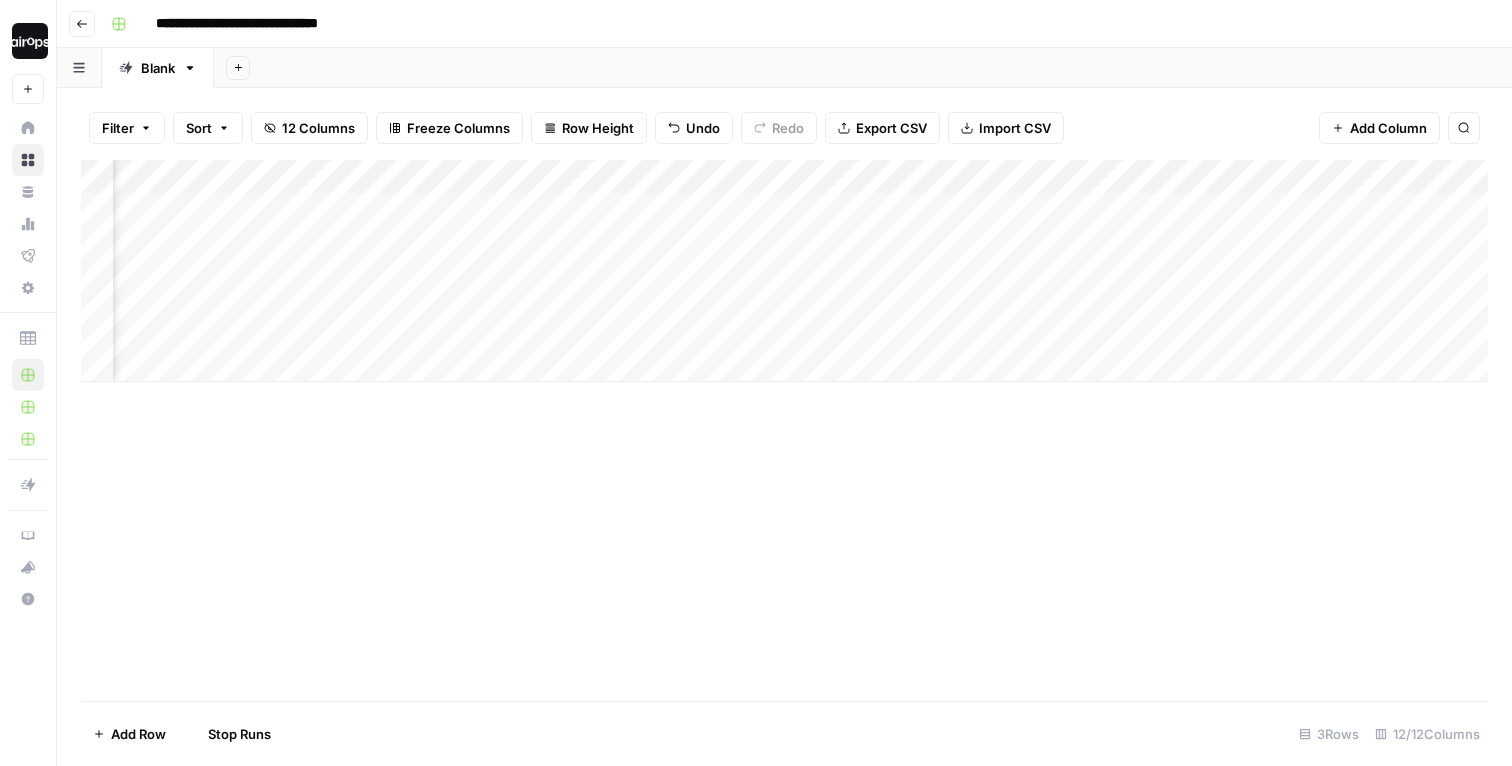 scroll, scrollTop: 0, scrollLeft: 1297, axis: horizontal 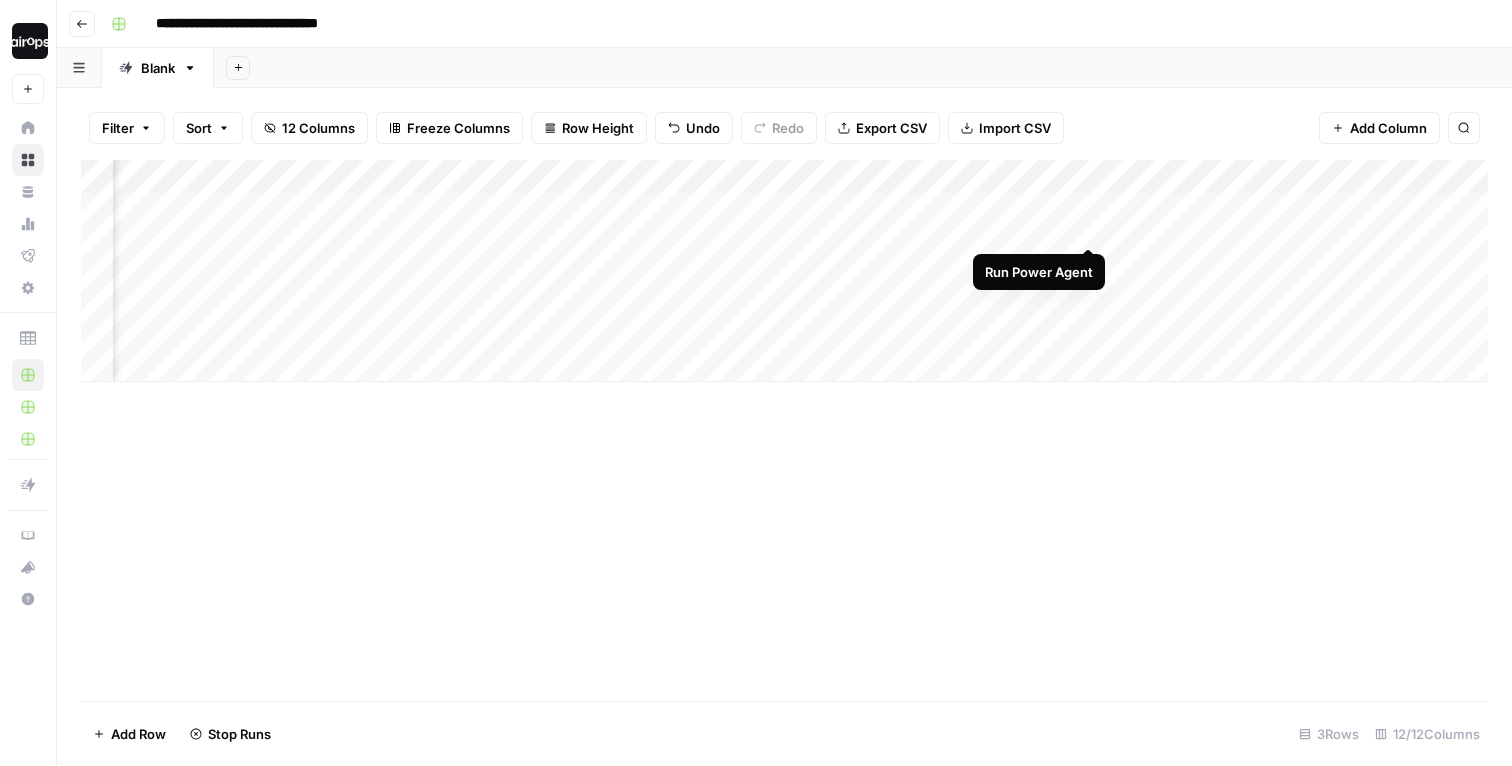 click on "Add Column" at bounding box center [784, 271] 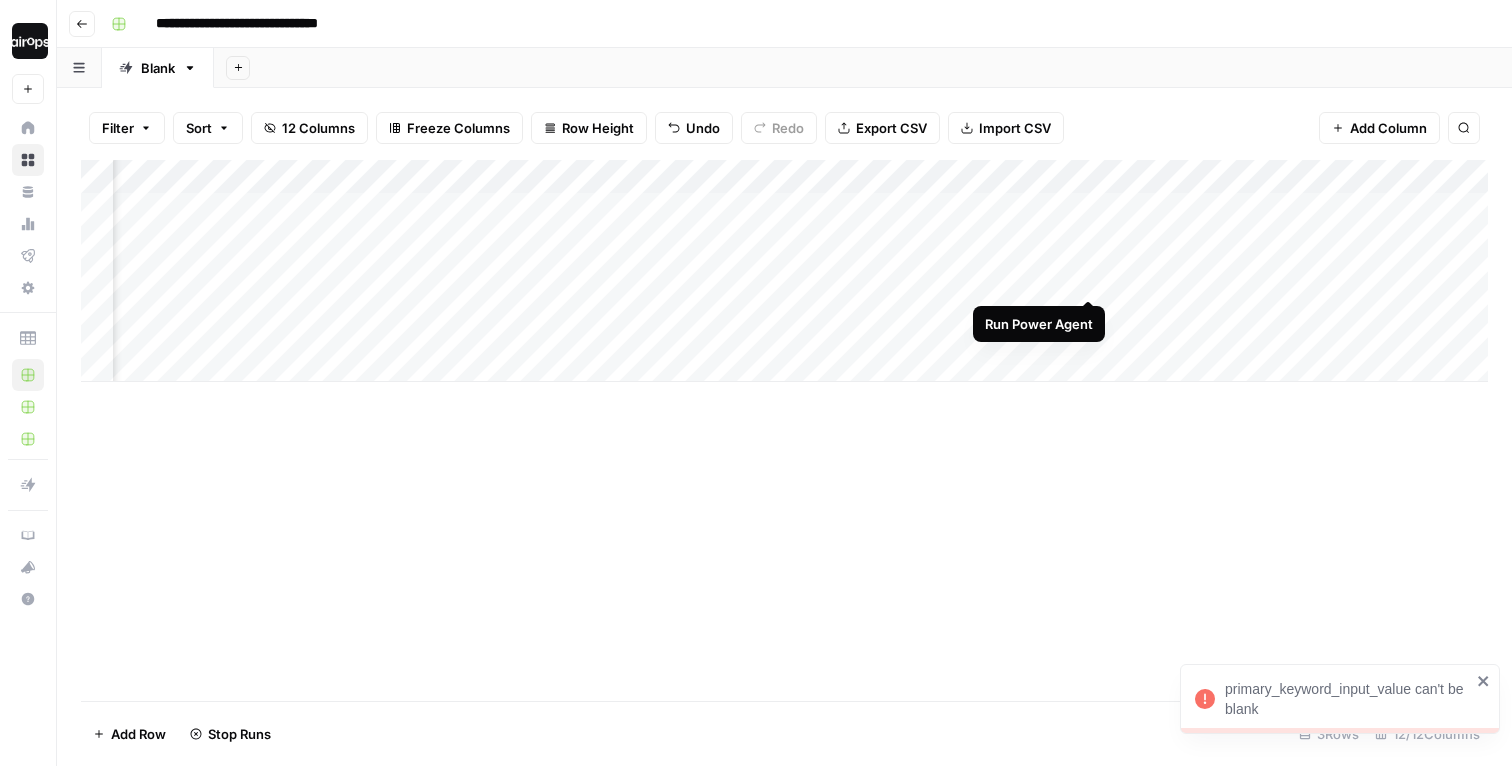 click on "Add Column" at bounding box center [784, 271] 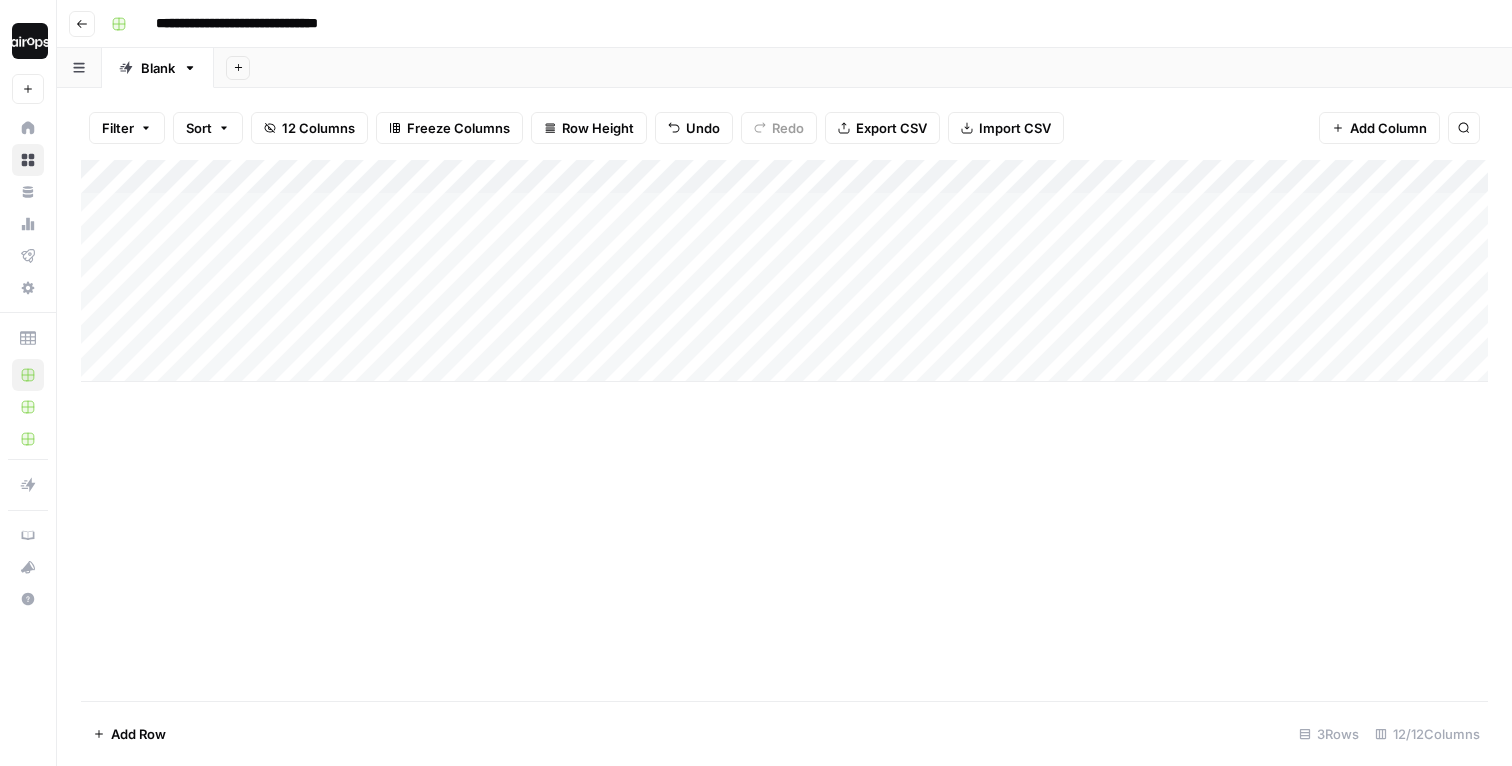scroll, scrollTop: 0, scrollLeft: 0, axis: both 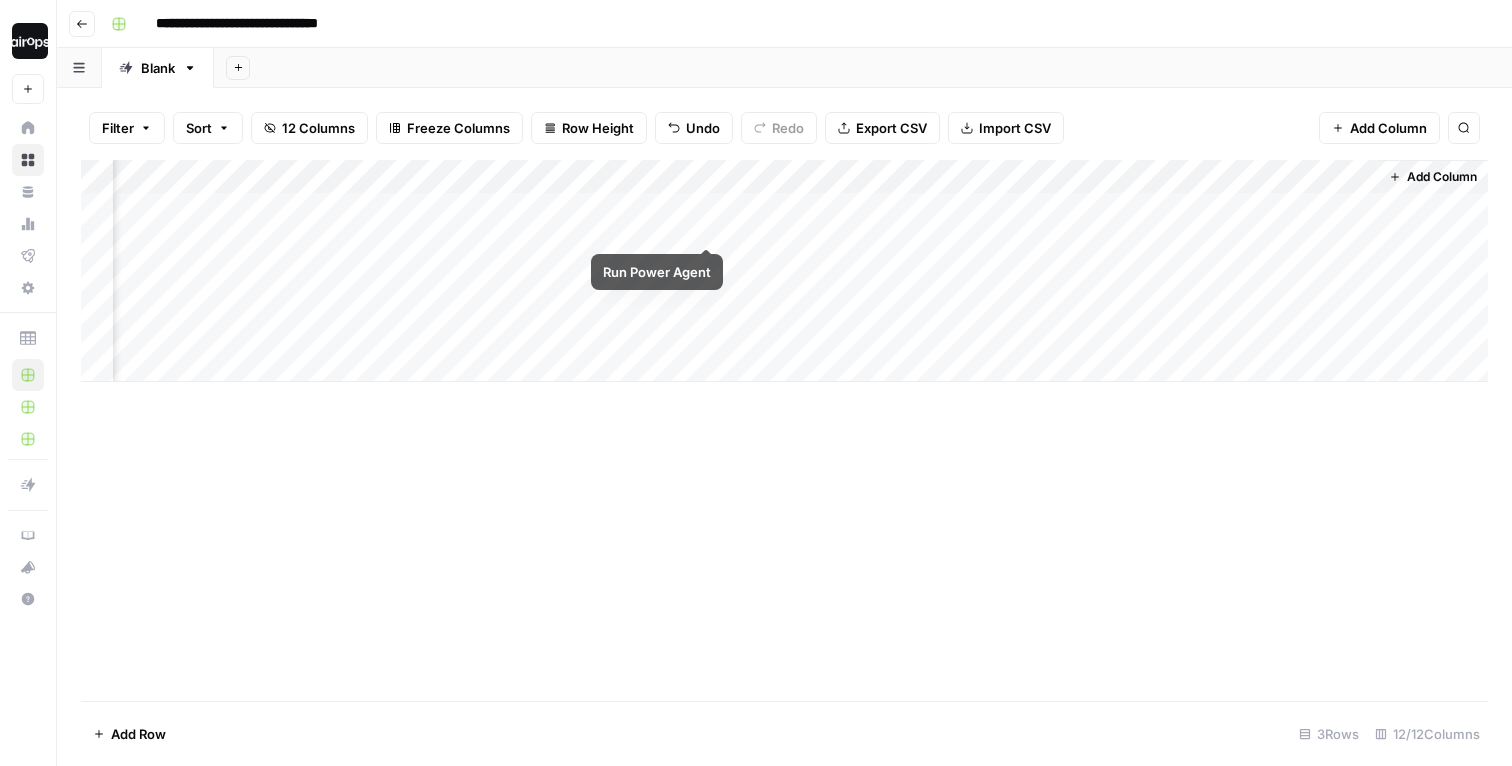 click on "Add Column" at bounding box center [784, 271] 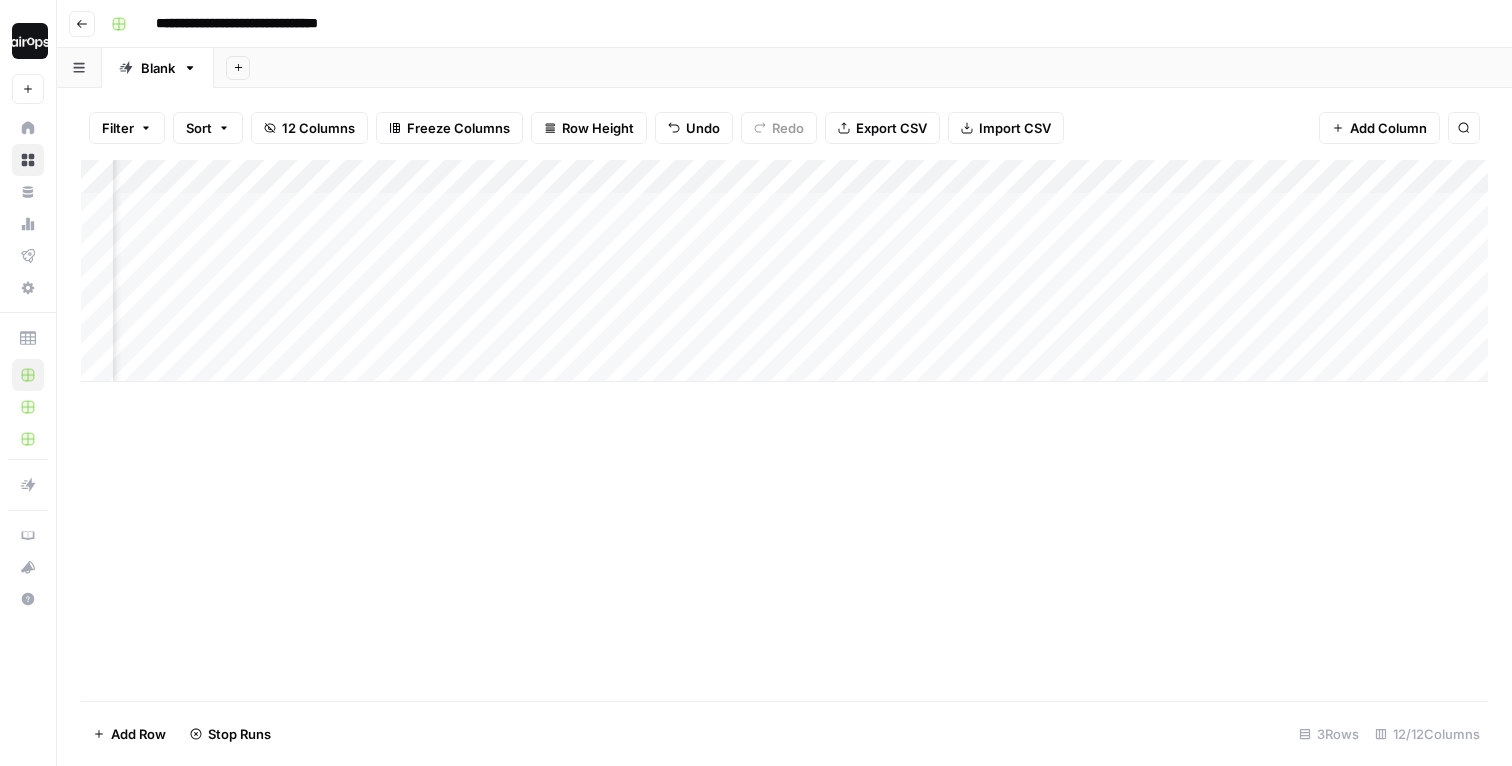 scroll, scrollTop: 0, scrollLeft: 993, axis: horizontal 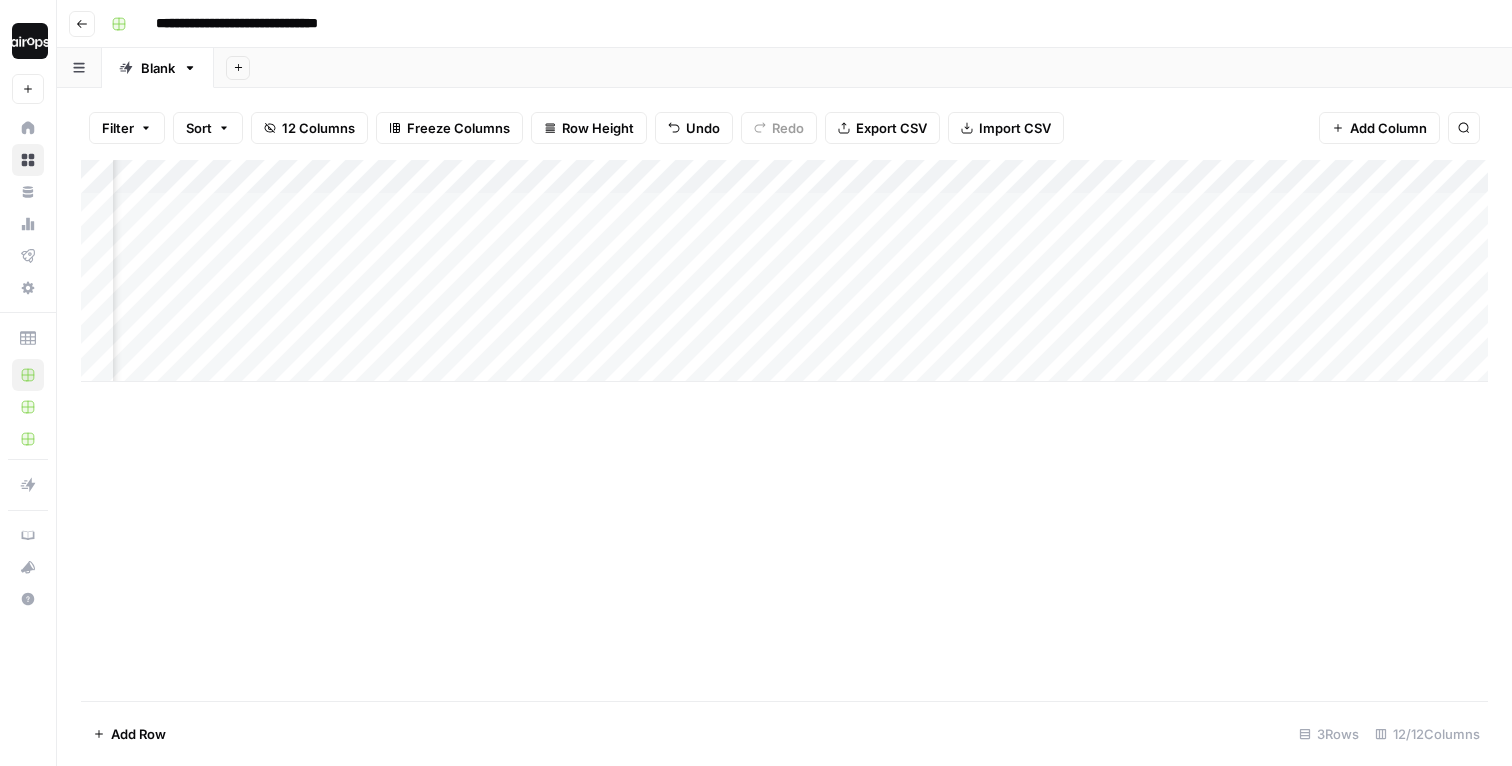 click on "Add Column" at bounding box center (784, 271) 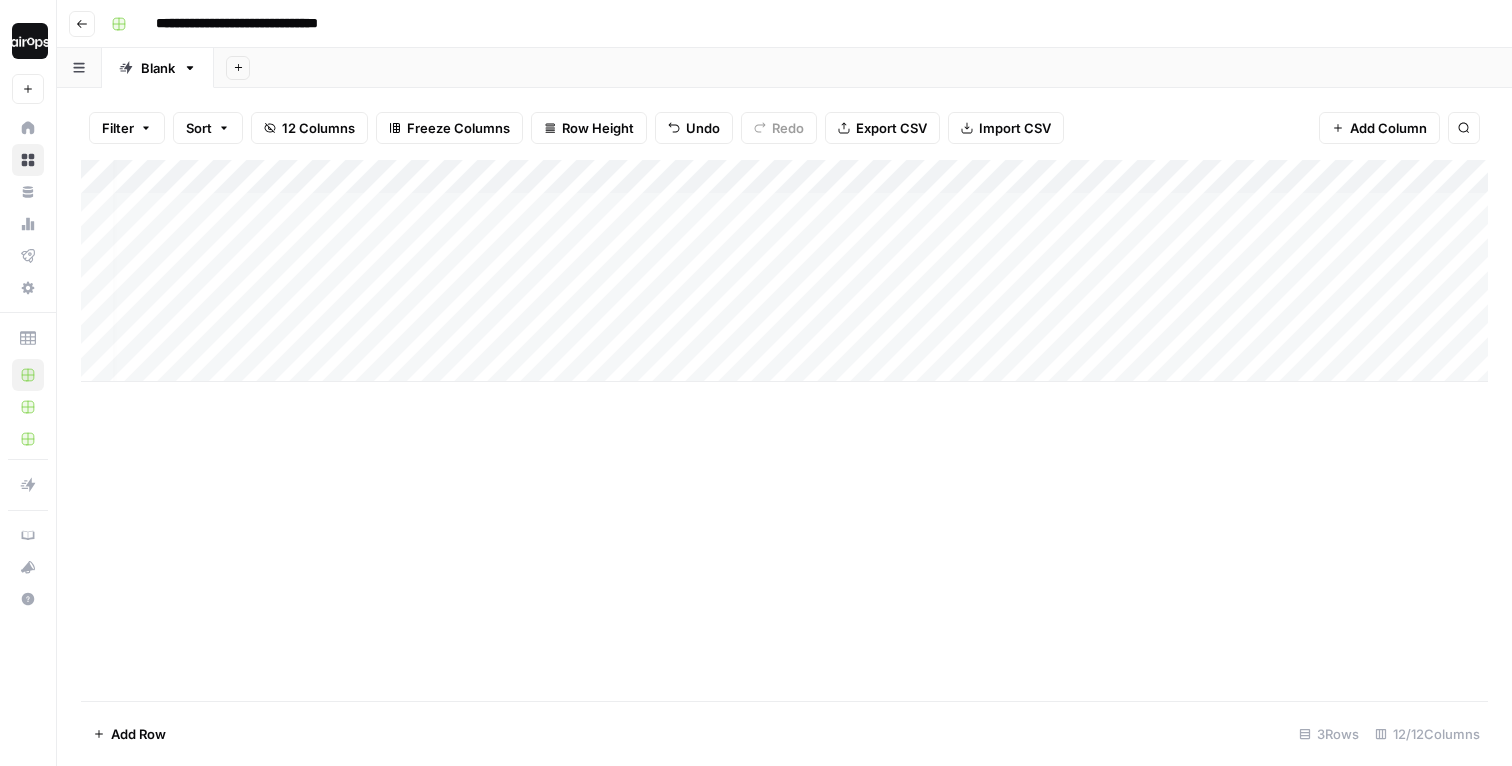 scroll, scrollTop: 0, scrollLeft: 0, axis: both 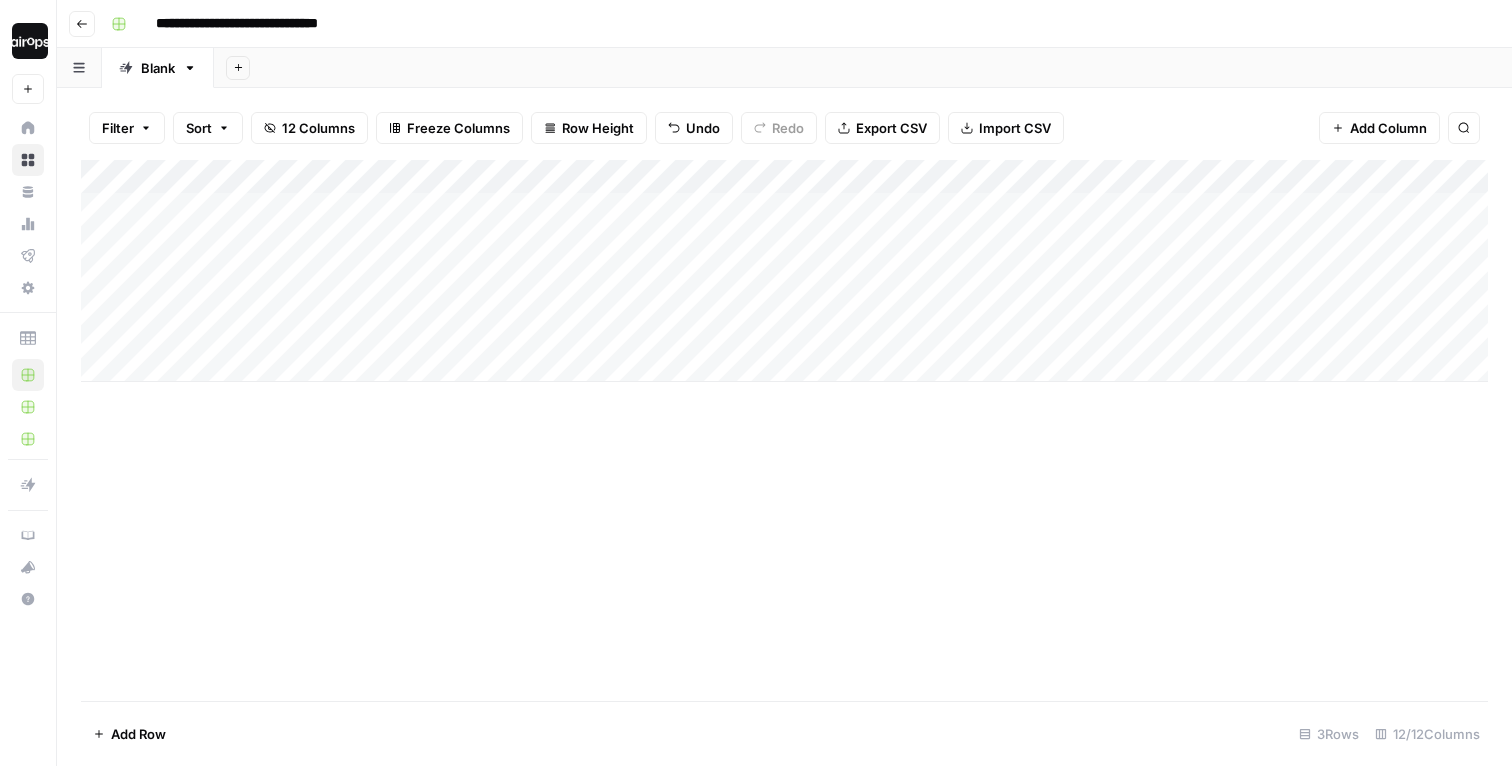 click on "Add Sheet" at bounding box center [863, 68] 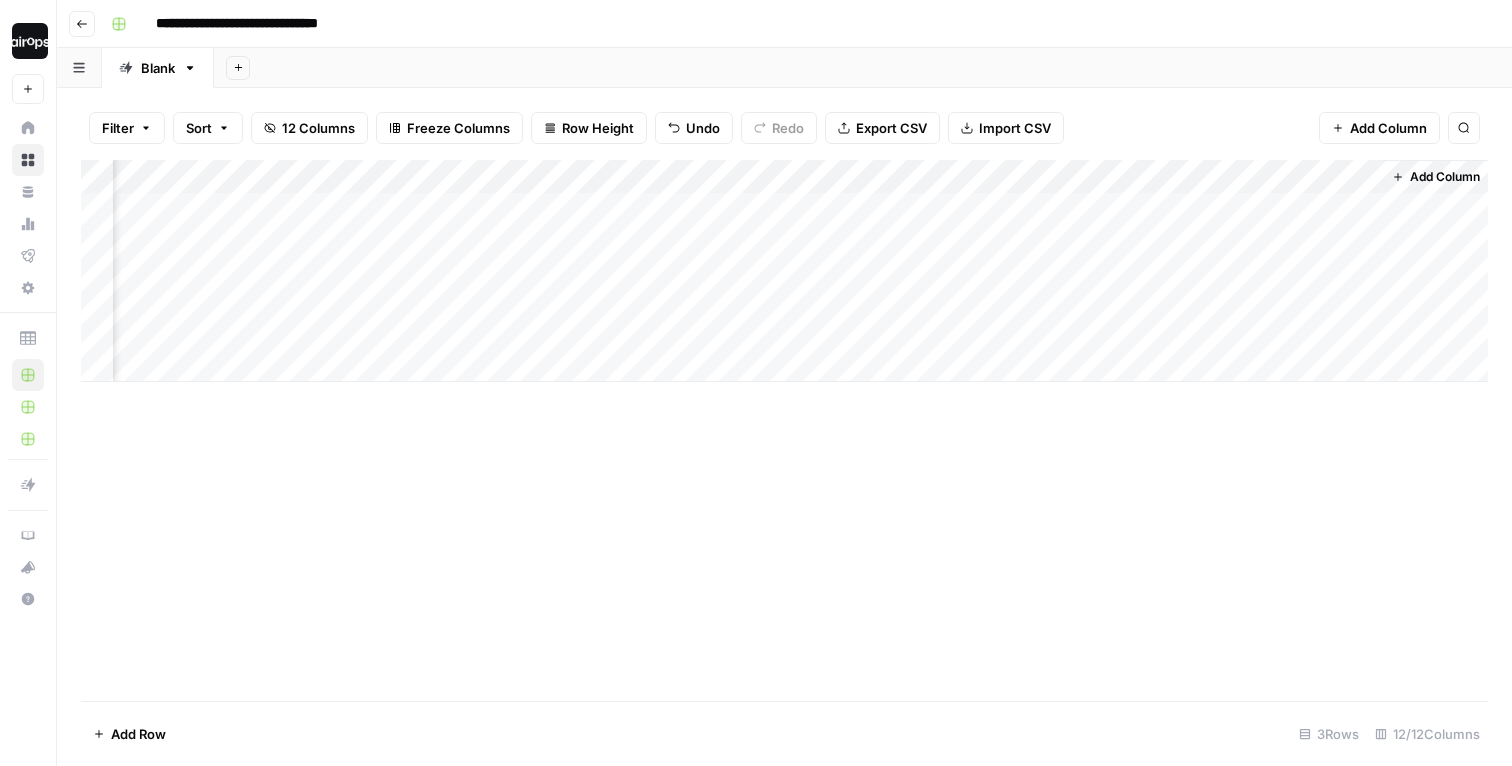 scroll, scrollTop: 0, scrollLeft: 1675, axis: horizontal 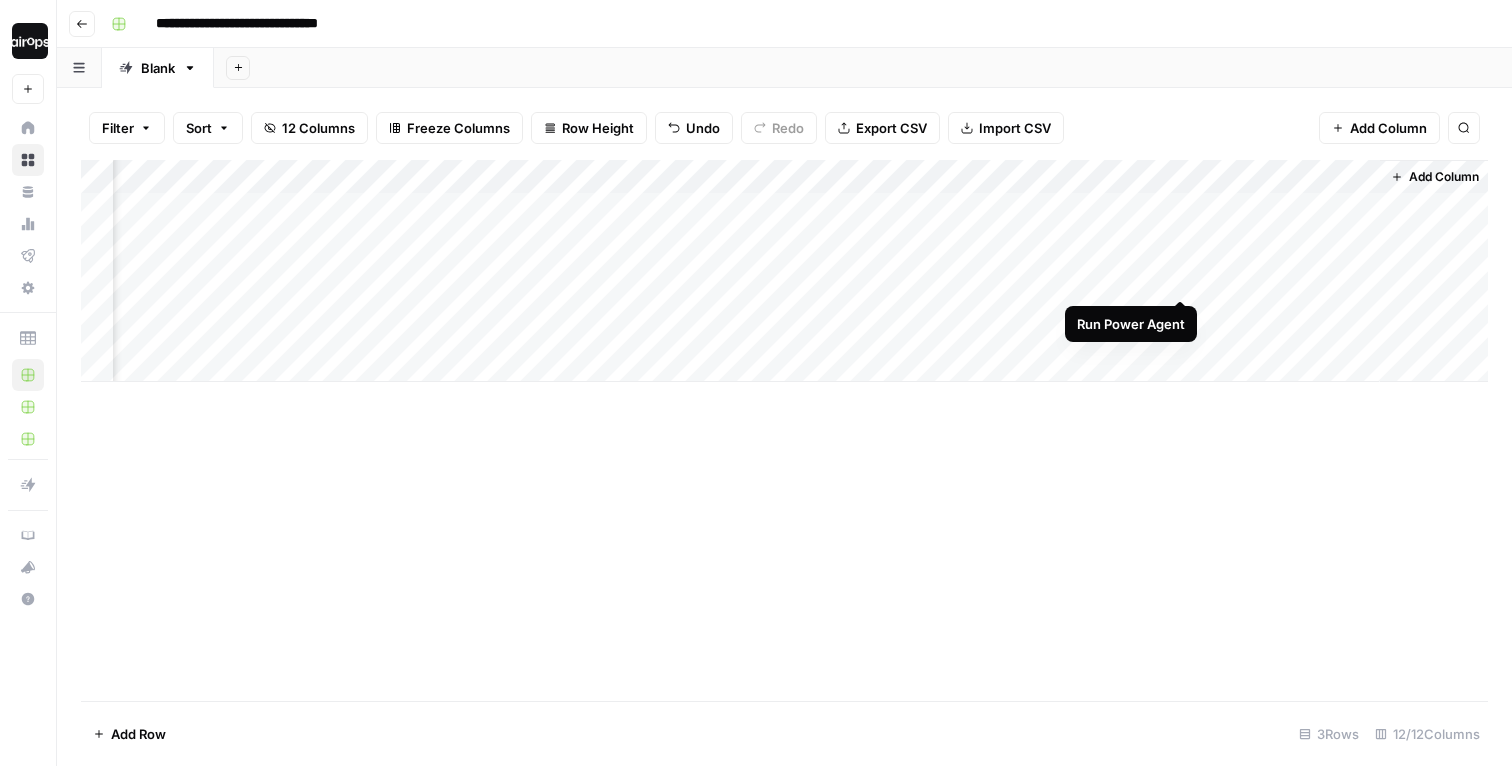 click on "Add Column" at bounding box center (784, 271) 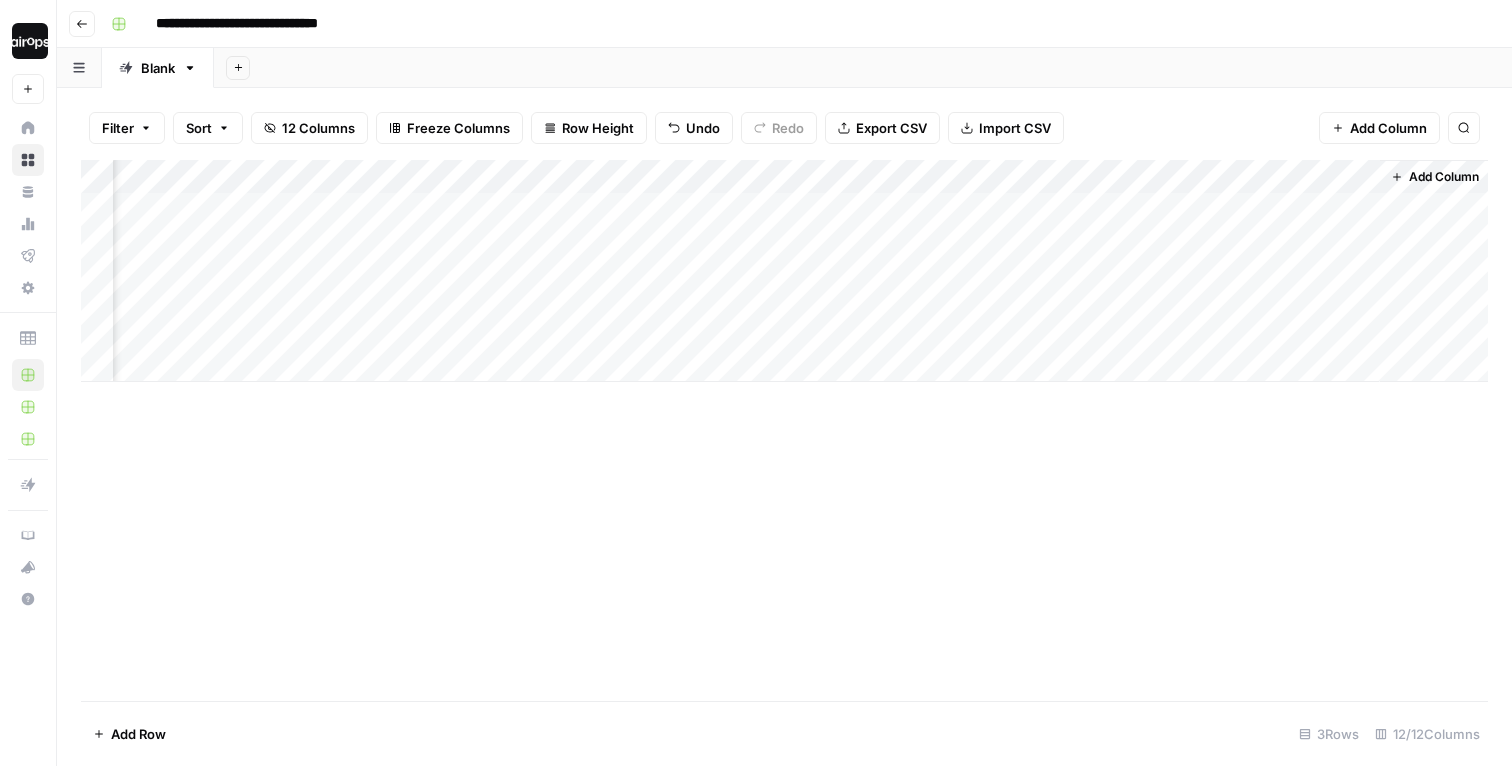 click on "Add Sheet" at bounding box center (863, 68) 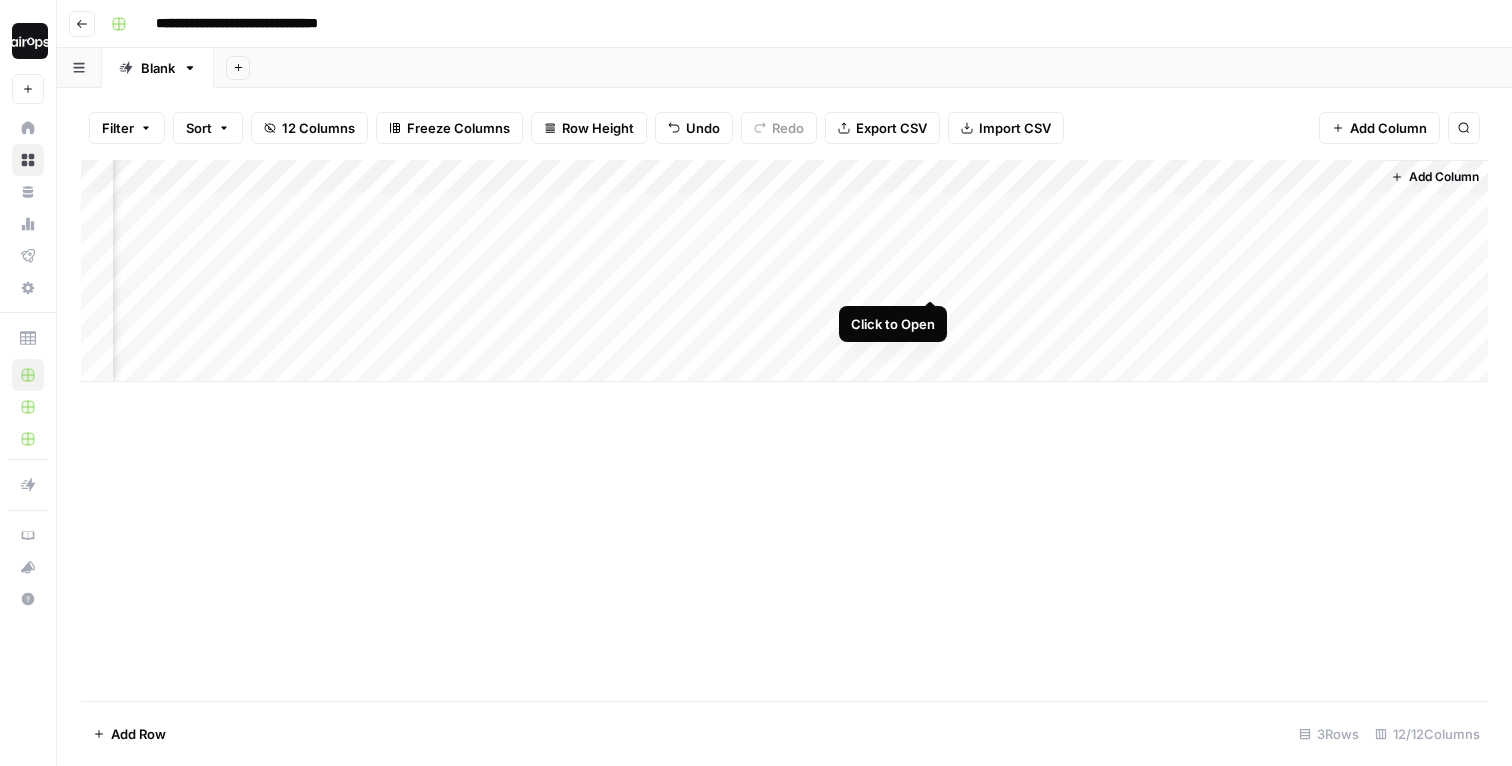 click on "Add Column" at bounding box center (784, 271) 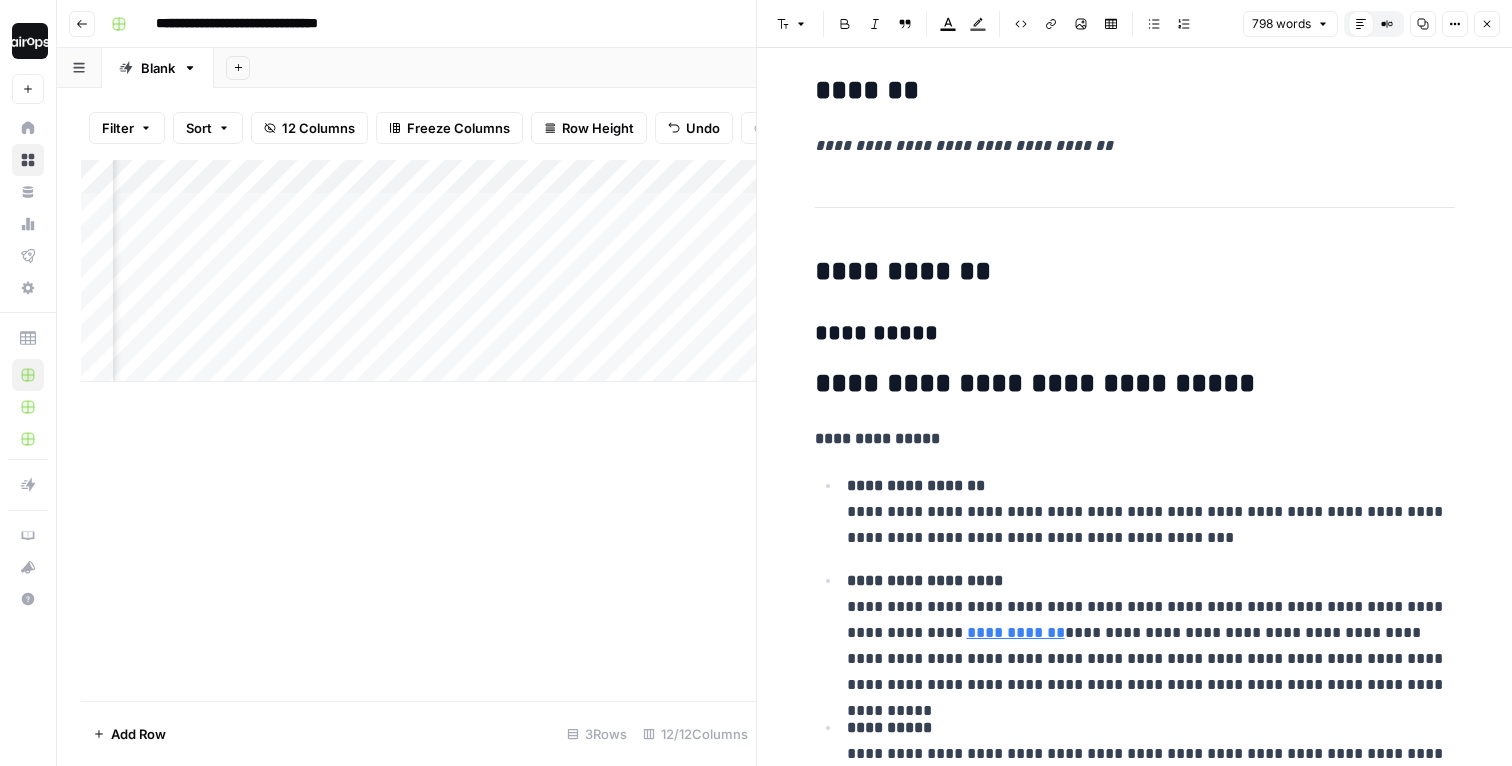 scroll, scrollTop: 495, scrollLeft: 0, axis: vertical 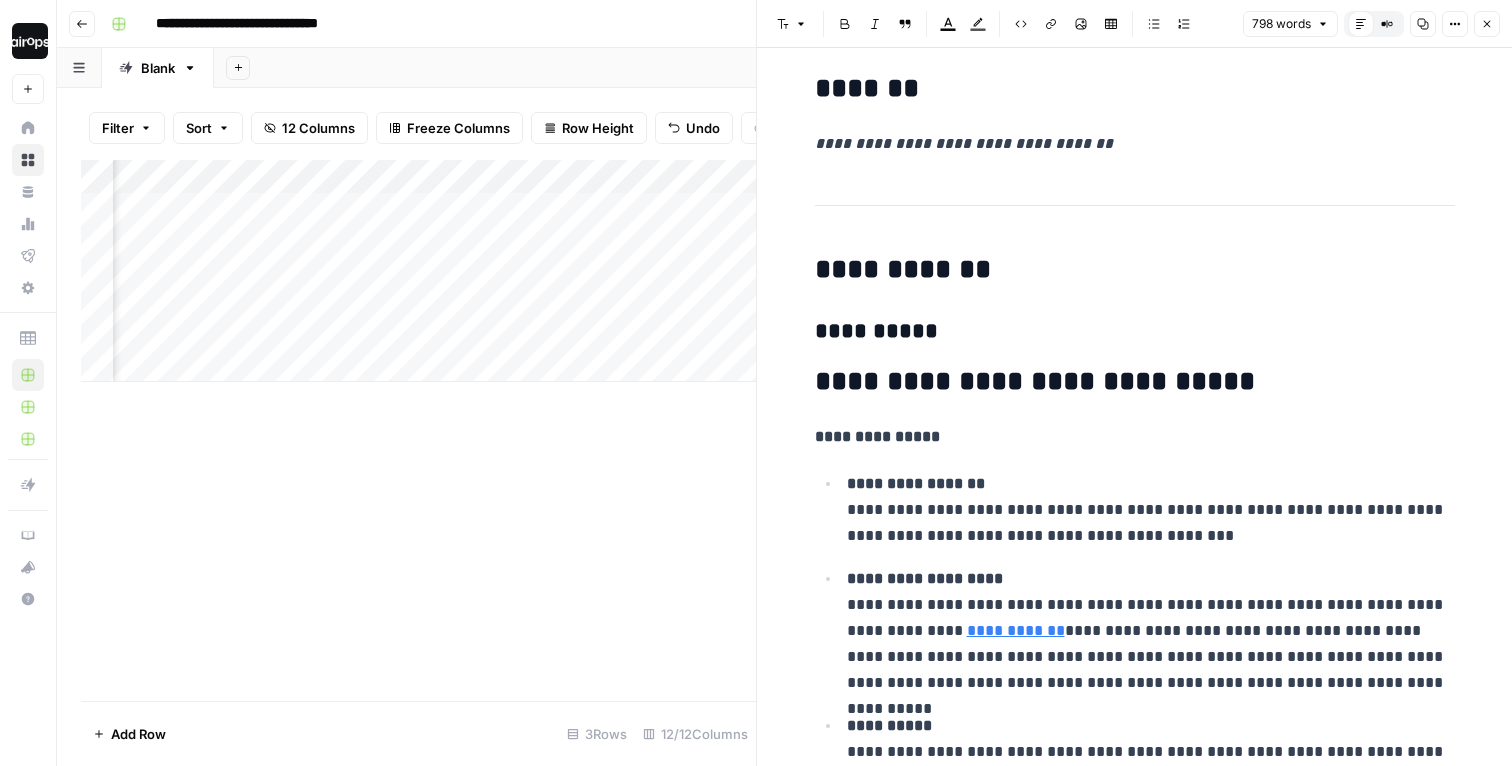 click 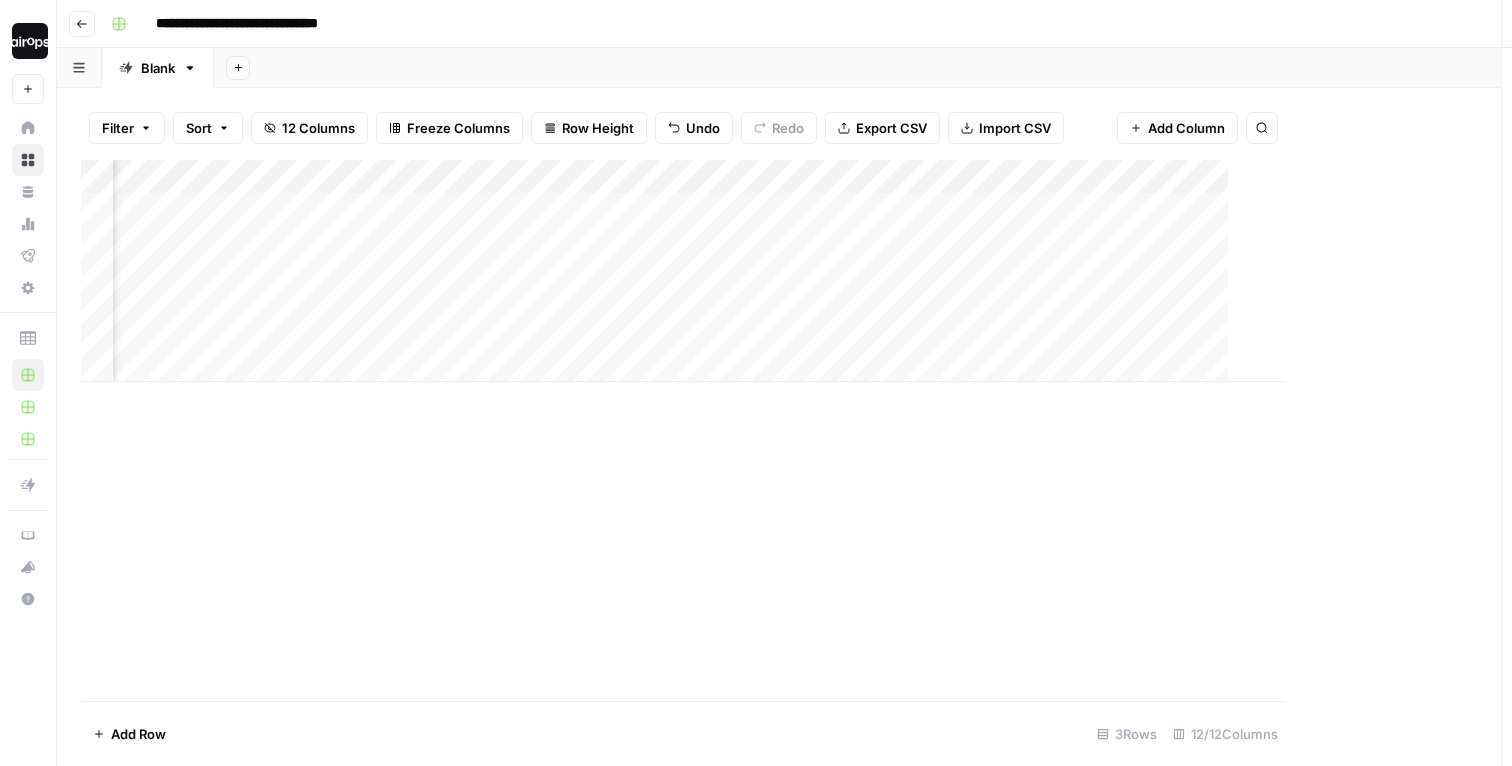 scroll, scrollTop: 0, scrollLeft: 1654, axis: horizontal 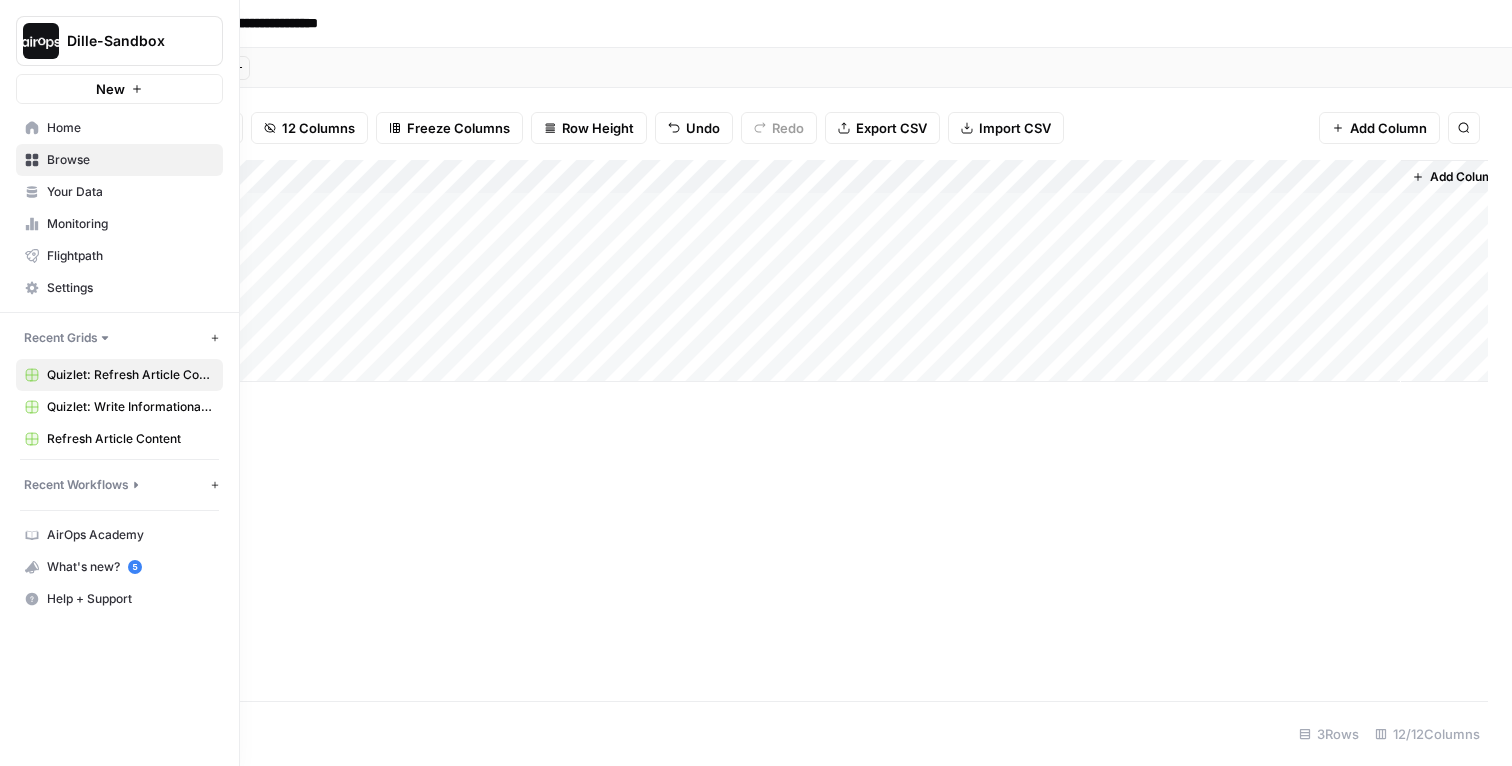 click 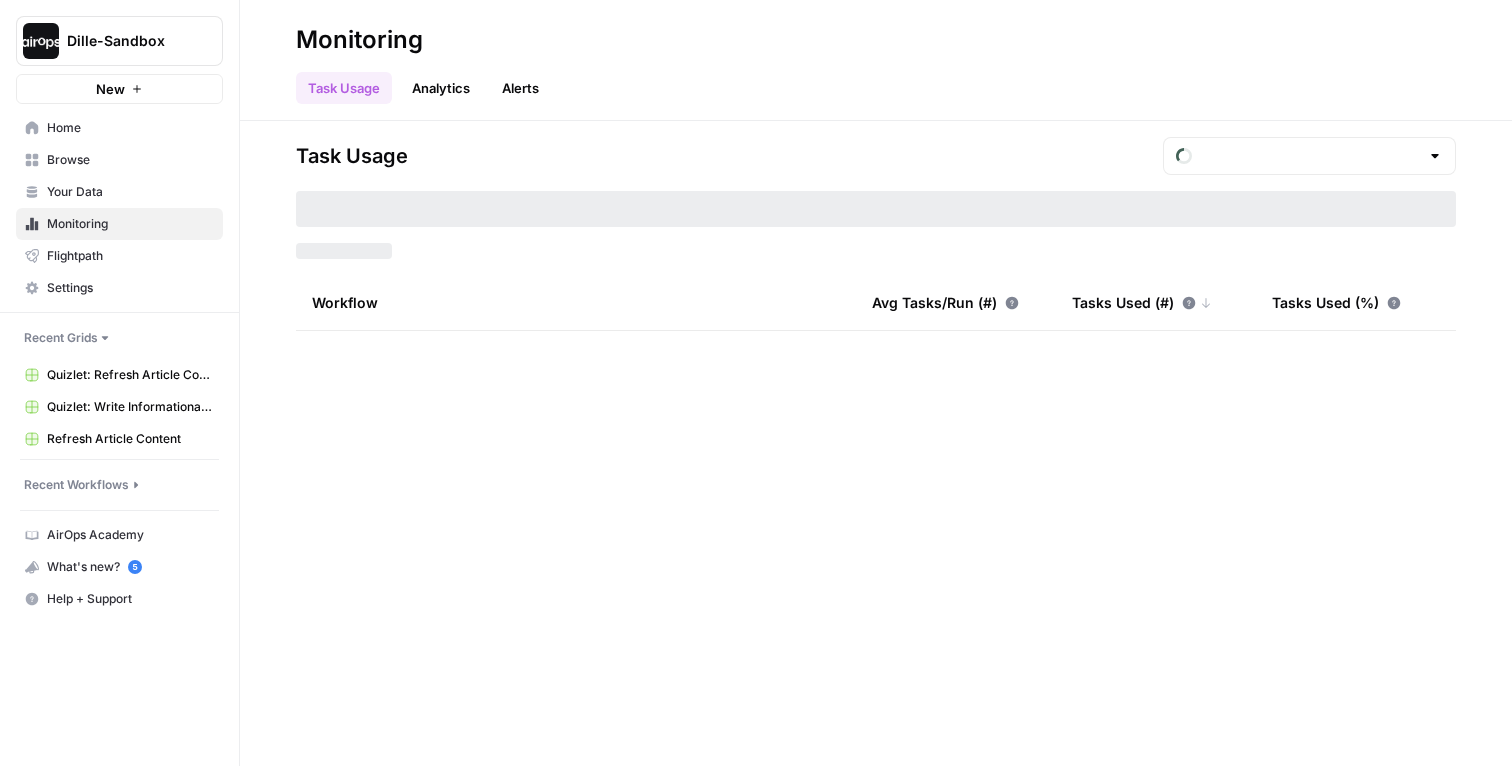 type on "July Tasks" 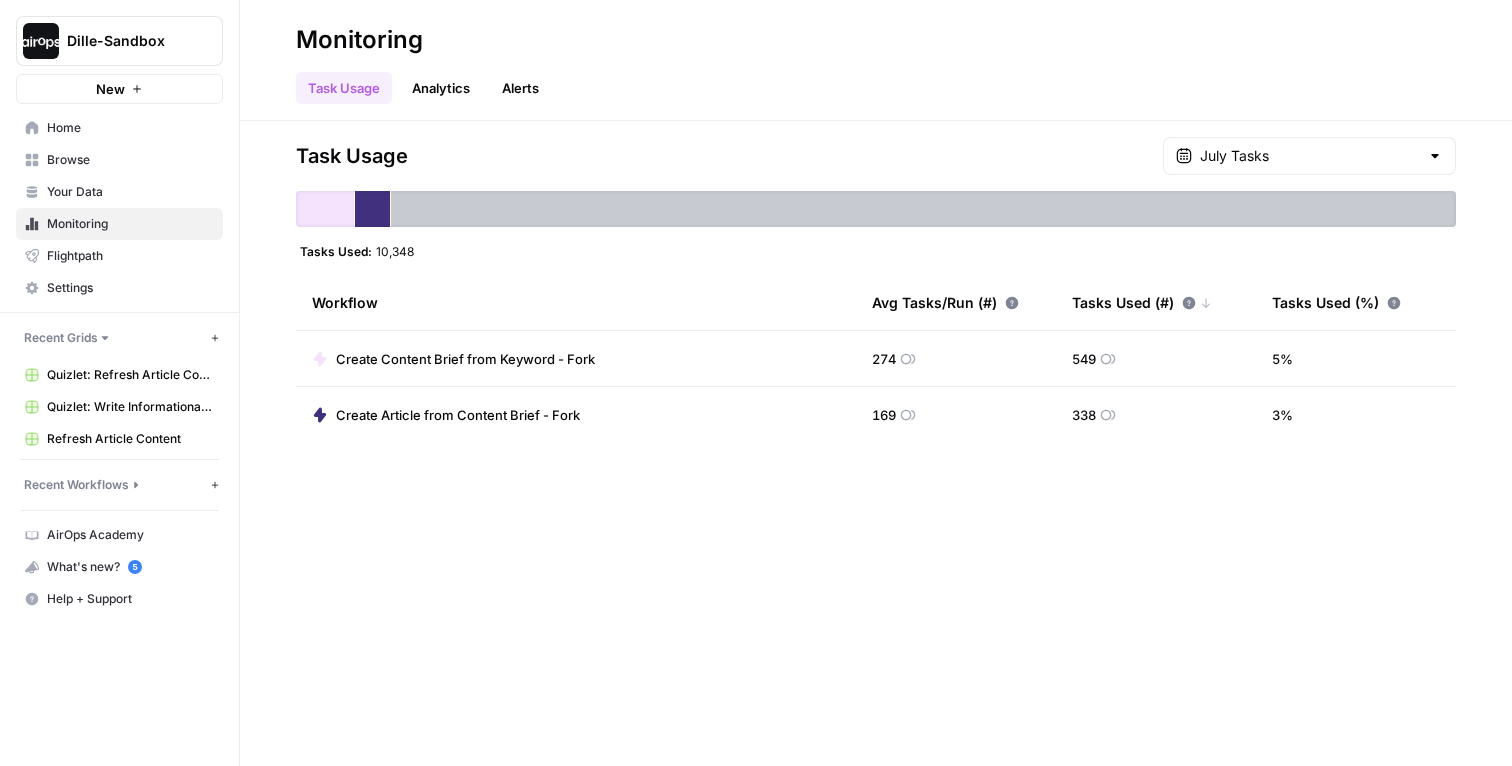 click on "Your Data" at bounding box center [130, 192] 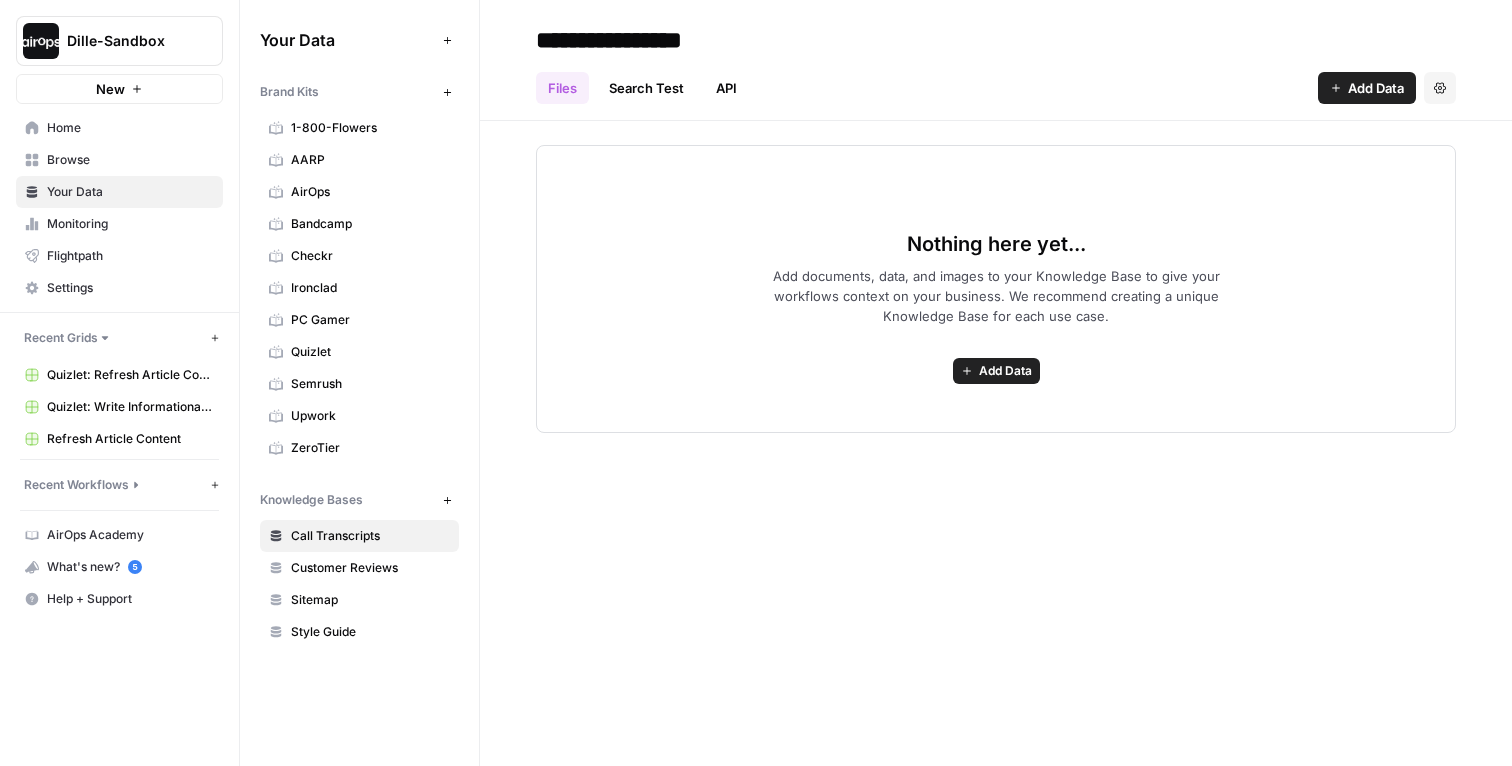 click on "Nothing here yet... Add documents, data, and images to your Knowledge Base to give your workflows context on your business. We recommend creating a unique Knowledge Base for each use case. Add Data" at bounding box center [996, 289] 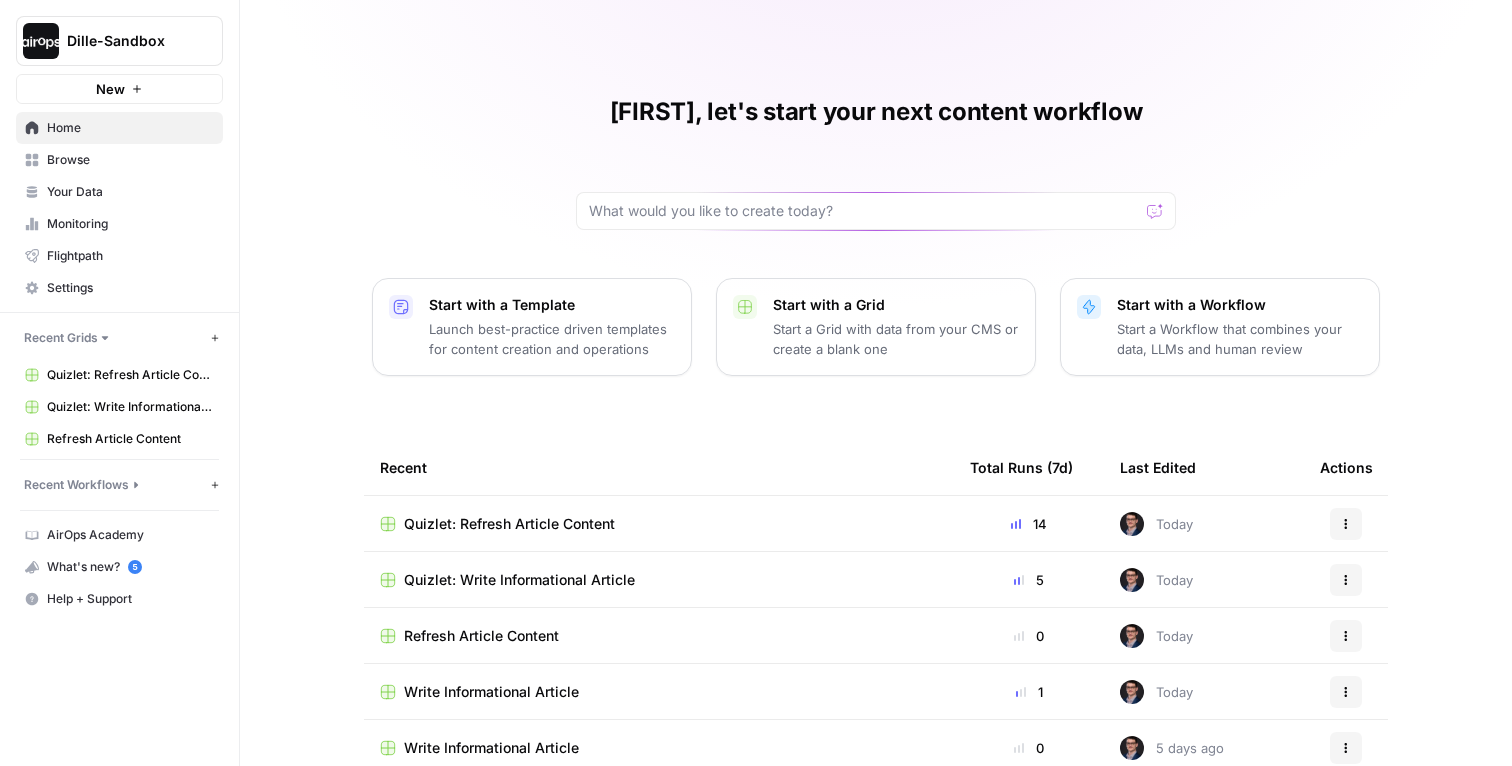 click on "Mike, let's start your next content workflow Start with a Template Launch best-practice driven templates for content creation and operations Start with a Grid Start a Grid with data from your CMS or create a blank one Start with a Workflow Start a Workflow that combines your data, LLMs and human review Recent Total Runs (7d) Last Edited Actions Quizlet: Refresh Article Content 14 Today Actions Quizlet: Write Informational Article 5 Today Actions Refresh Article Content 0 Today Actions Write Informational Article 1 Today Actions Write Informational Article 0 5 days ago Actions Untitled 0 6 days ago Actions topic research and mapping 0 7 days ago Actions" at bounding box center (876, 460) 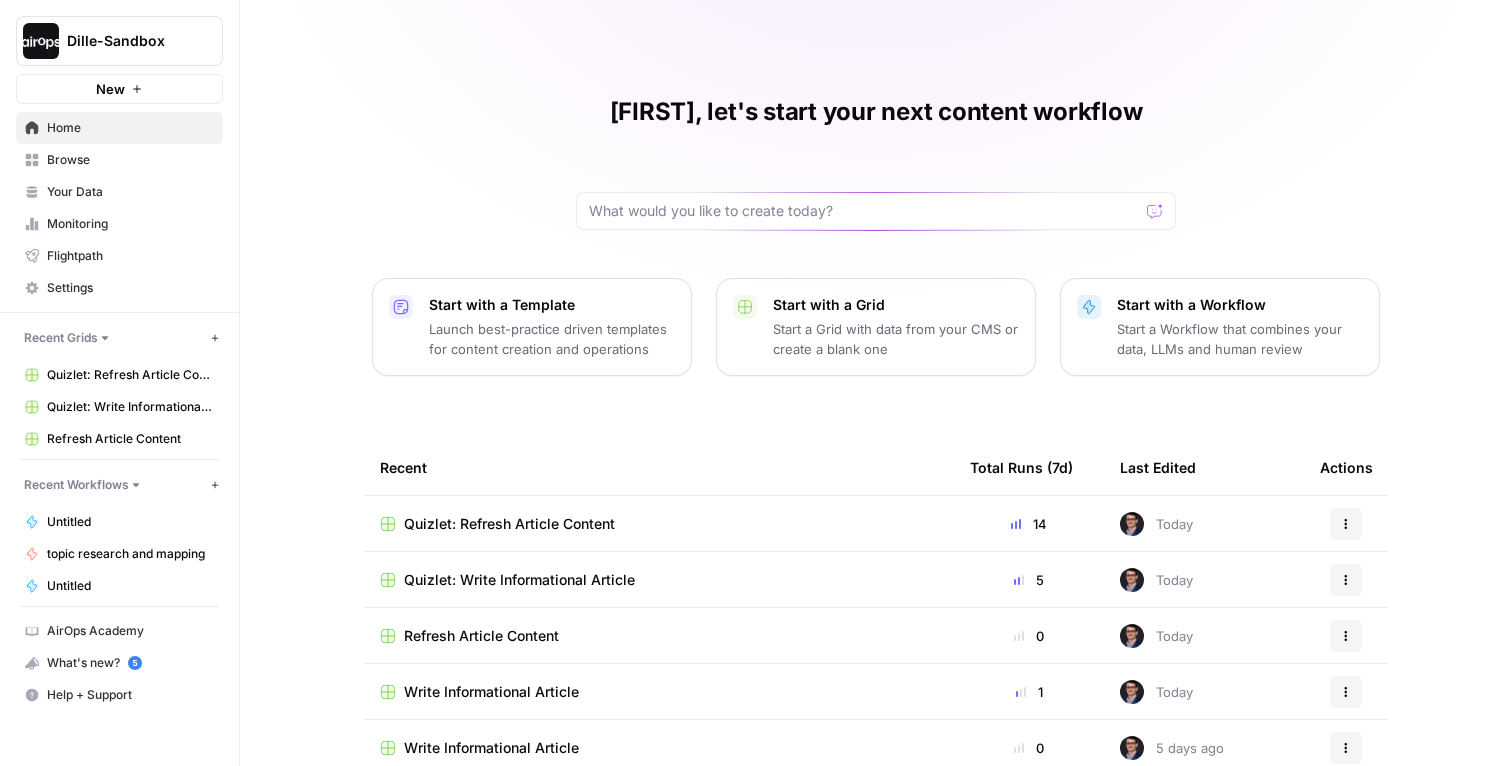 click on "Launch best-practice driven templates for content creation and operations" at bounding box center (552, 339) 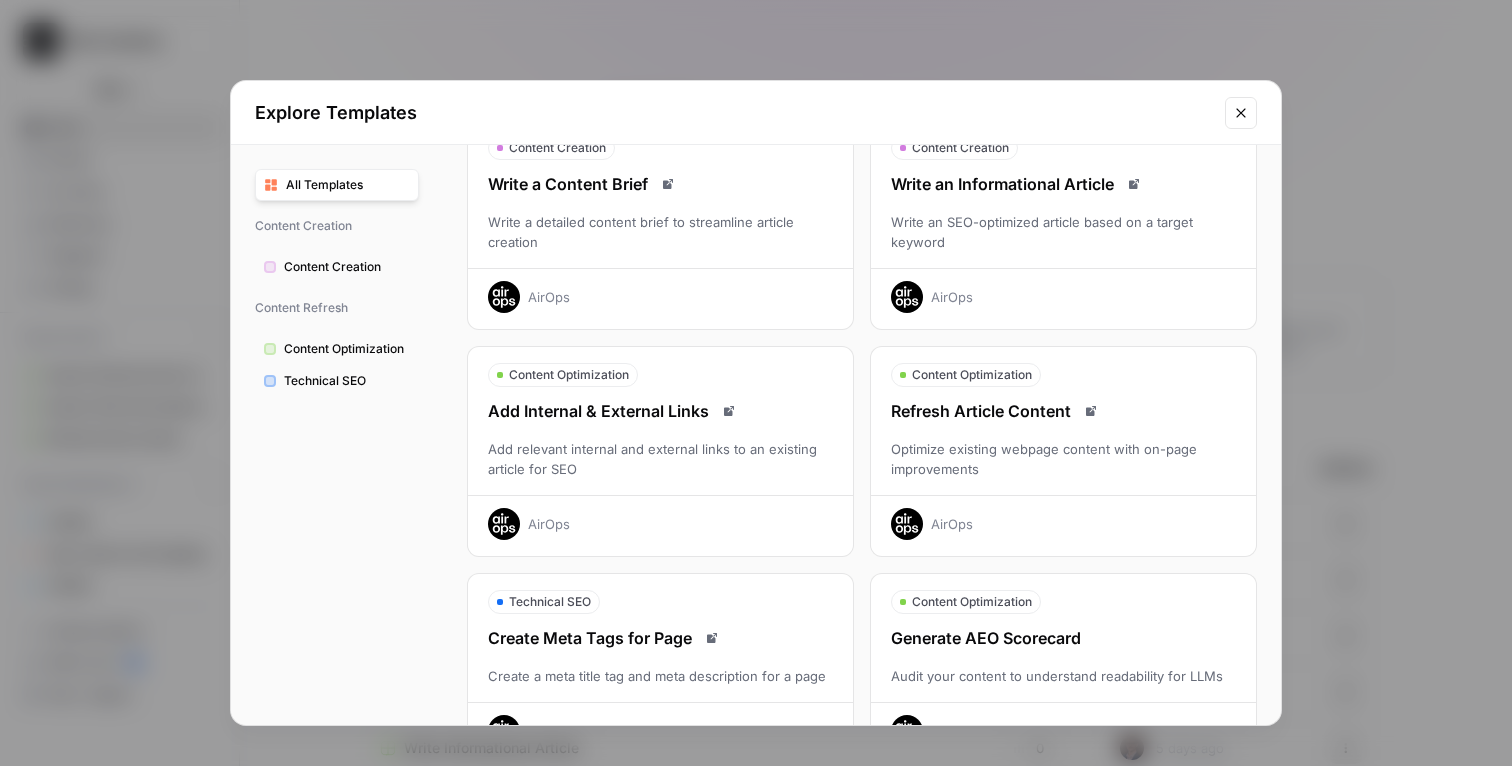 scroll, scrollTop: 0, scrollLeft: 0, axis: both 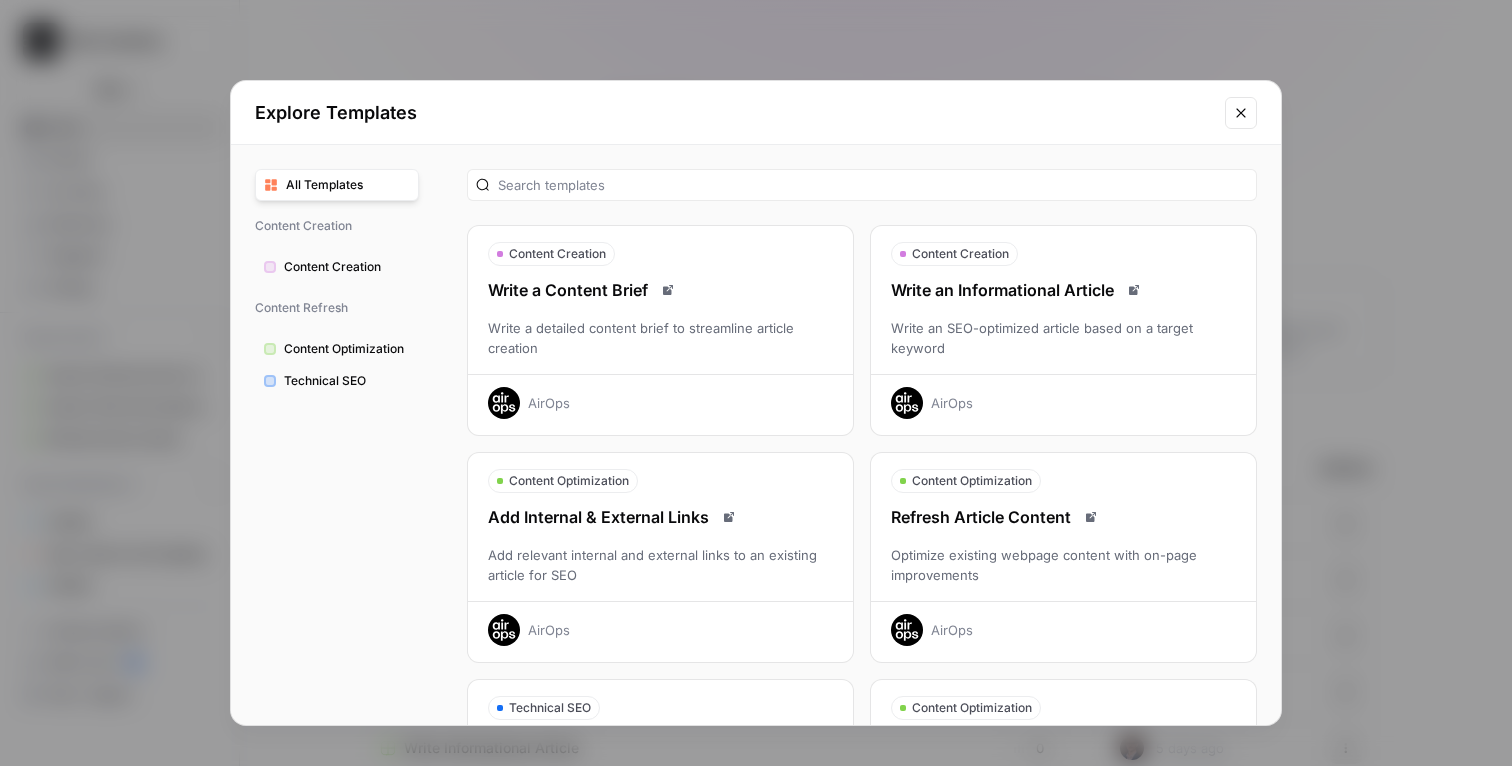click on "Explore Templates All Templates Content Creation Content Creation Content Refresh Content Optimization Technical SEO Content Creation Write a Content Brief Write a detailed content brief to streamline article creation AirOps Content Creation Write an Informational Article Write an SEO-optimized article based on a target keyword AirOps Content Optimization Add Internal & External Links Add relevant internal and external links to an existing article for SEO AirOps Content Optimization Refresh Article Content Optimize existing webpage content with on-page improvements AirOps Technical SEO Create Meta Tags for Page Create a meta title tag and meta description for a page AirOps Content Optimization	 Generate AEO Scorecard Audit your content to understand readability for LLMs AirOps Technical SEO Refresh Meta Tags for Page Improve title tag and meta descriptions for a page AirOps Technical SEO Generate a Page Schema Create structured data snippets for both page content and images AirOps Content Imagery AirOps" at bounding box center (756, 383) 